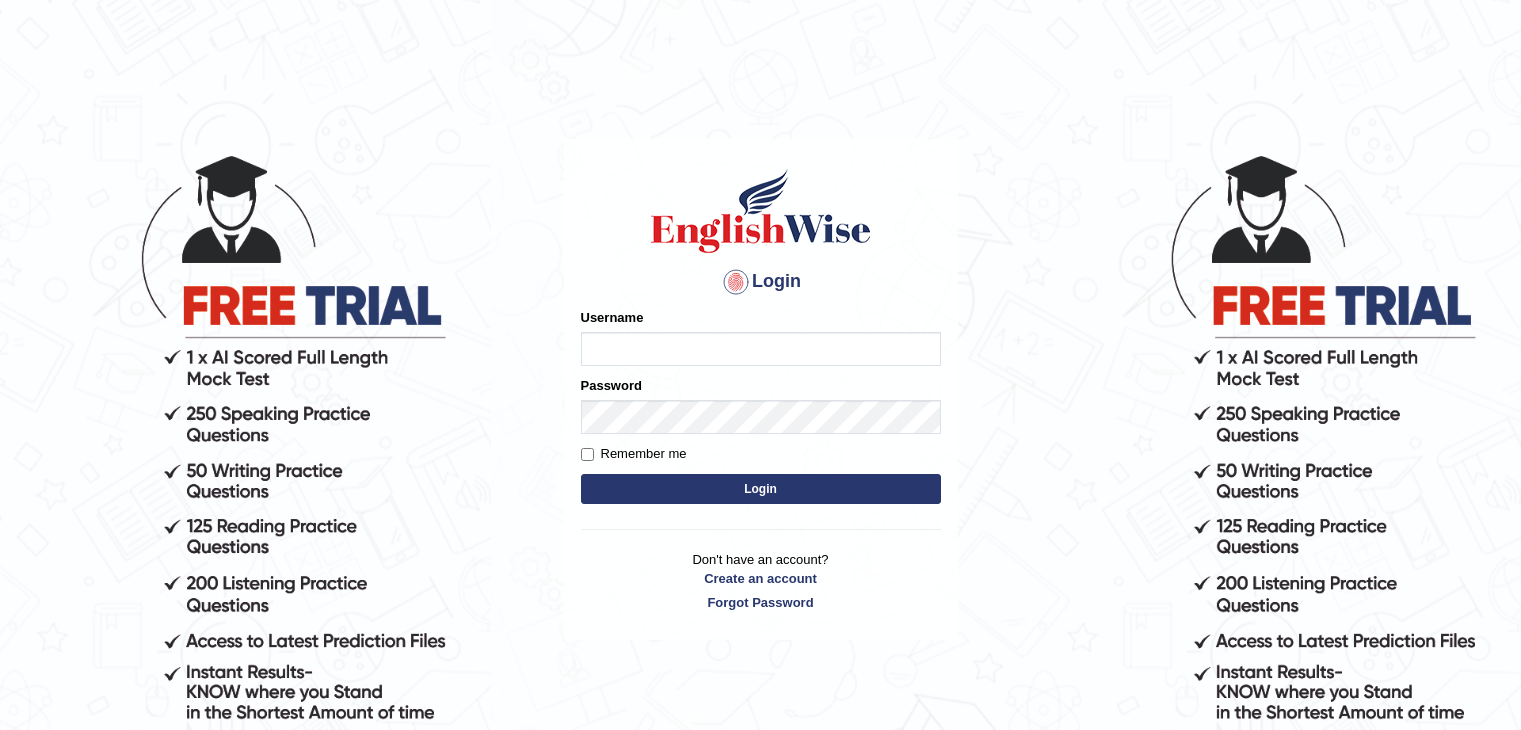 scroll, scrollTop: 0, scrollLeft: 0, axis: both 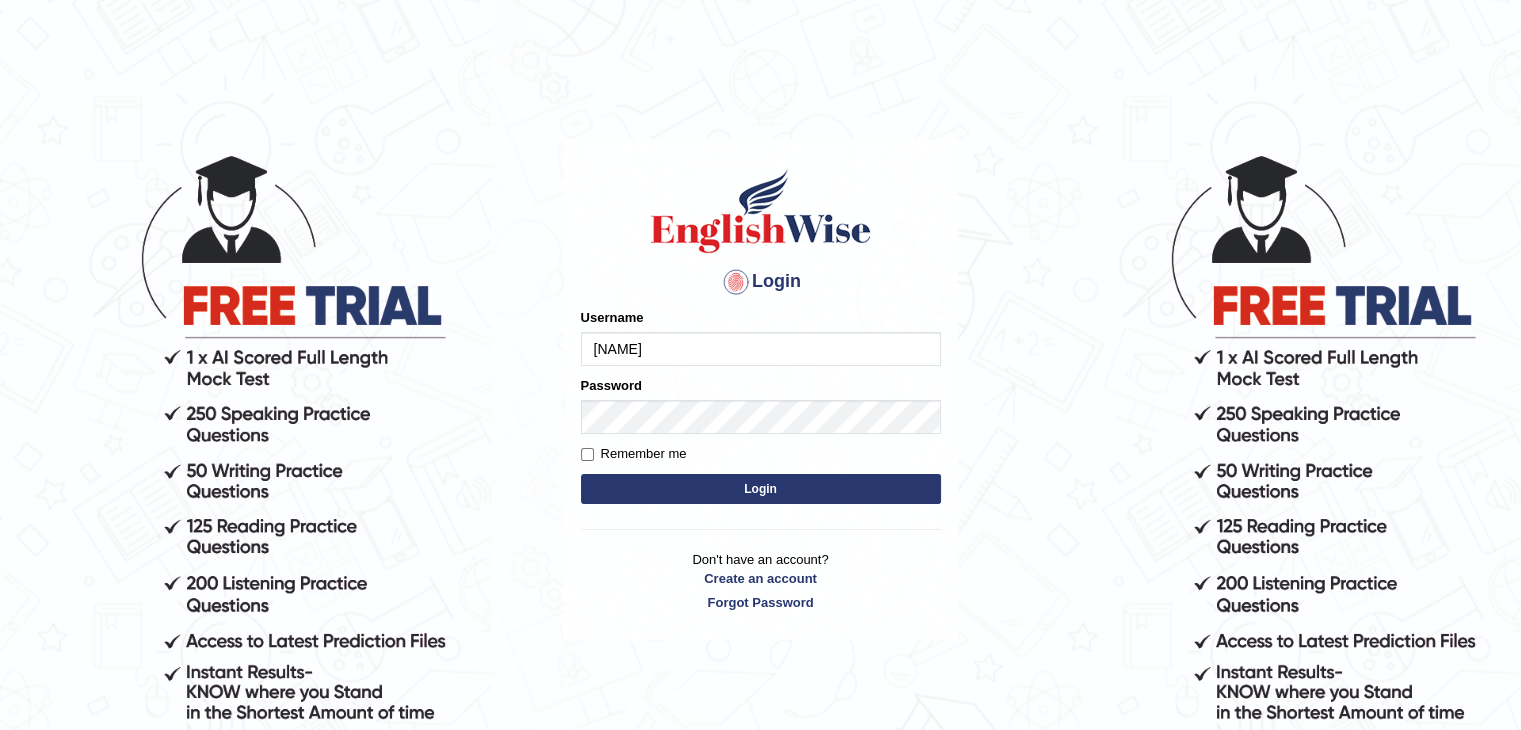 type on "[NAME]" 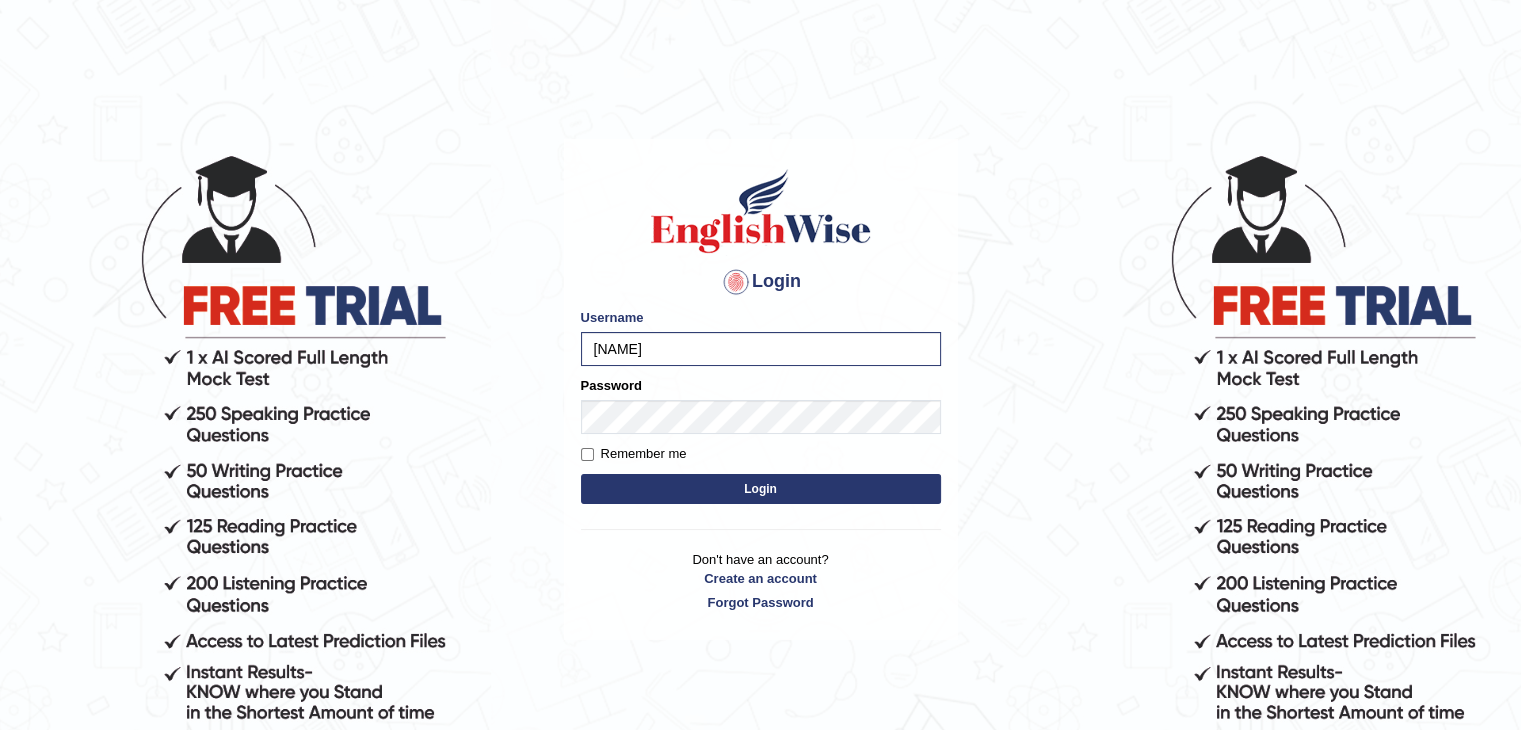 click on "Login" at bounding box center (761, 489) 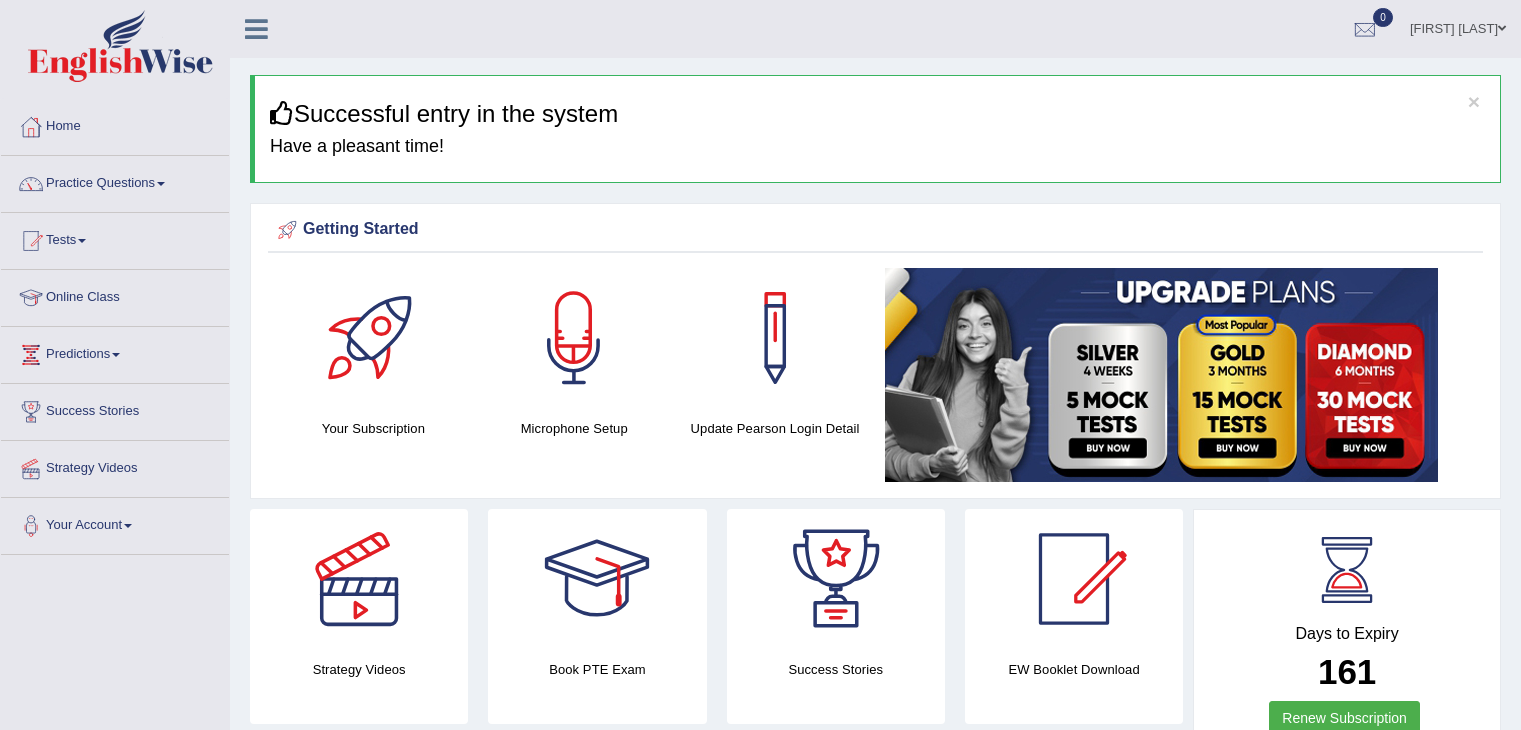 scroll, scrollTop: 0, scrollLeft: 0, axis: both 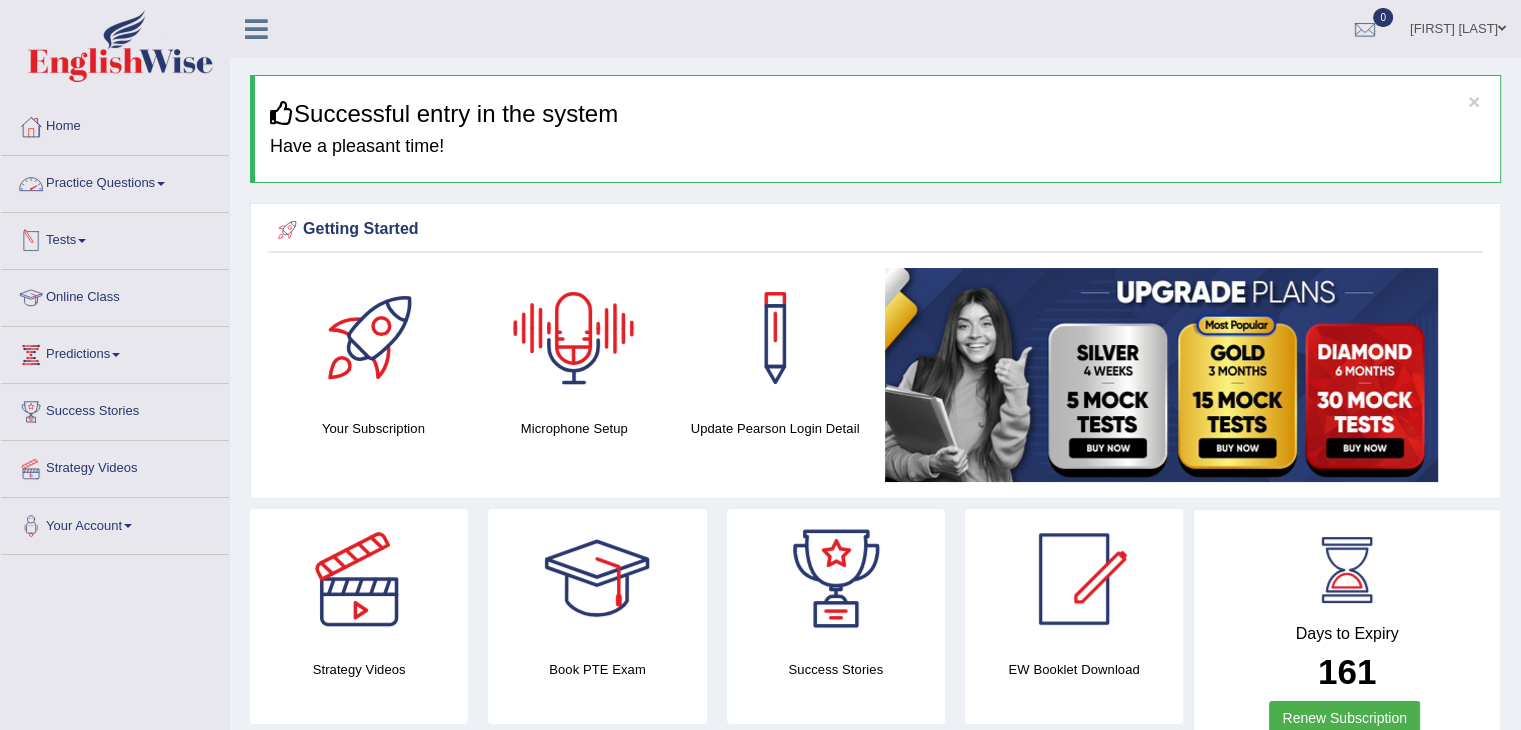 click on "Practice Questions" at bounding box center (115, 181) 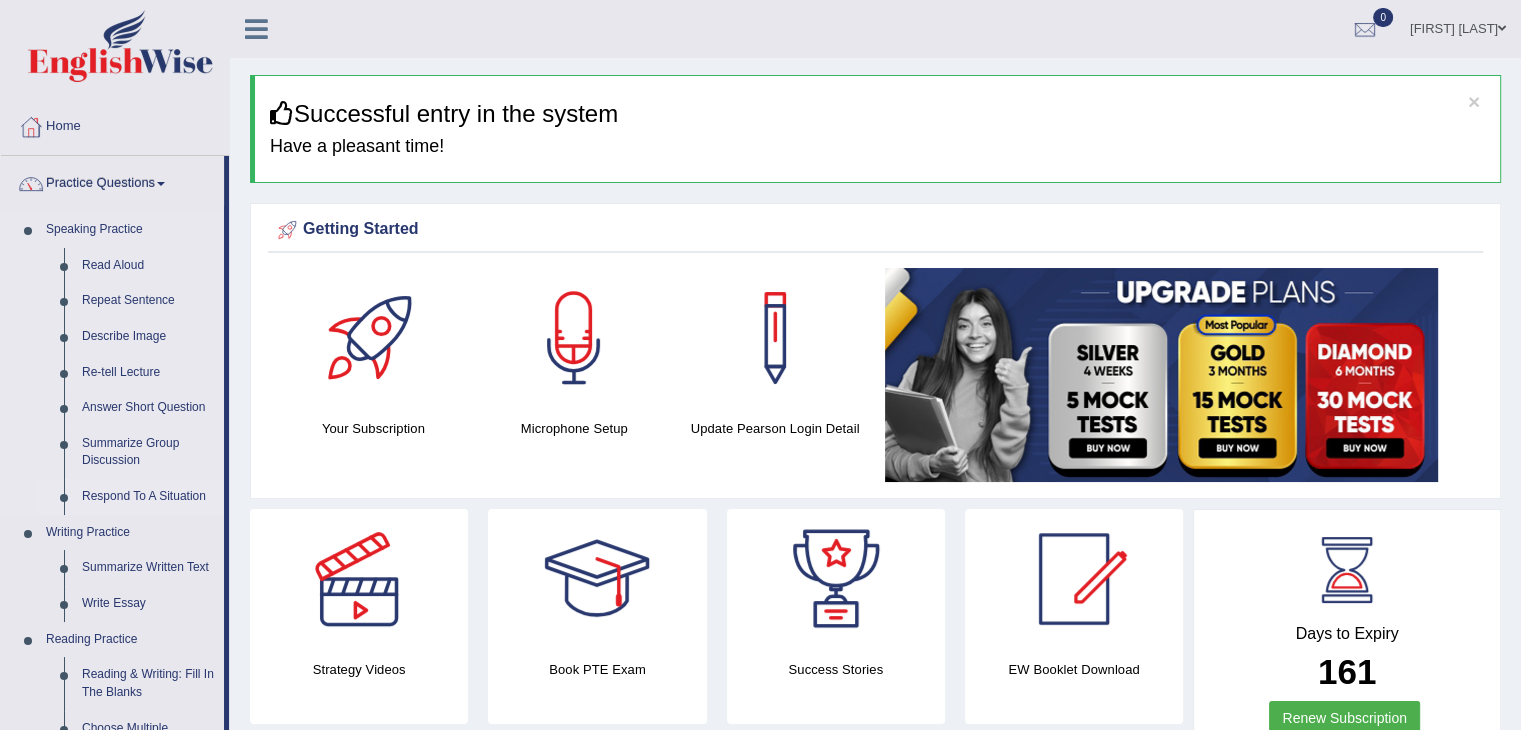 click on "Respond To A Situation" at bounding box center (148, 497) 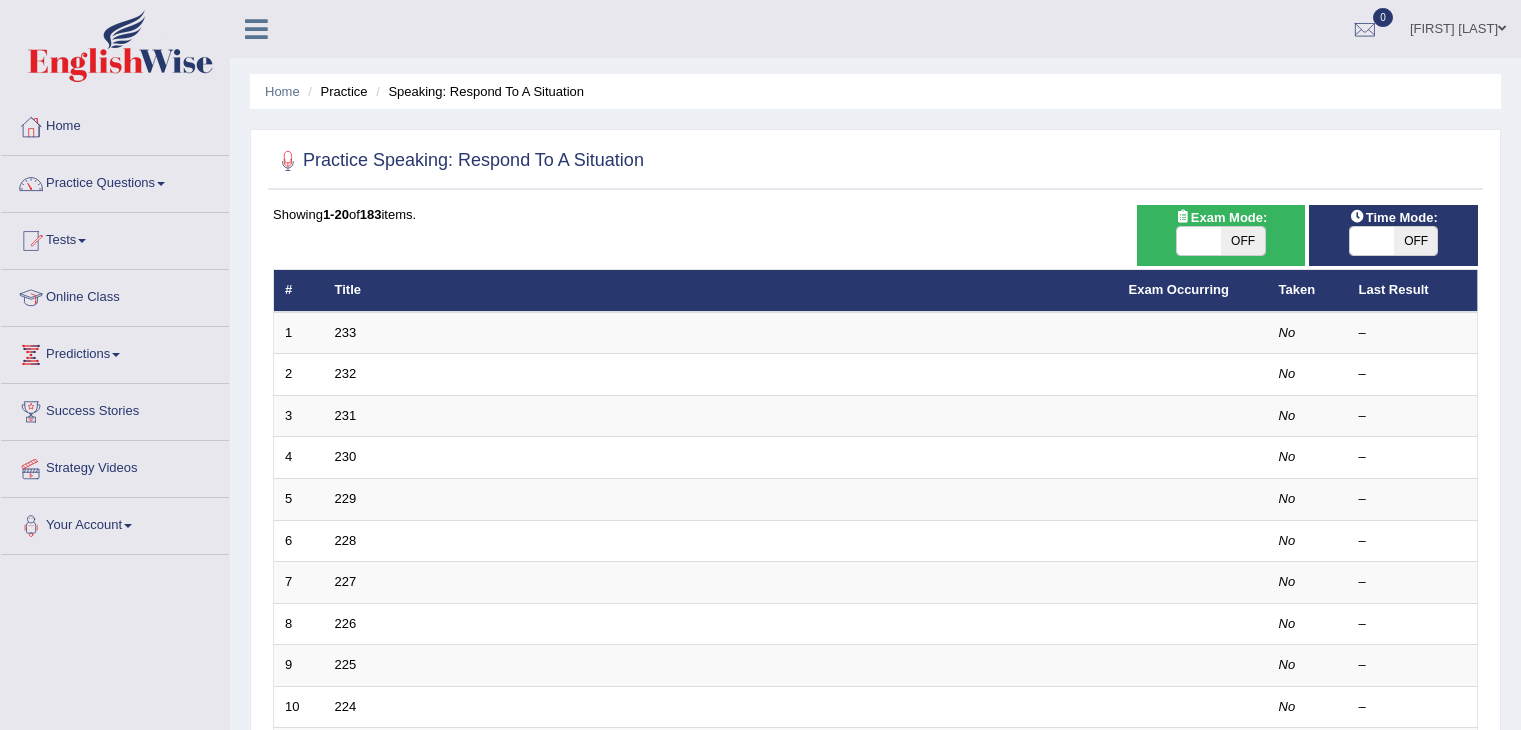 scroll, scrollTop: 0, scrollLeft: 0, axis: both 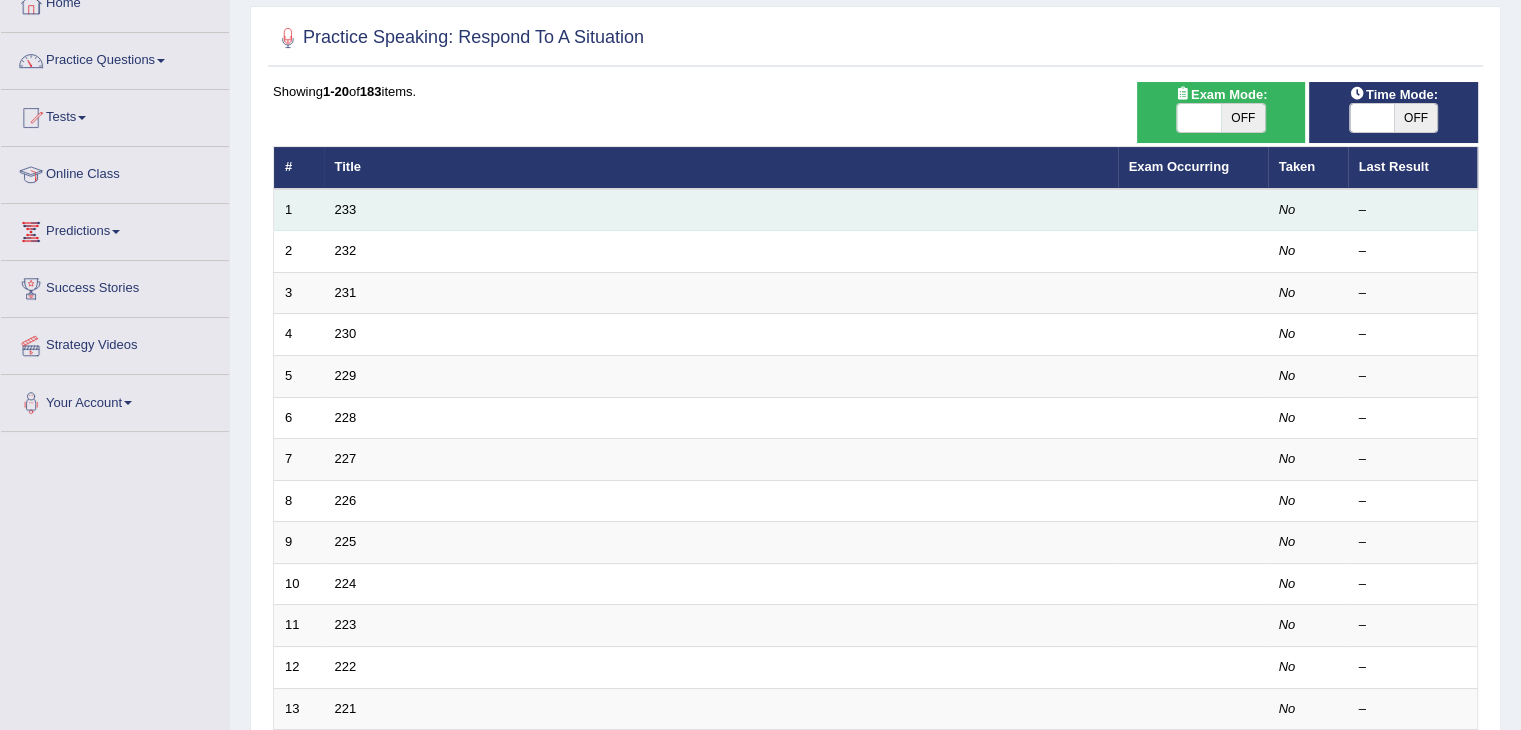 click on "233" at bounding box center (721, 210) 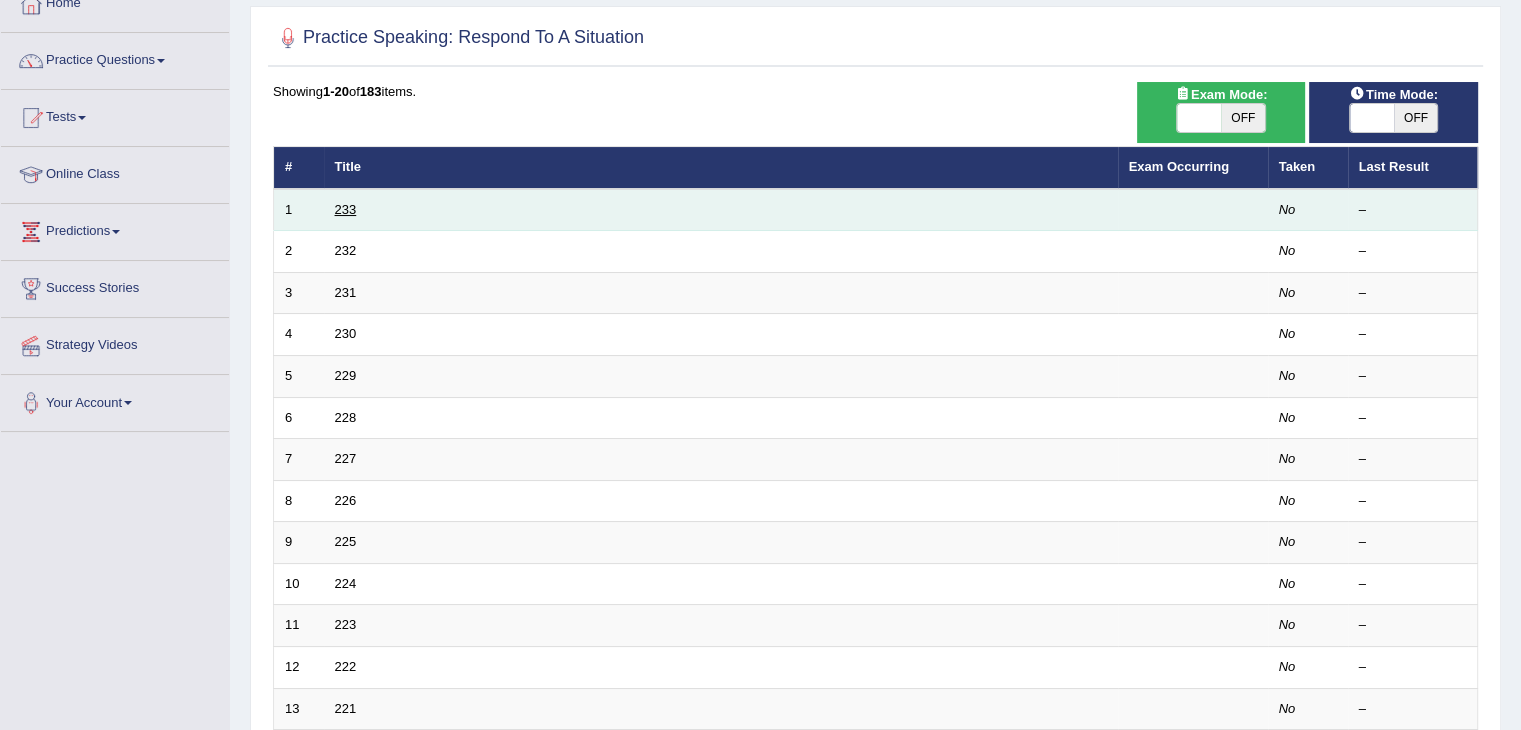 click on "233" at bounding box center (346, 209) 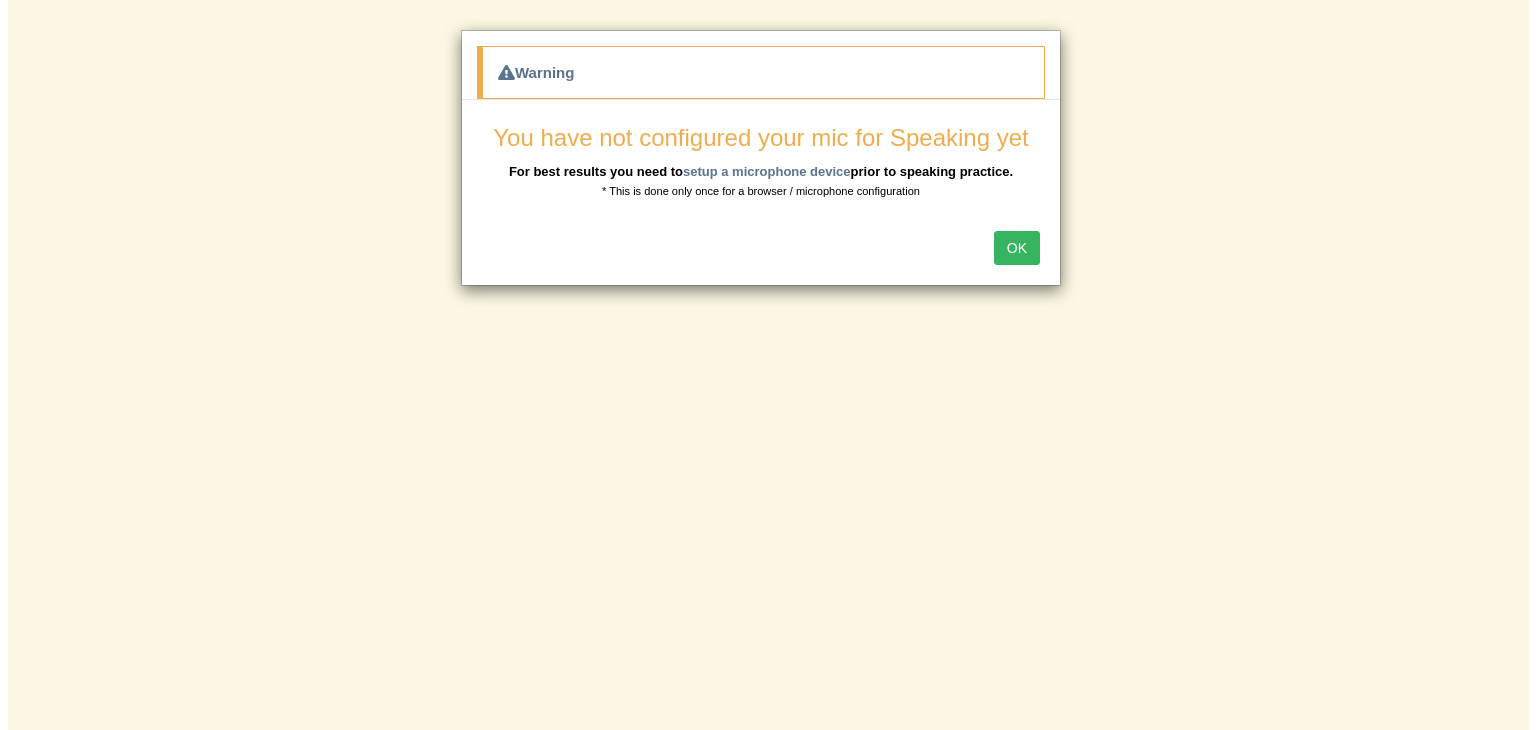 scroll, scrollTop: 0, scrollLeft: 0, axis: both 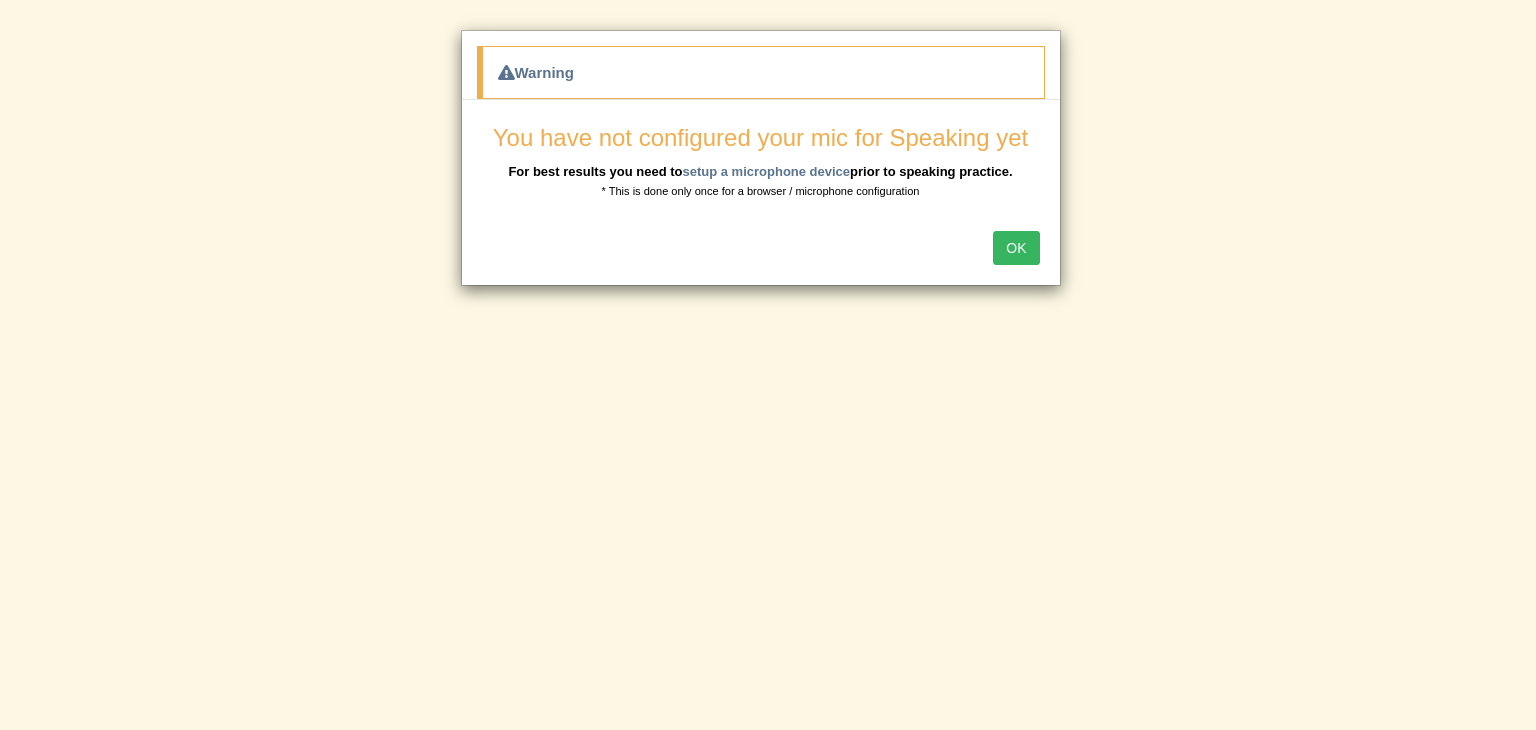 click on "OK" at bounding box center (1016, 248) 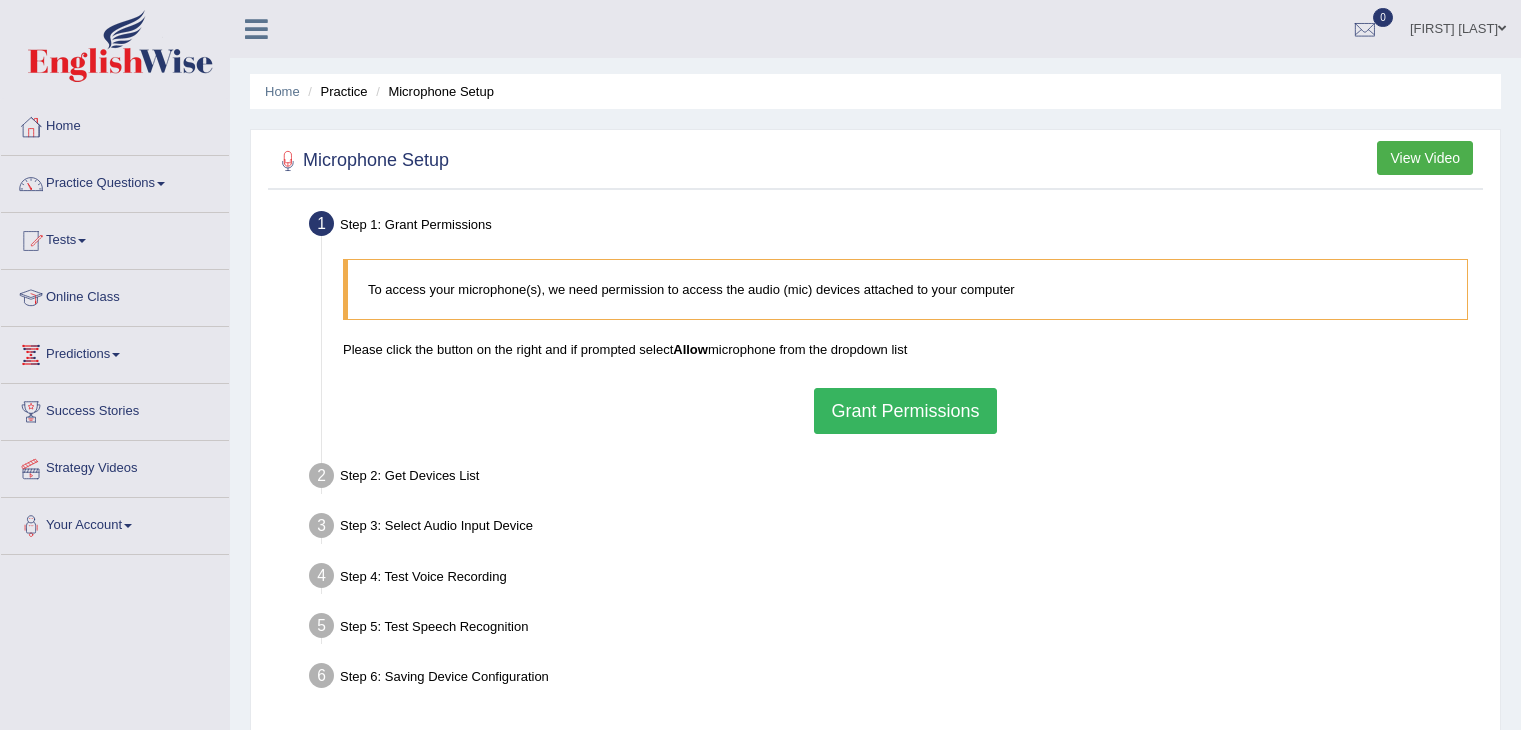 scroll, scrollTop: 0, scrollLeft: 0, axis: both 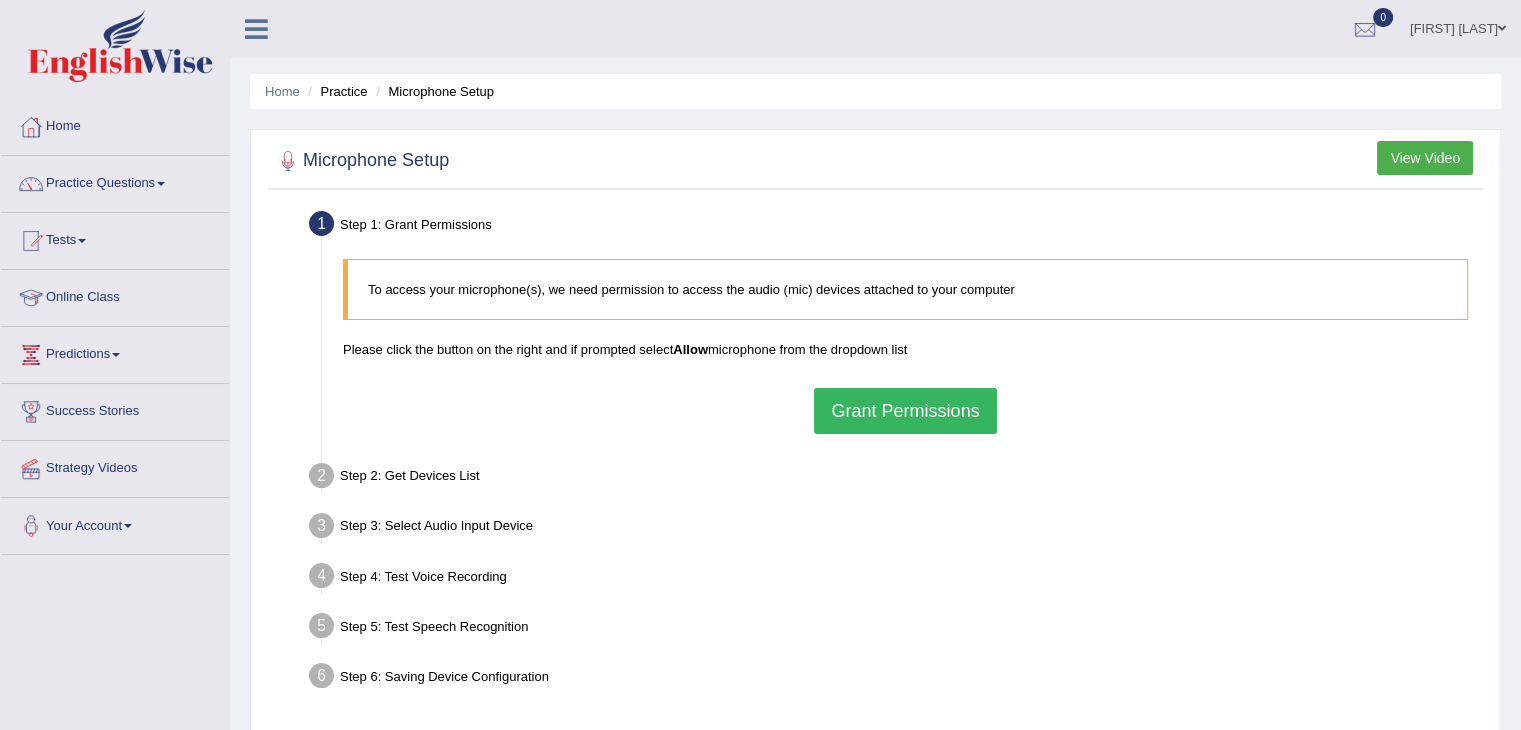 click on "Grant Permissions" at bounding box center (905, 411) 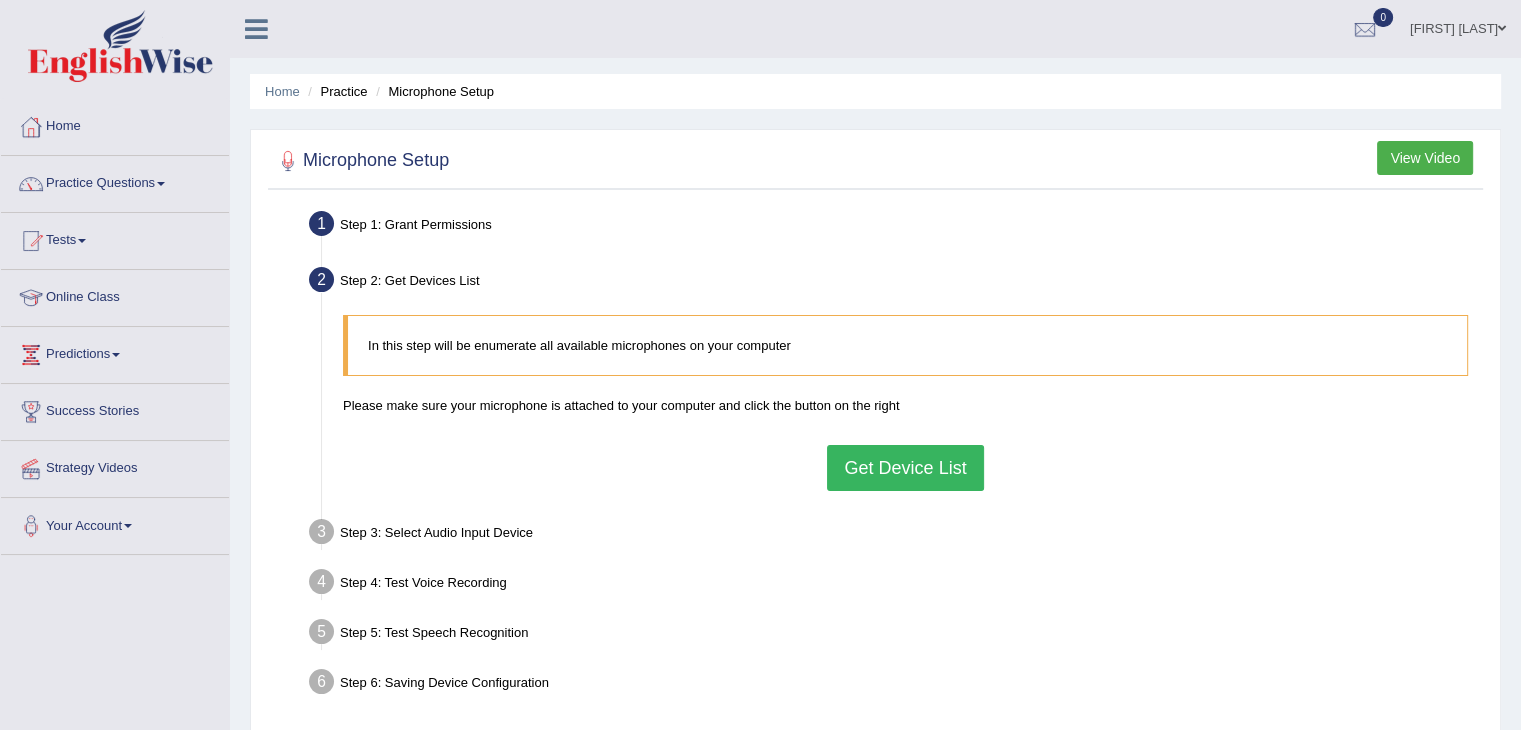 click on "Get Device List" at bounding box center (905, 468) 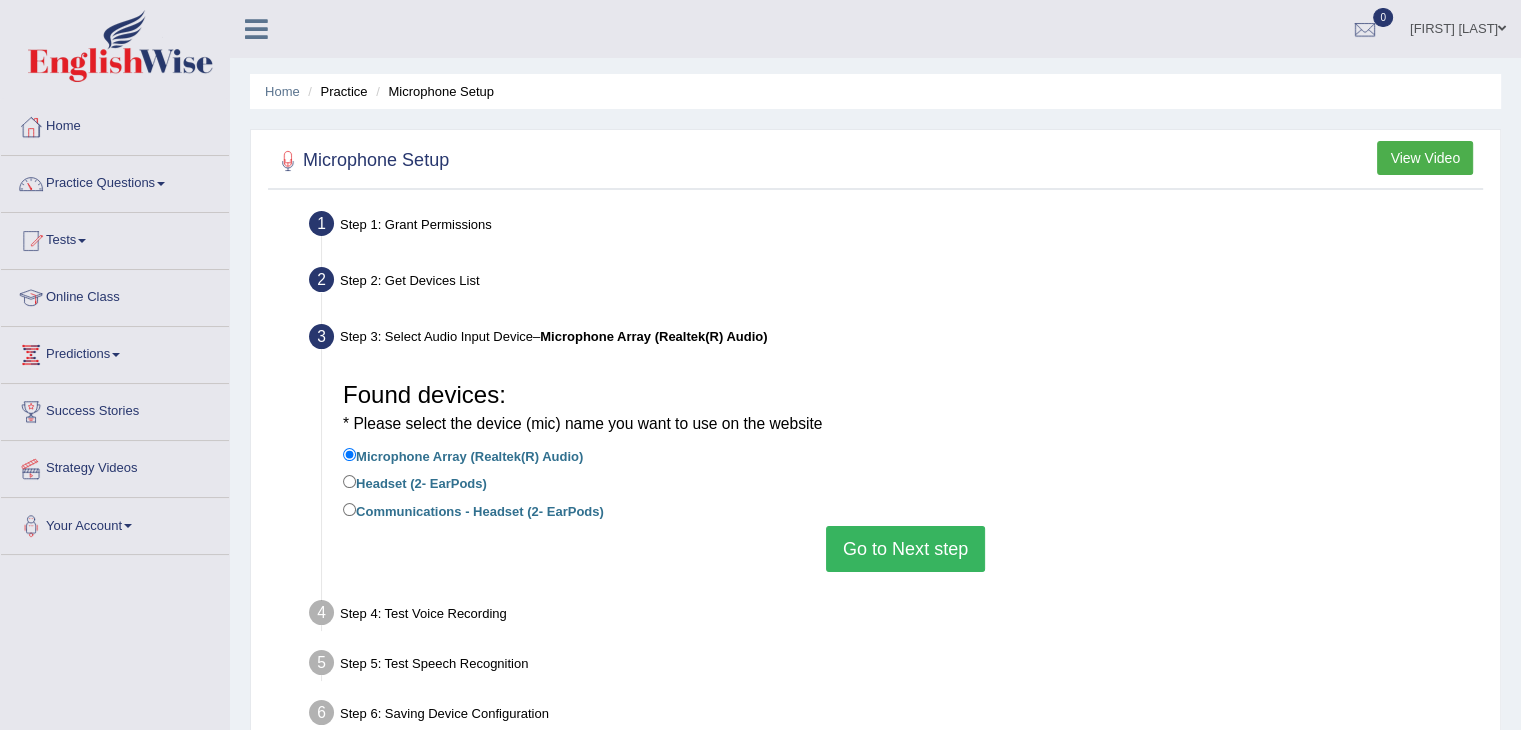 click on "Go to Next step" at bounding box center (905, 549) 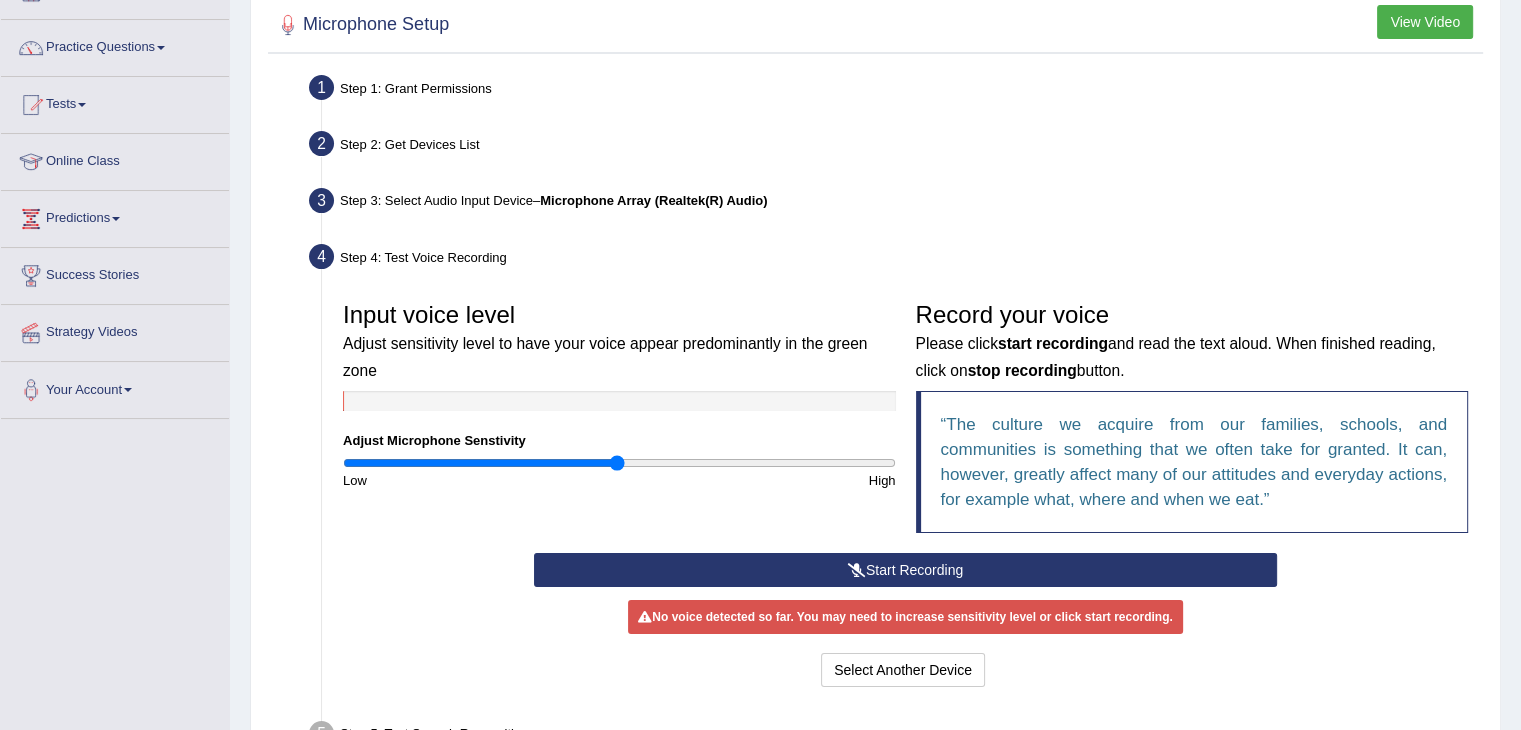 scroll, scrollTop: 156, scrollLeft: 0, axis: vertical 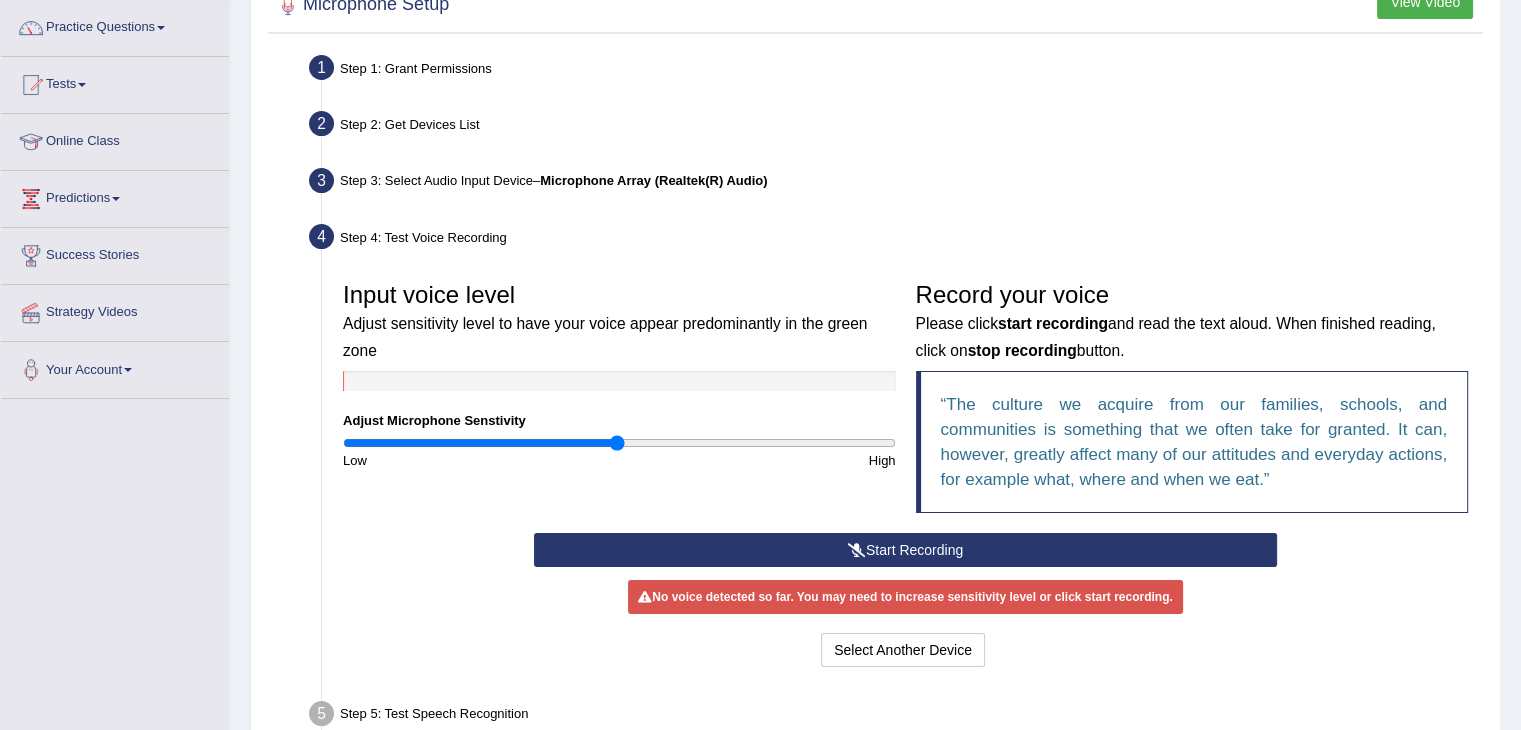 click on "Start Recording" at bounding box center [905, 550] 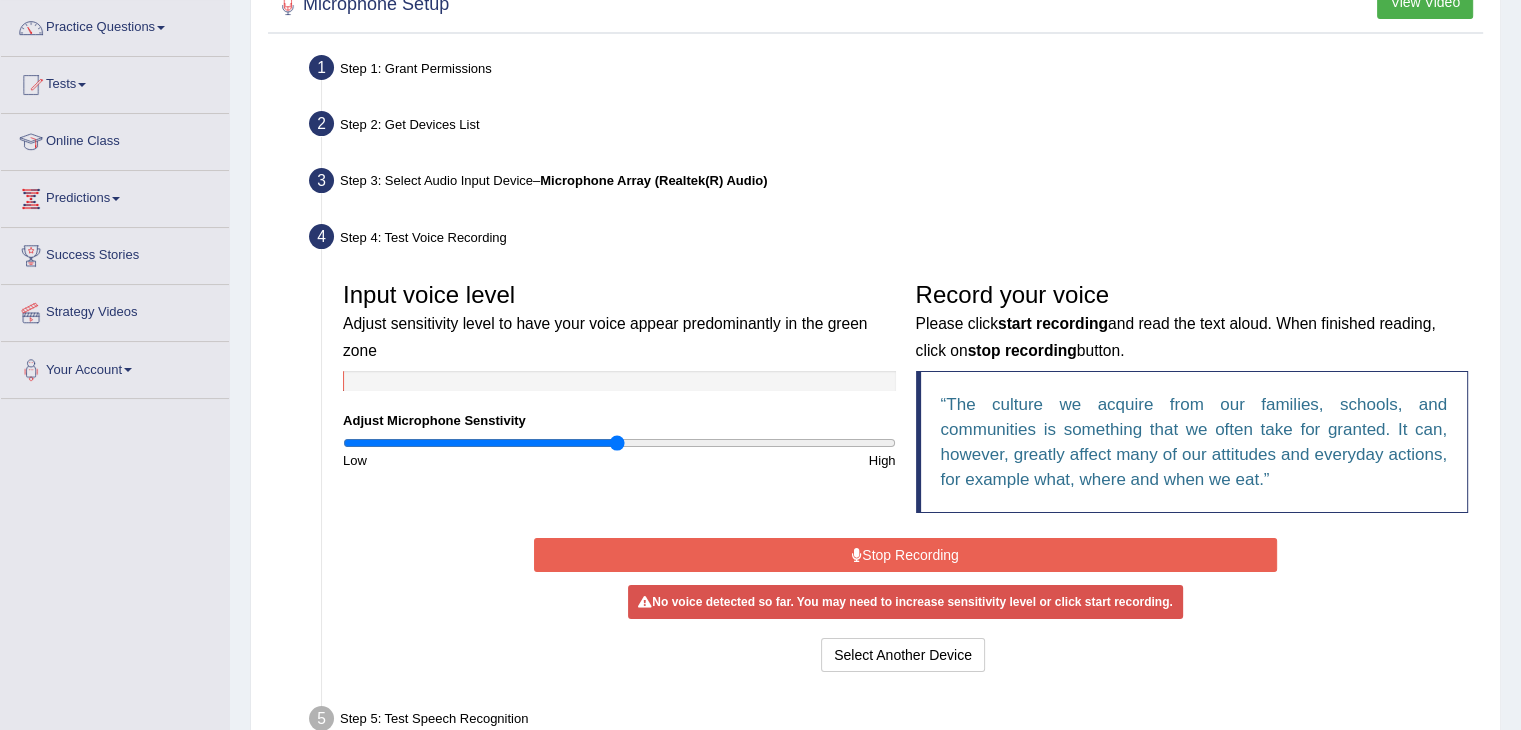 click on "Stop Recording" at bounding box center (905, 555) 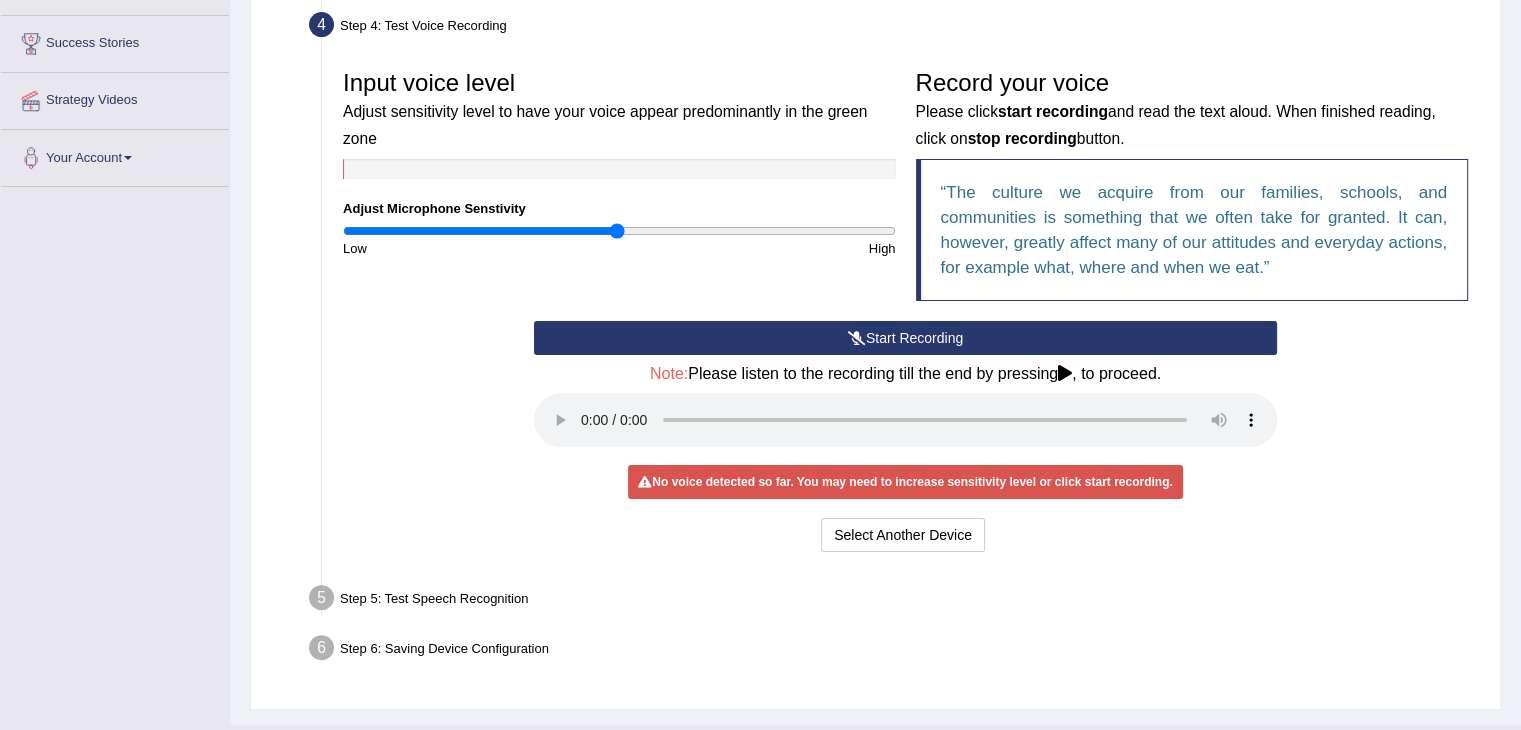 scroll, scrollTop: 412, scrollLeft: 0, axis: vertical 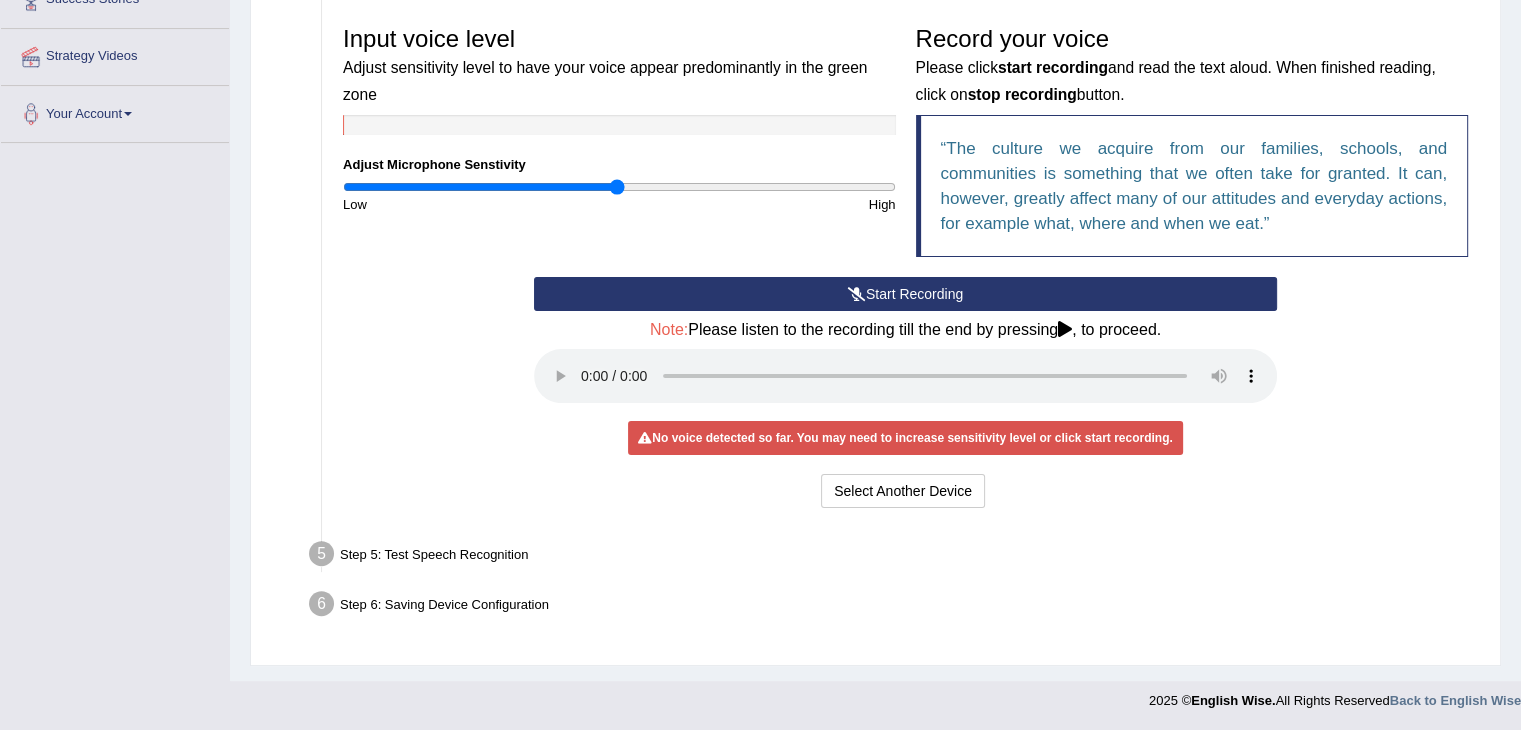 click on "Start Recording" at bounding box center (905, 294) 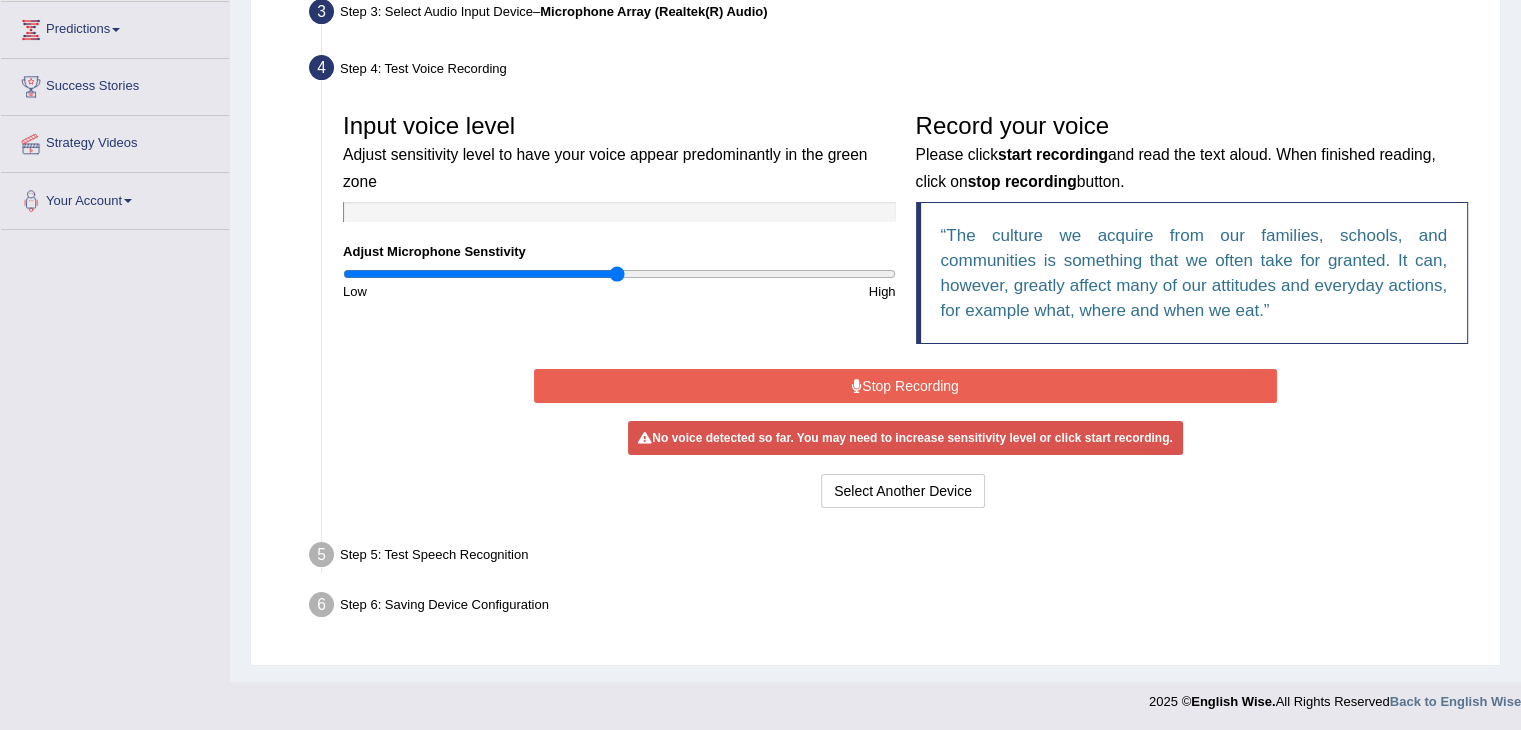 scroll, scrollTop: 320, scrollLeft: 0, axis: vertical 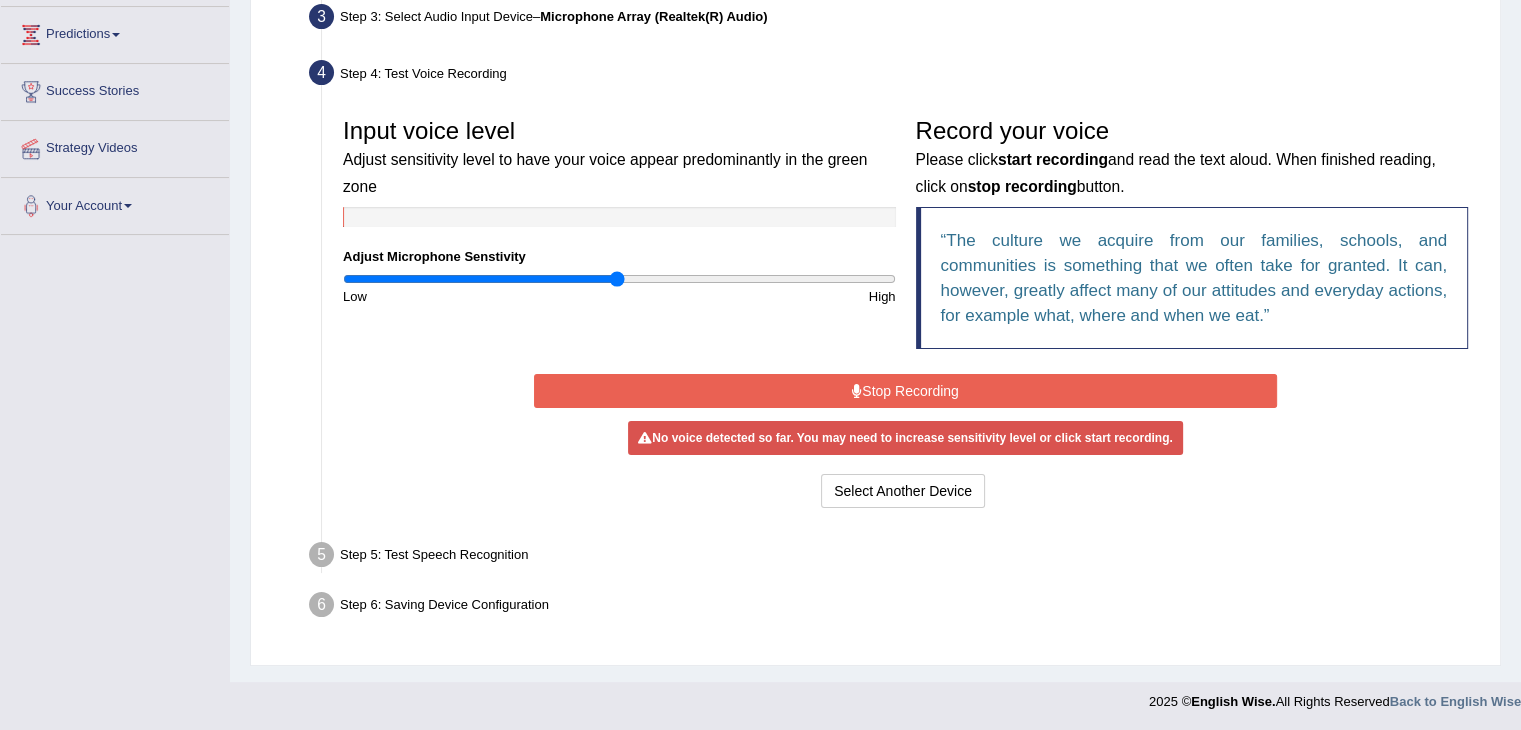 click on "Stop Recording" at bounding box center [905, 391] 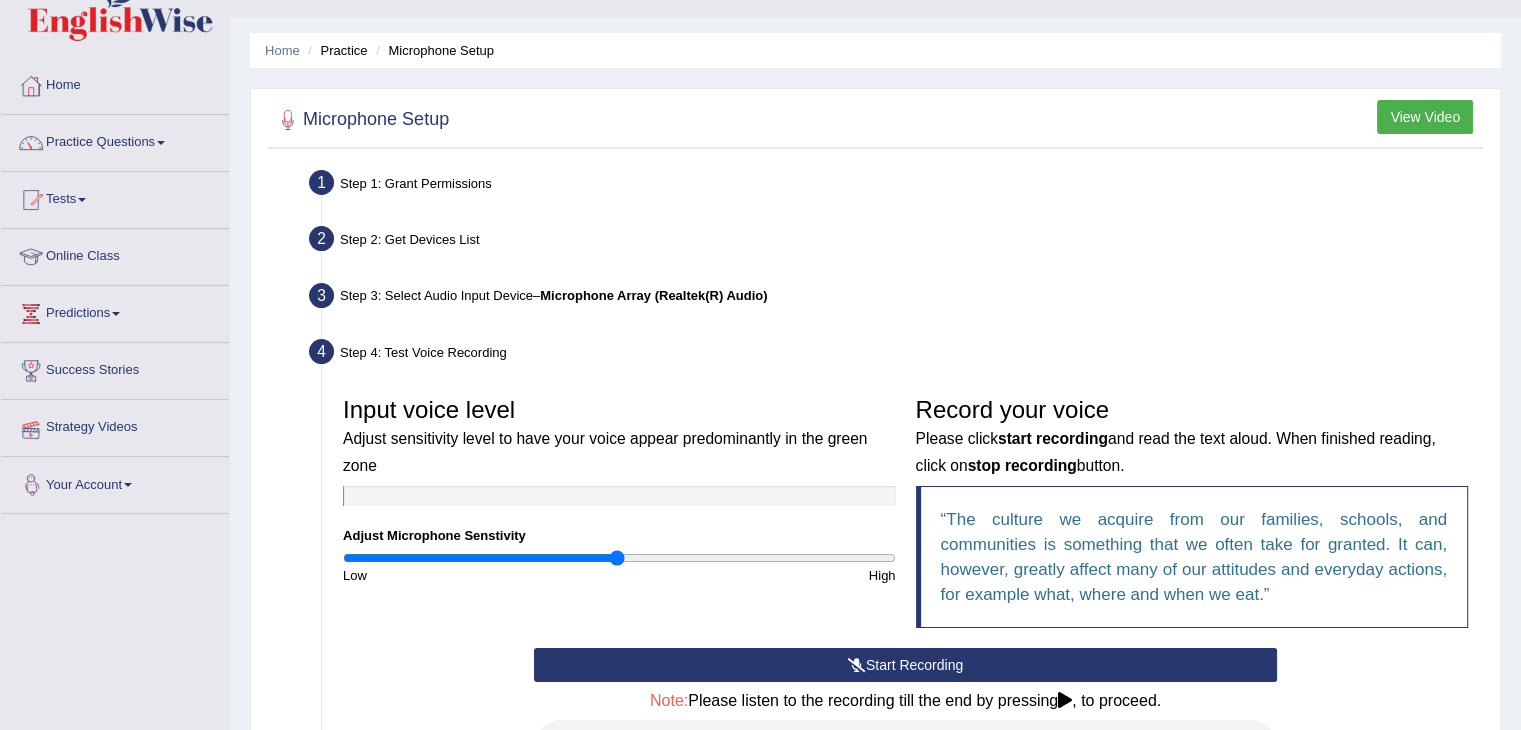 scroll, scrollTop: 36, scrollLeft: 0, axis: vertical 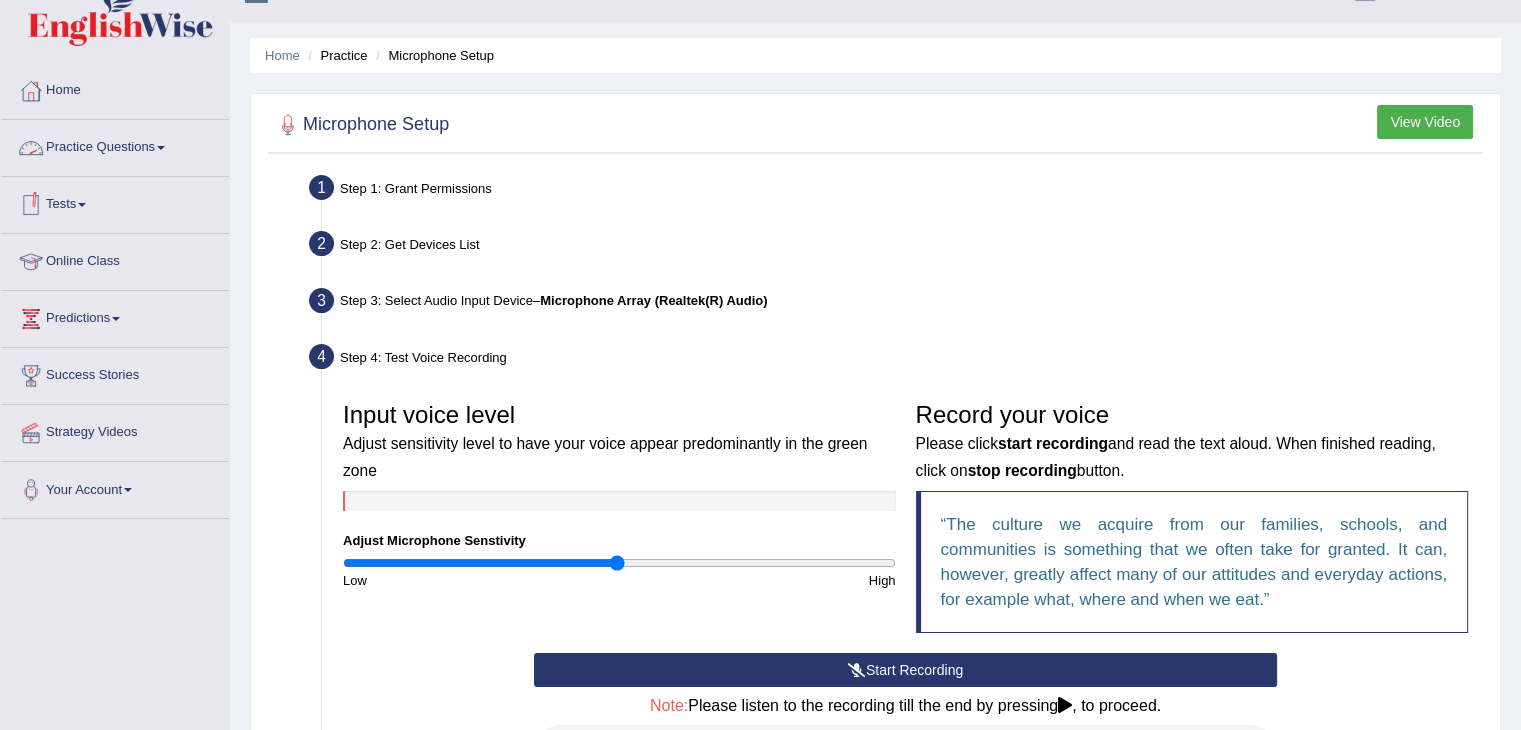 click on "Practice Questions" at bounding box center (115, 145) 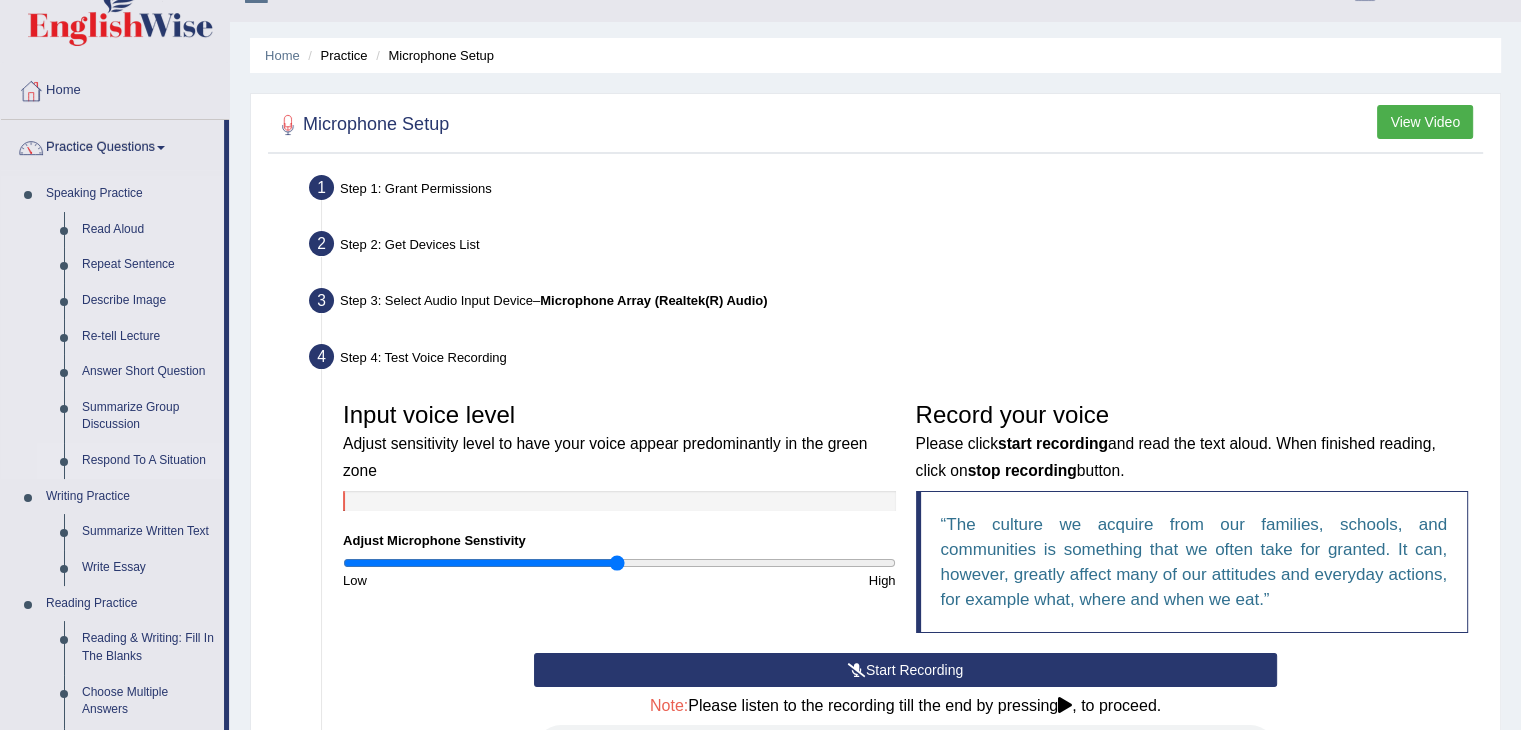 click on "Respond To A Situation" at bounding box center [148, 461] 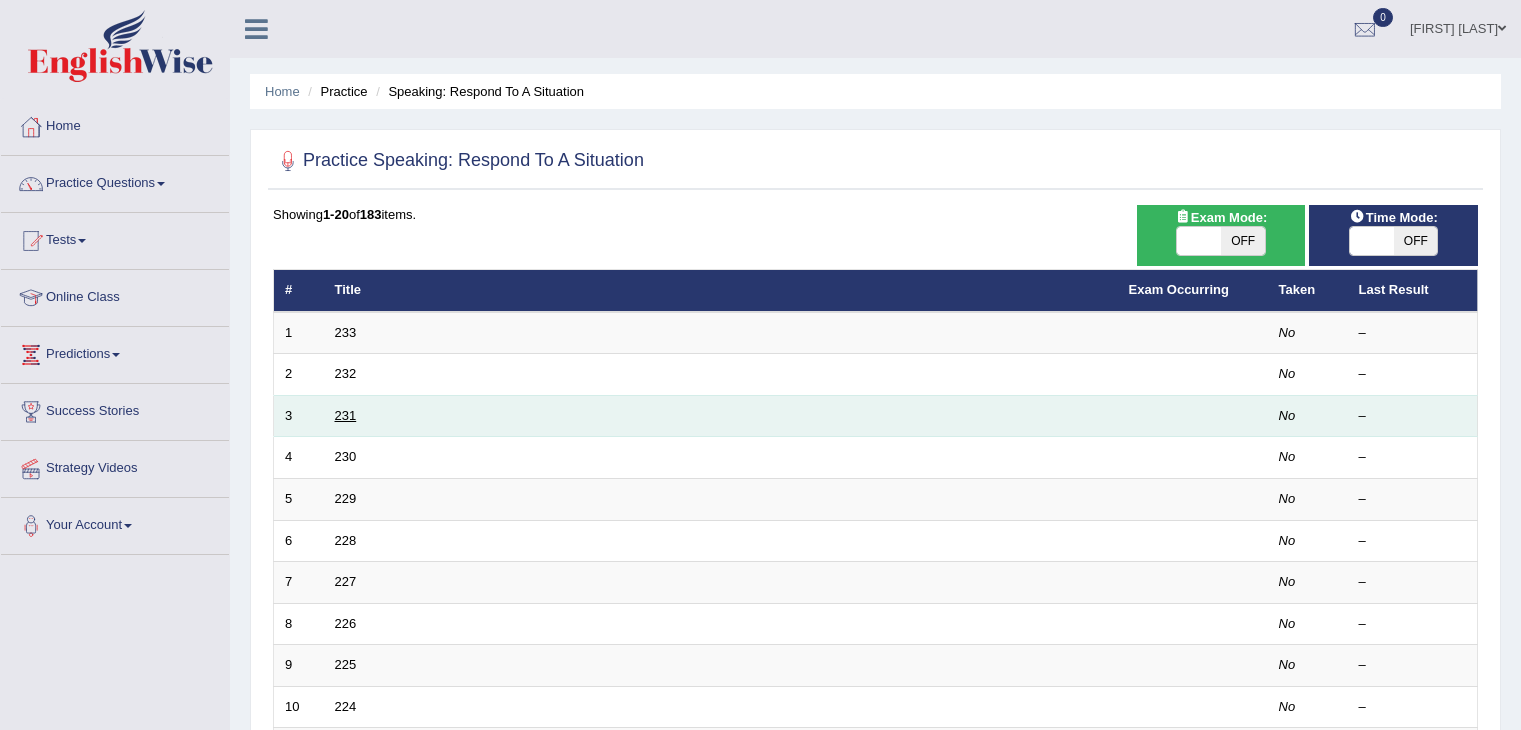 scroll, scrollTop: 0, scrollLeft: 0, axis: both 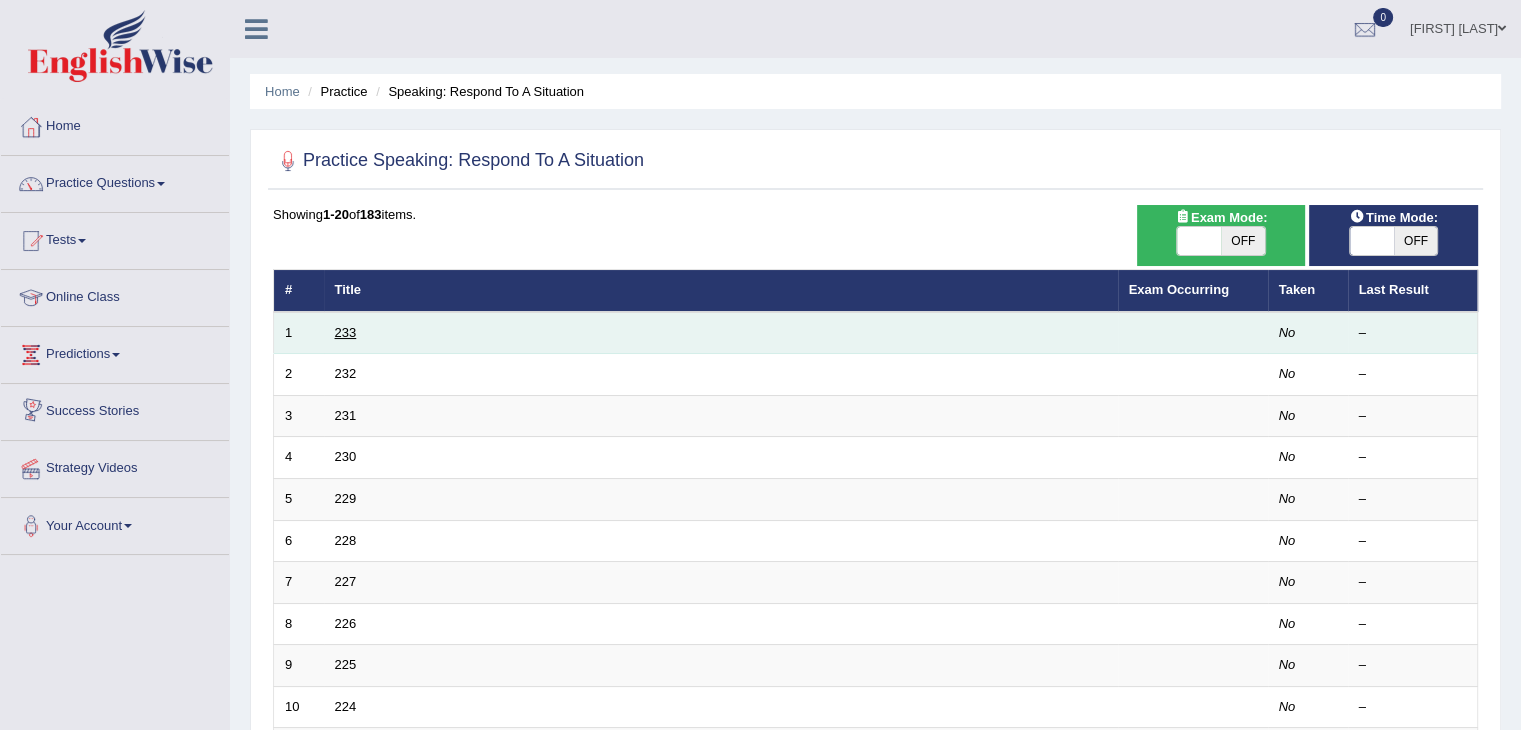 click on "233" at bounding box center (346, 332) 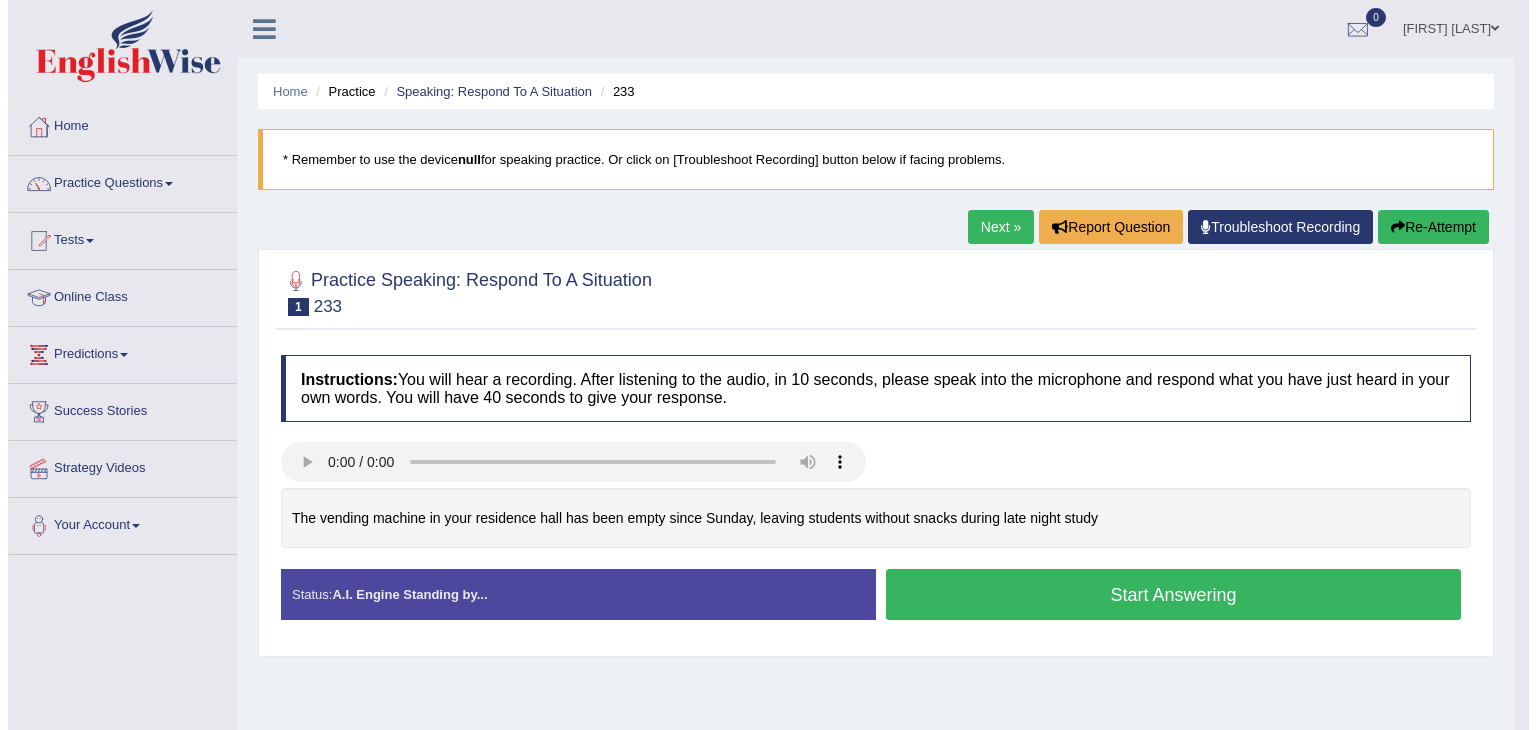 scroll, scrollTop: 0, scrollLeft: 0, axis: both 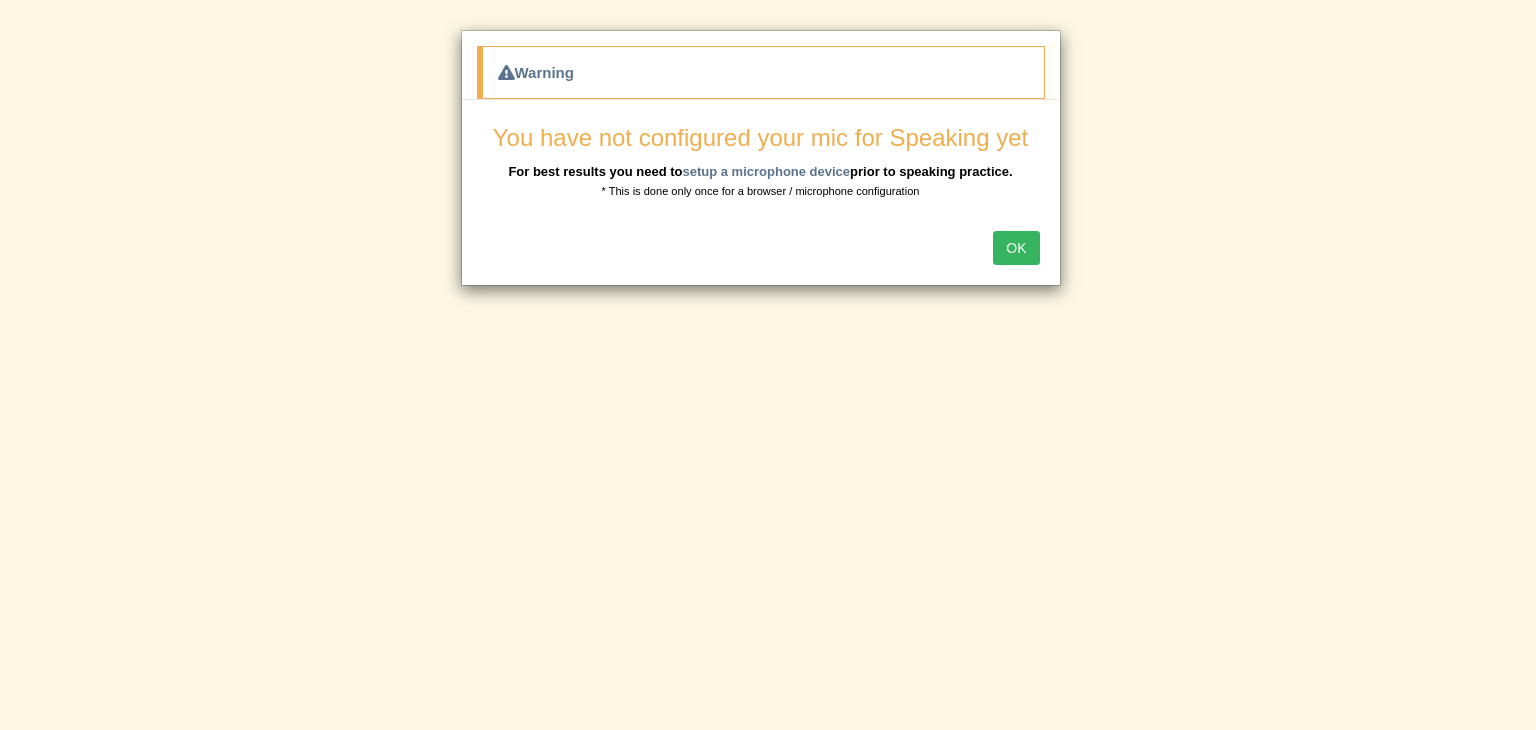 click on "OK" at bounding box center [1016, 248] 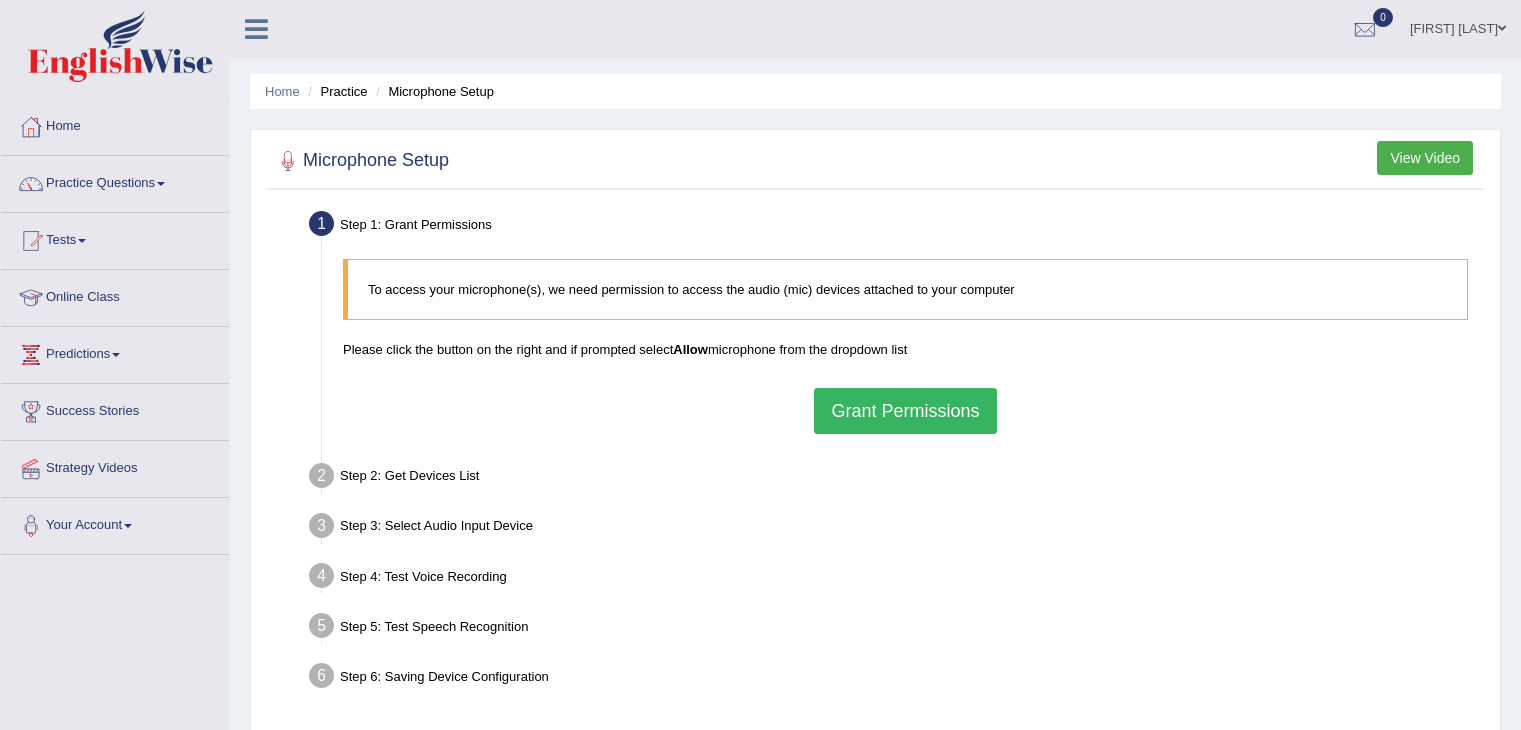 scroll, scrollTop: 0, scrollLeft: 0, axis: both 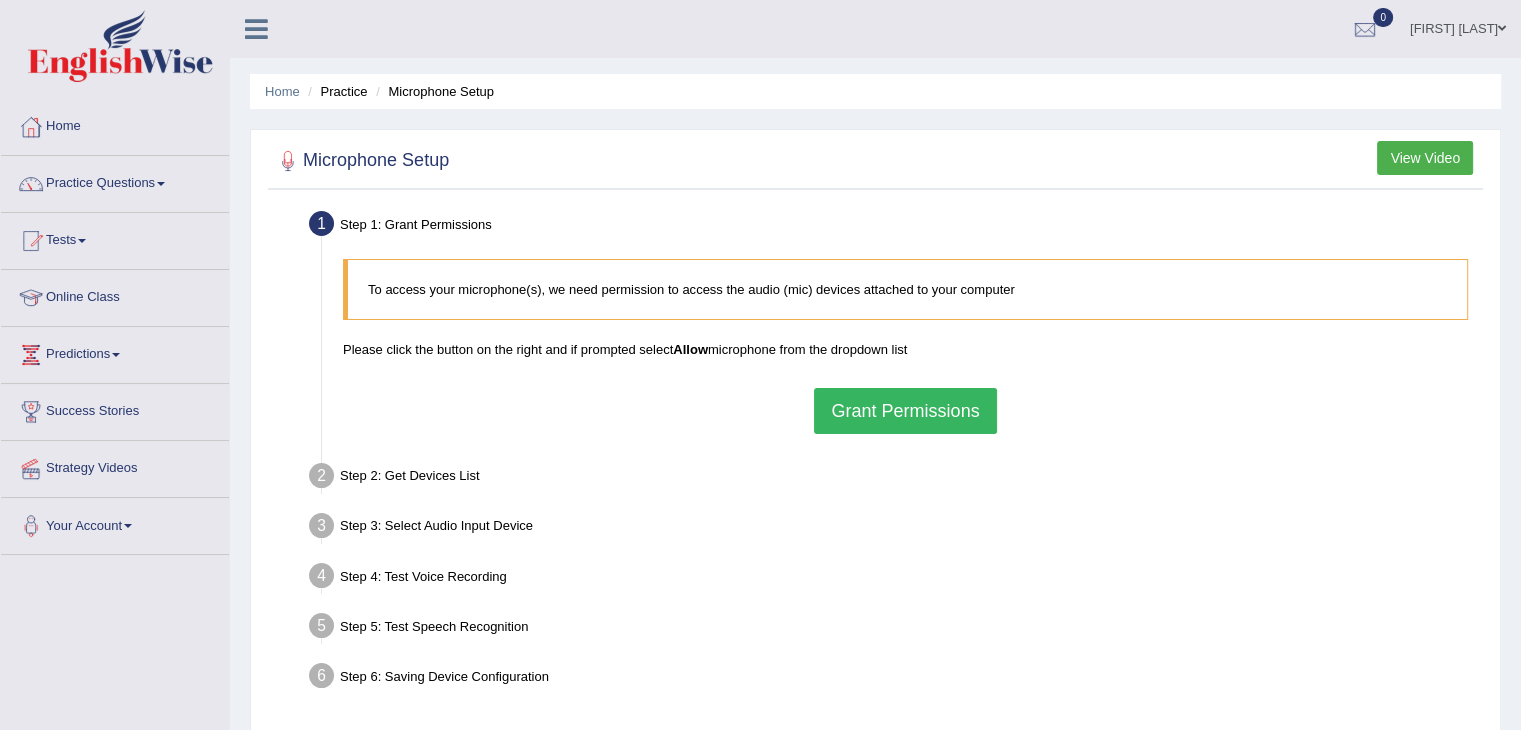 click on "Grant Permissions" at bounding box center (905, 411) 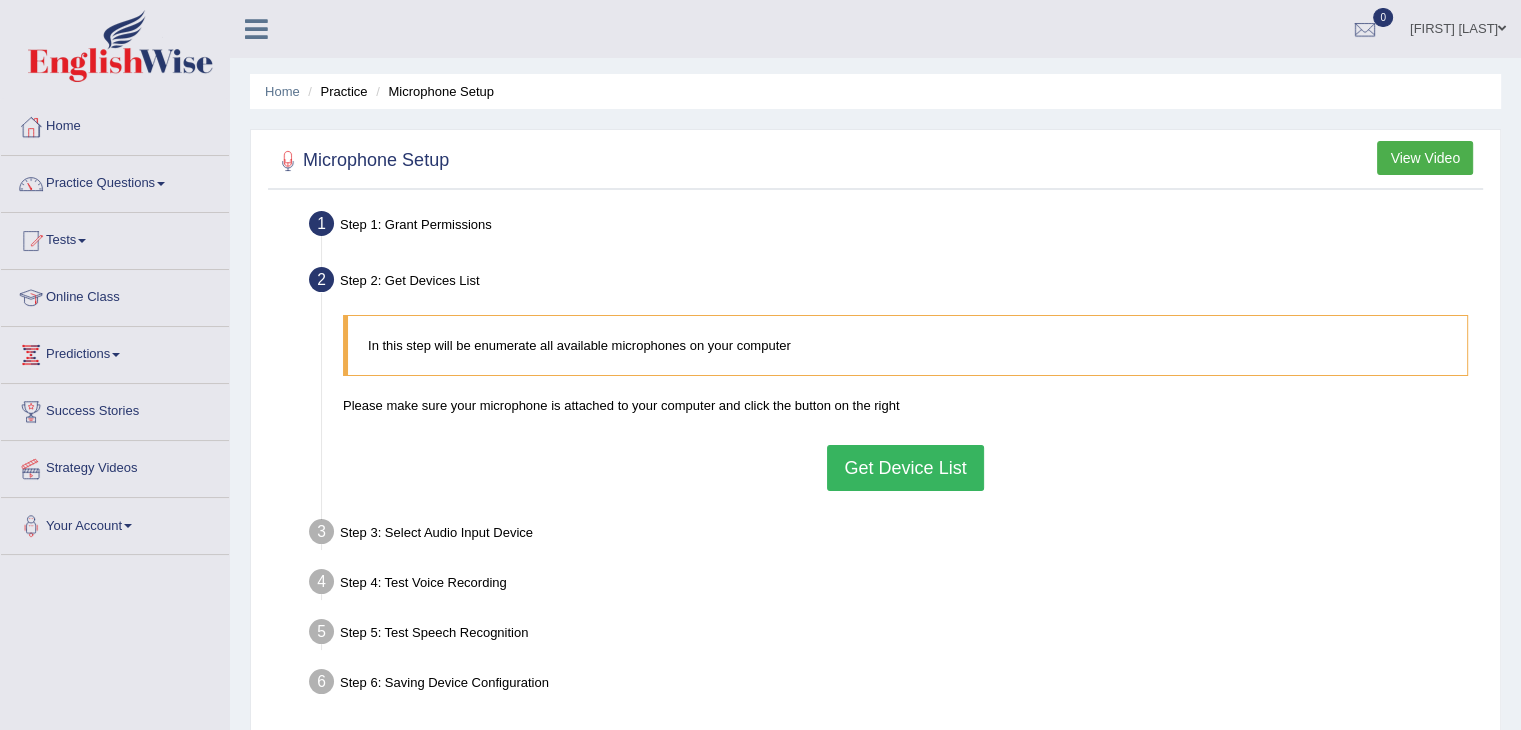 click on "Get Device List" at bounding box center [905, 468] 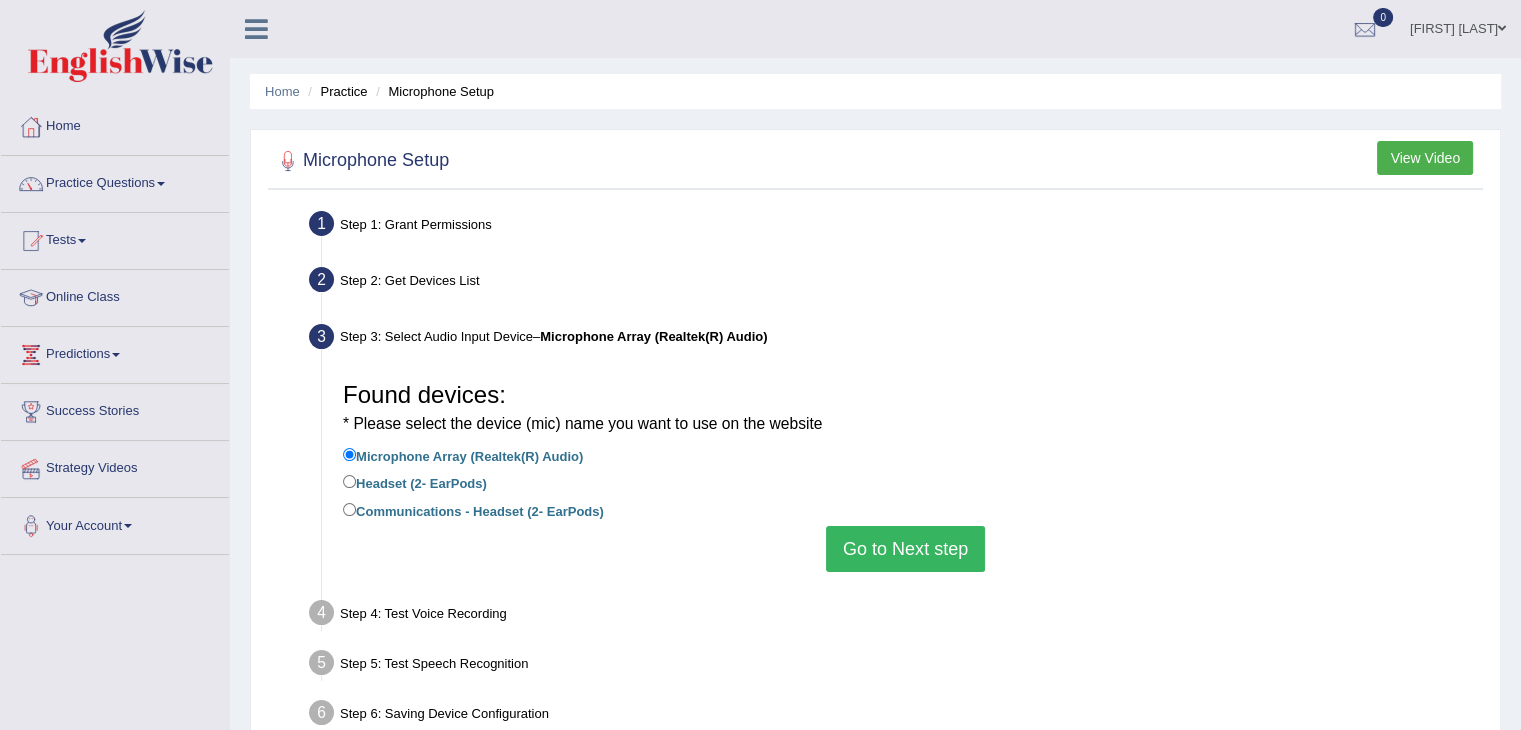 click on "Communications - Headset (2- EarPods)" at bounding box center (473, 510) 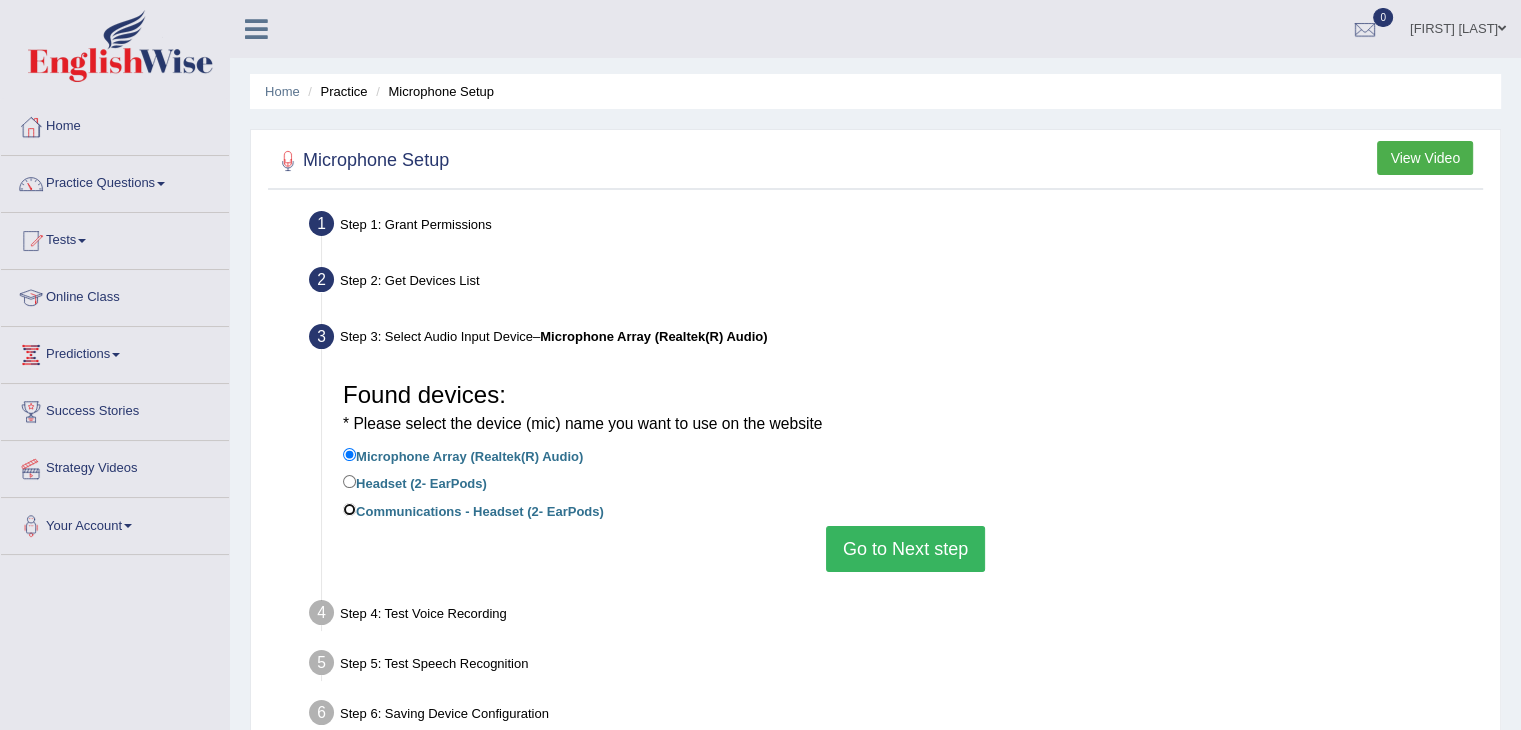 click on "Communications - Headset (2- EarPods)" at bounding box center [349, 509] 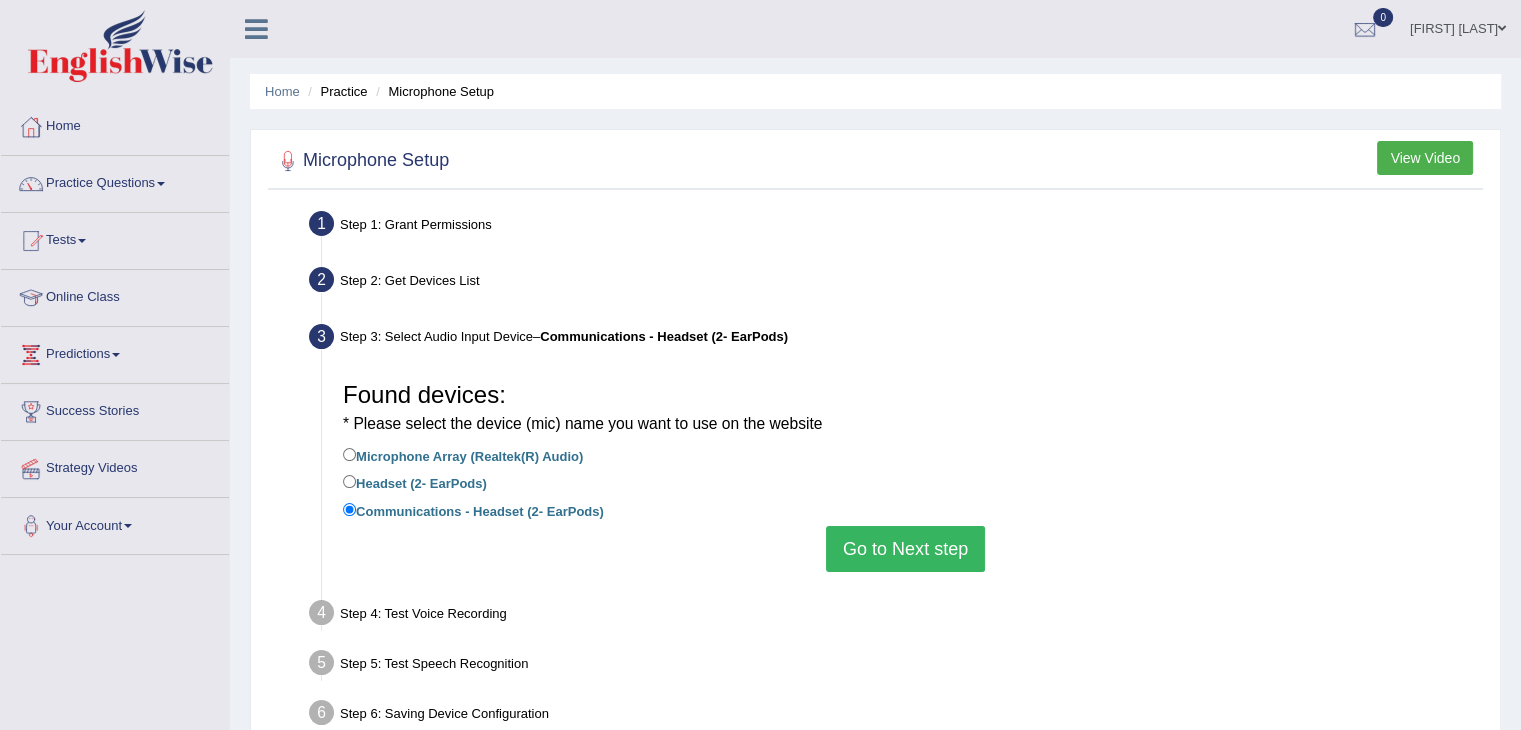 click on "Go to Next step" at bounding box center (905, 549) 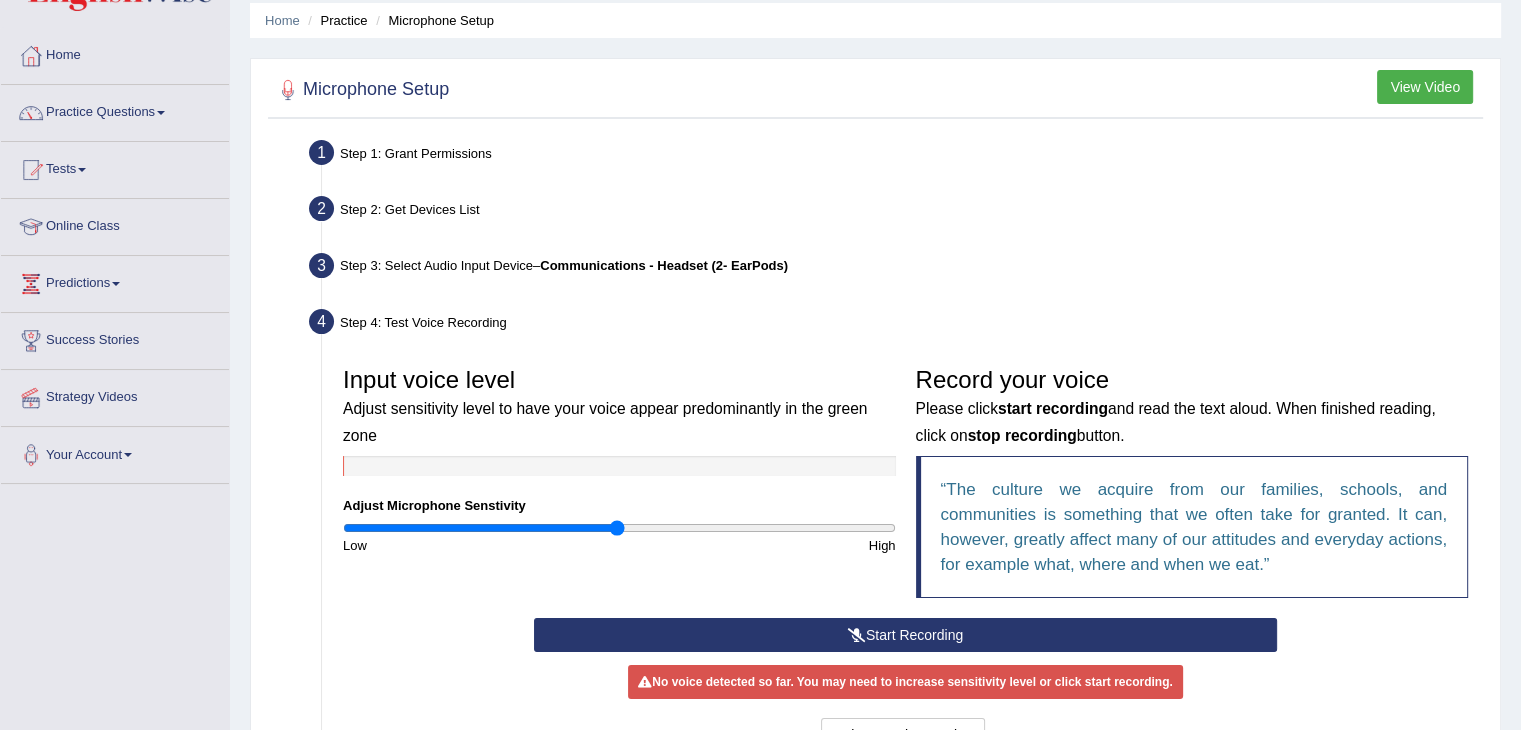 scroll, scrollTop: 144, scrollLeft: 0, axis: vertical 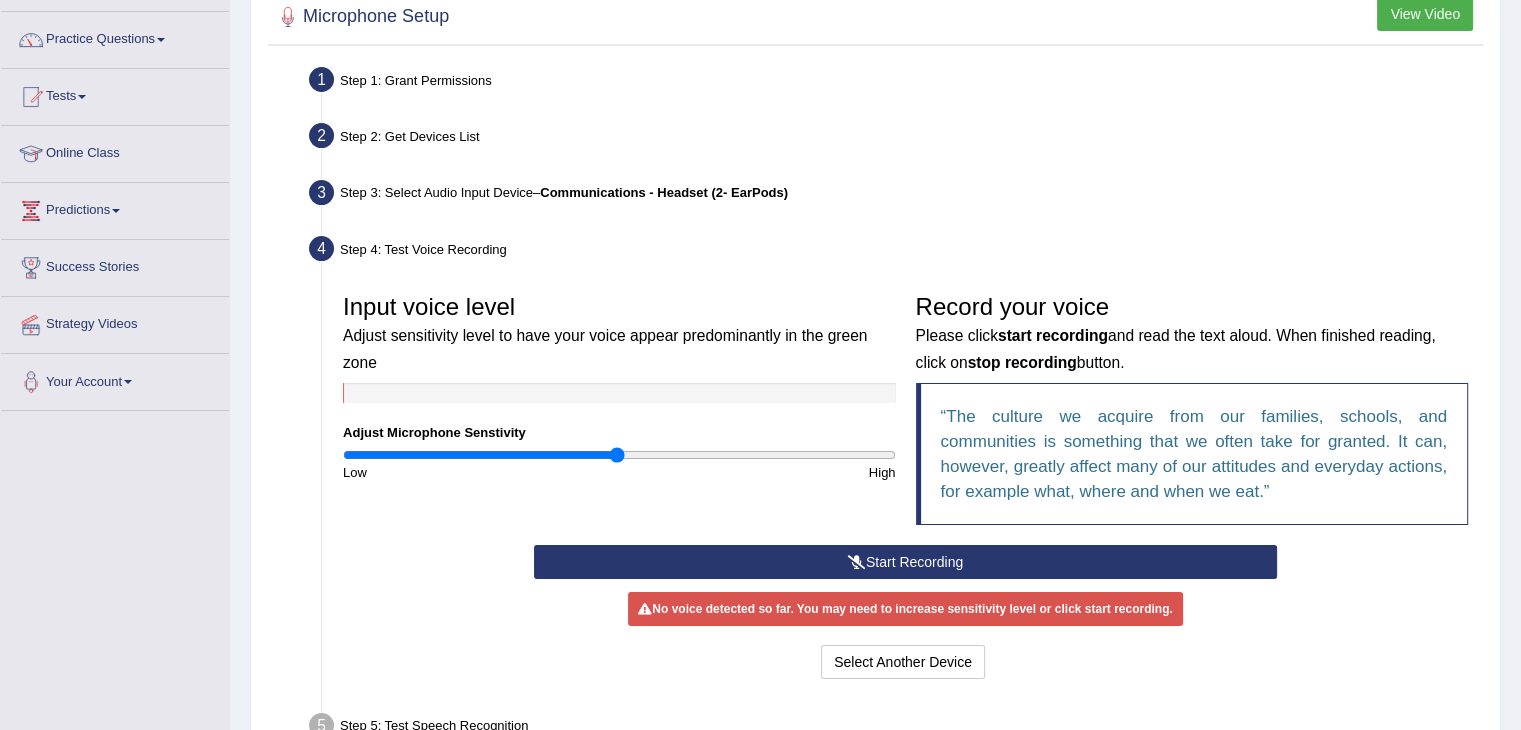 click on "Start Recording" at bounding box center [905, 562] 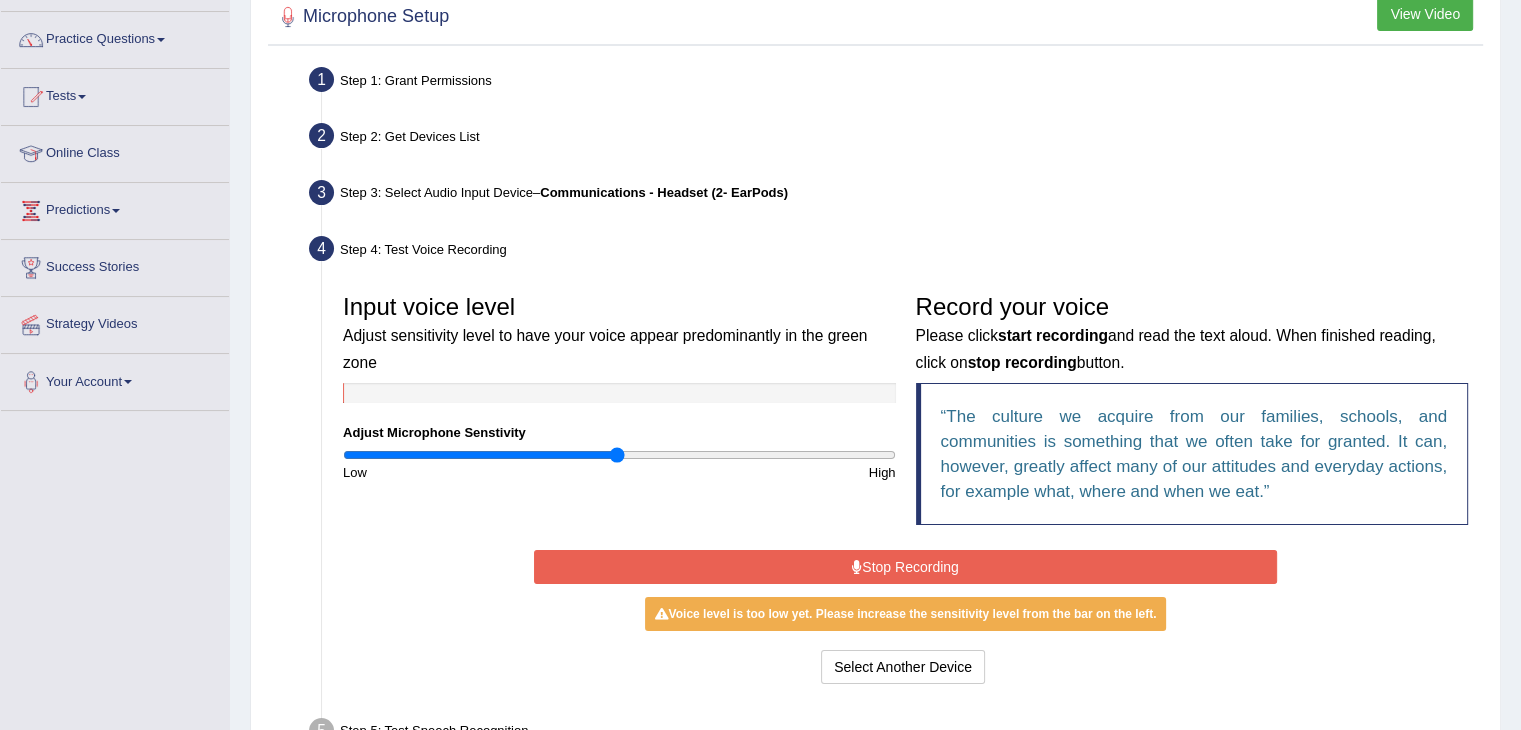 click on "Stop Recording" at bounding box center (905, 567) 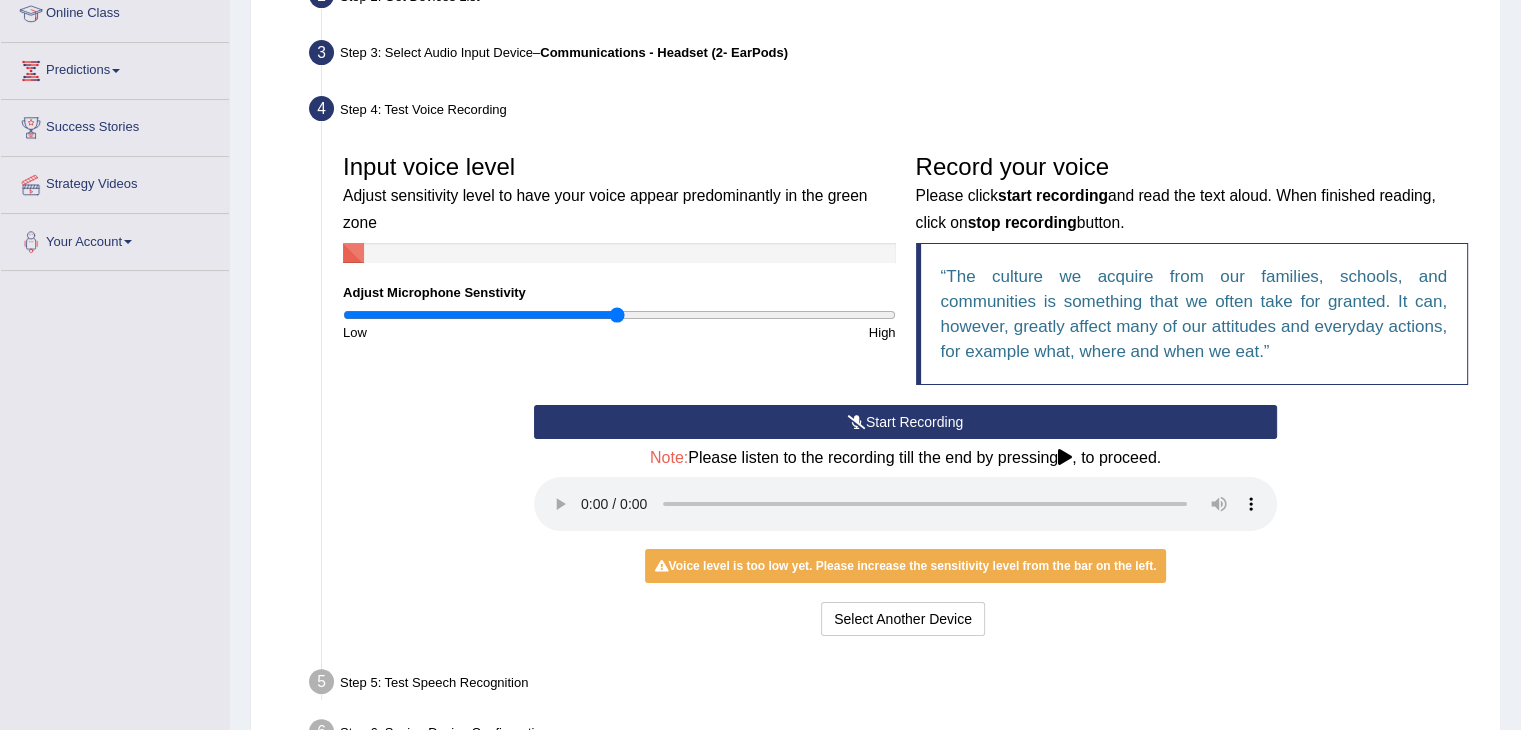 scroll, scrollTop: 292, scrollLeft: 0, axis: vertical 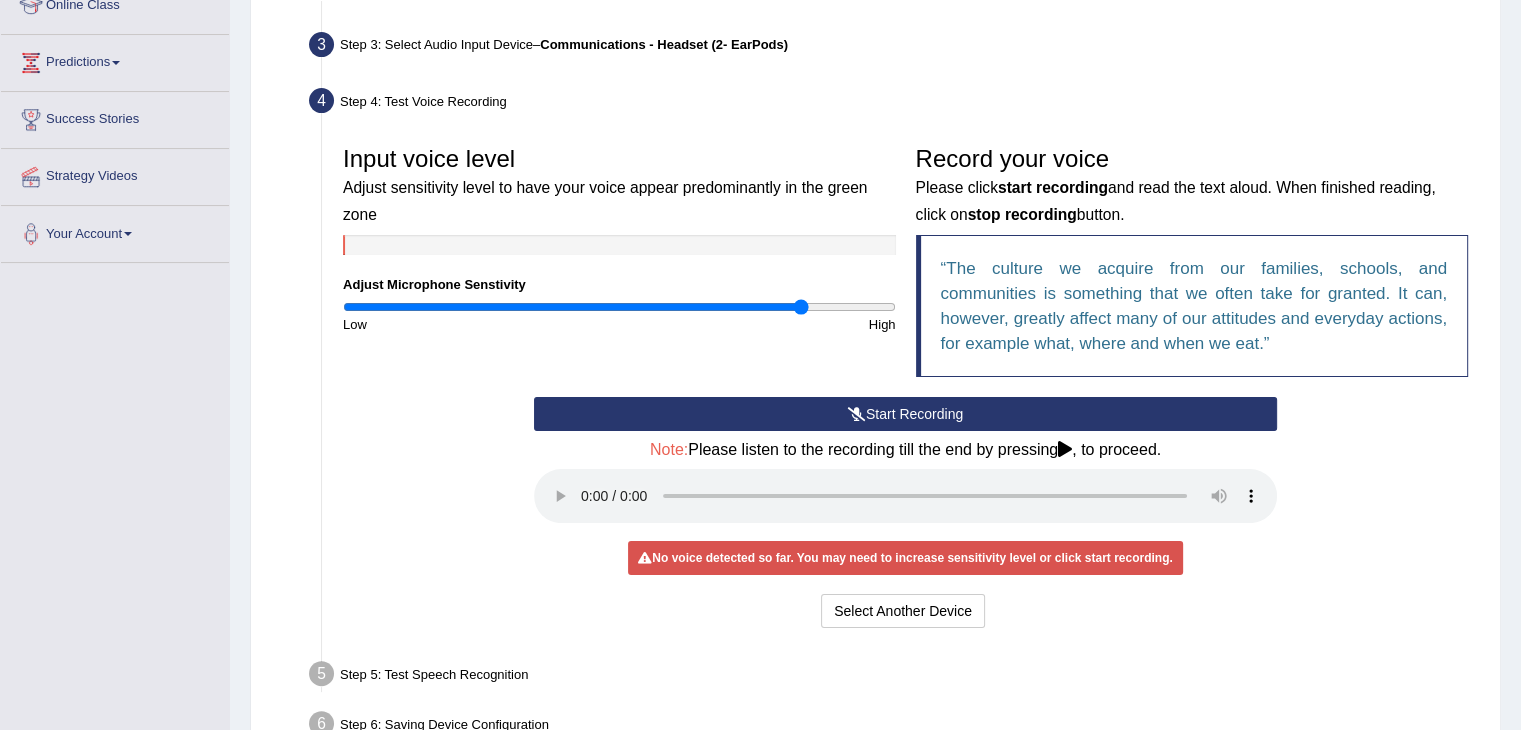 click at bounding box center (619, 307) 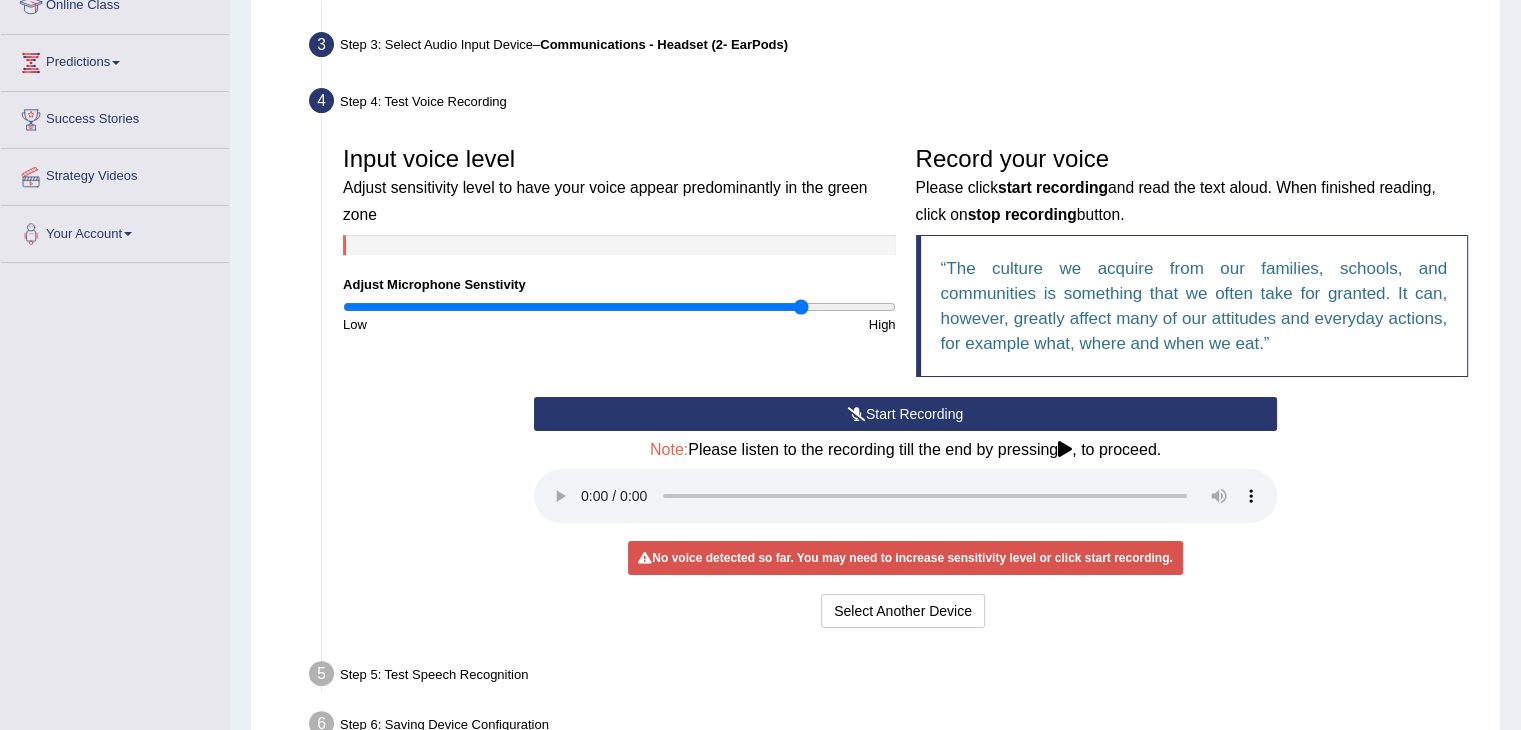 click on "Start Recording" at bounding box center [905, 414] 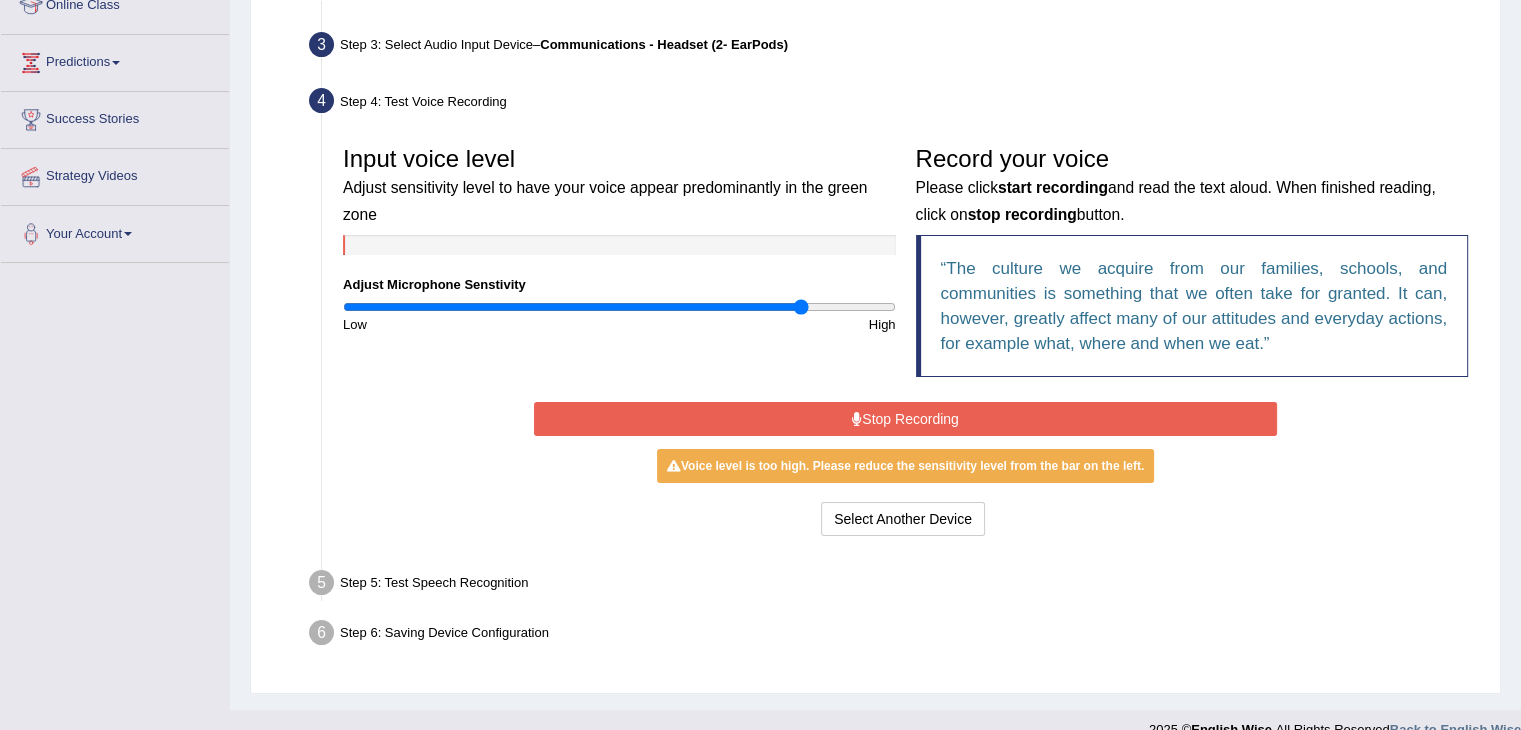 click on "Stop Recording" at bounding box center (905, 419) 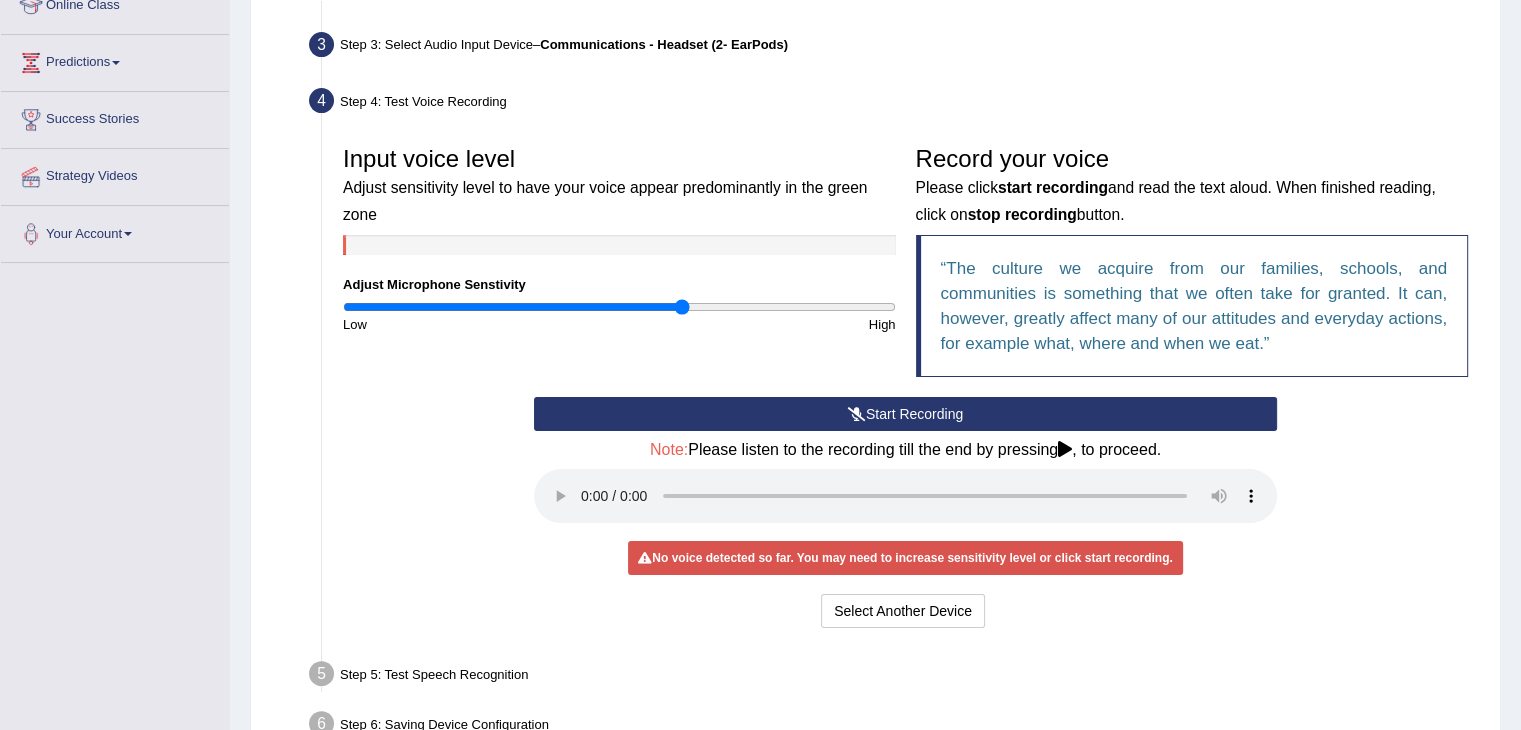 click at bounding box center (619, 307) 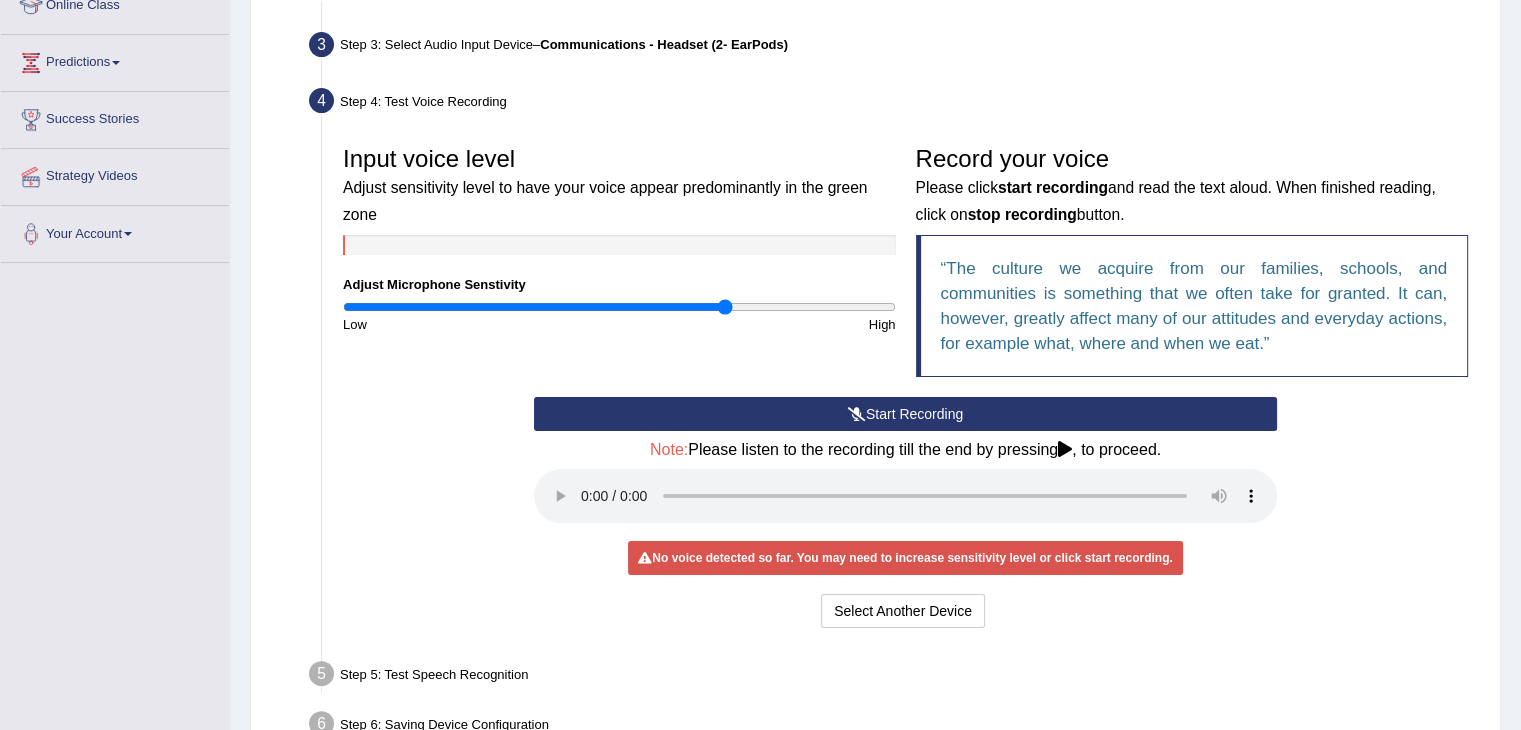 click at bounding box center [619, 307] 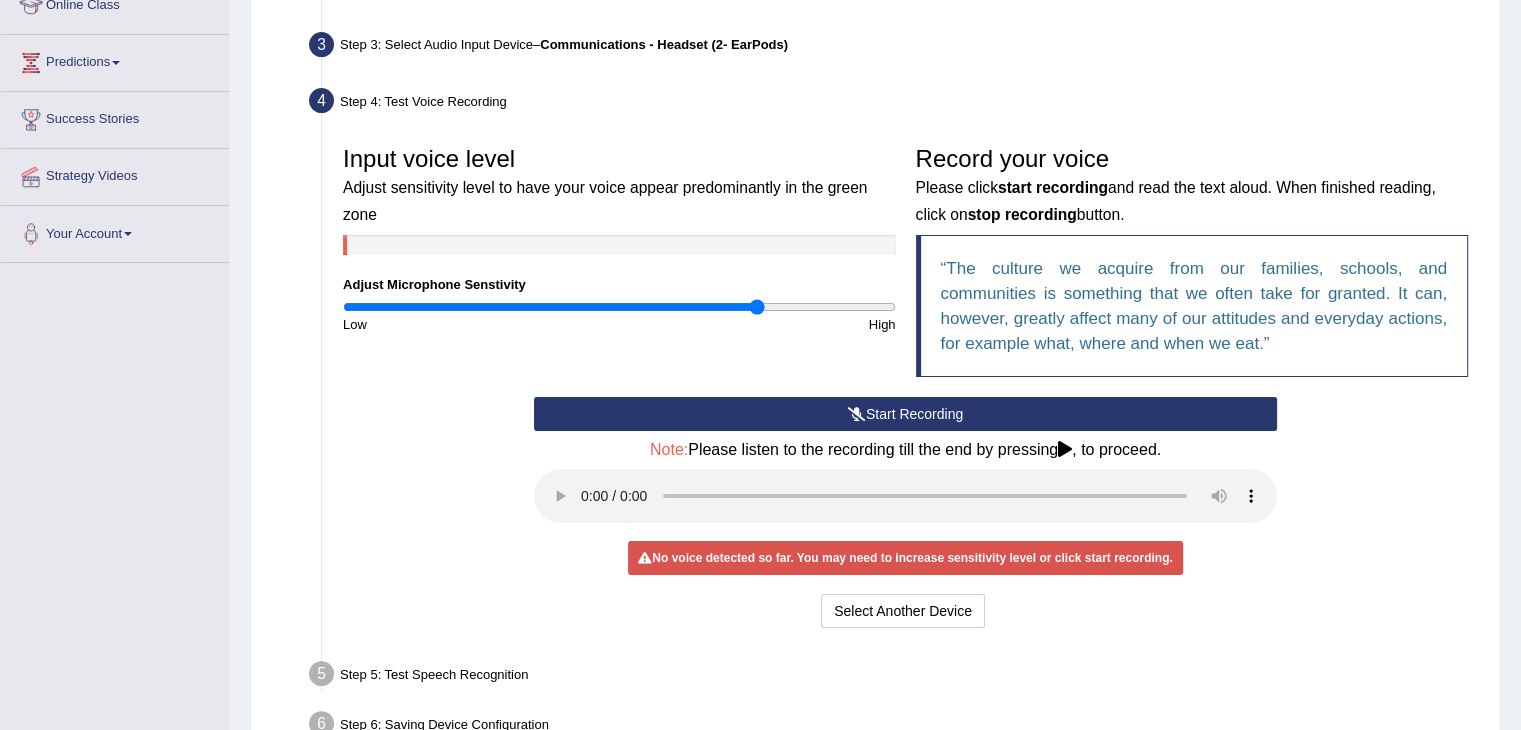 click at bounding box center [619, 307] 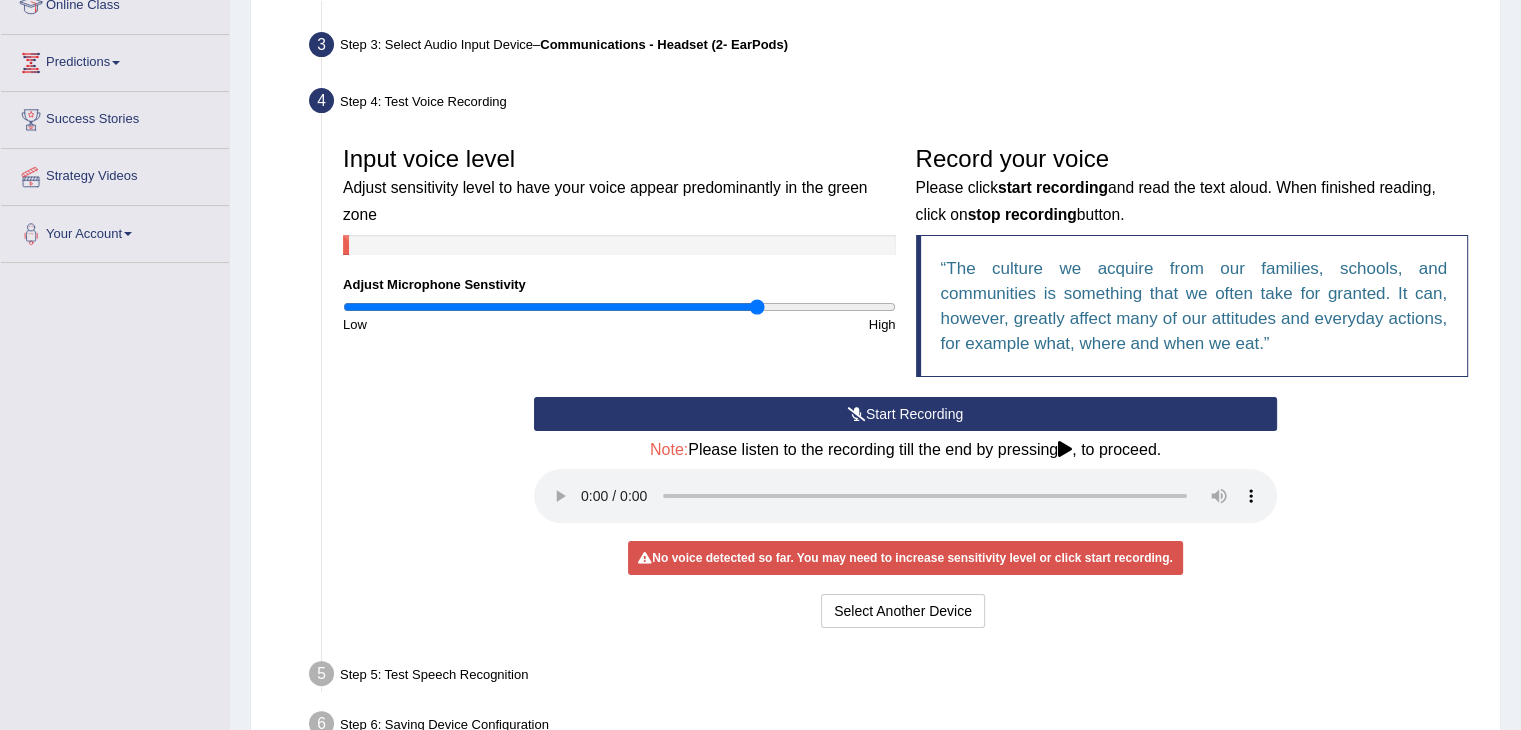 click on "Start Recording" at bounding box center (905, 414) 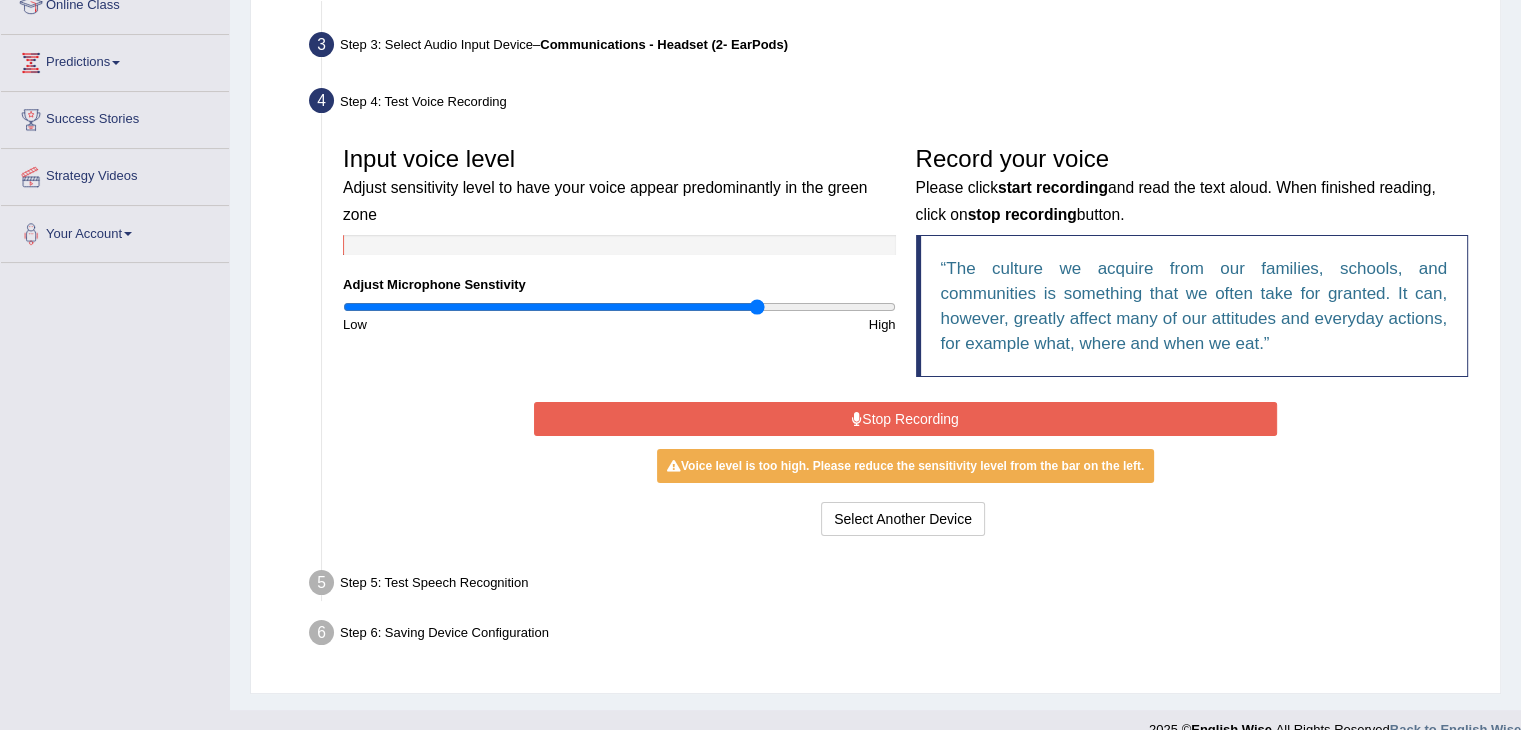 click on "Stop Recording" at bounding box center [905, 419] 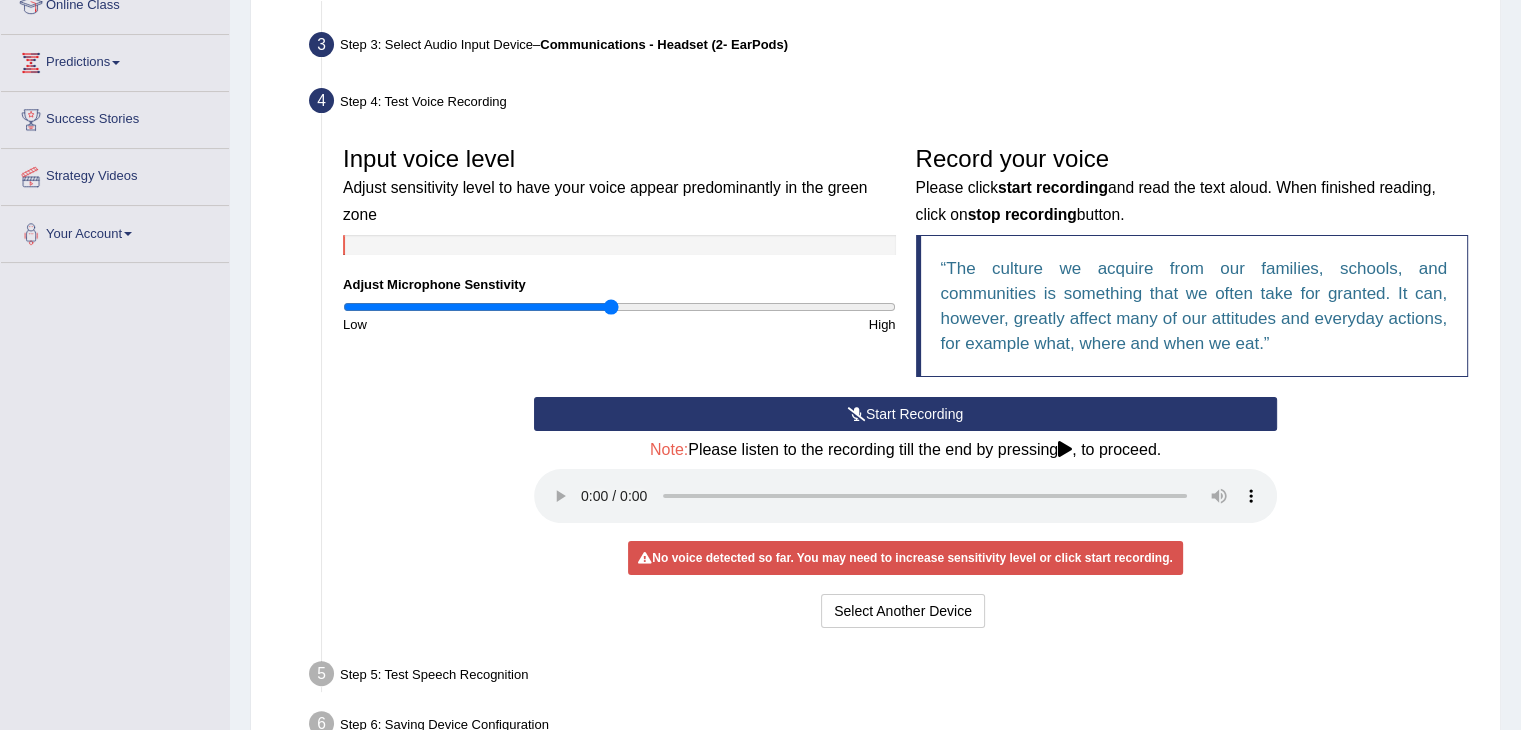 click at bounding box center [619, 307] 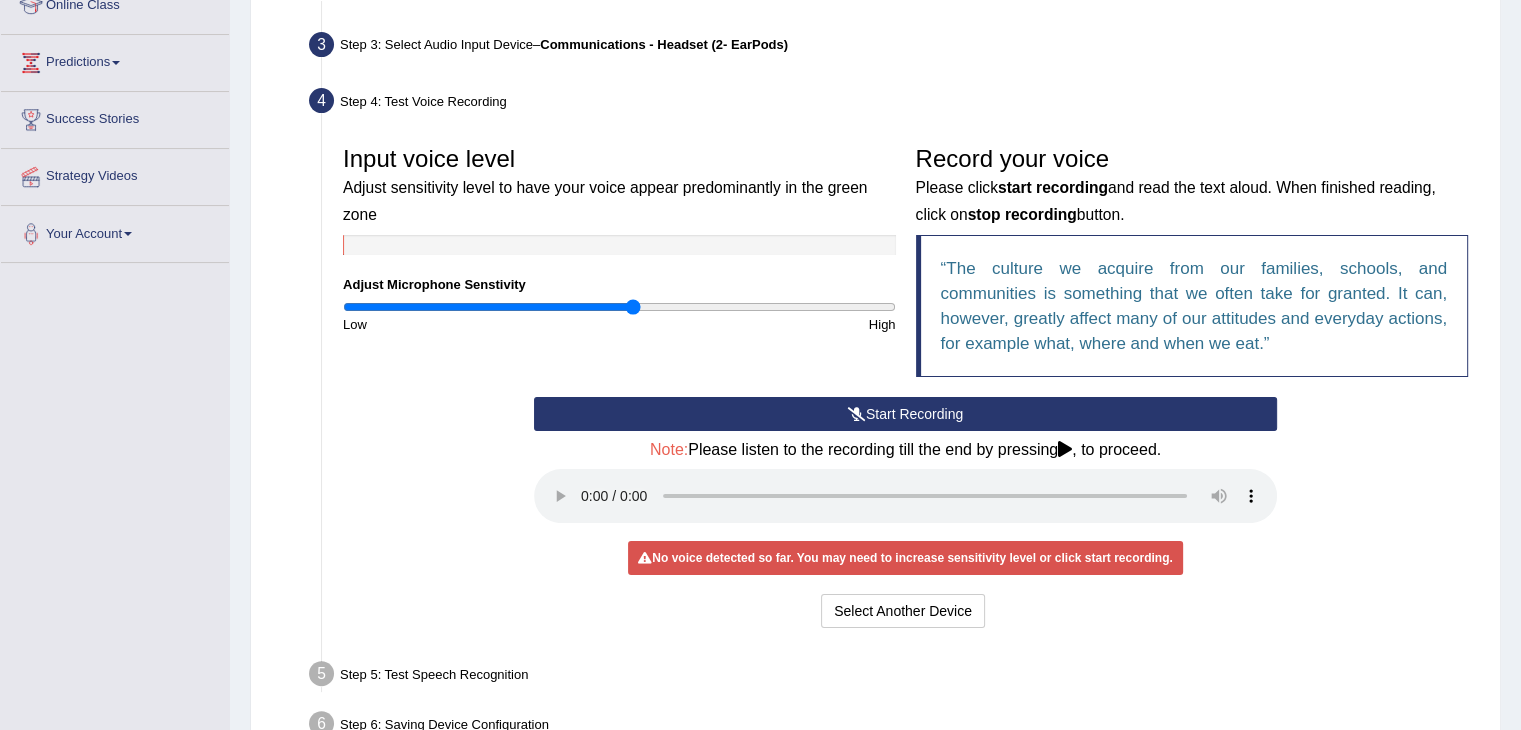 click at bounding box center [619, 307] 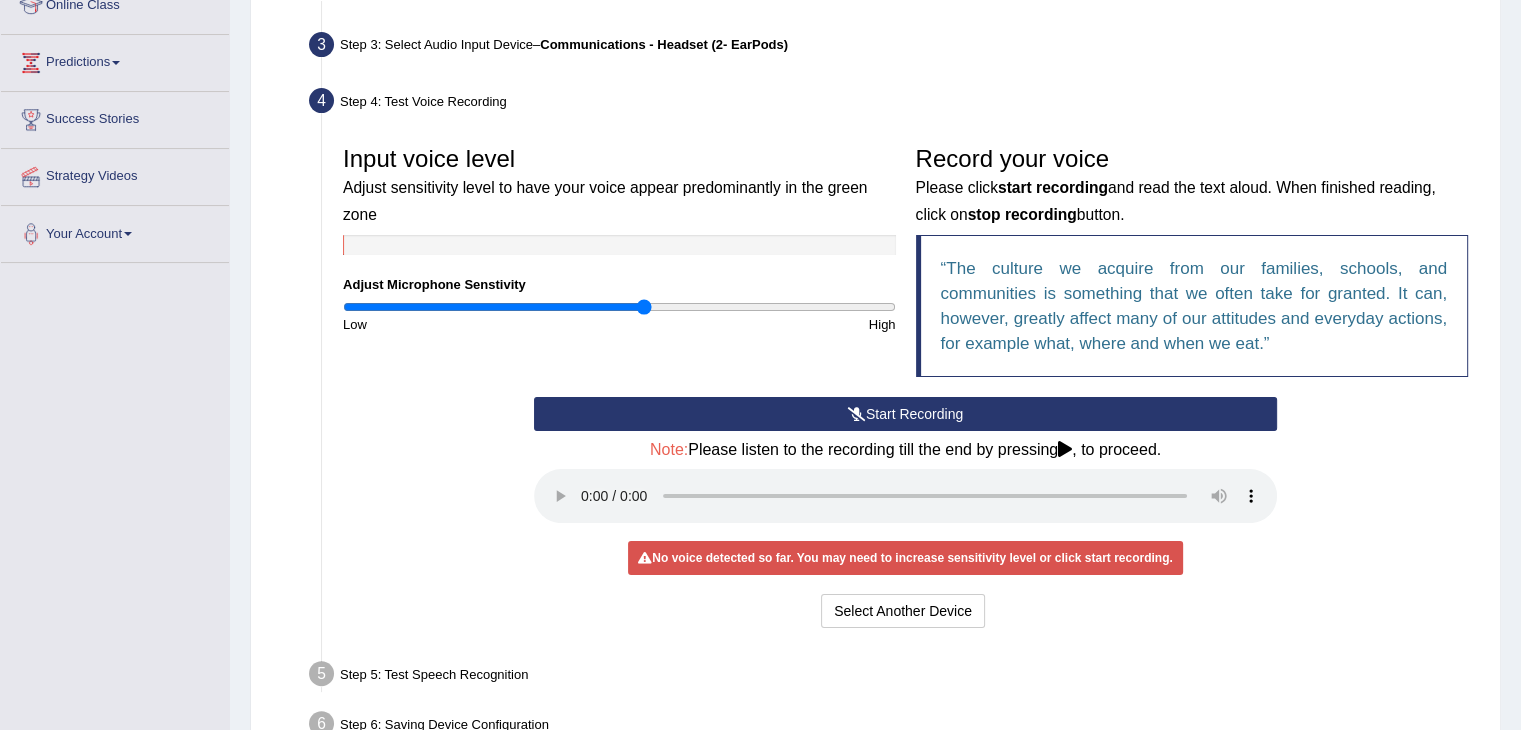type on "1.1" 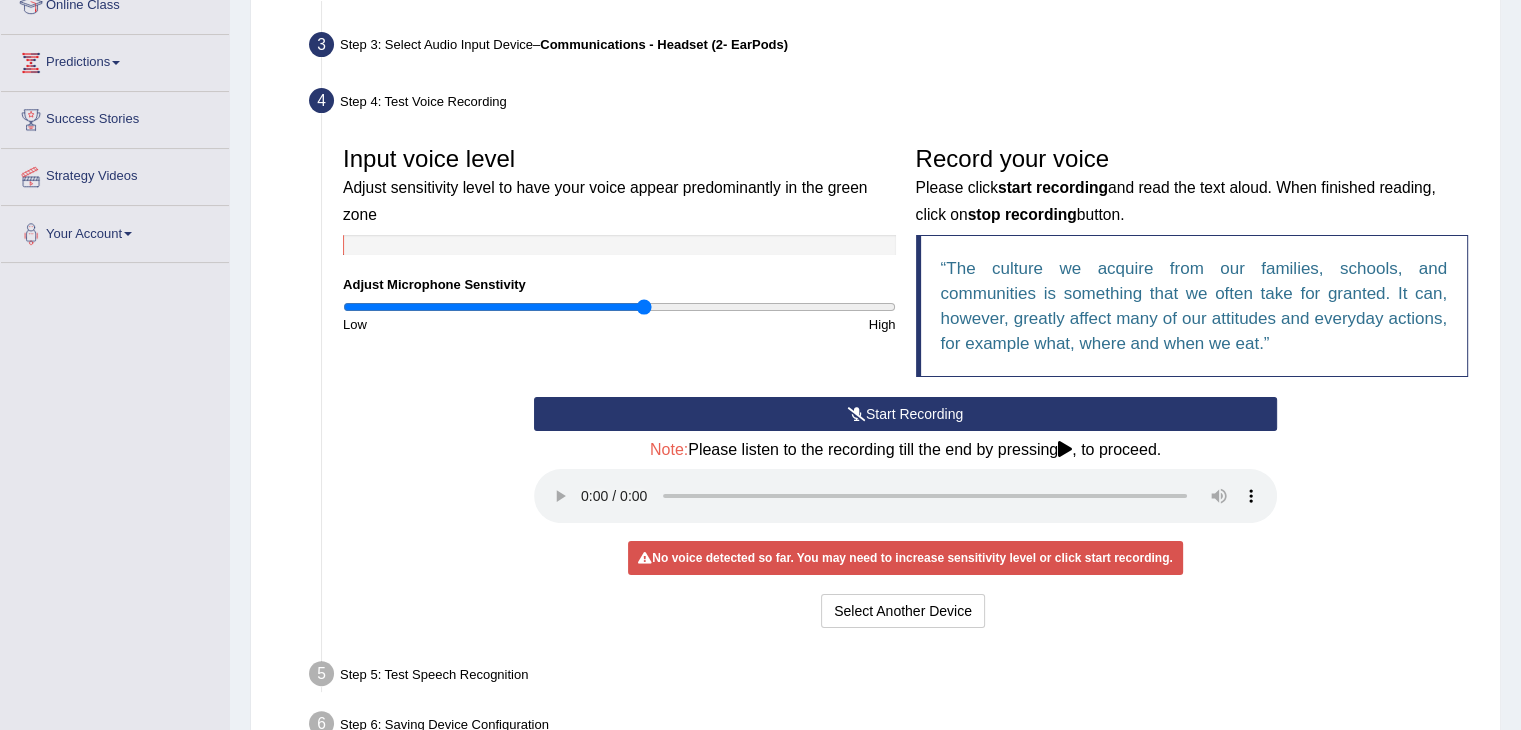 click on "Start Recording" at bounding box center (905, 414) 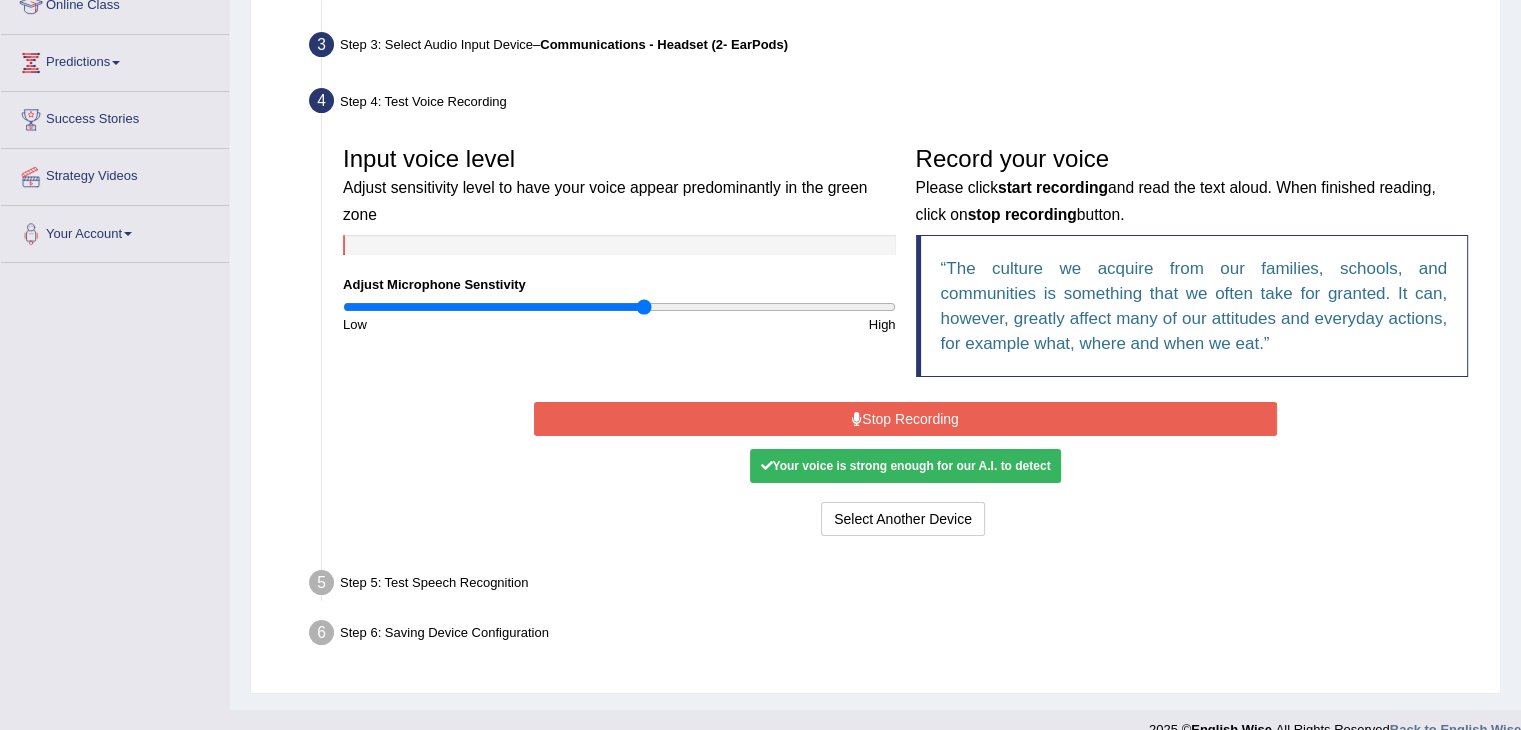 click on "Stop Recording" at bounding box center (905, 419) 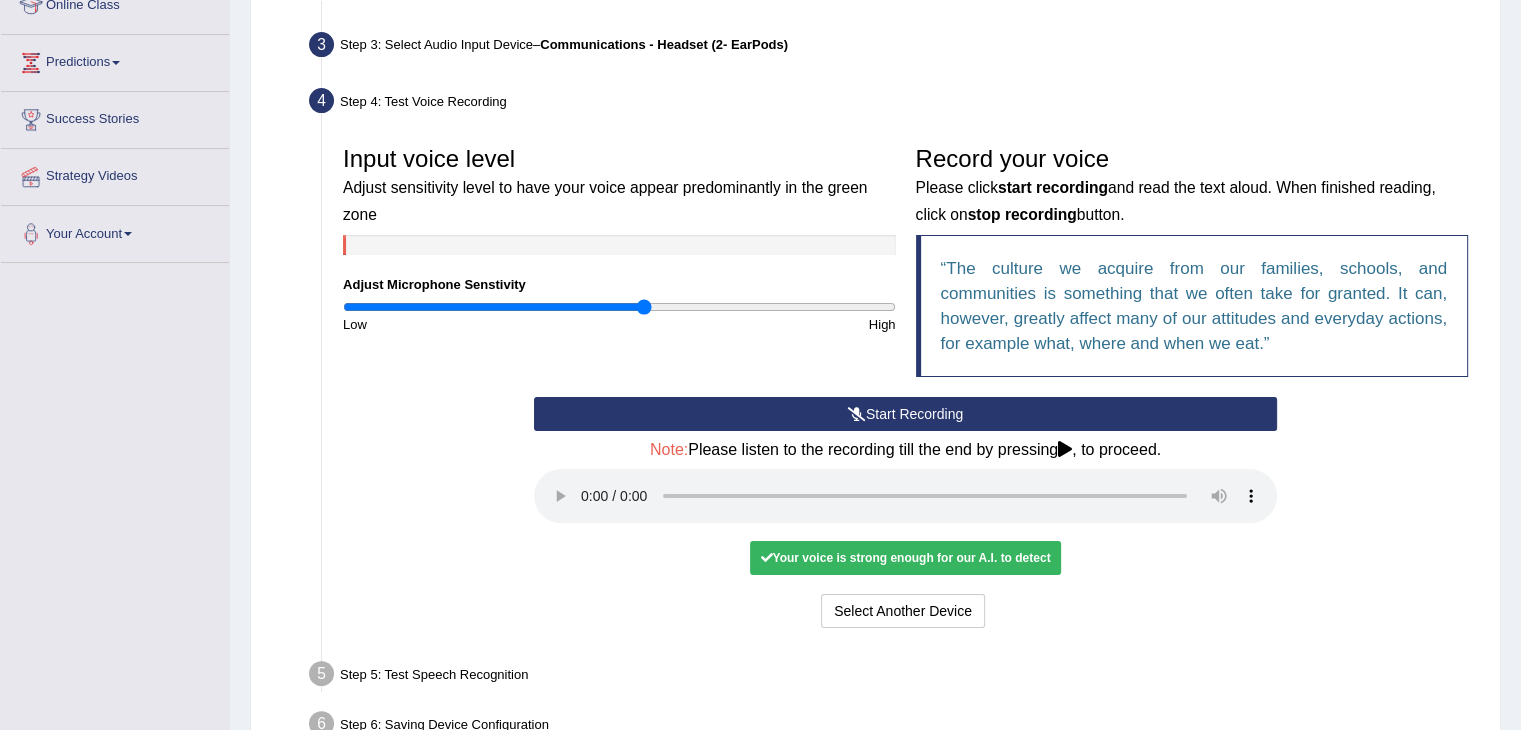 click on "Your voice is strong enough for our A.I. to detect" at bounding box center (905, 558) 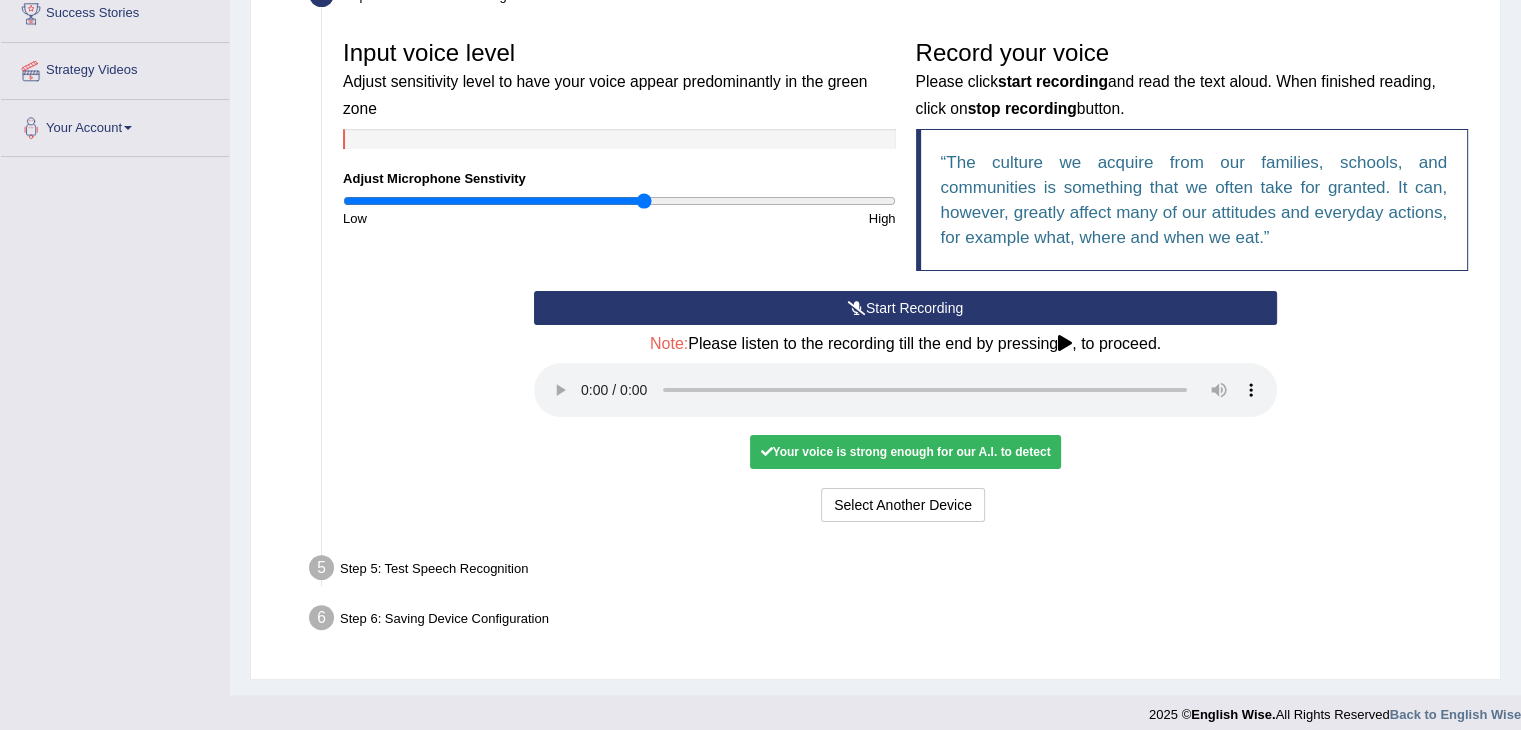 scroll, scrollTop: 412, scrollLeft: 0, axis: vertical 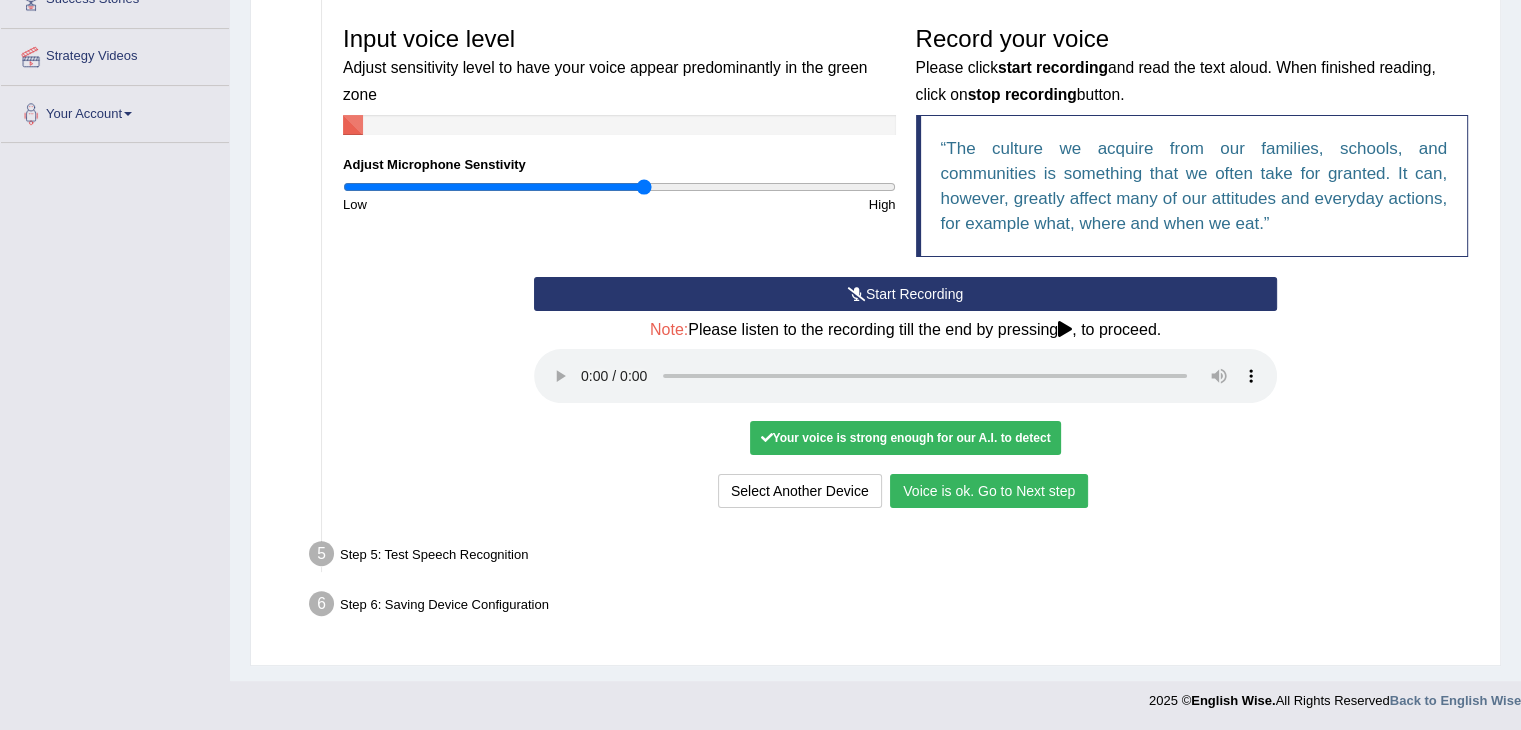 click on "Voice is ok. Go to Next step" at bounding box center (989, 491) 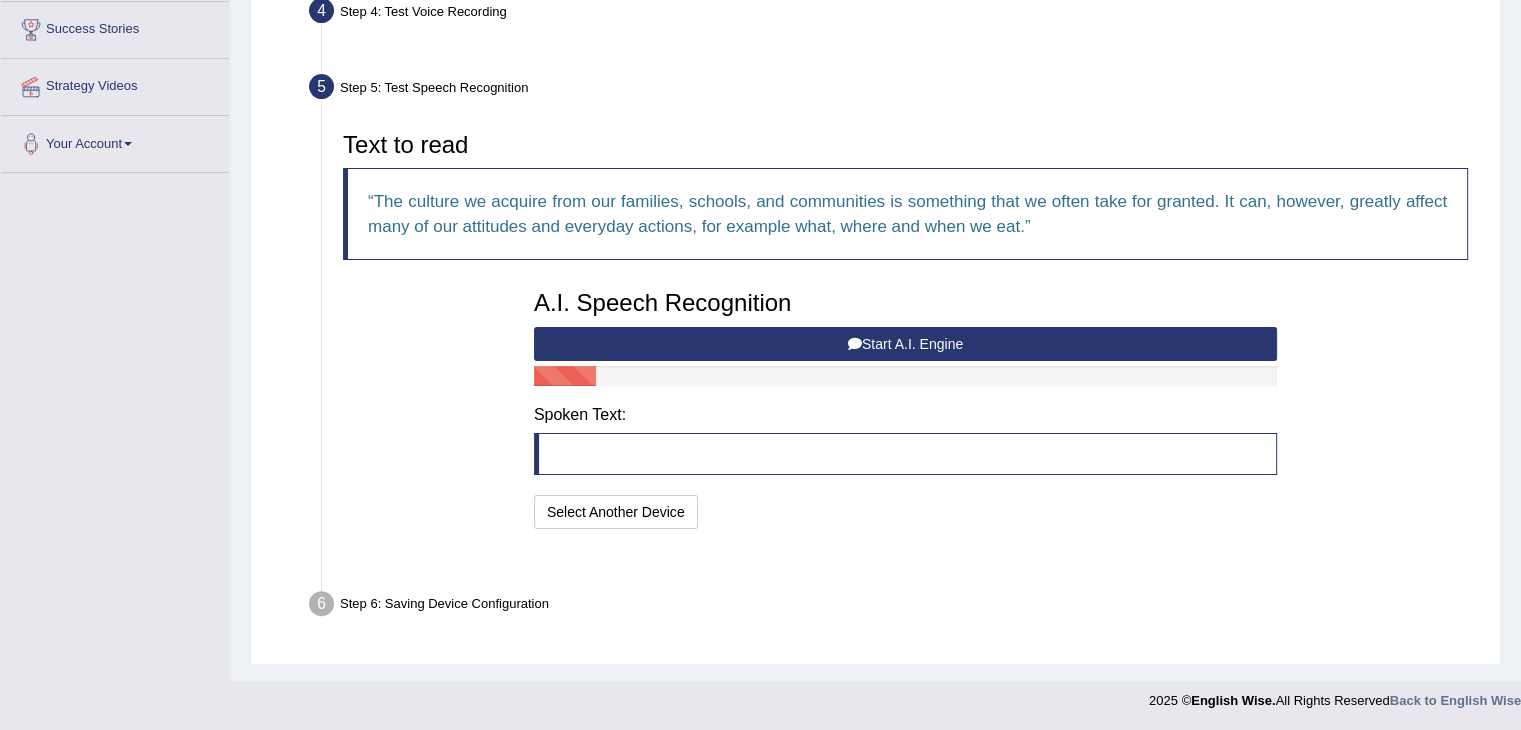 scroll, scrollTop: 333, scrollLeft: 0, axis: vertical 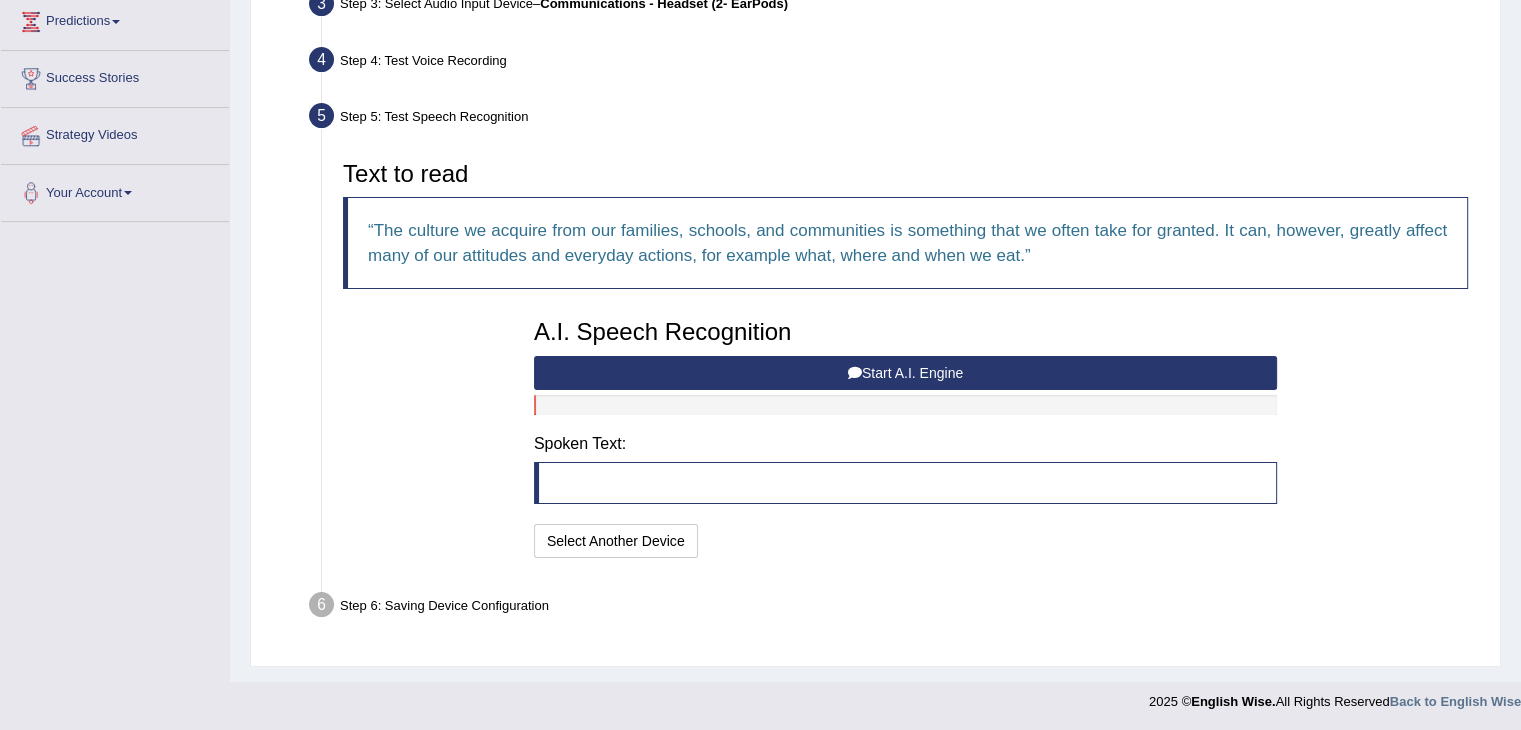 click on "Start A.I. Engine" at bounding box center (905, 373) 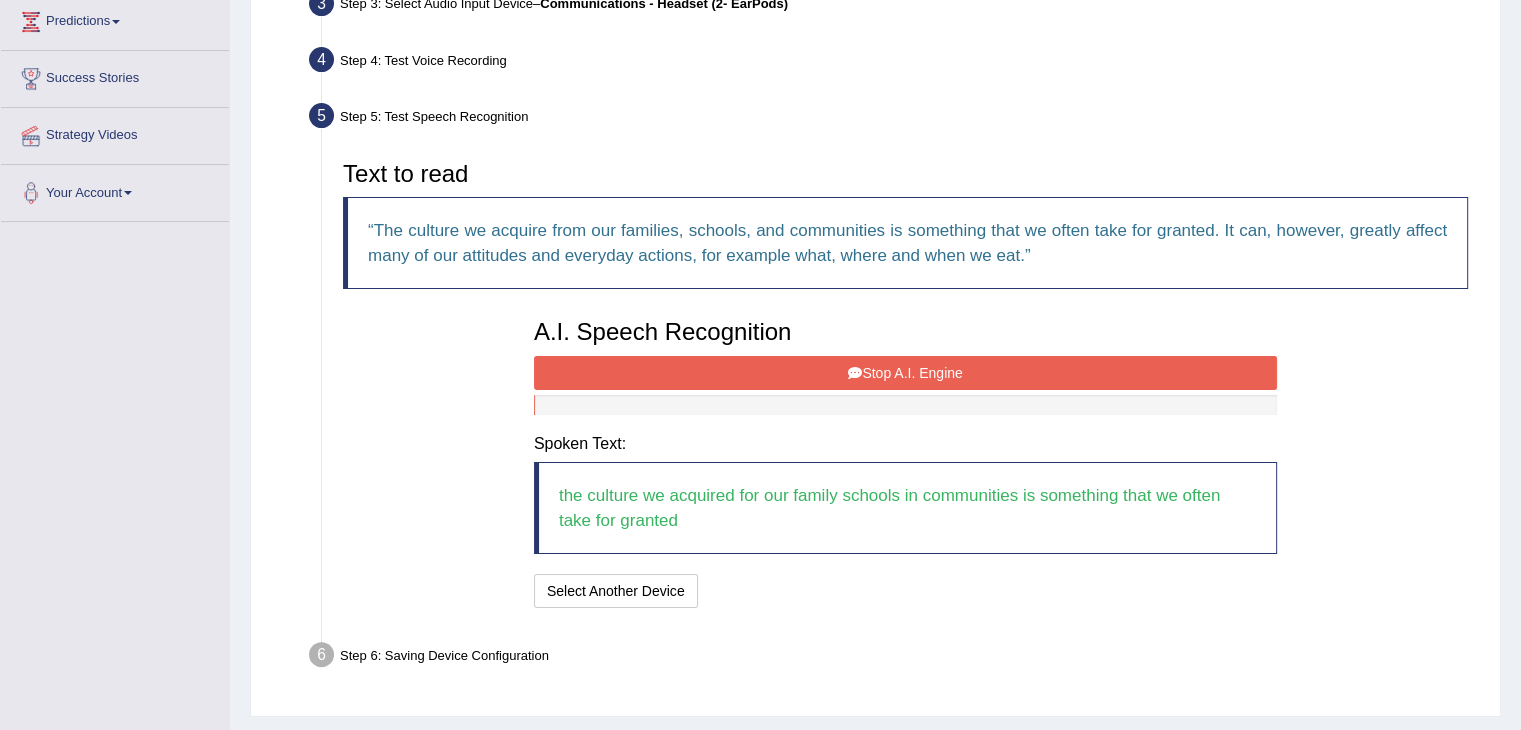 click on "Stop A.I. Engine" at bounding box center [905, 373] 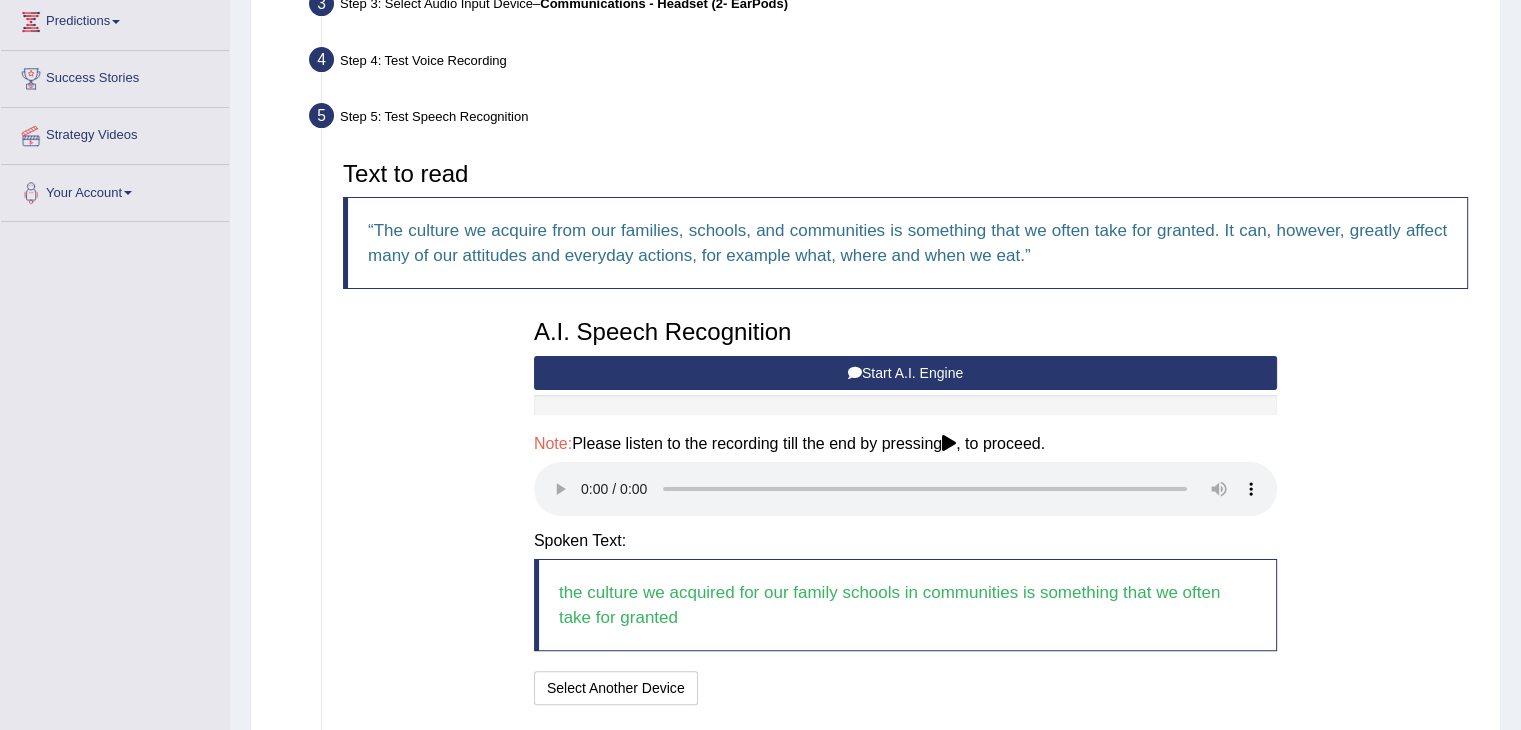 scroll, scrollTop: 480, scrollLeft: 0, axis: vertical 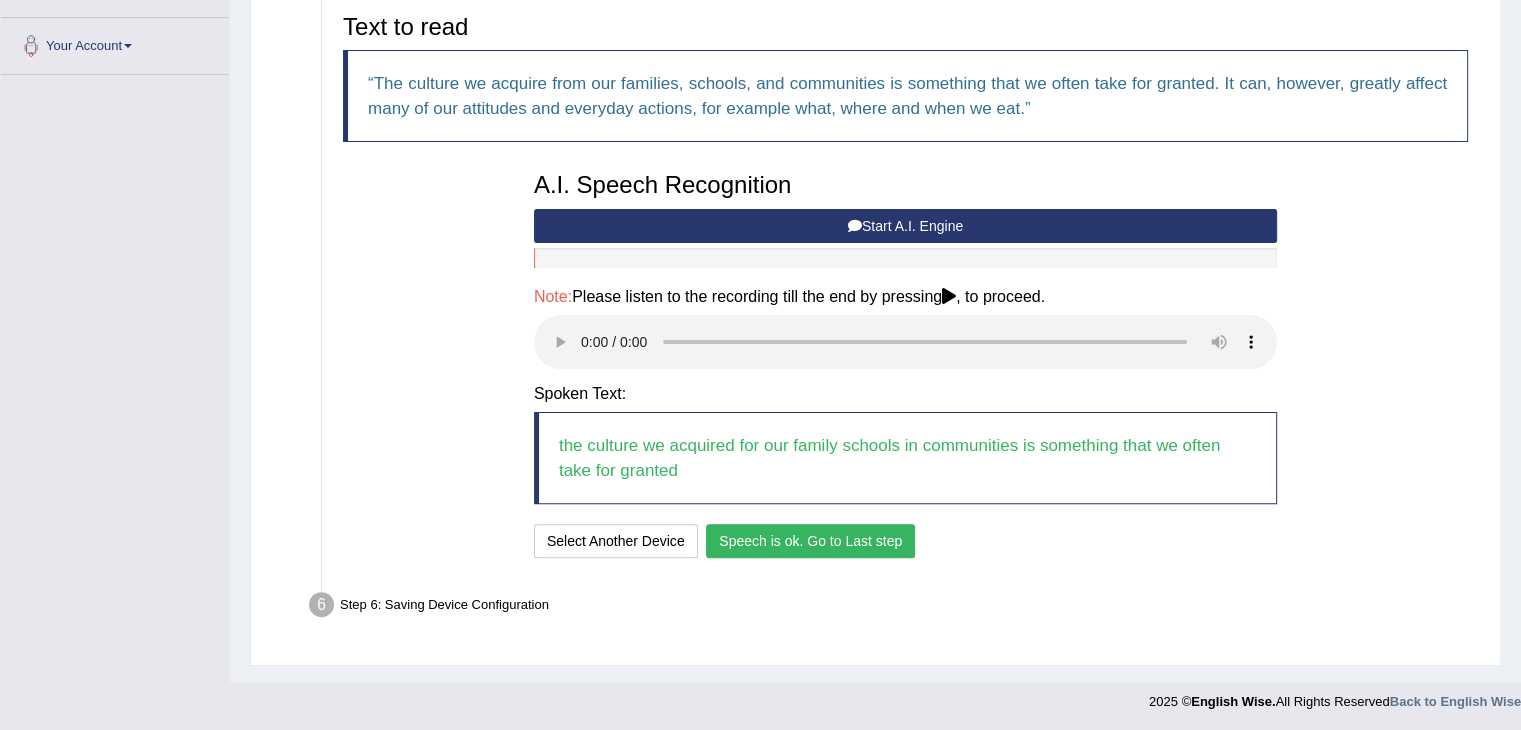 click on "Speech is ok. Go to Last step" at bounding box center [810, 541] 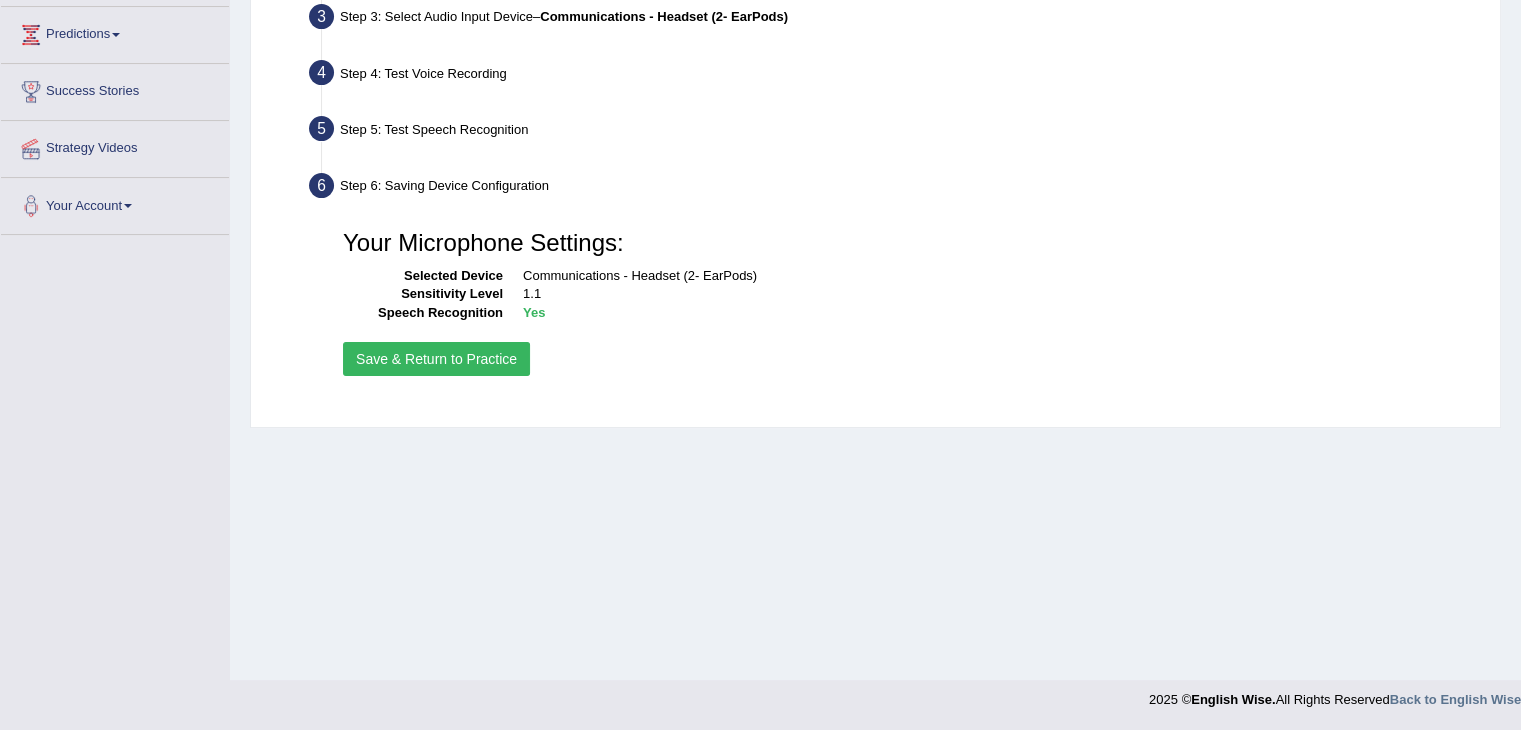 click on "Save & Return to Practice" at bounding box center (436, 359) 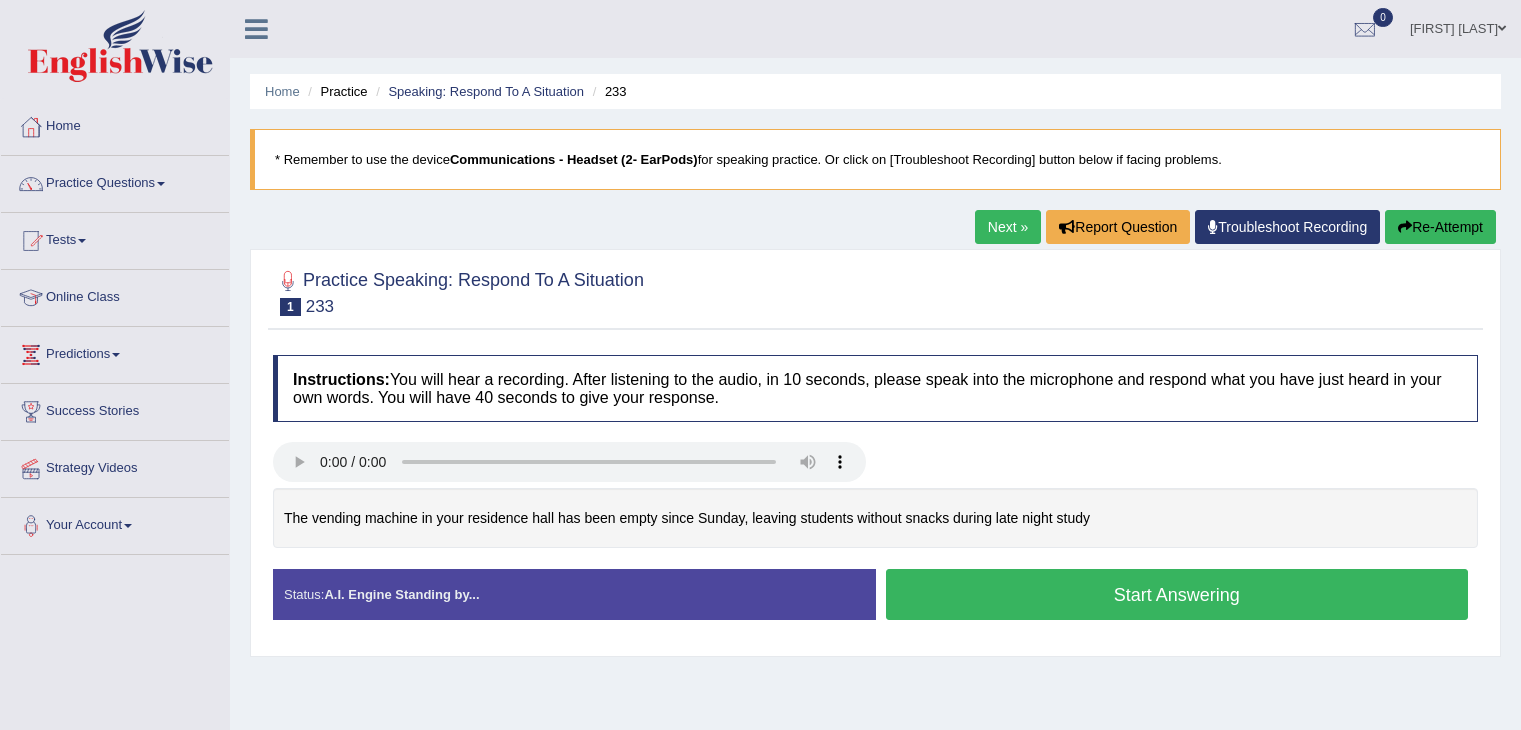 scroll, scrollTop: 0, scrollLeft: 0, axis: both 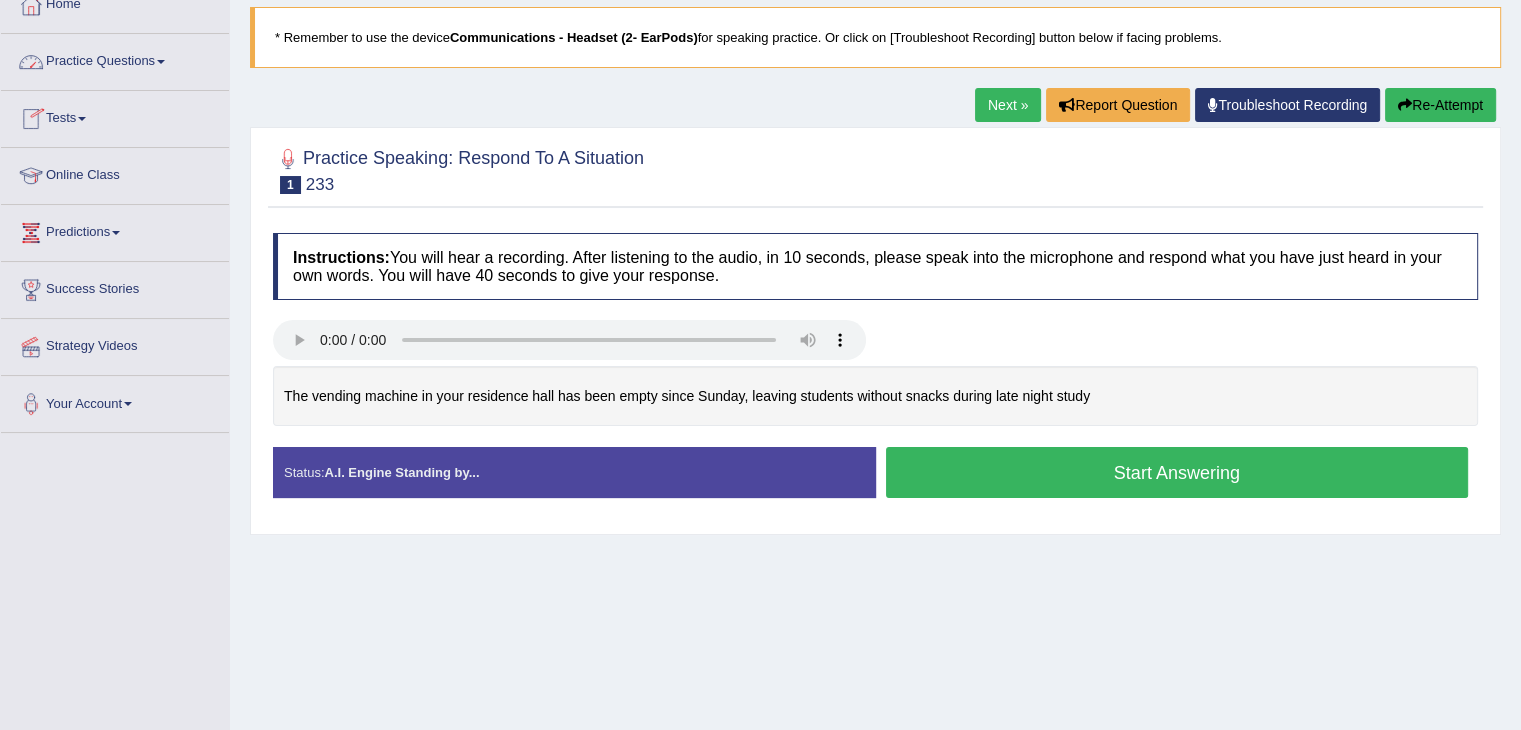 click on "Practice Questions" at bounding box center (115, 59) 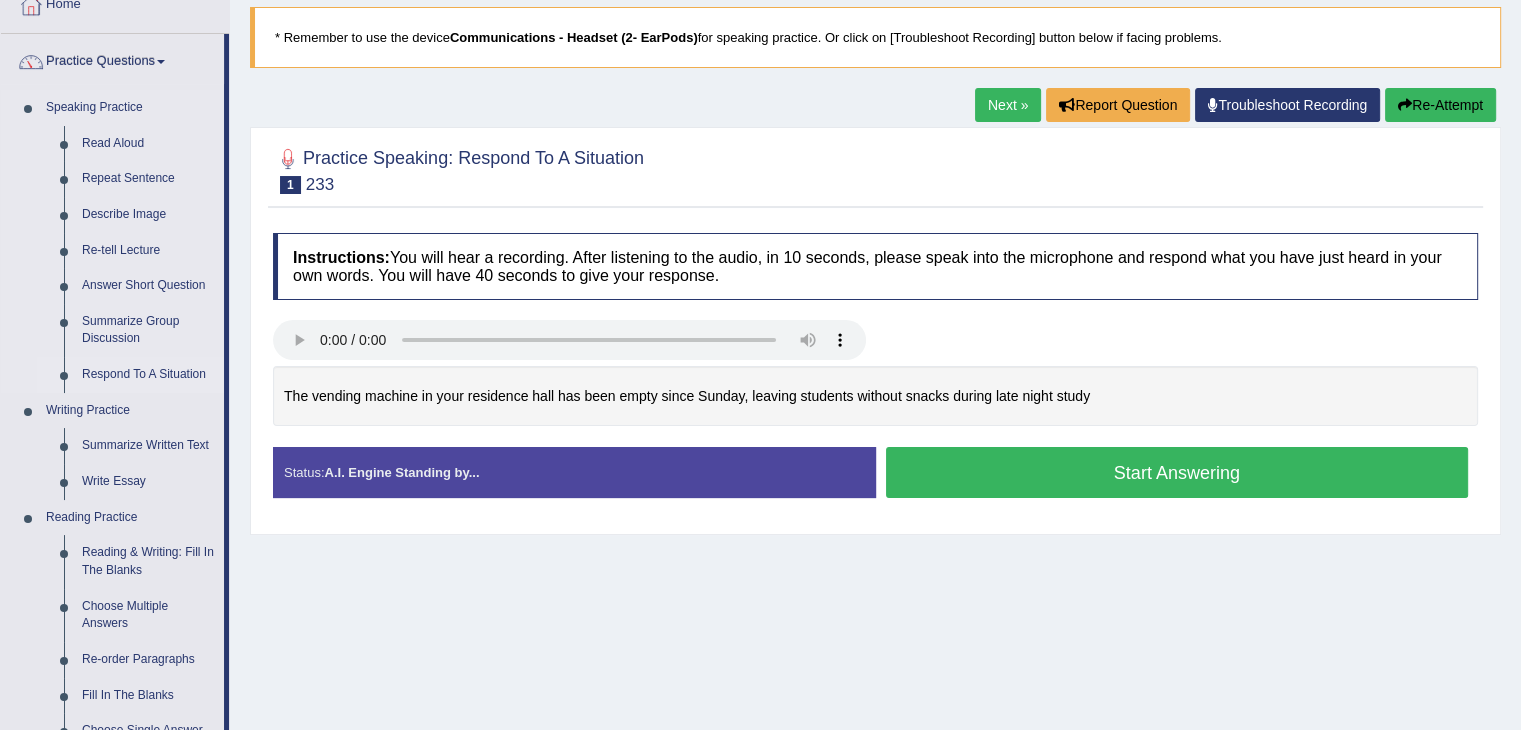 click on "Respond To A Situation" at bounding box center [148, 375] 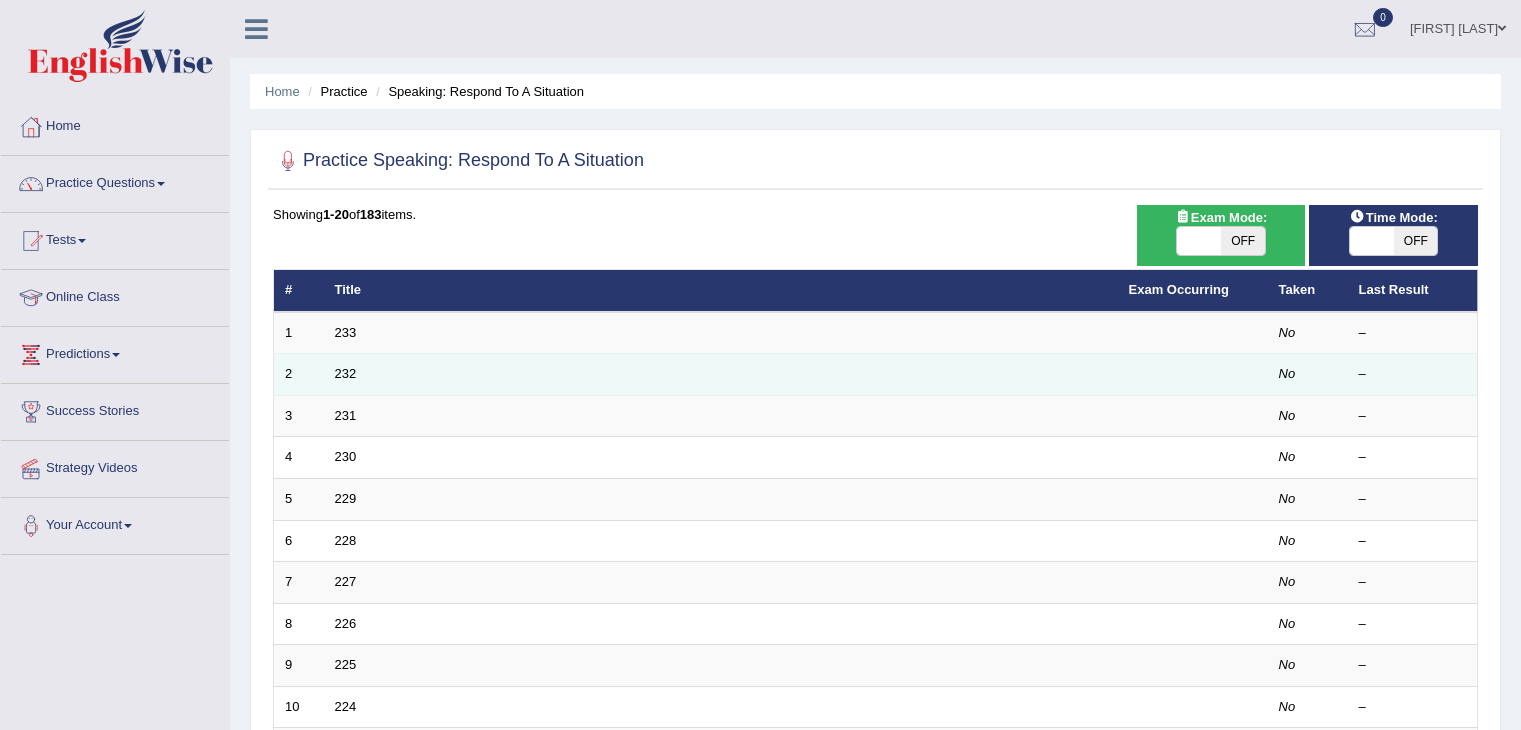 scroll, scrollTop: 0, scrollLeft: 0, axis: both 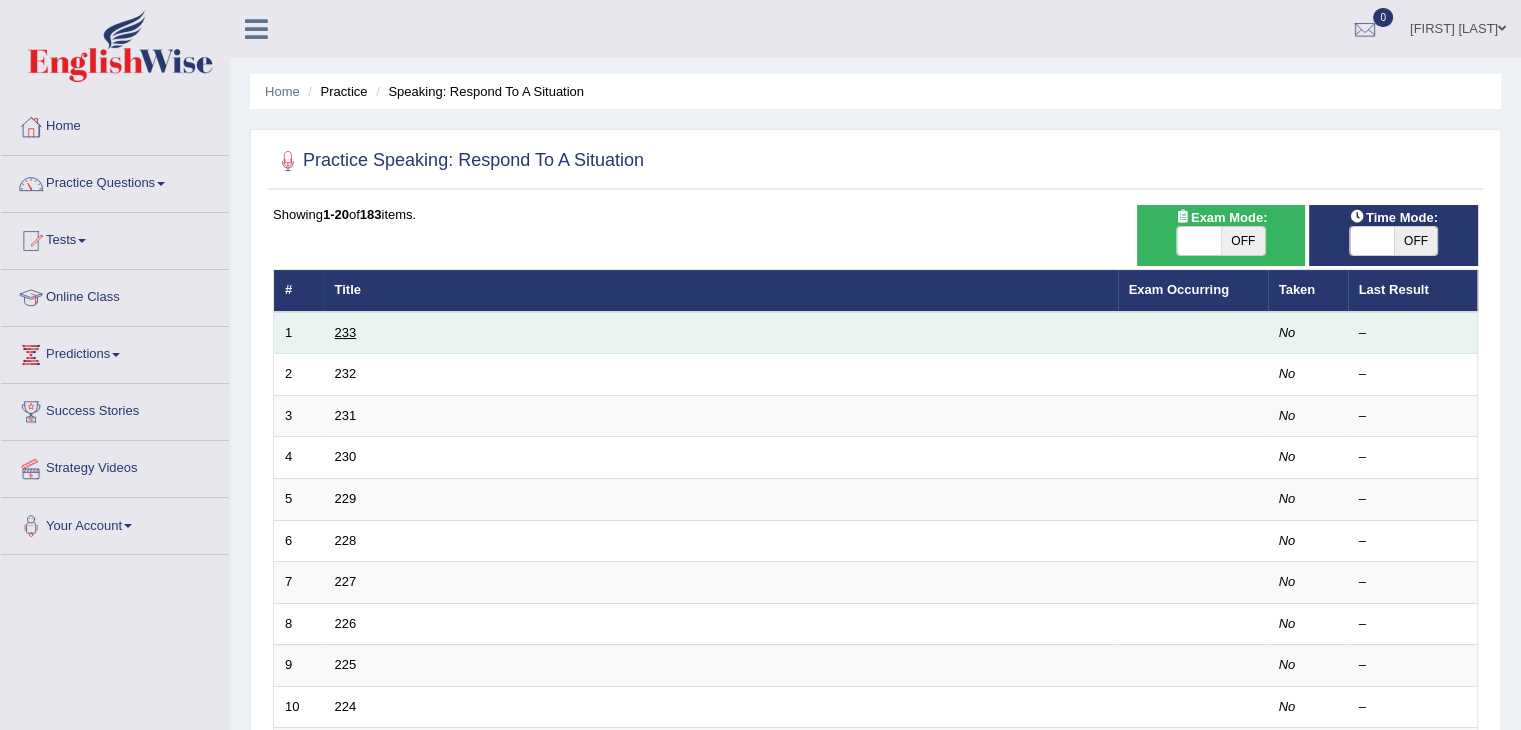 click on "233" at bounding box center [346, 332] 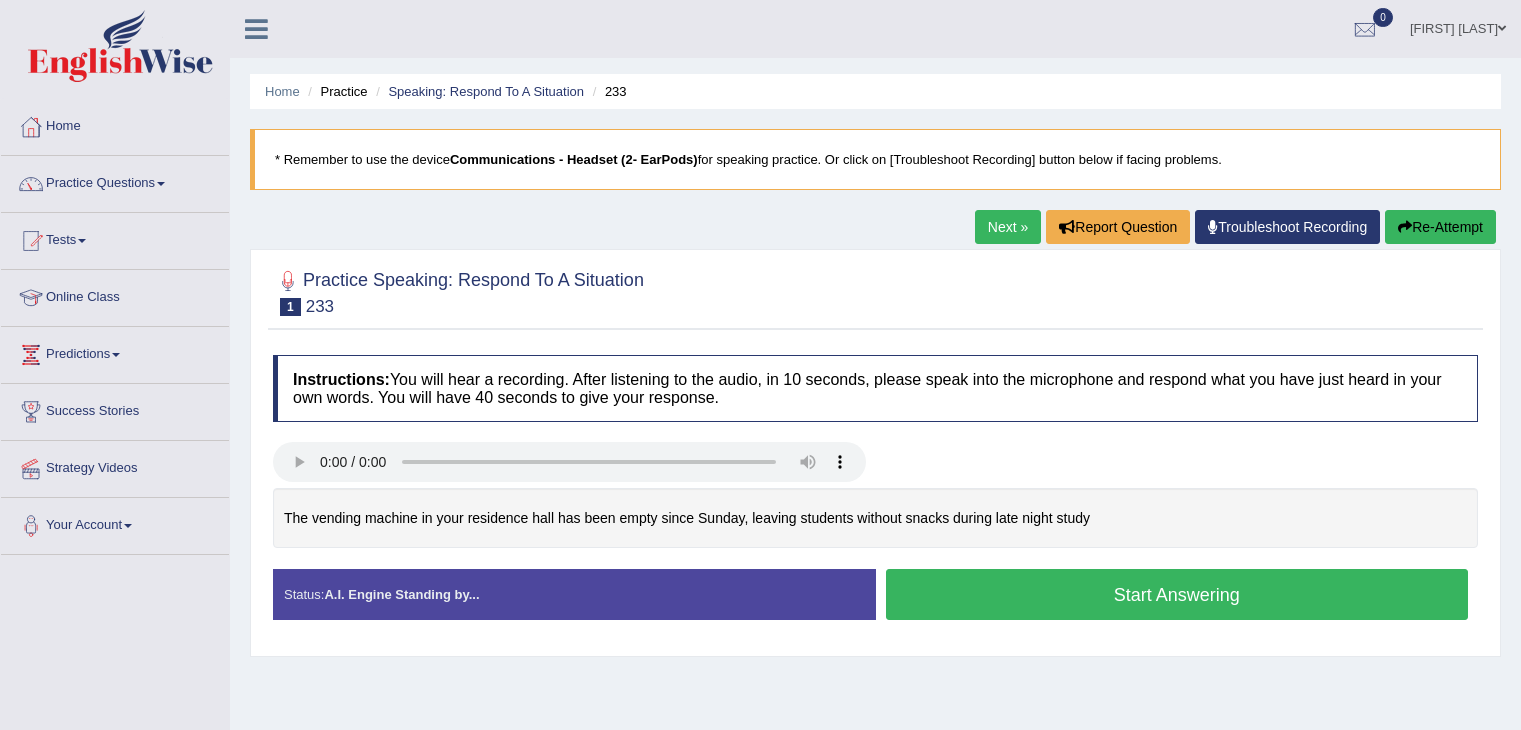 scroll, scrollTop: 0, scrollLeft: 0, axis: both 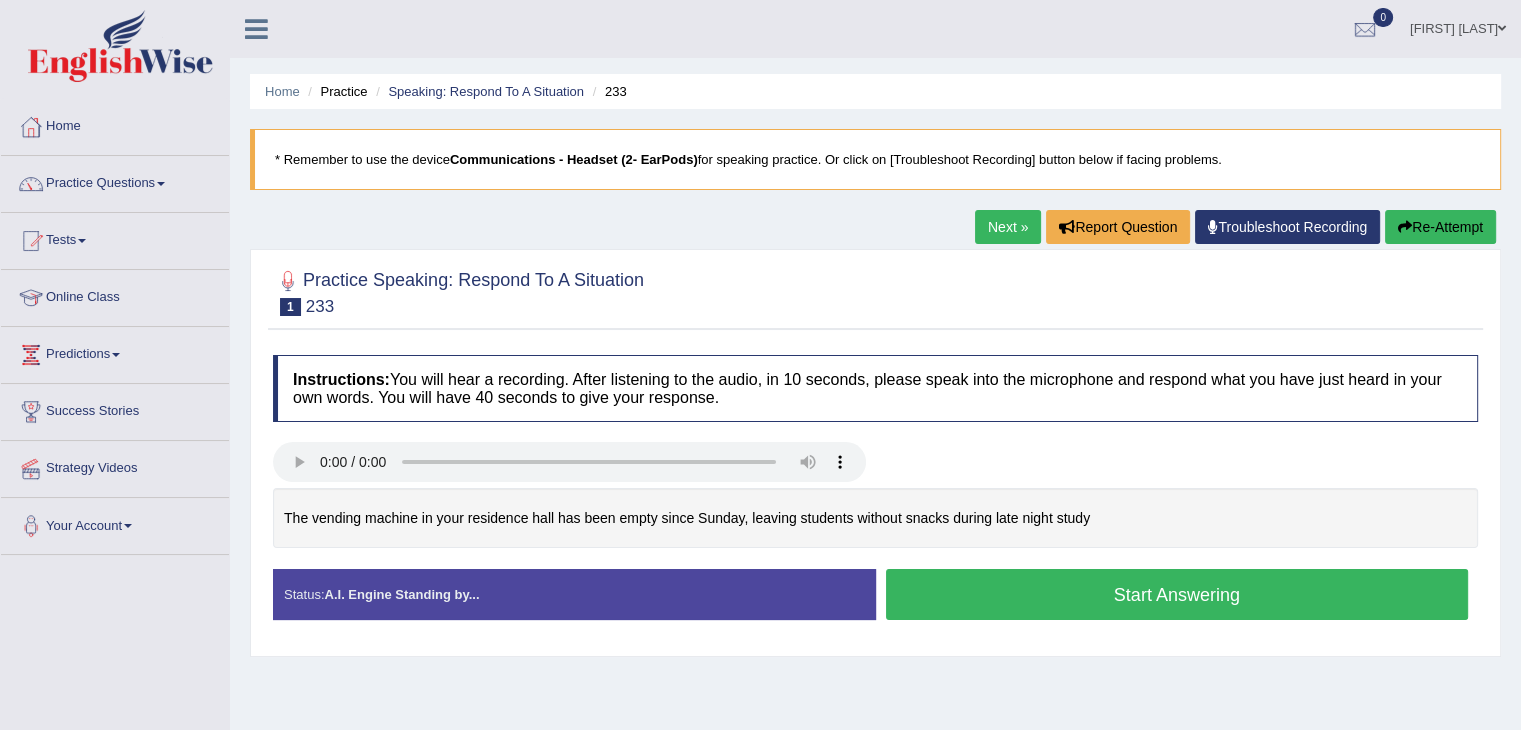click on "Start Answering" at bounding box center [1177, 594] 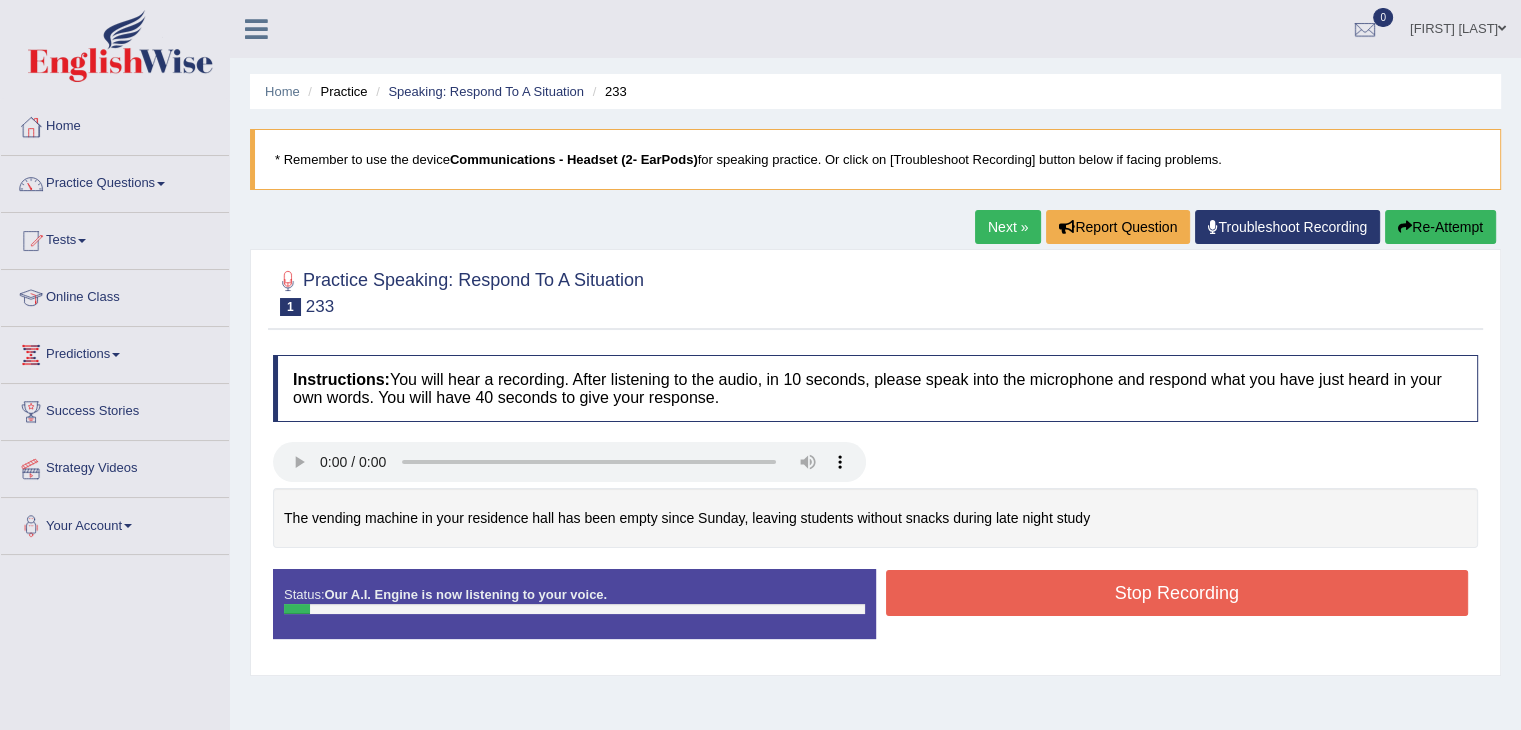 click on "Stop Recording" at bounding box center (1177, 593) 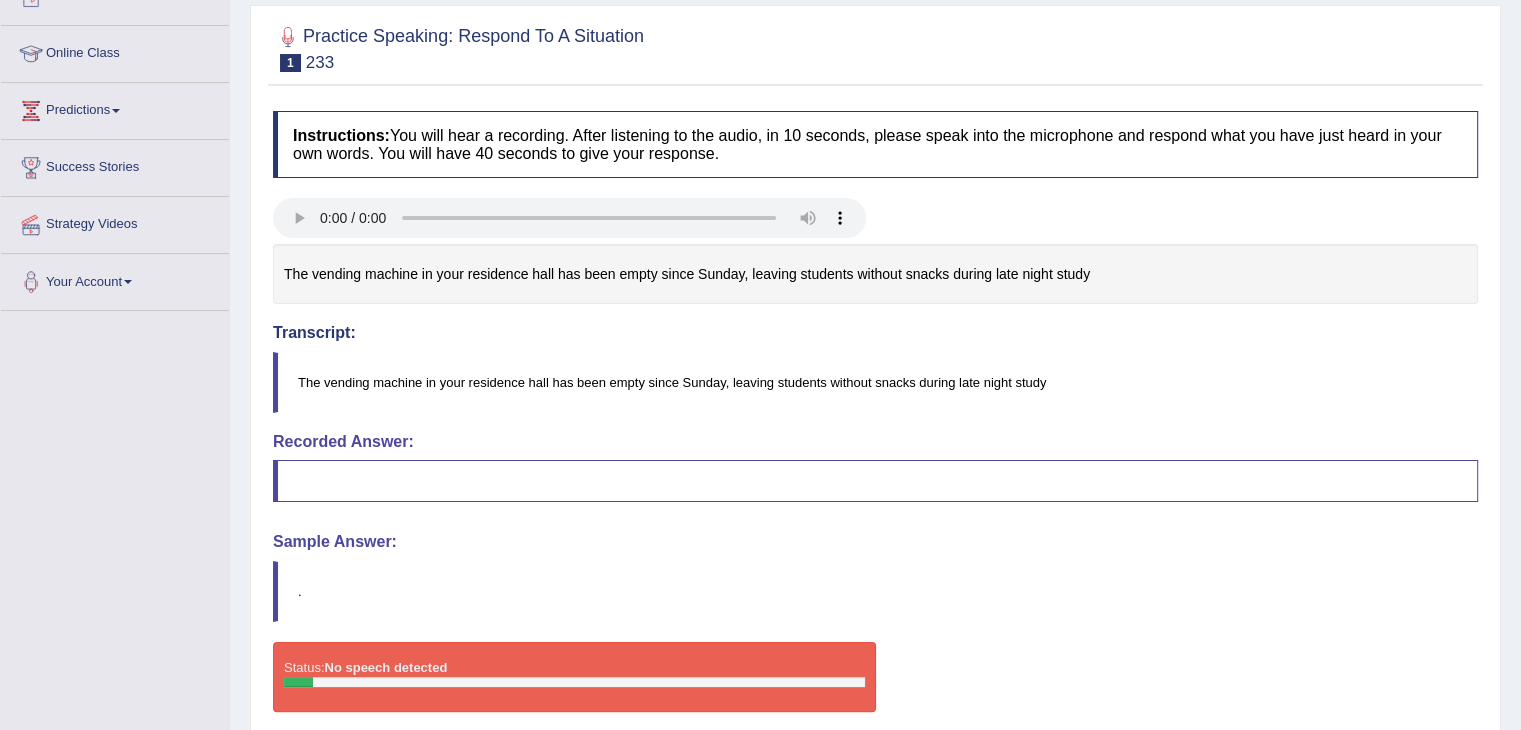 scroll, scrollTop: 248, scrollLeft: 0, axis: vertical 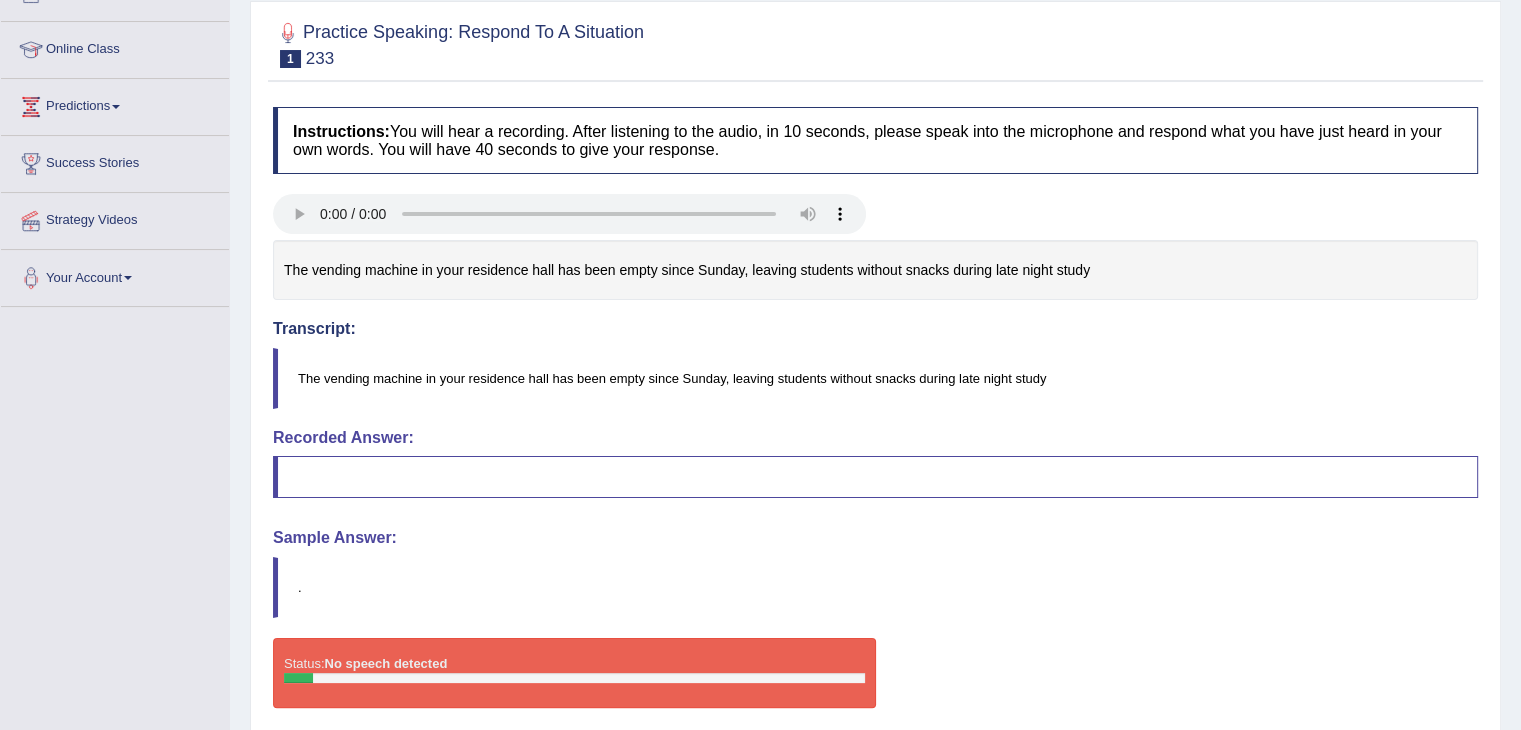 click on "." at bounding box center [875, 587] 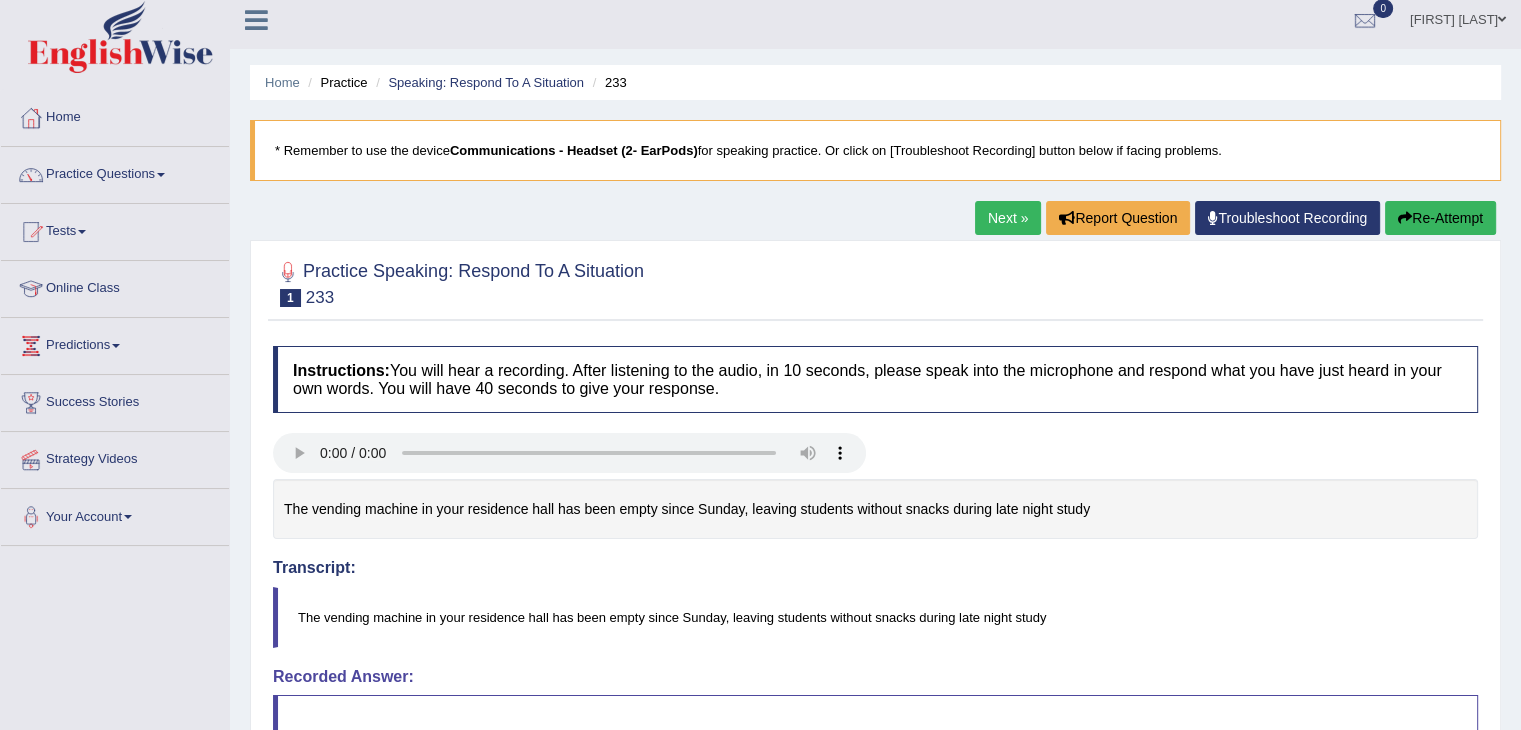 scroll, scrollTop: 8, scrollLeft: 0, axis: vertical 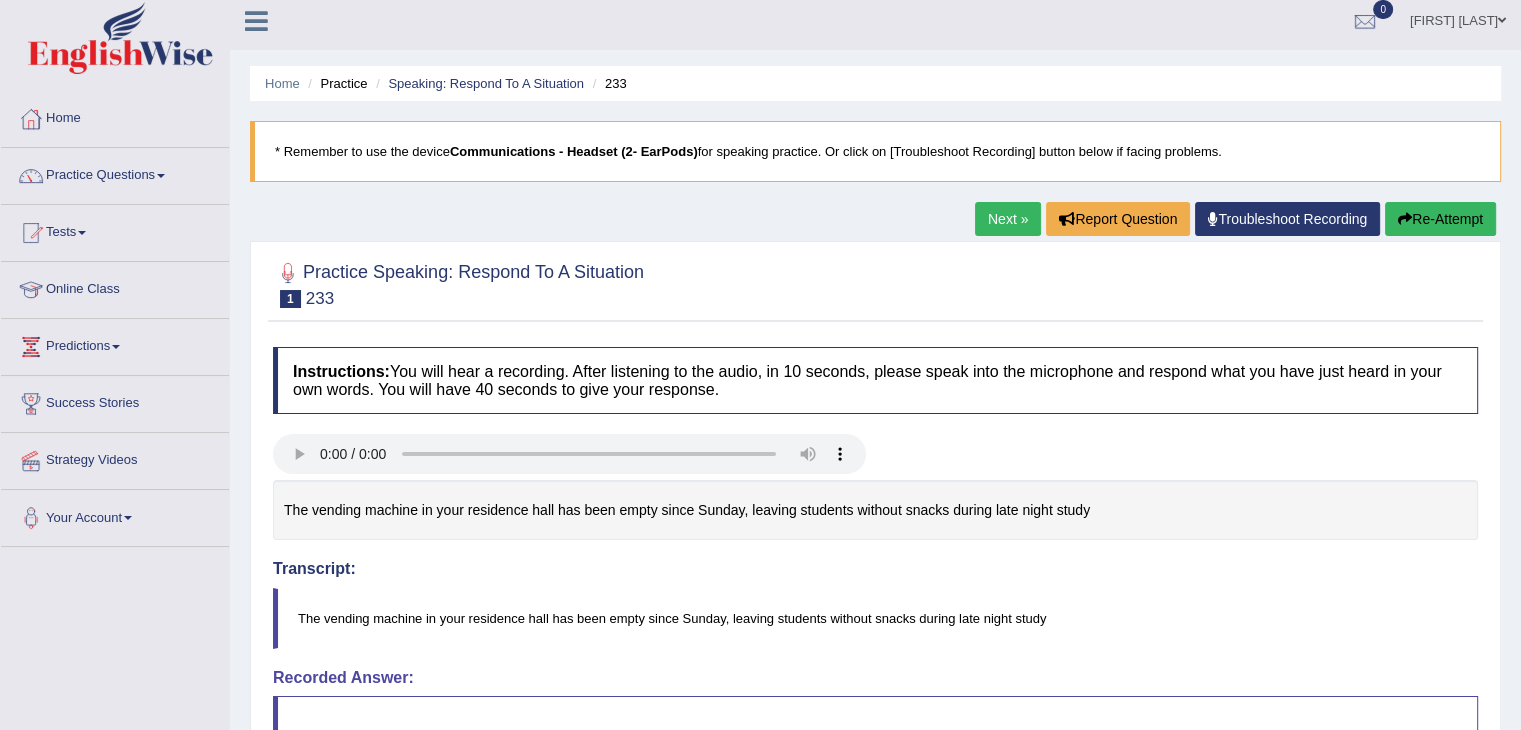 click on "Re-Attempt" at bounding box center (1440, 219) 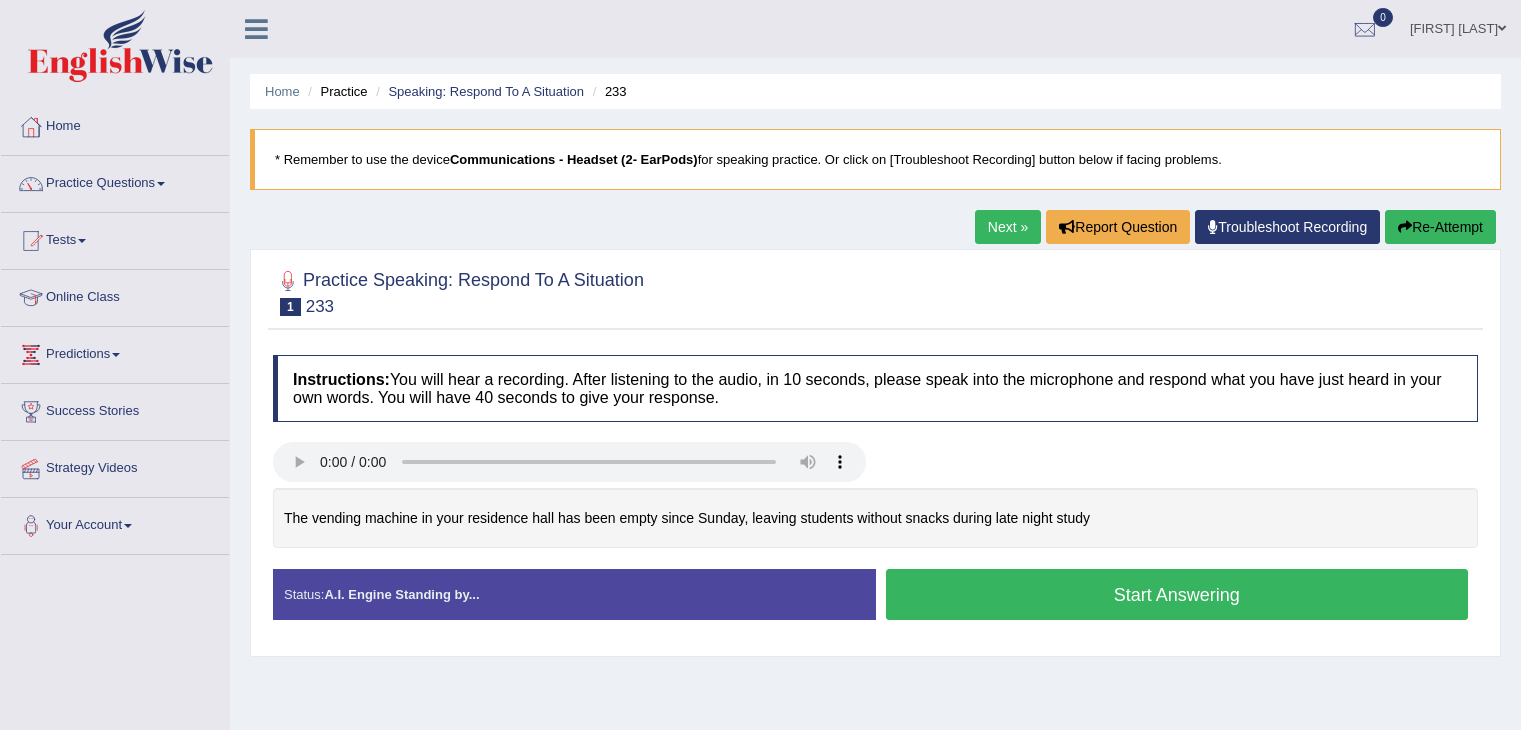scroll, scrollTop: 8, scrollLeft: 0, axis: vertical 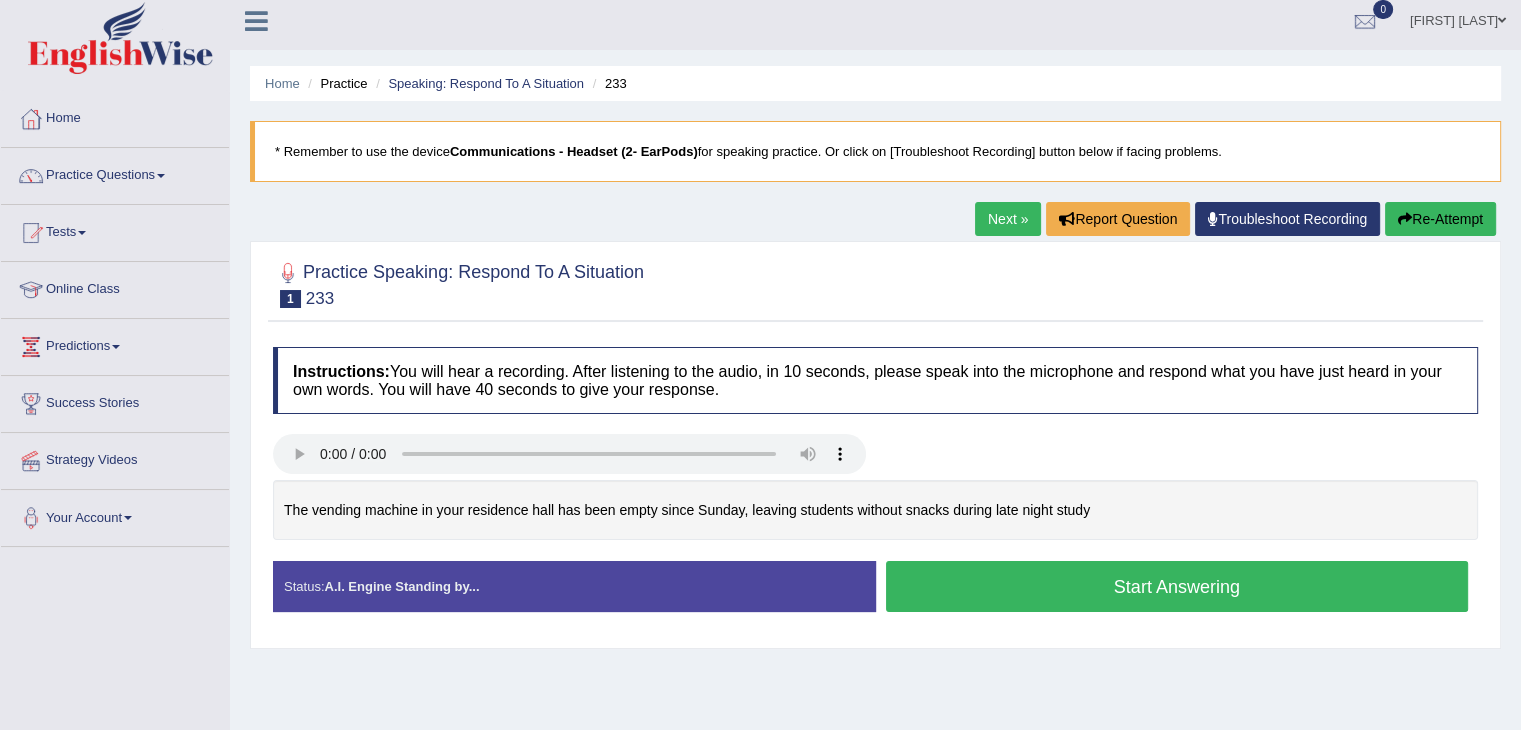 click on "Start Answering" at bounding box center [1177, 586] 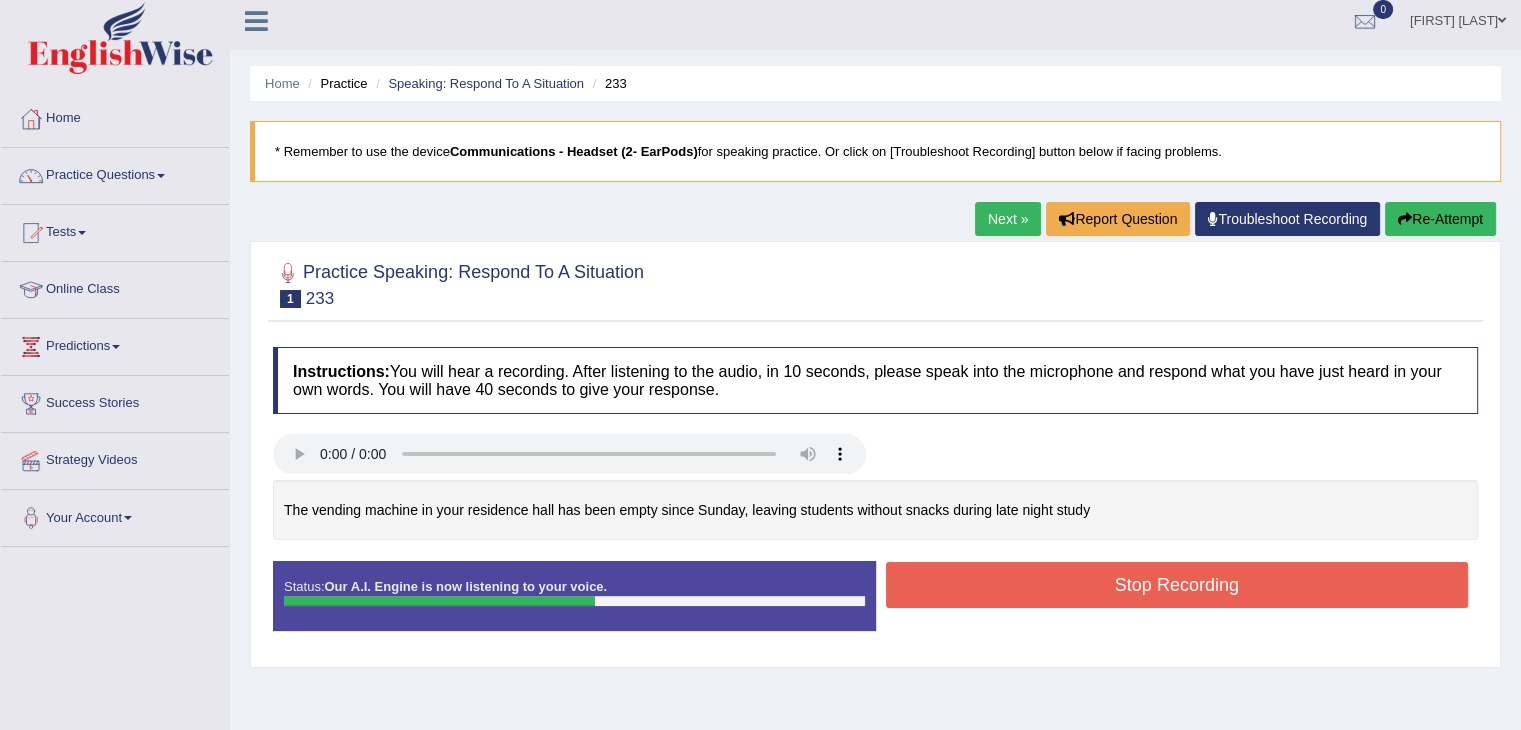click on "Stop Recording" at bounding box center [1177, 585] 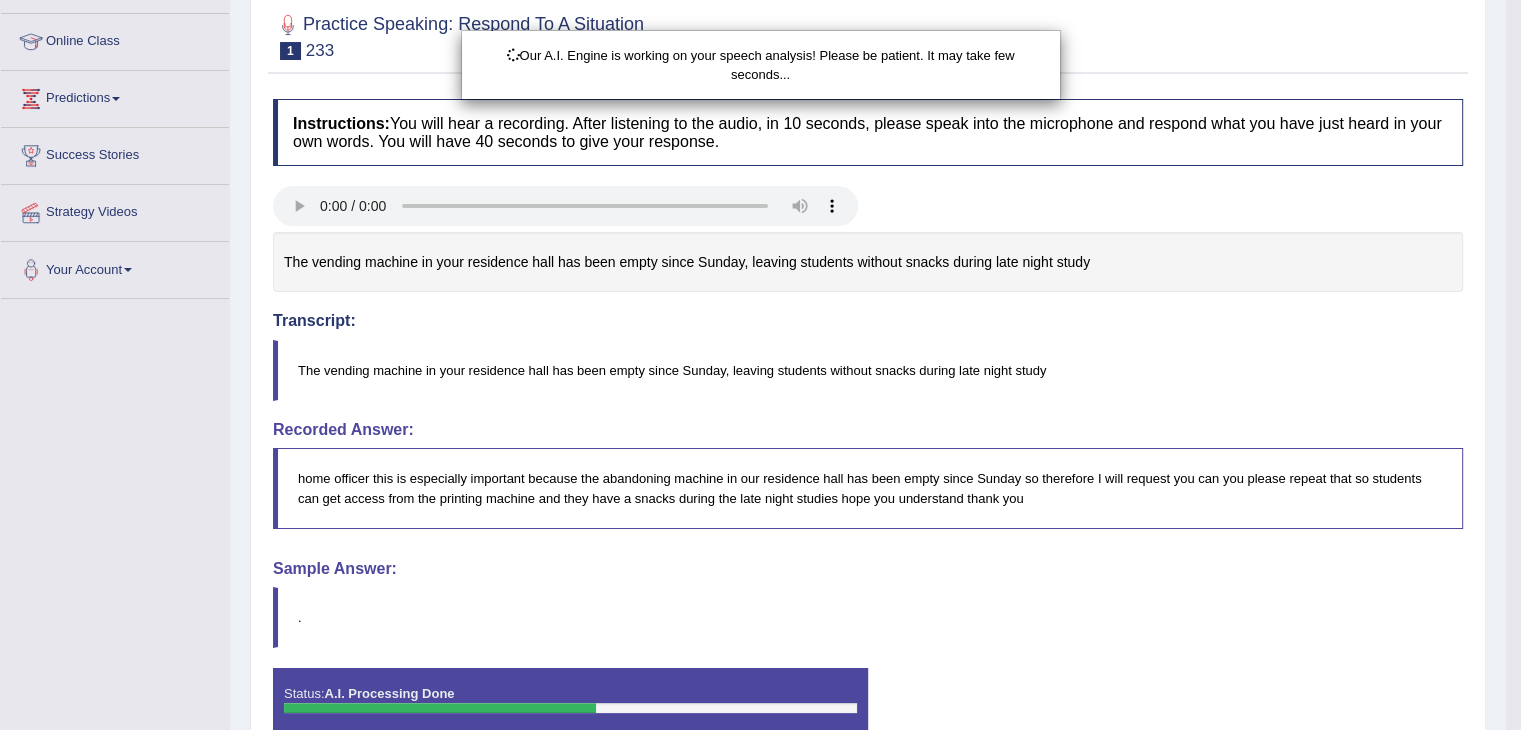 scroll, scrollTop: 364, scrollLeft: 0, axis: vertical 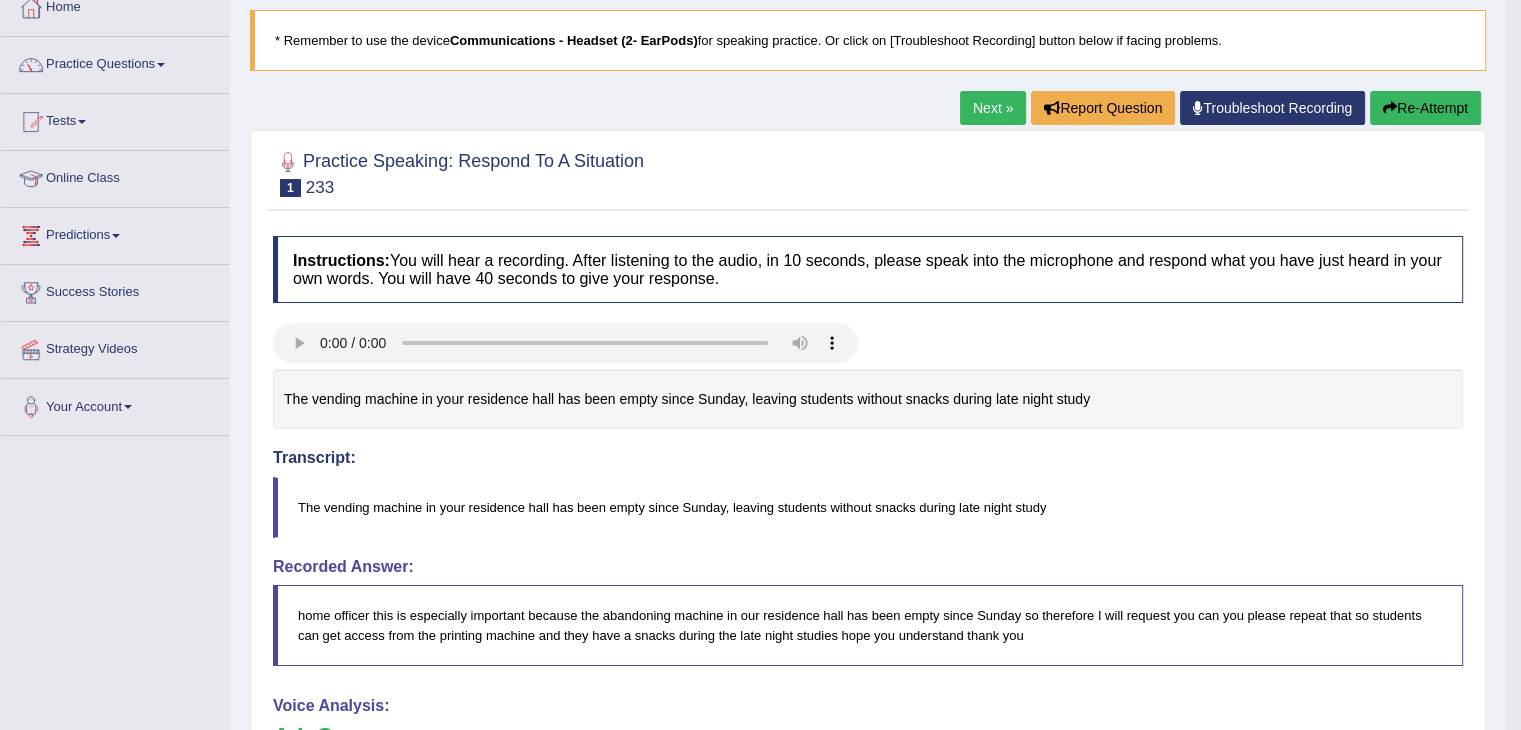 click on "Next »" at bounding box center [993, 108] 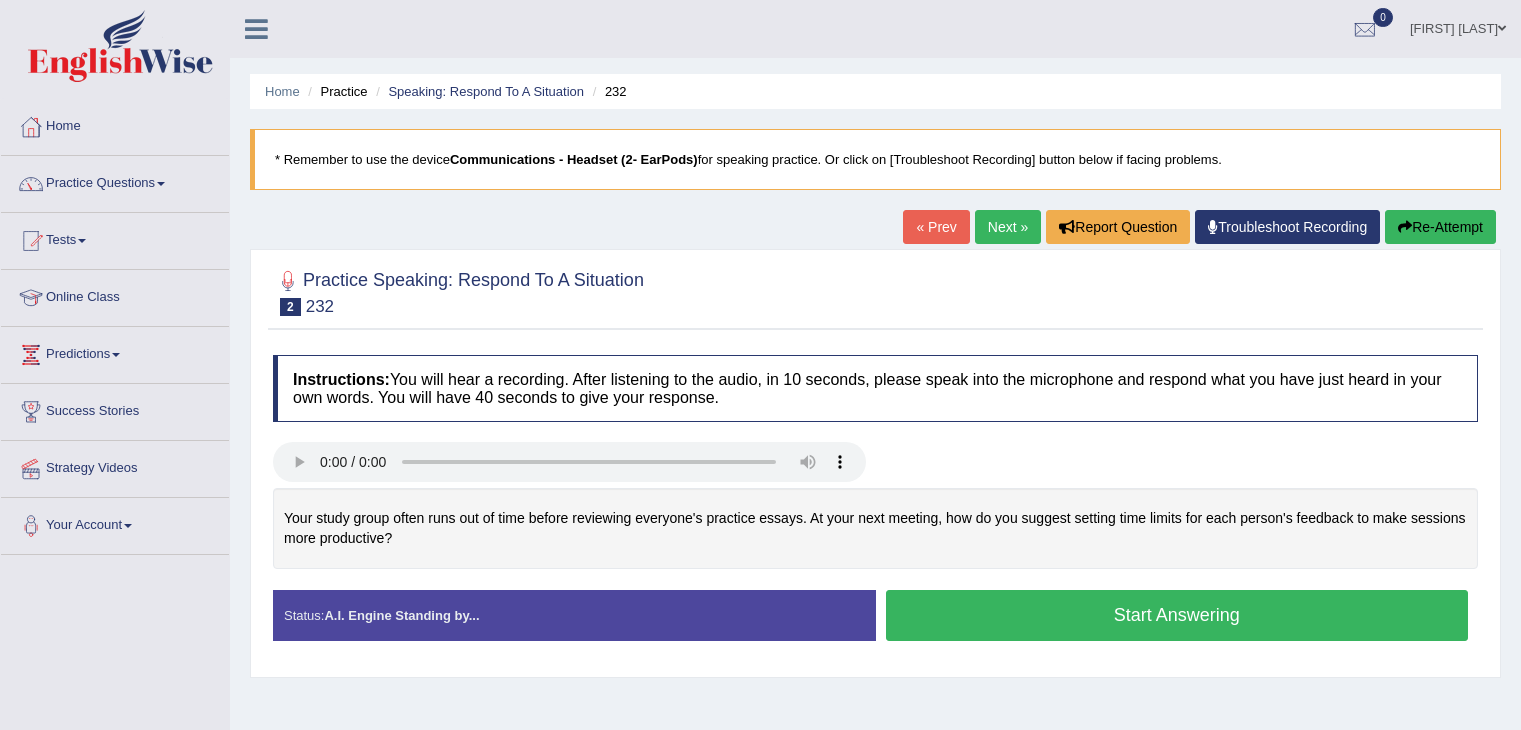 scroll, scrollTop: 0, scrollLeft: 0, axis: both 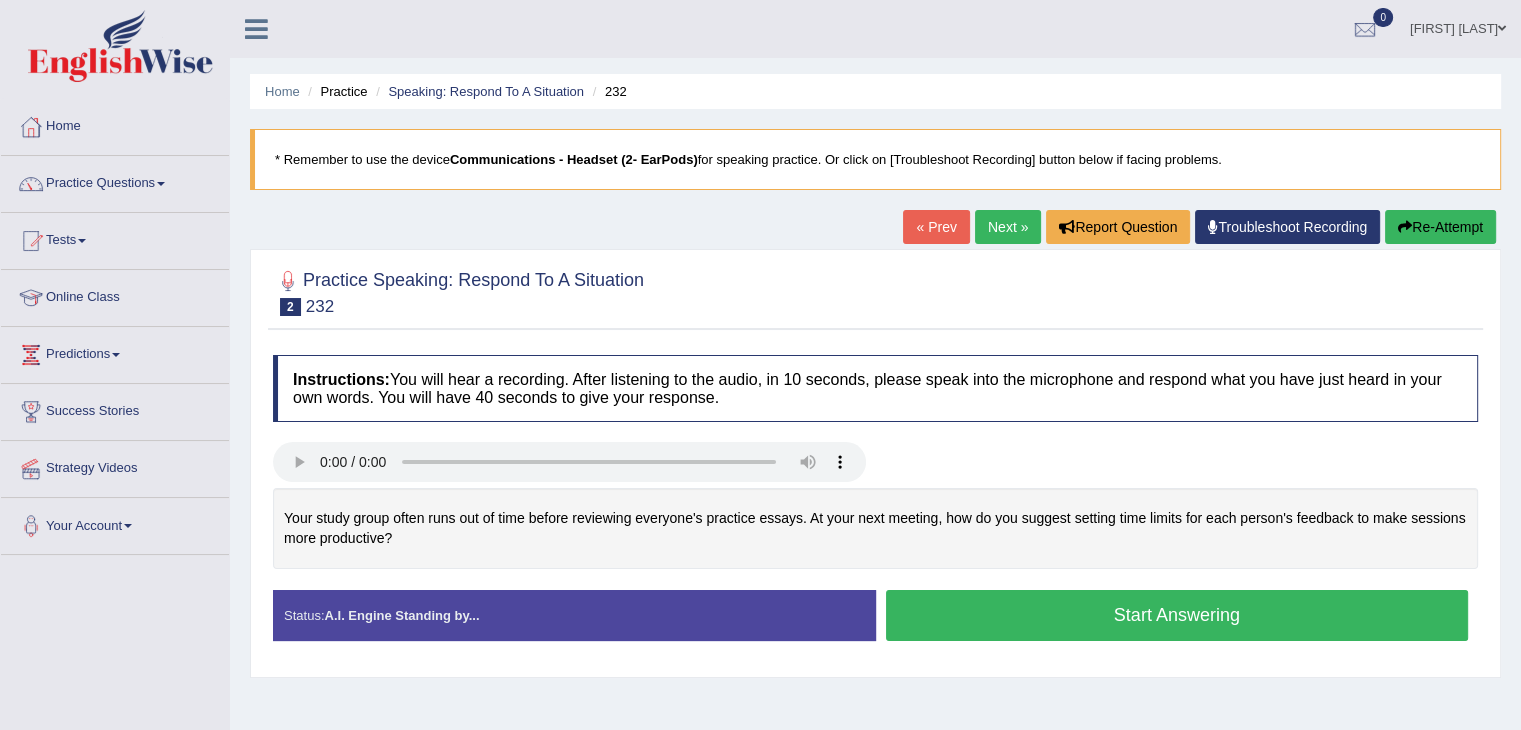 click on "Start Answering" at bounding box center [1177, 615] 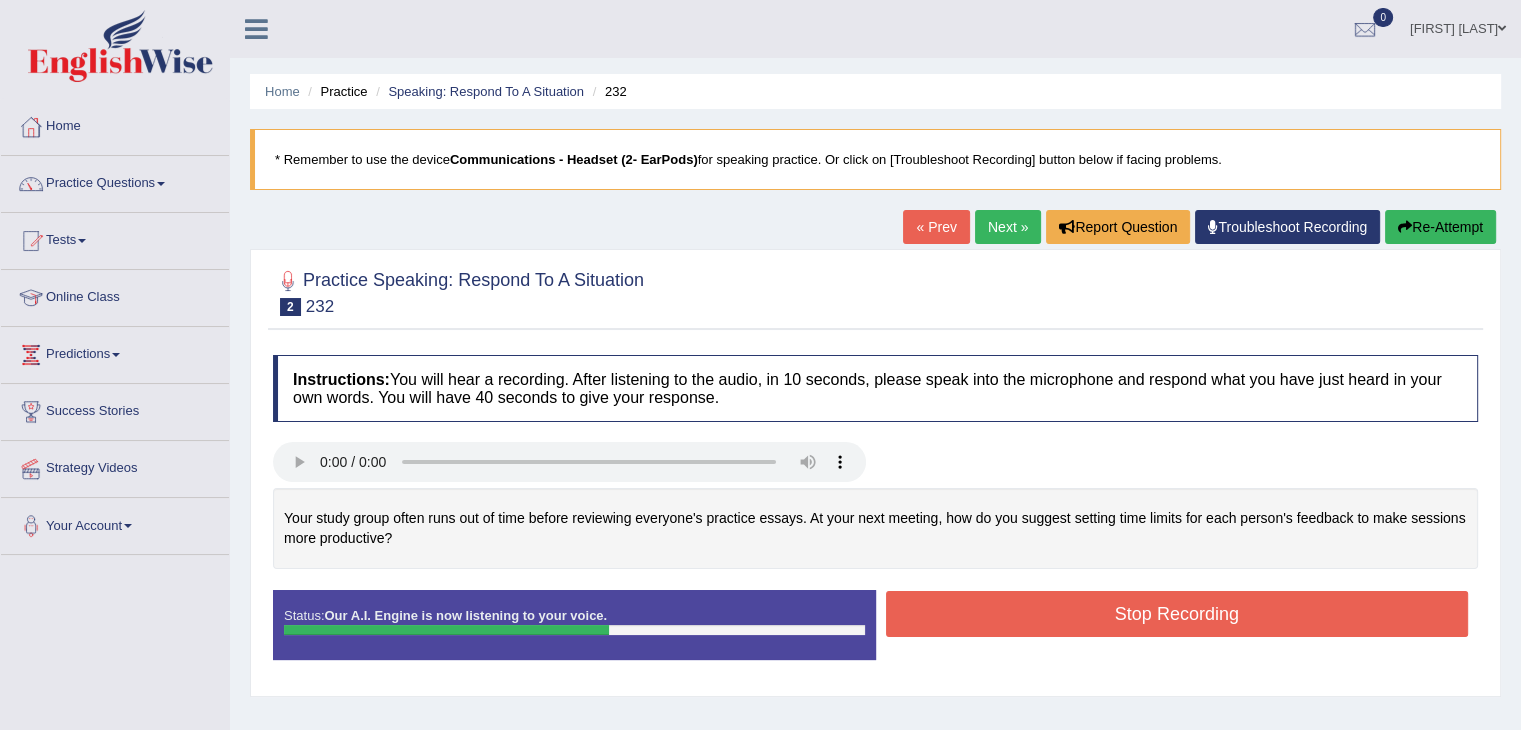 click on "Stop Recording" at bounding box center [1177, 614] 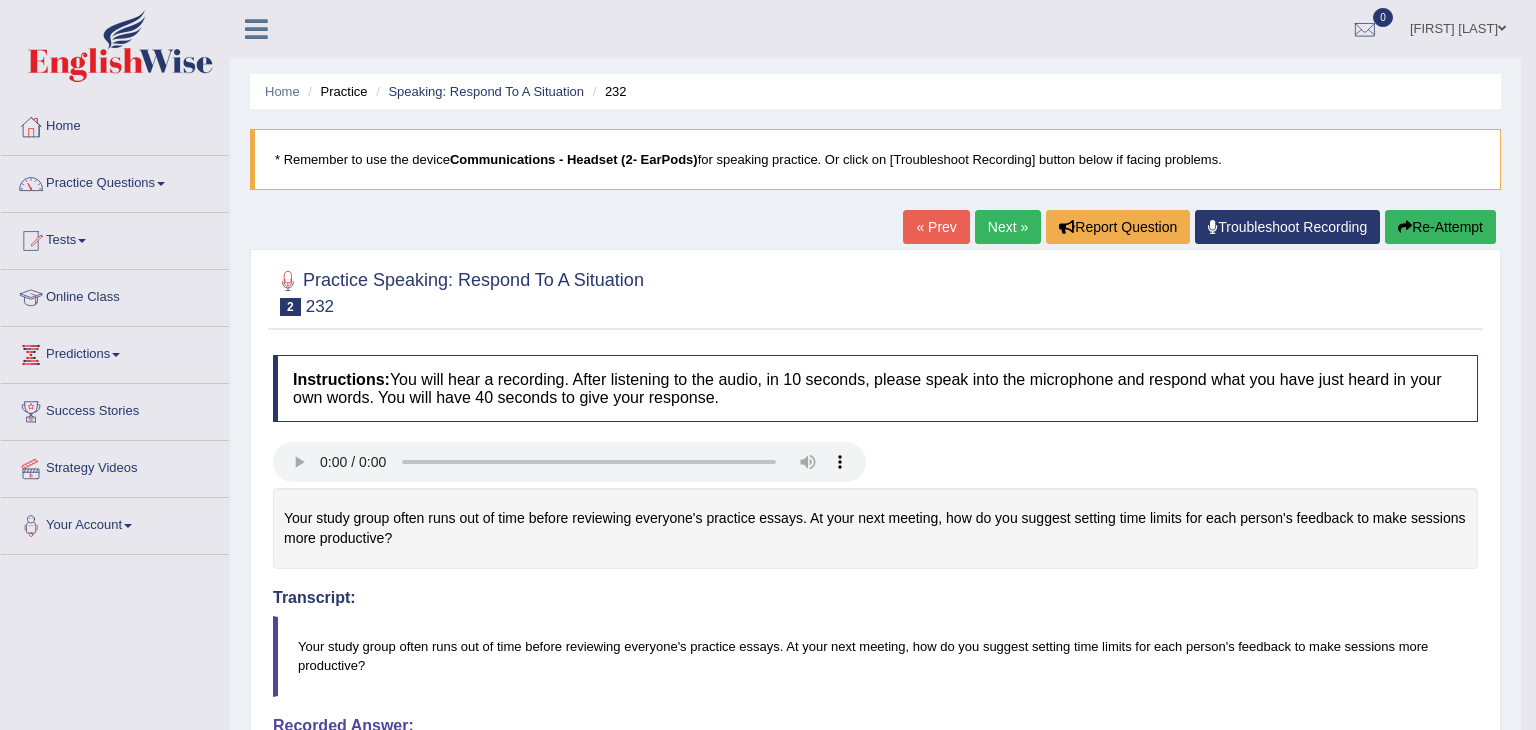 click on "Toggle navigation
Home
Practice Questions   Speaking Practice Read Aloud
Repeat Sentence
Describe Image
Re-tell Lecture
Answer Short Question
Summarize Group Discussion
Respond To A Situation
Writing Practice  Summarize Written Text
Write Essay
Reading Practice  Reading & Writing: Fill In The Blanks
Choose Multiple Answers
Re-order Paragraphs
Fill In The Blanks
Choose Single Answer
Listening Practice  Summarize Spoken Text
Highlight Incorrect Words
Highlight Correct Summary
Select Missing Word
Choose Single Answer
Choose Multiple Answers
Fill In The Blanks
Write From Dictation
Pronunciation
Tests  Take Practice Sectional Test" at bounding box center (768, 365) 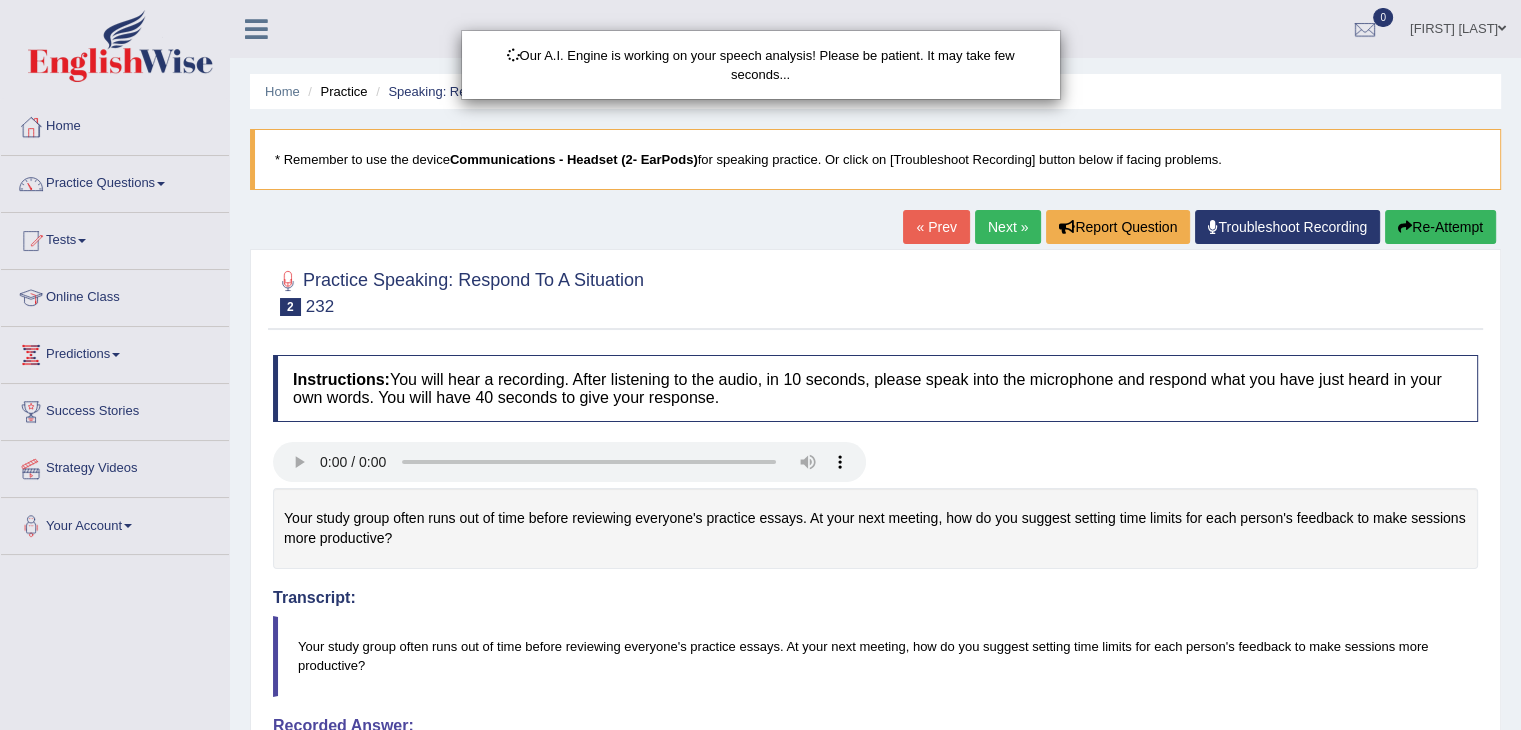 scroll, scrollTop: 403, scrollLeft: 0, axis: vertical 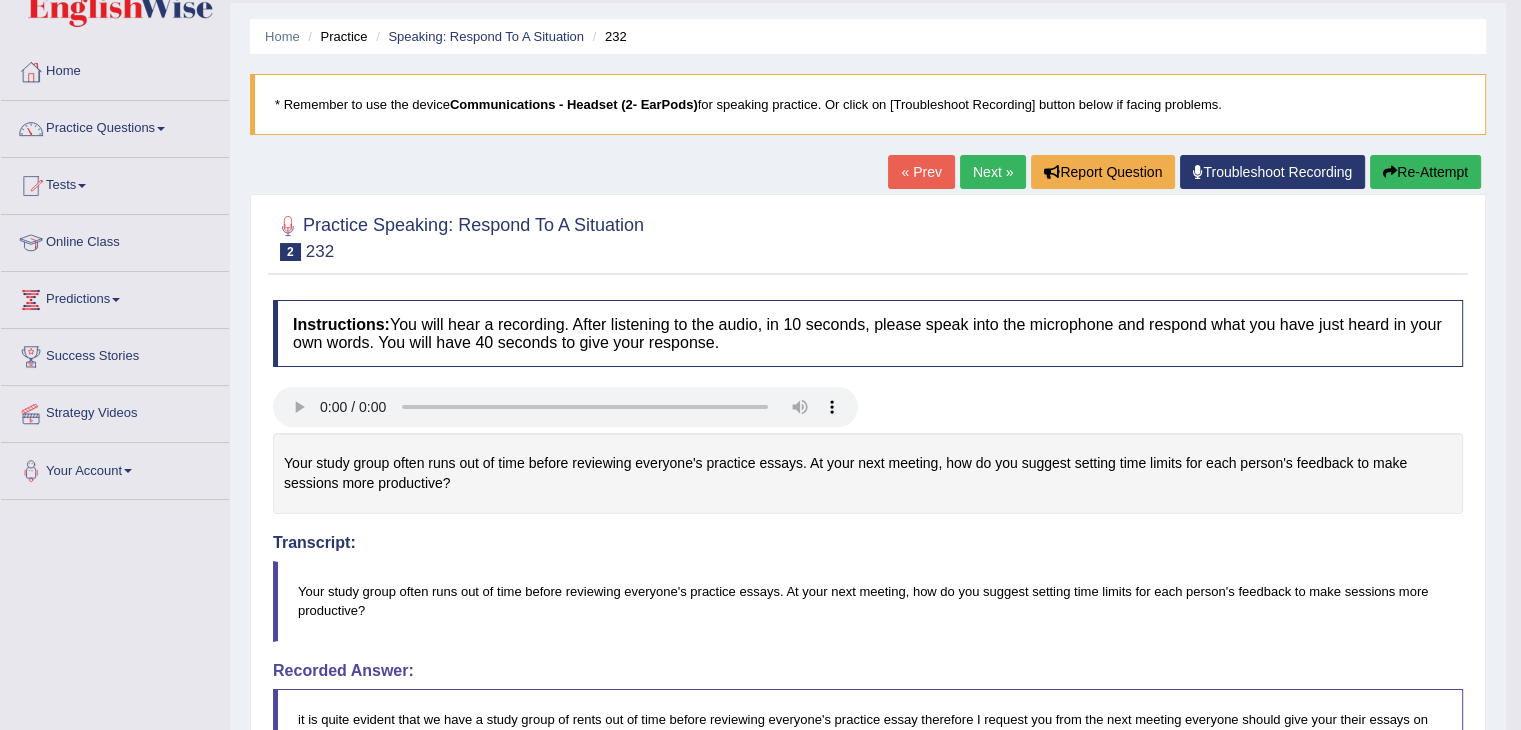 click on "Next »" at bounding box center [993, 172] 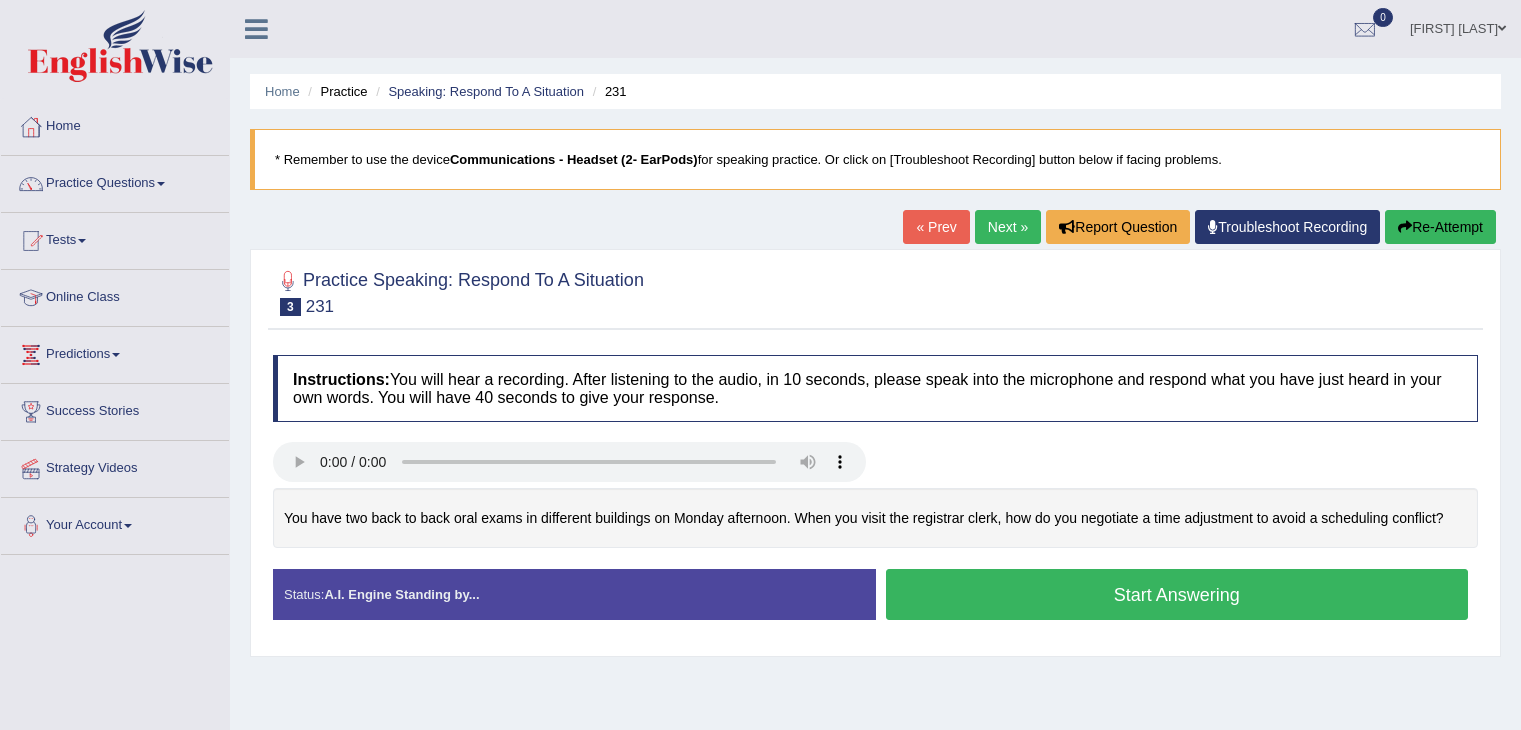 scroll, scrollTop: 0, scrollLeft: 0, axis: both 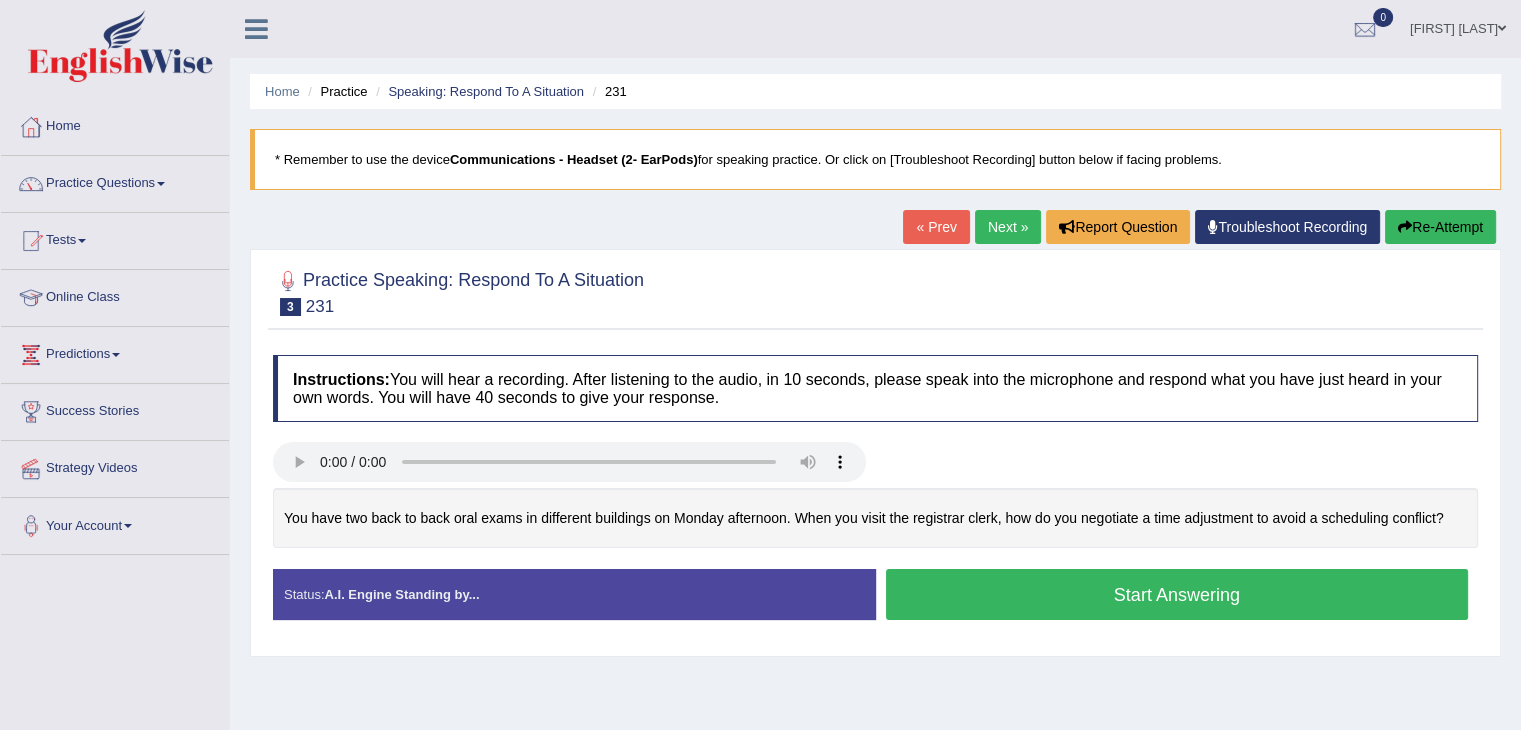 click on "Start Answering" at bounding box center [1177, 594] 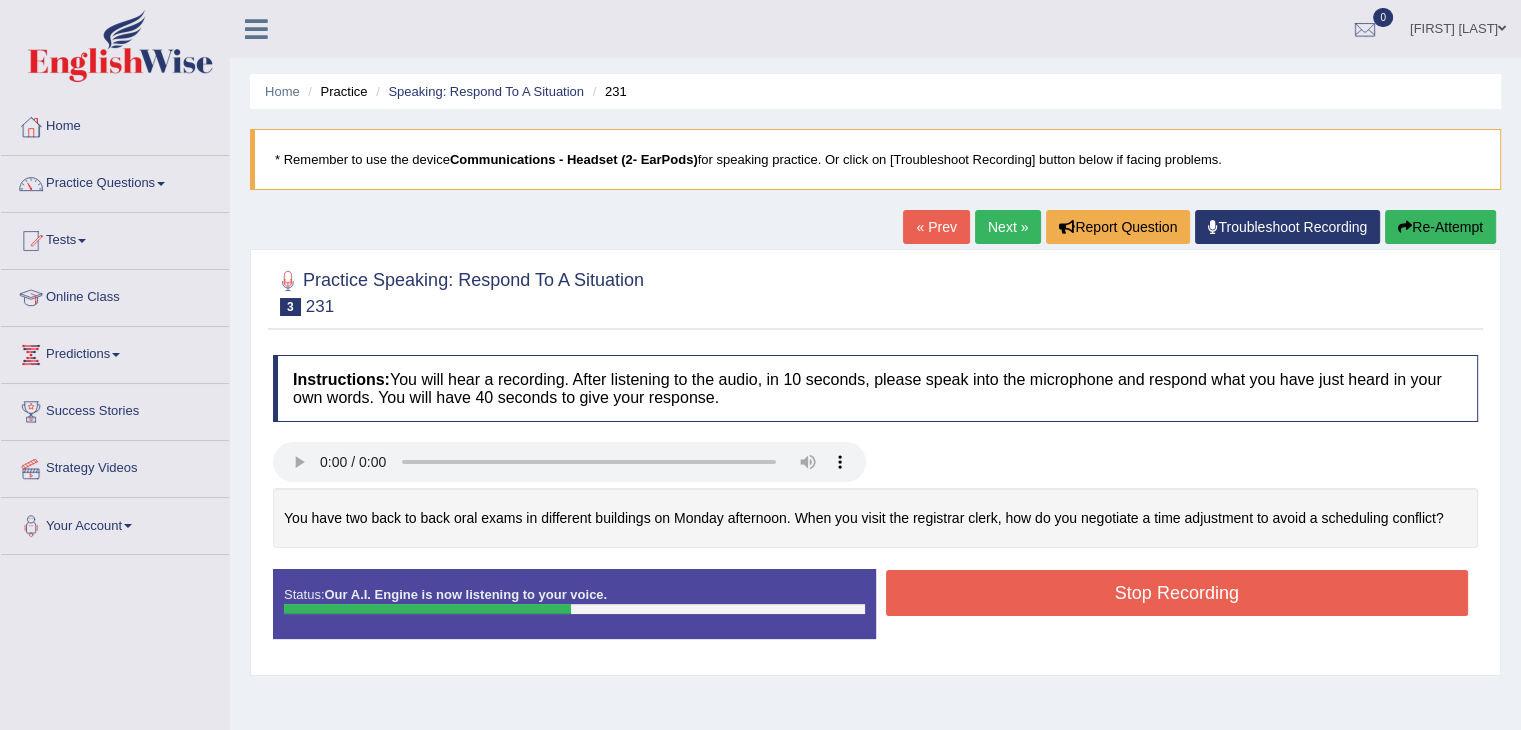 click on "Stop Recording" at bounding box center (1177, 593) 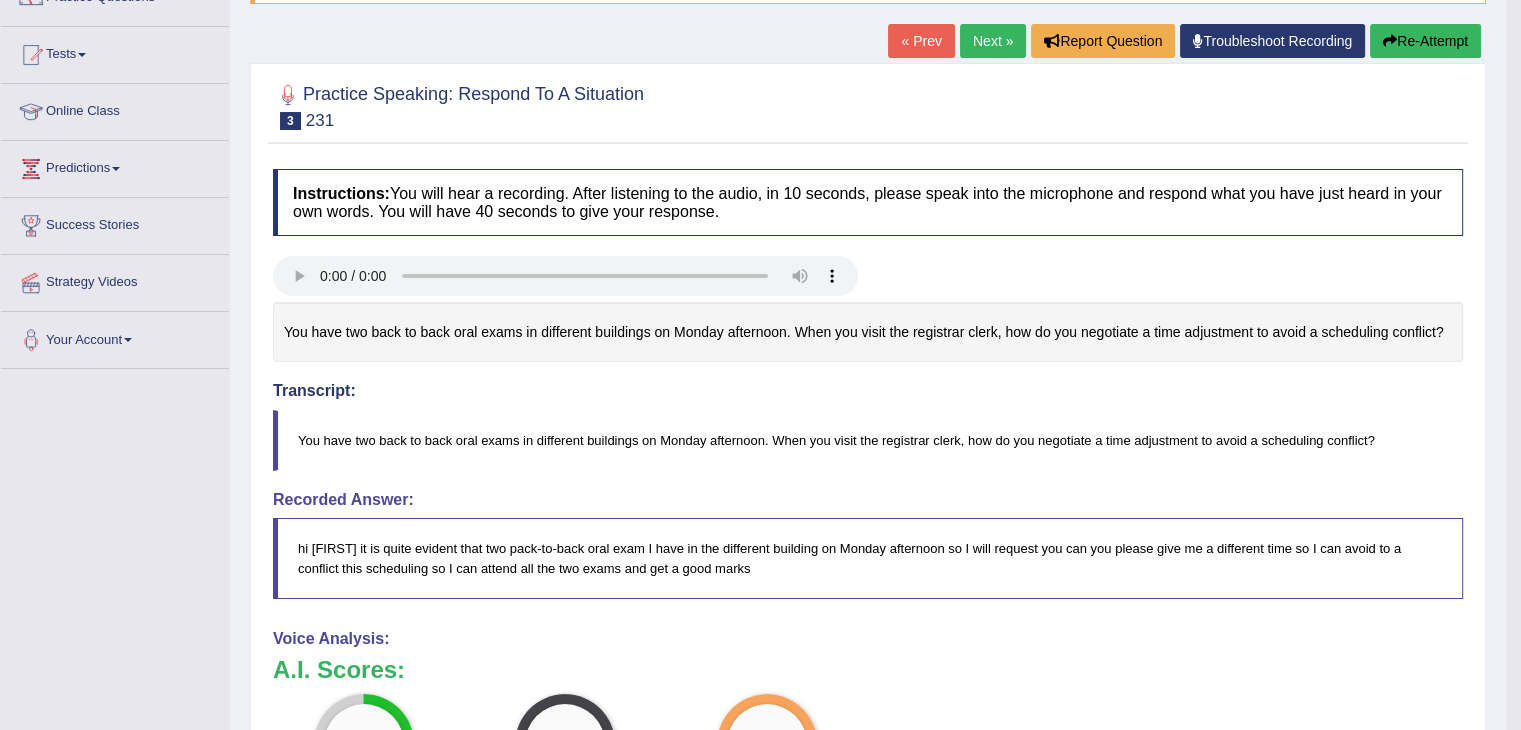 scroll, scrollTop: 0, scrollLeft: 0, axis: both 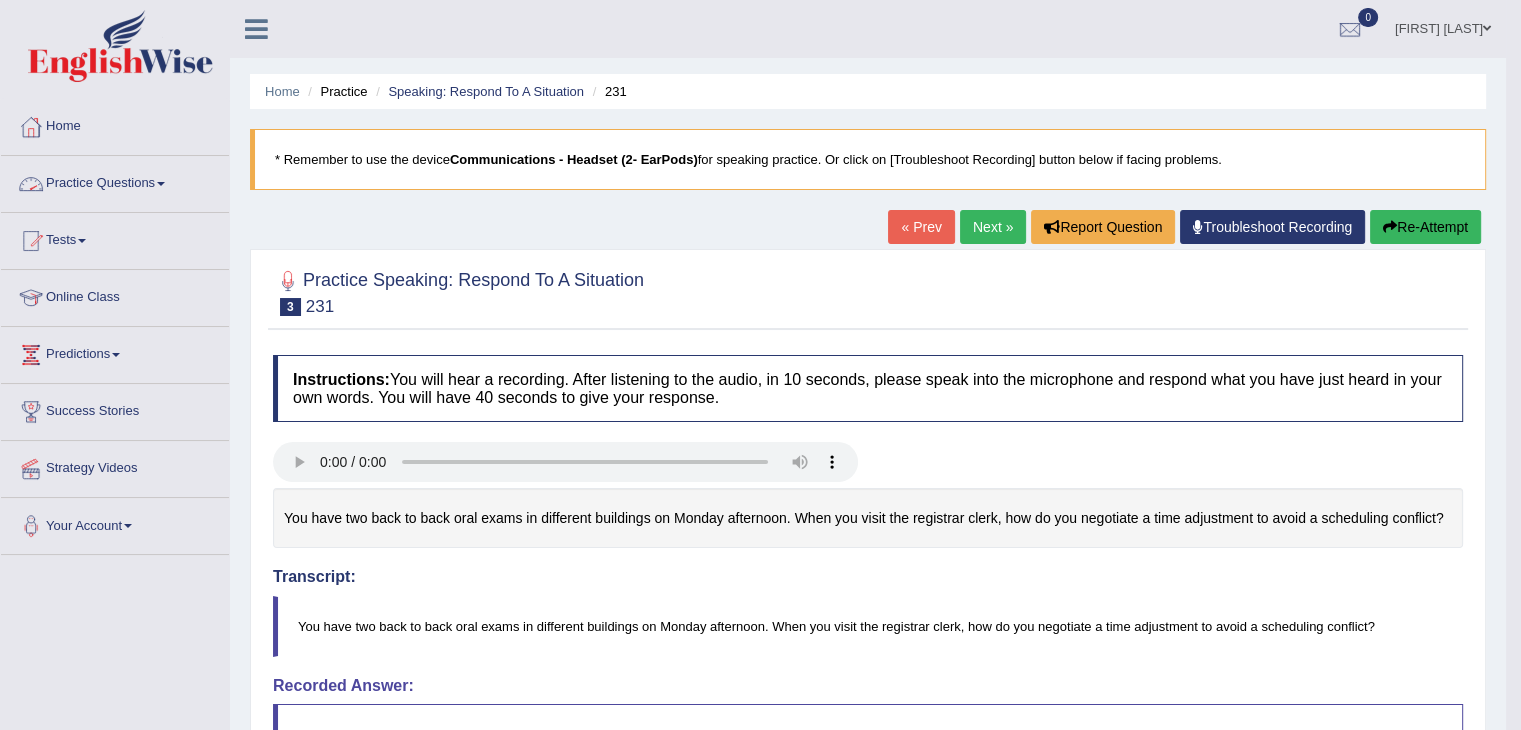 click on "Practice Questions" at bounding box center (115, 181) 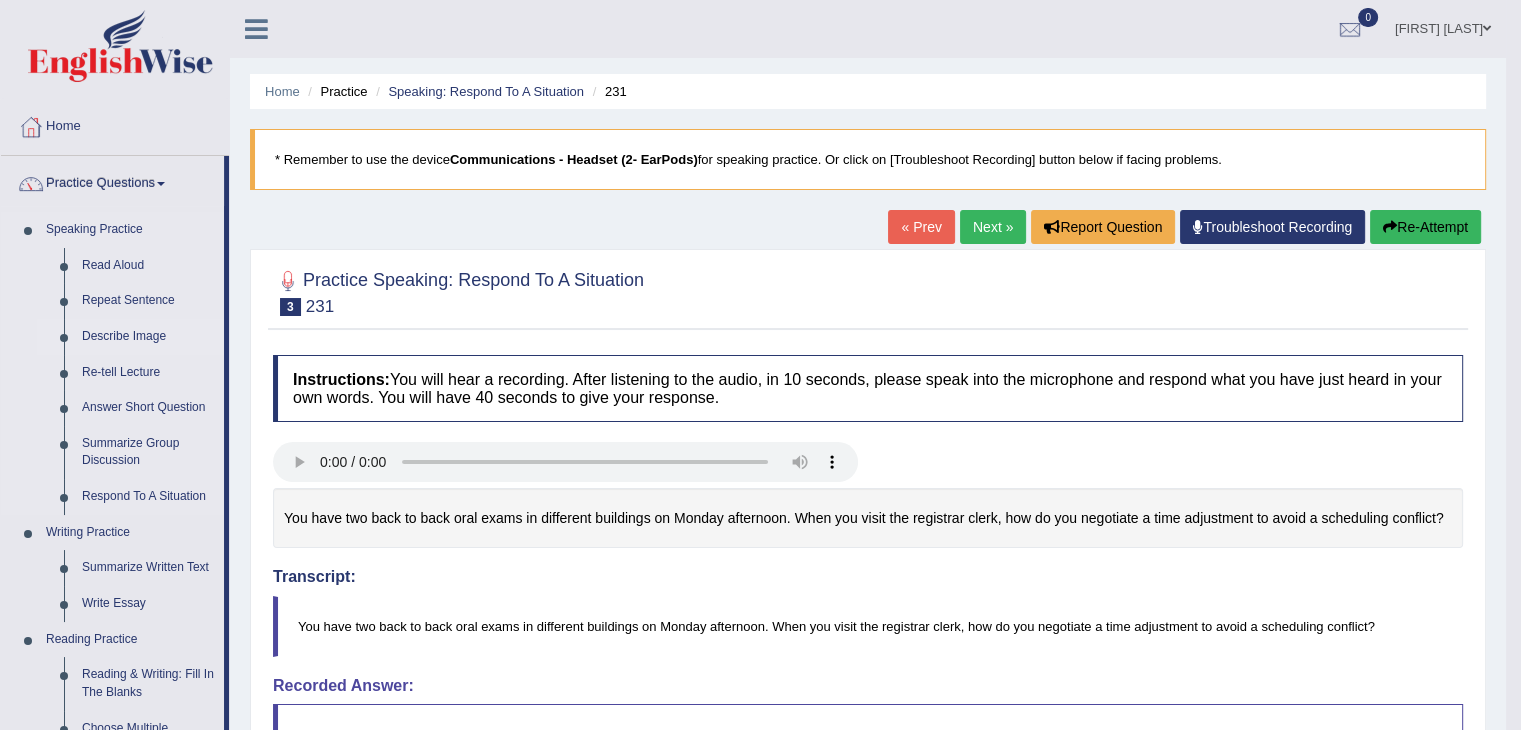 click on "Describe Image" at bounding box center (148, 337) 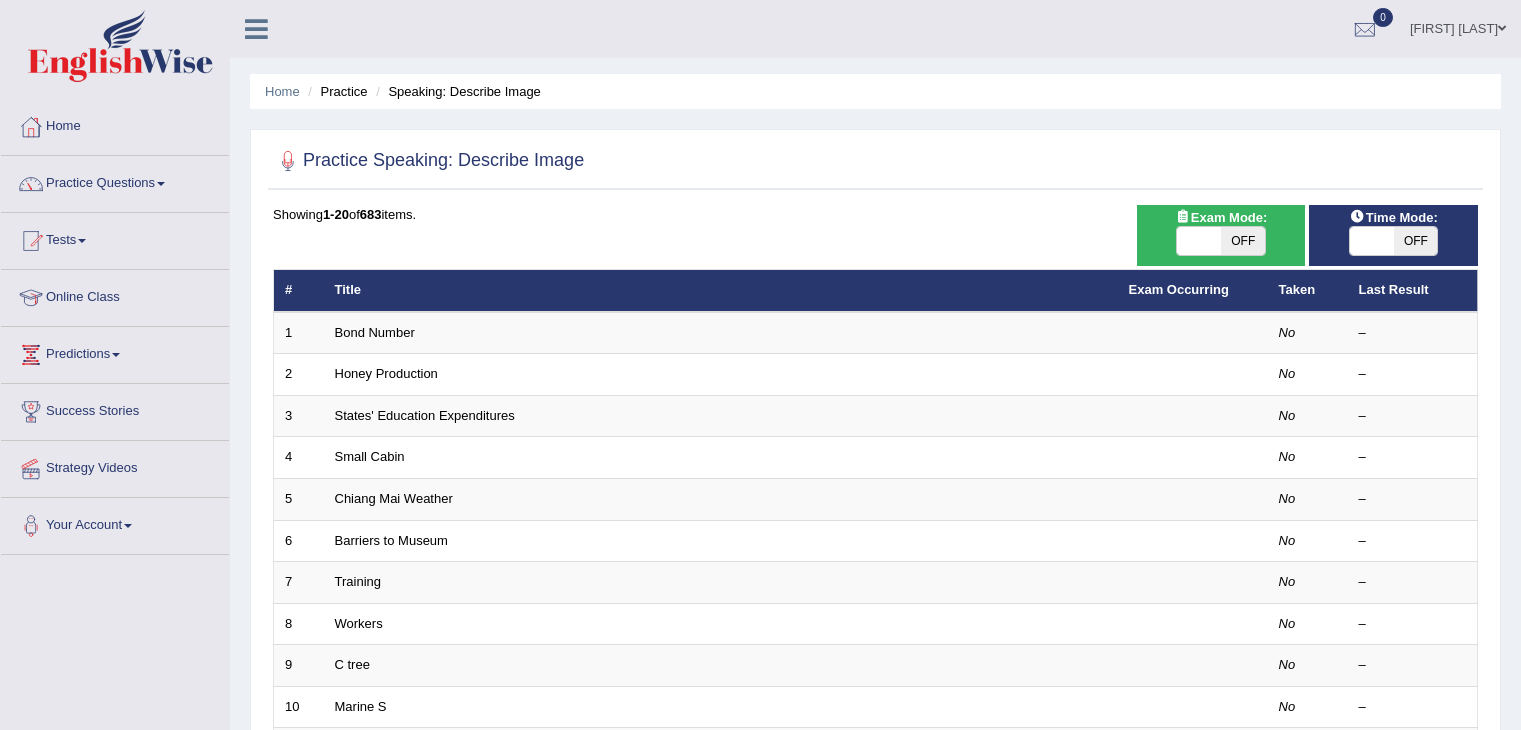 scroll, scrollTop: 0, scrollLeft: 0, axis: both 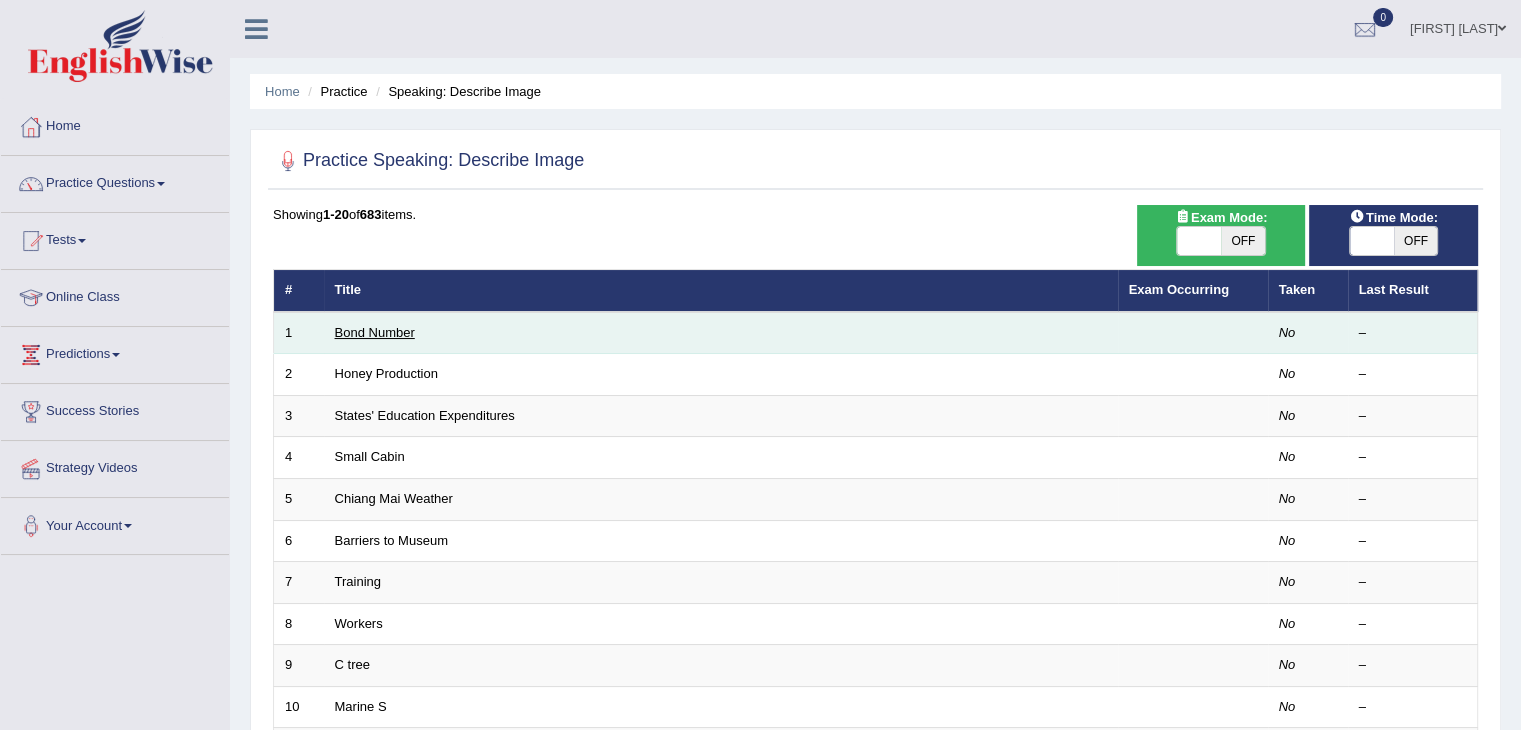 click on "Bond Number" at bounding box center (375, 332) 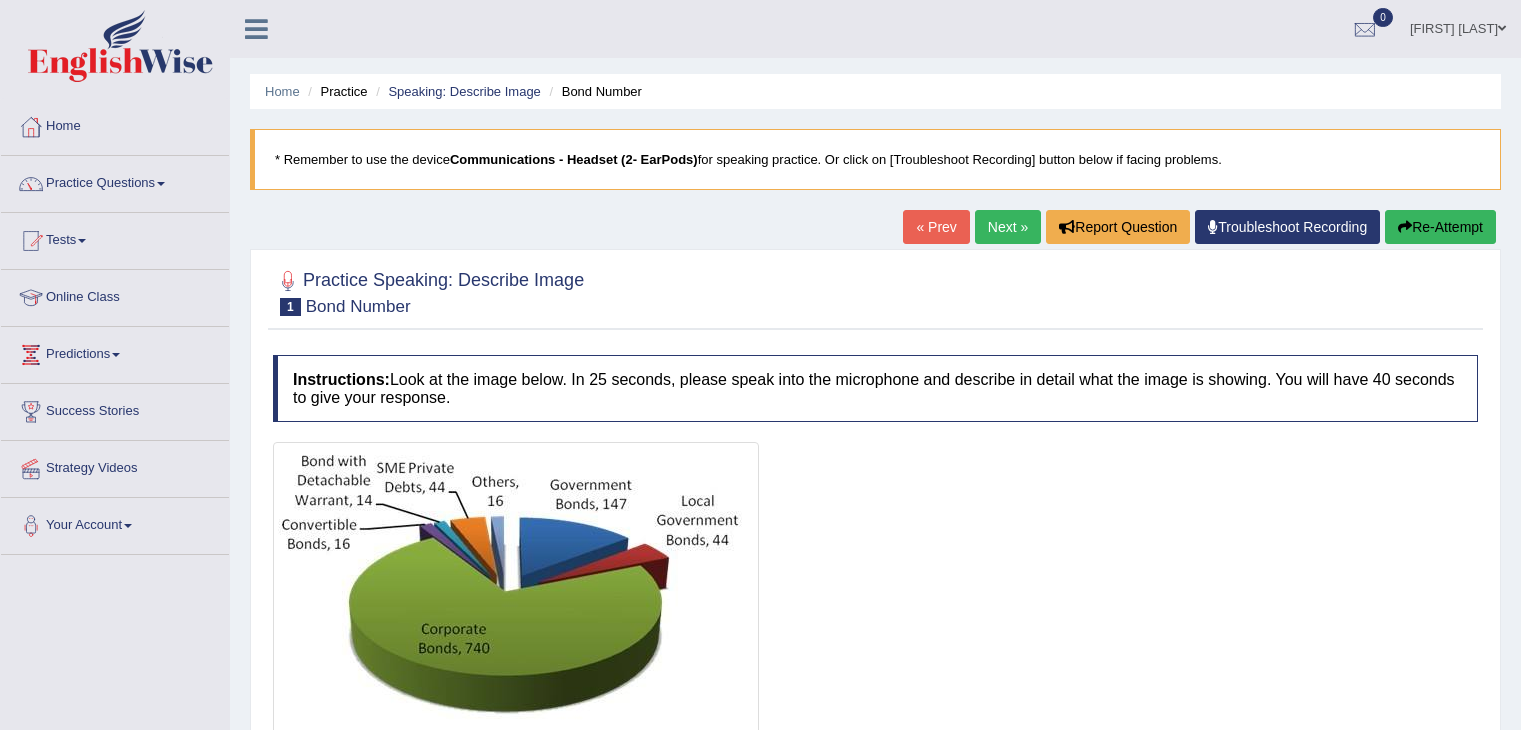scroll, scrollTop: 0, scrollLeft: 0, axis: both 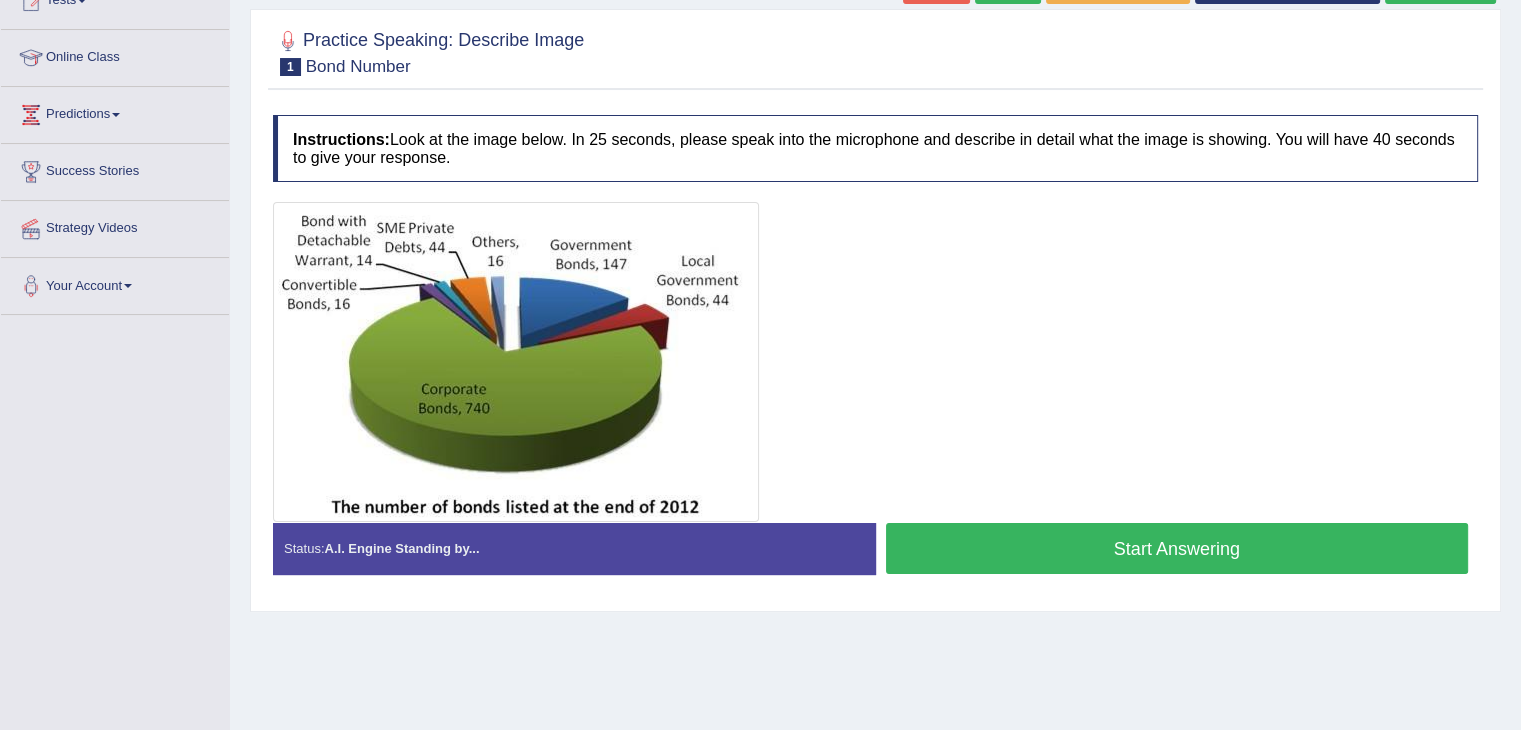 click on "Start Answering" at bounding box center (1177, 548) 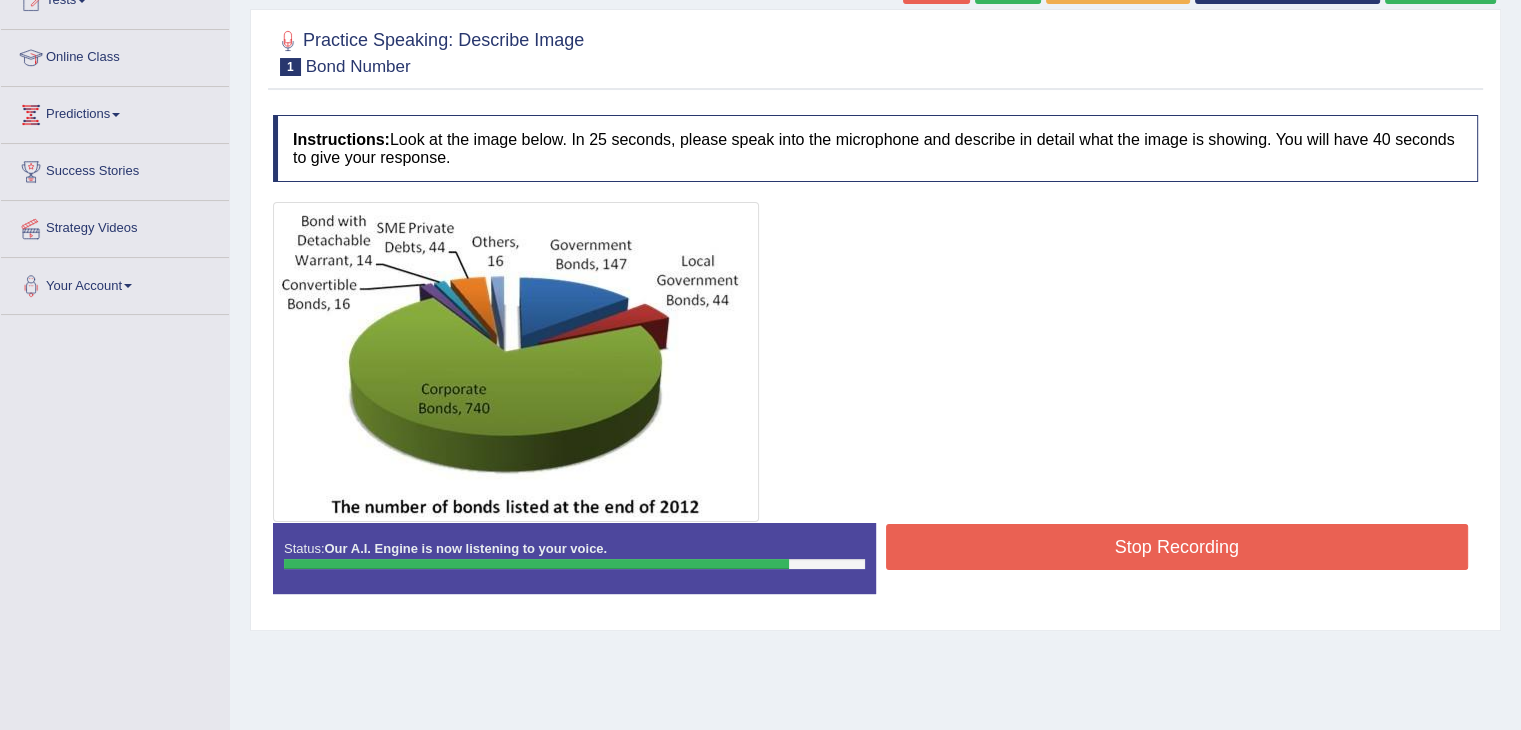 click on "Stop Recording" at bounding box center (1177, 547) 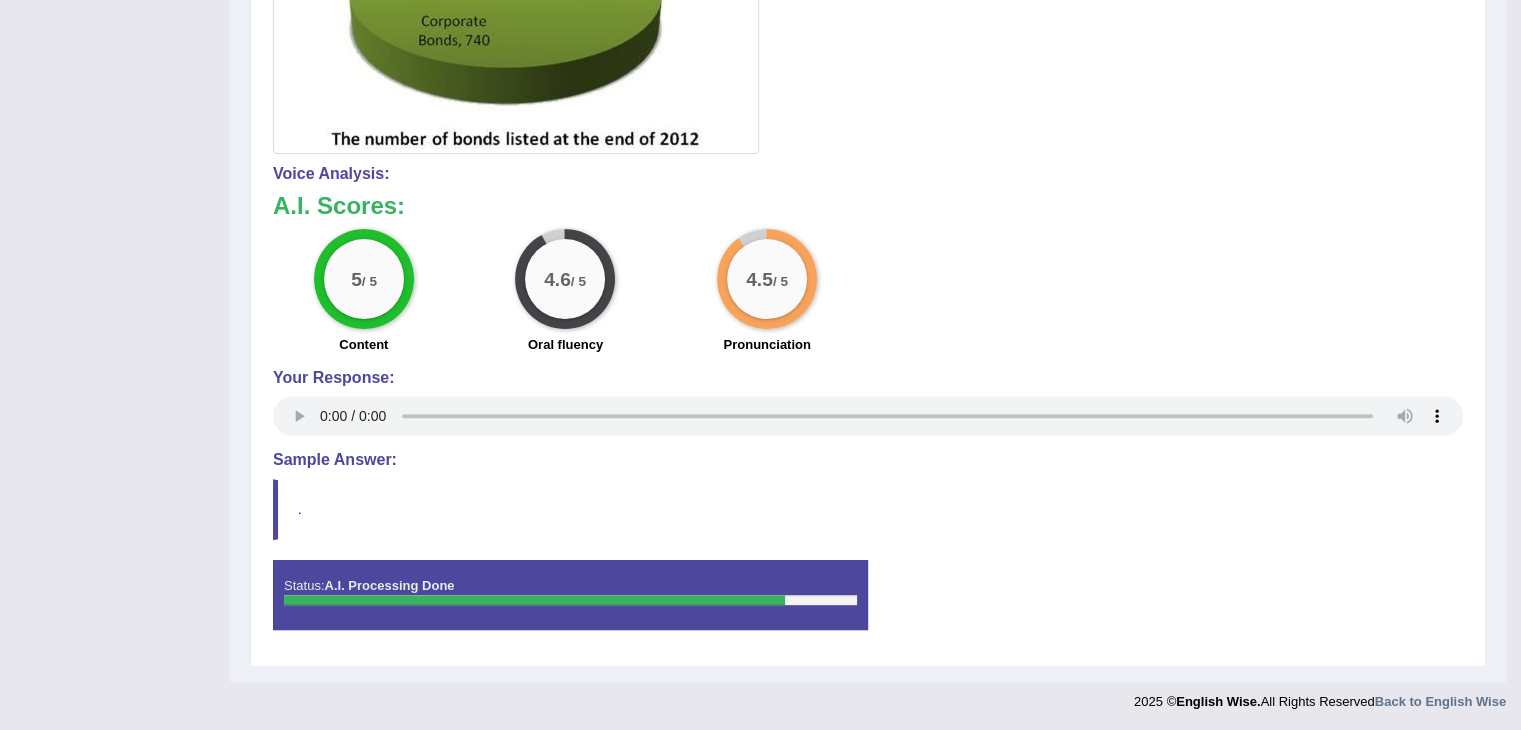scroll, scrollTop: 0, scrollLeft: 0, axis: both 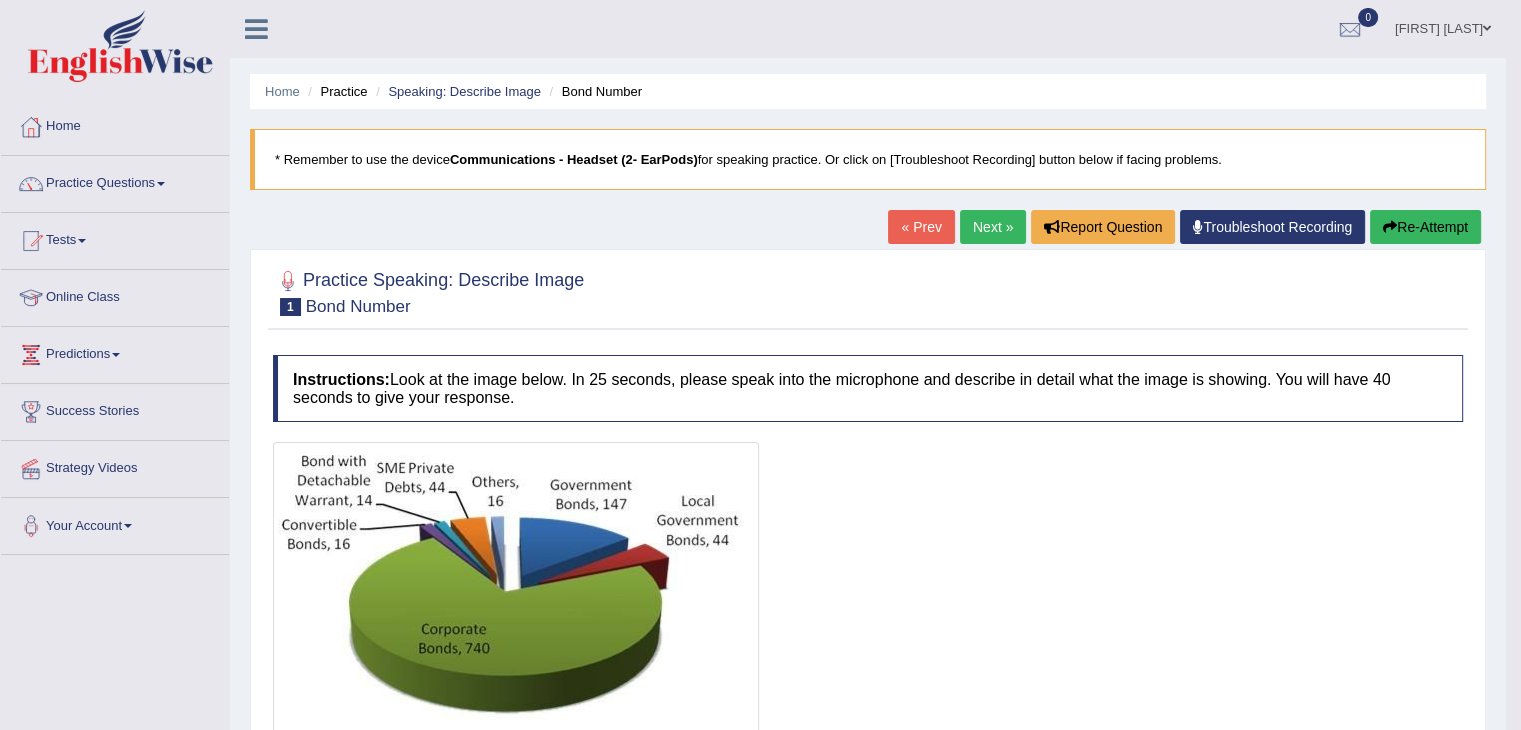 click on "Next »" at bounding box center [993, 227] 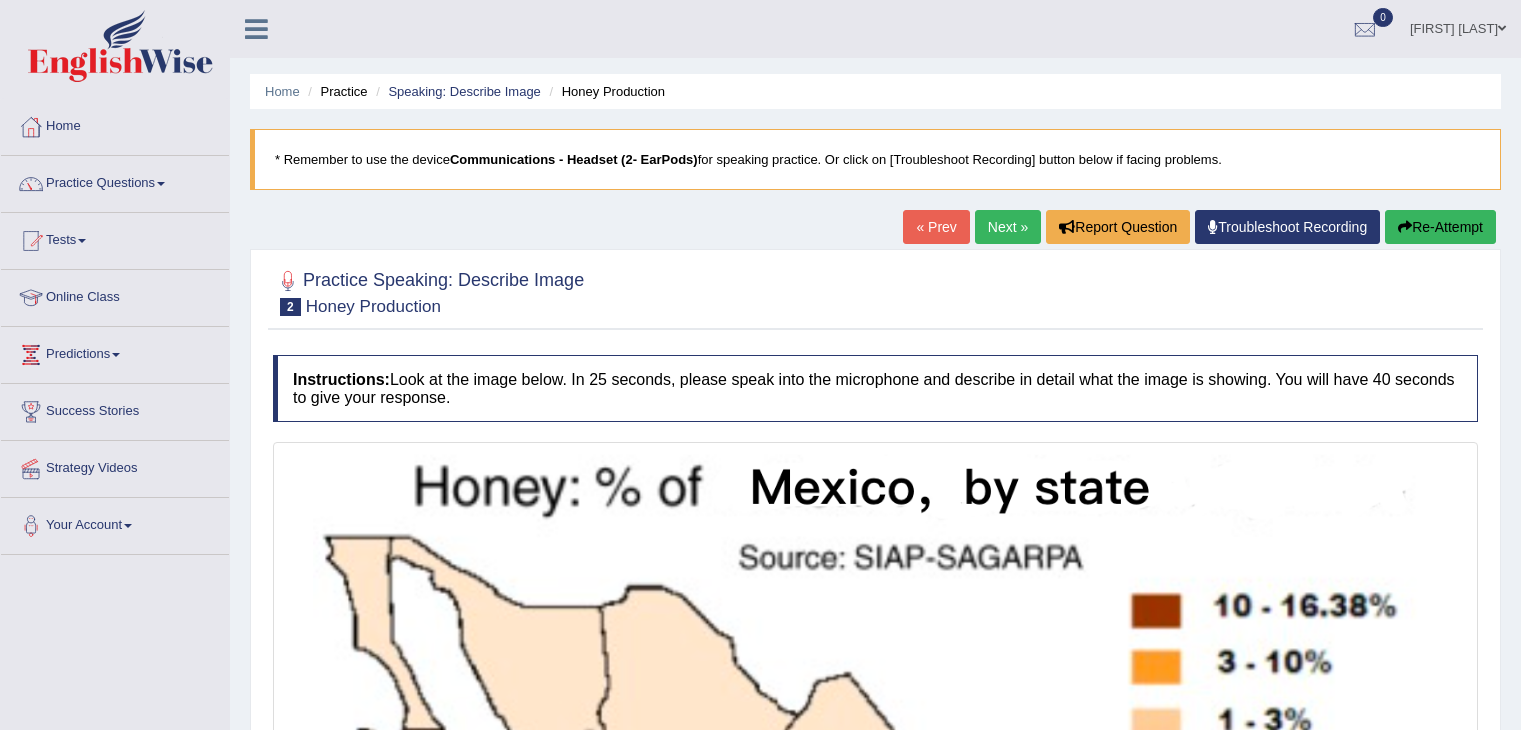 scroll, scrollTop: 0, scrollLeft: 0, axis: both 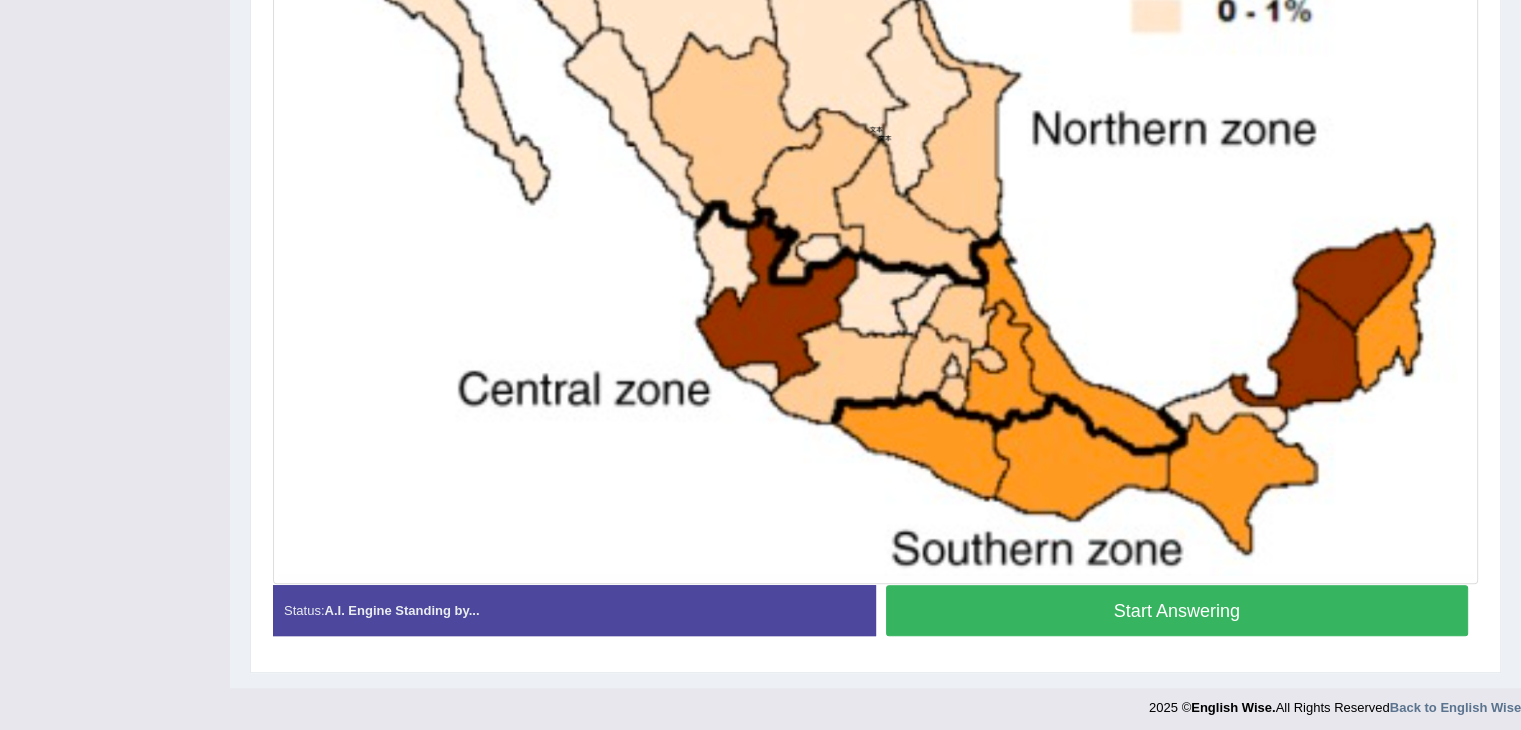 click on "Start Answering" at bounding box center (1177, 610) 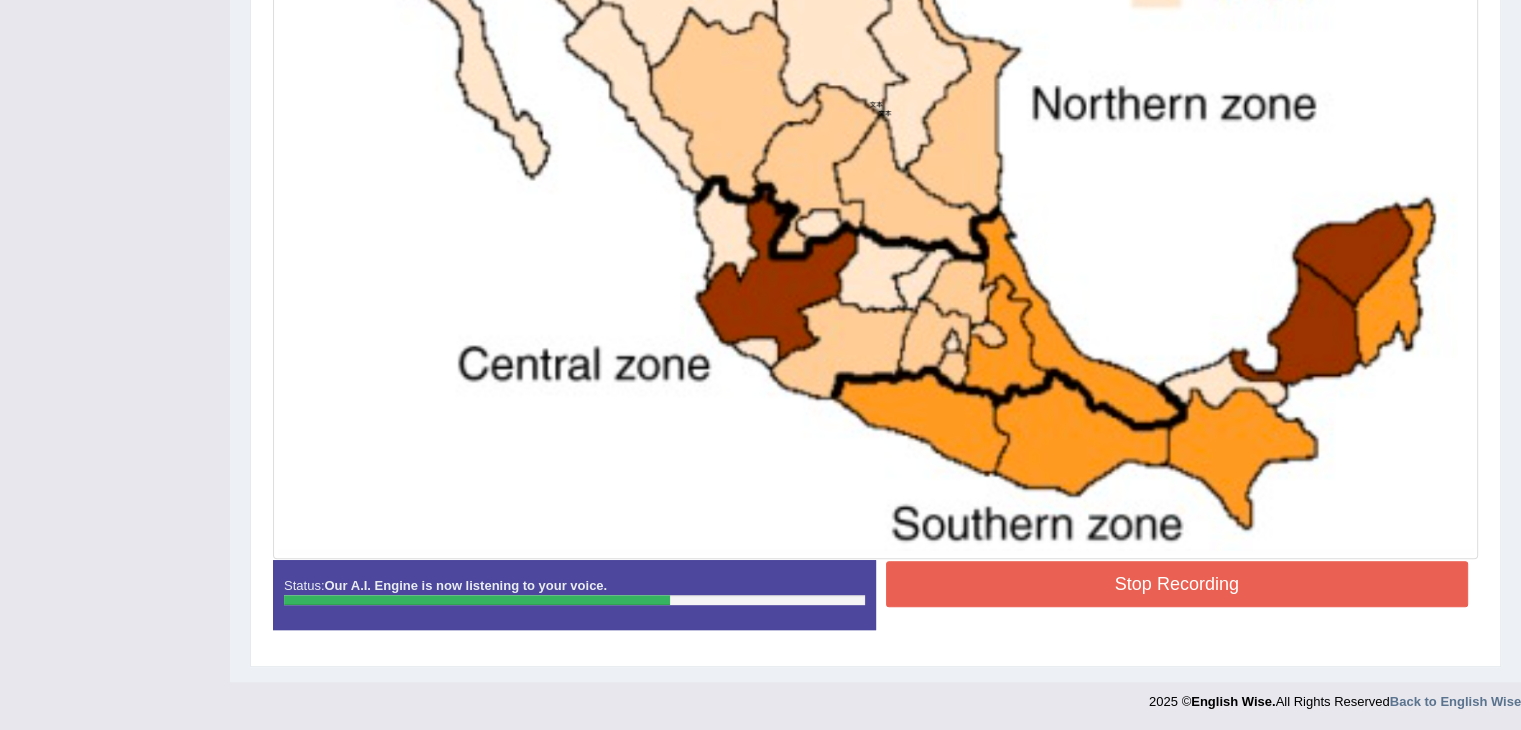 scroll, scrollTop: 792, scrollLeft: 0, axis: vertical 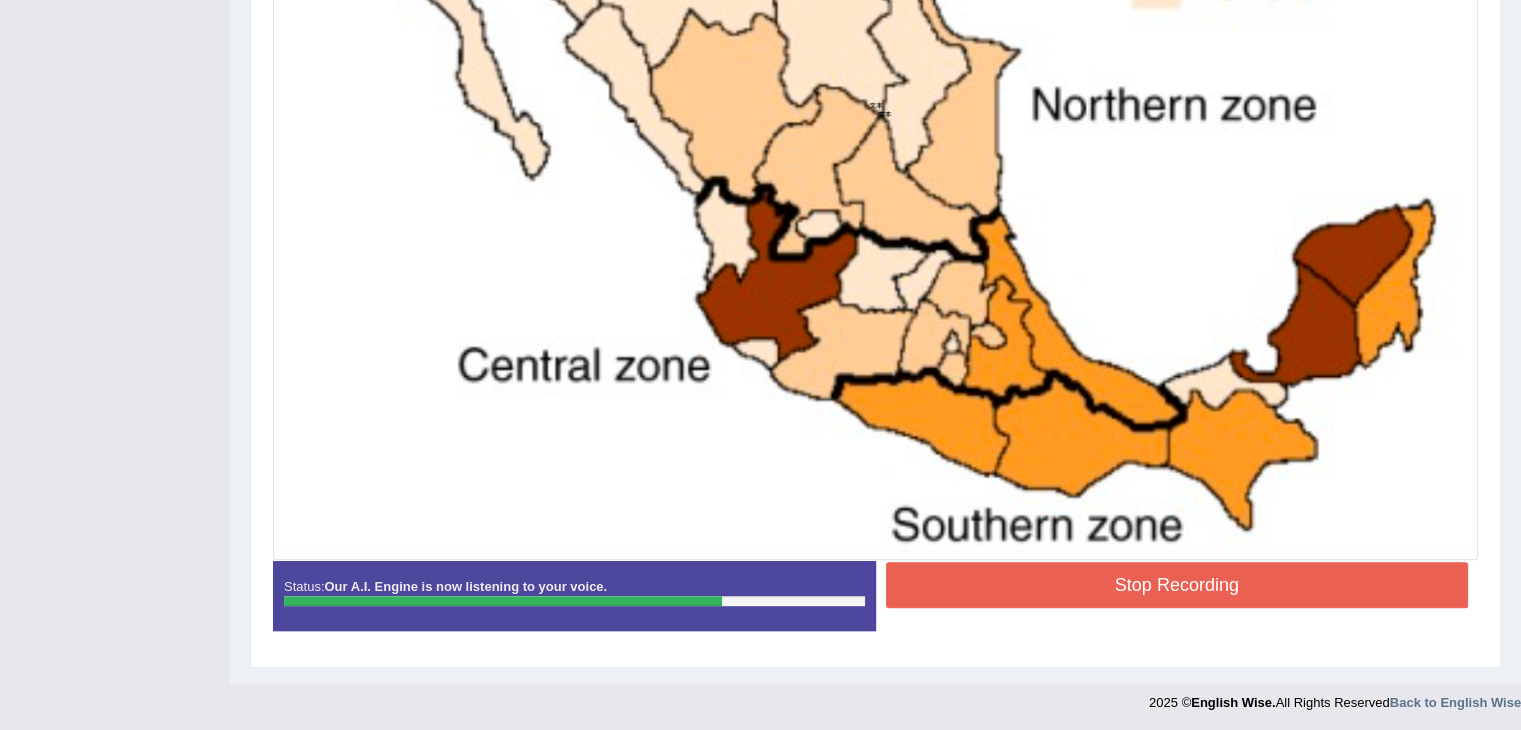 click on "Stop Recording" at bounding box center [1177, 585] 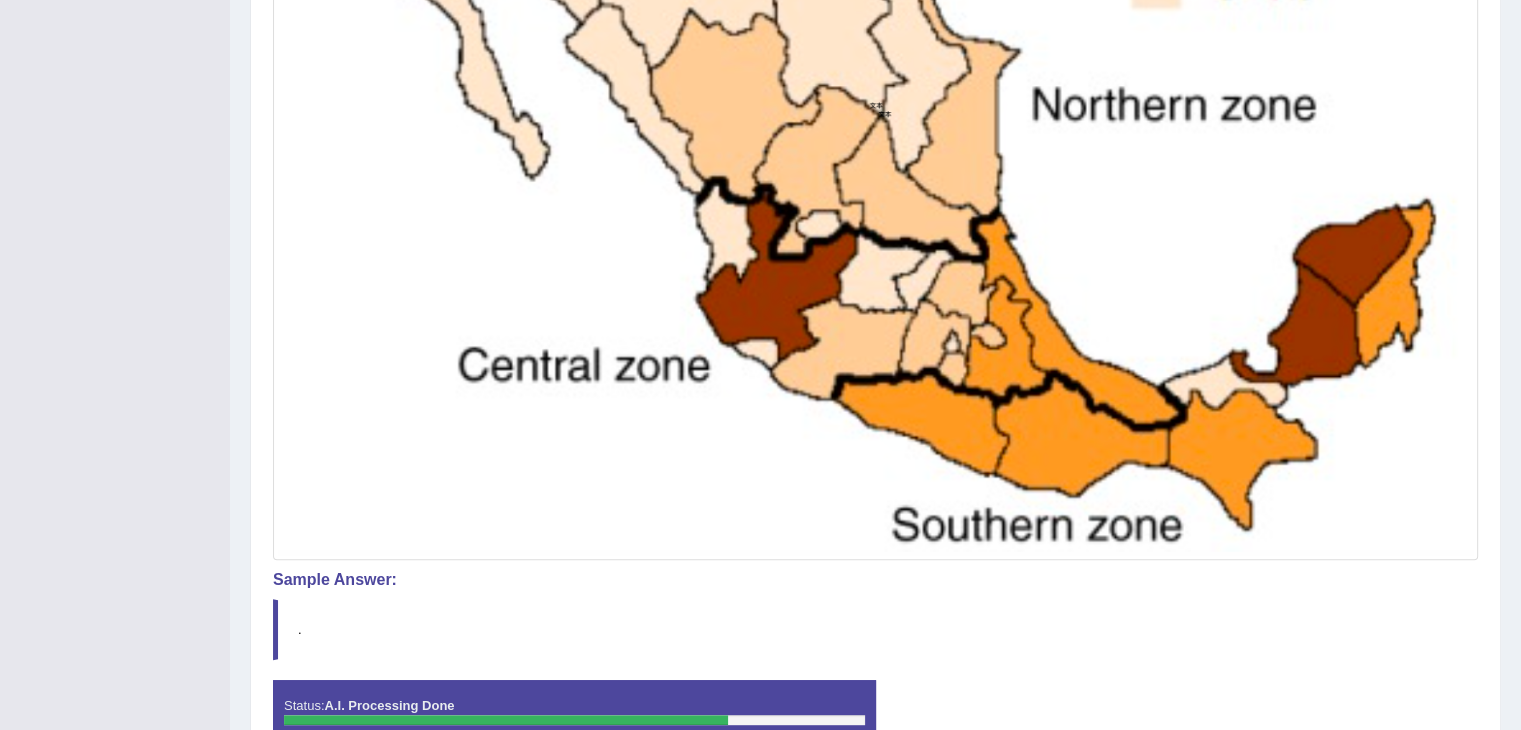 scroll, scrollTop: 900, scrollLeft: 0, axis: vertical 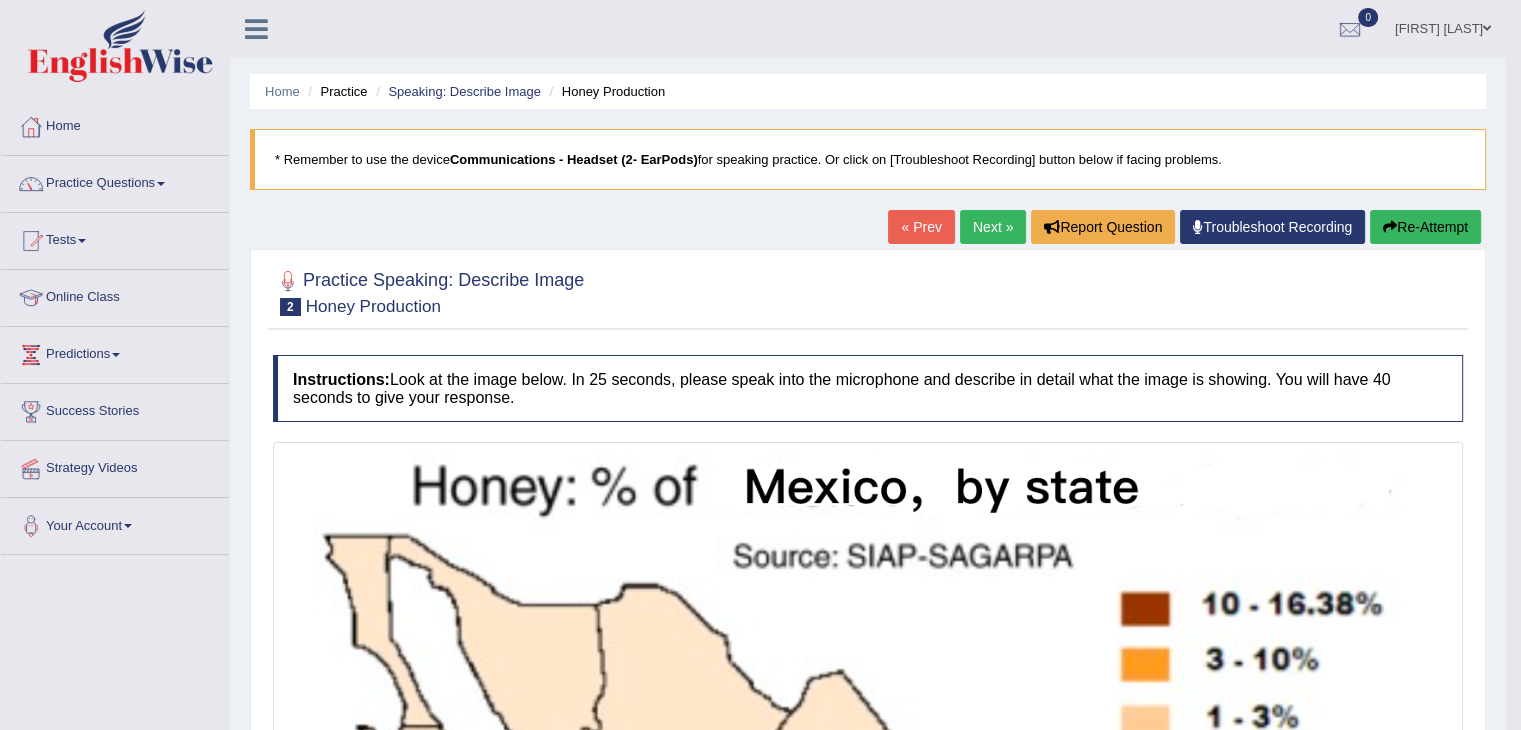 click on "Next »" at bounding box center (993, 227) 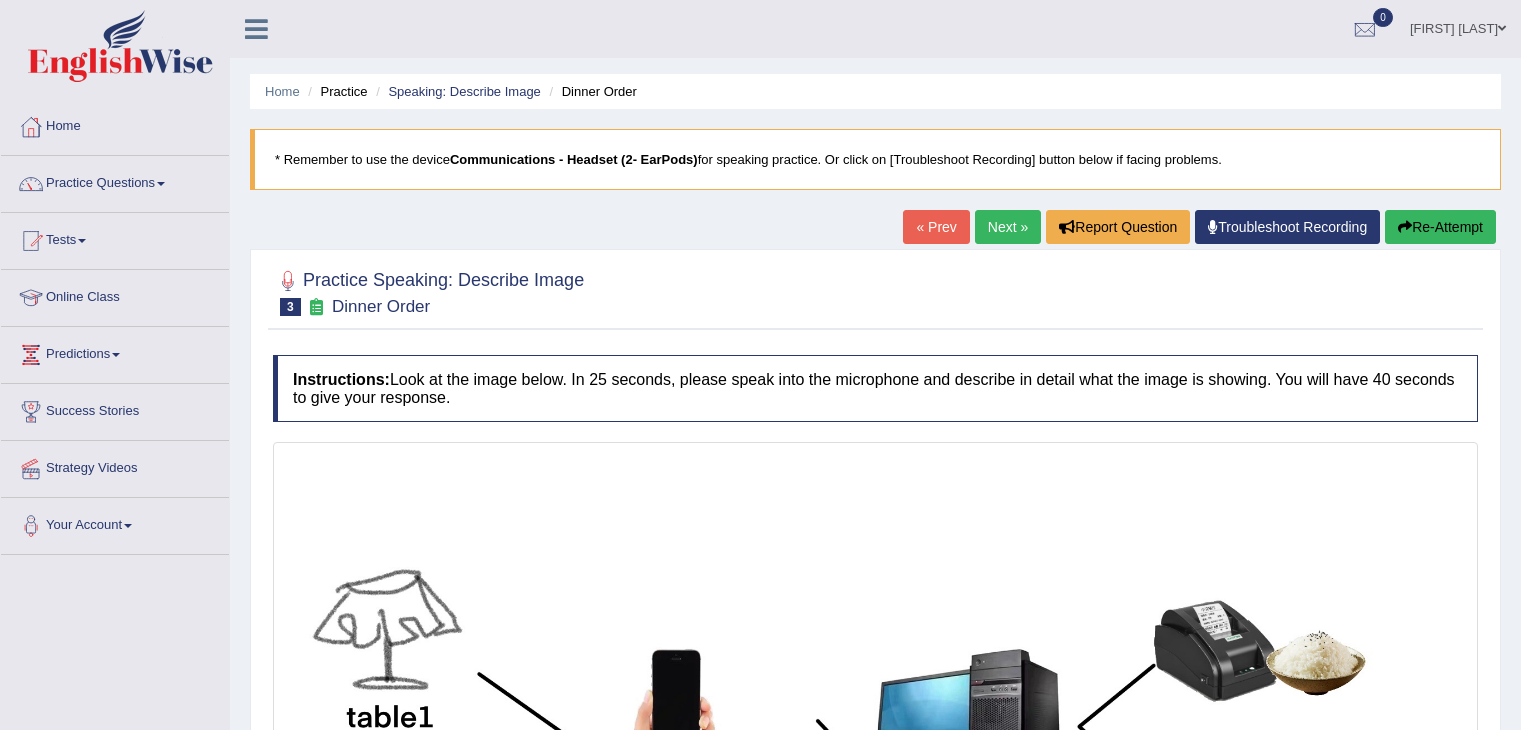 scroll, scrollTop: 0, scrollLeft: 0, axis: both 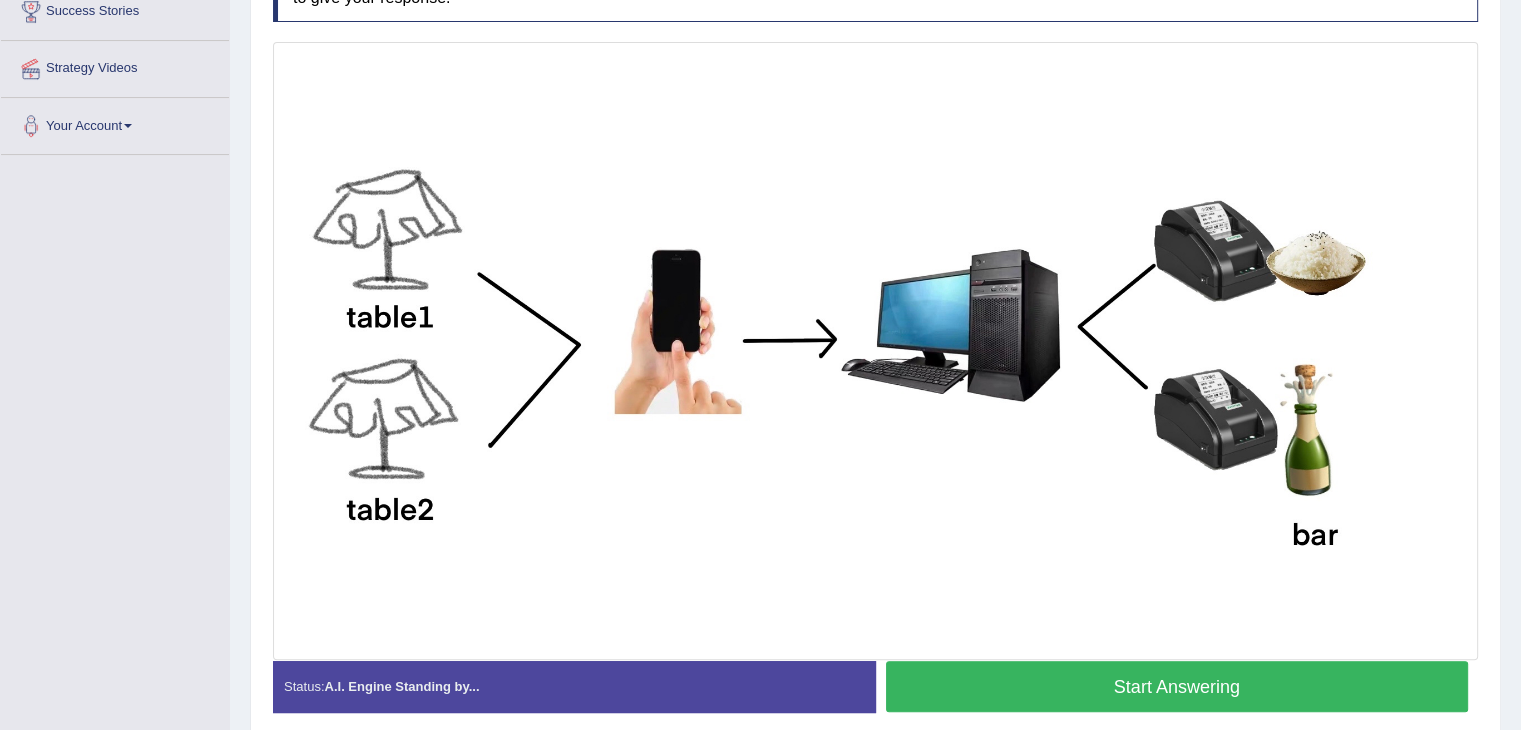 click on "Start Answering" at bounding box center (1177, 686) 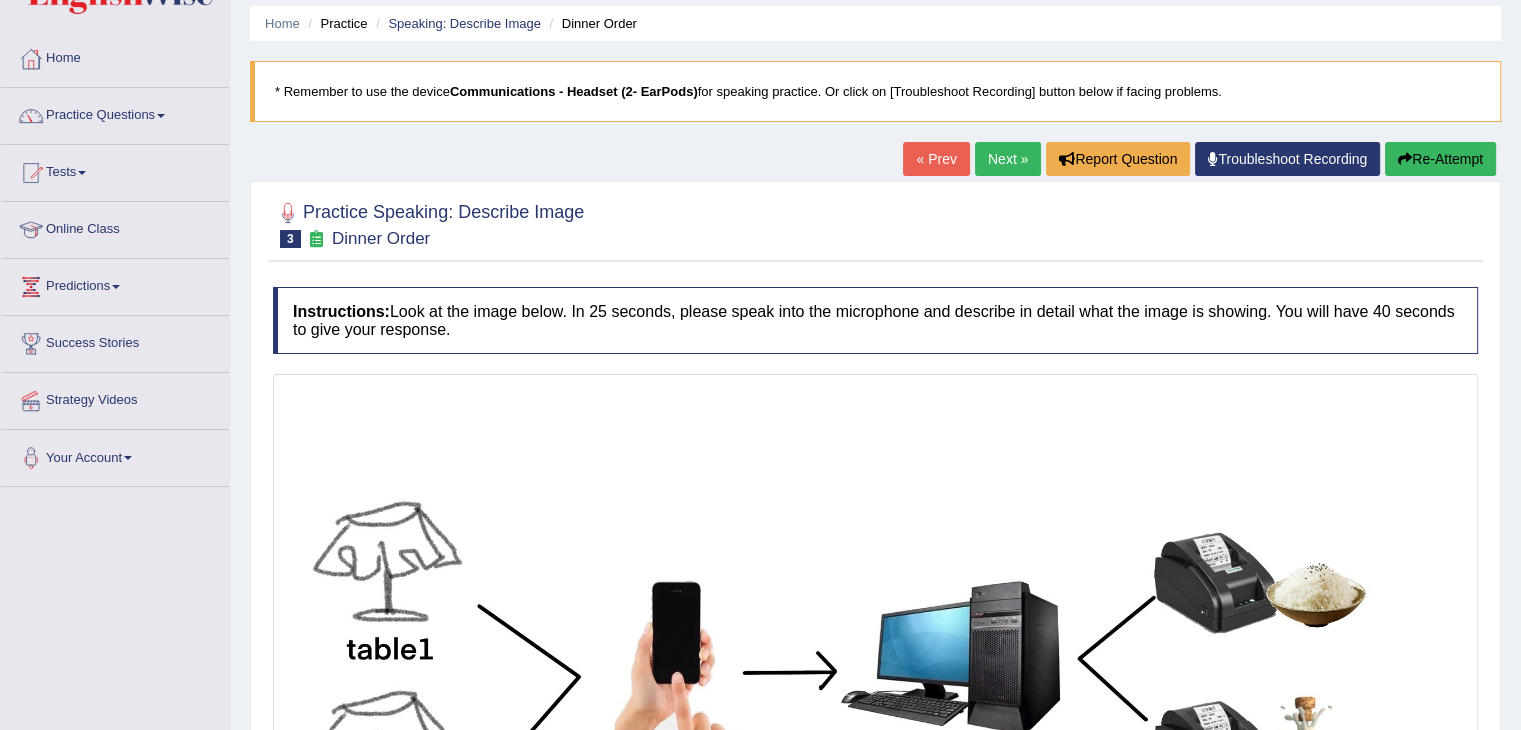 scroll, scrollTop: 0, scrollLeft: 0, axis: both 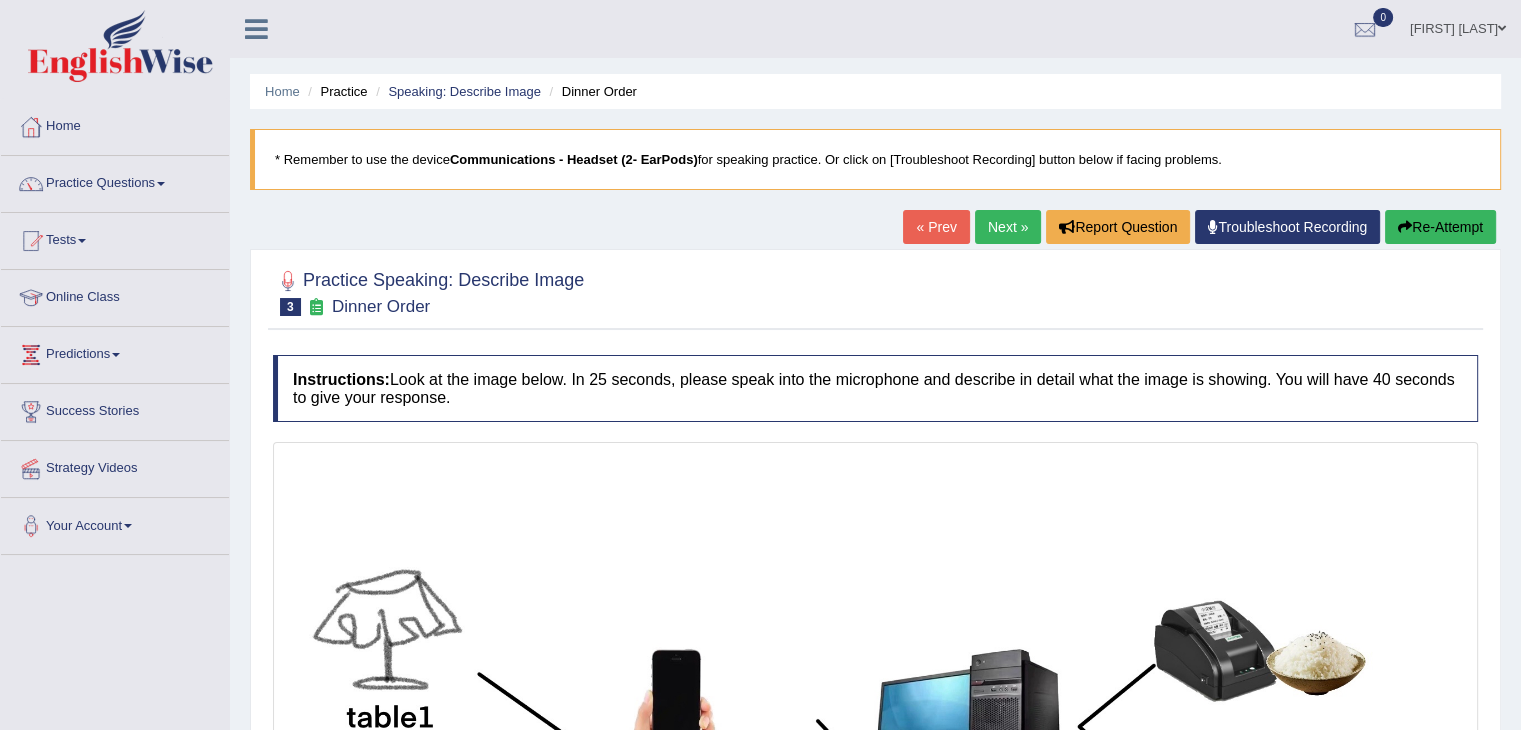 click on "Re-Attempt" at bounding box center (1440, 227) 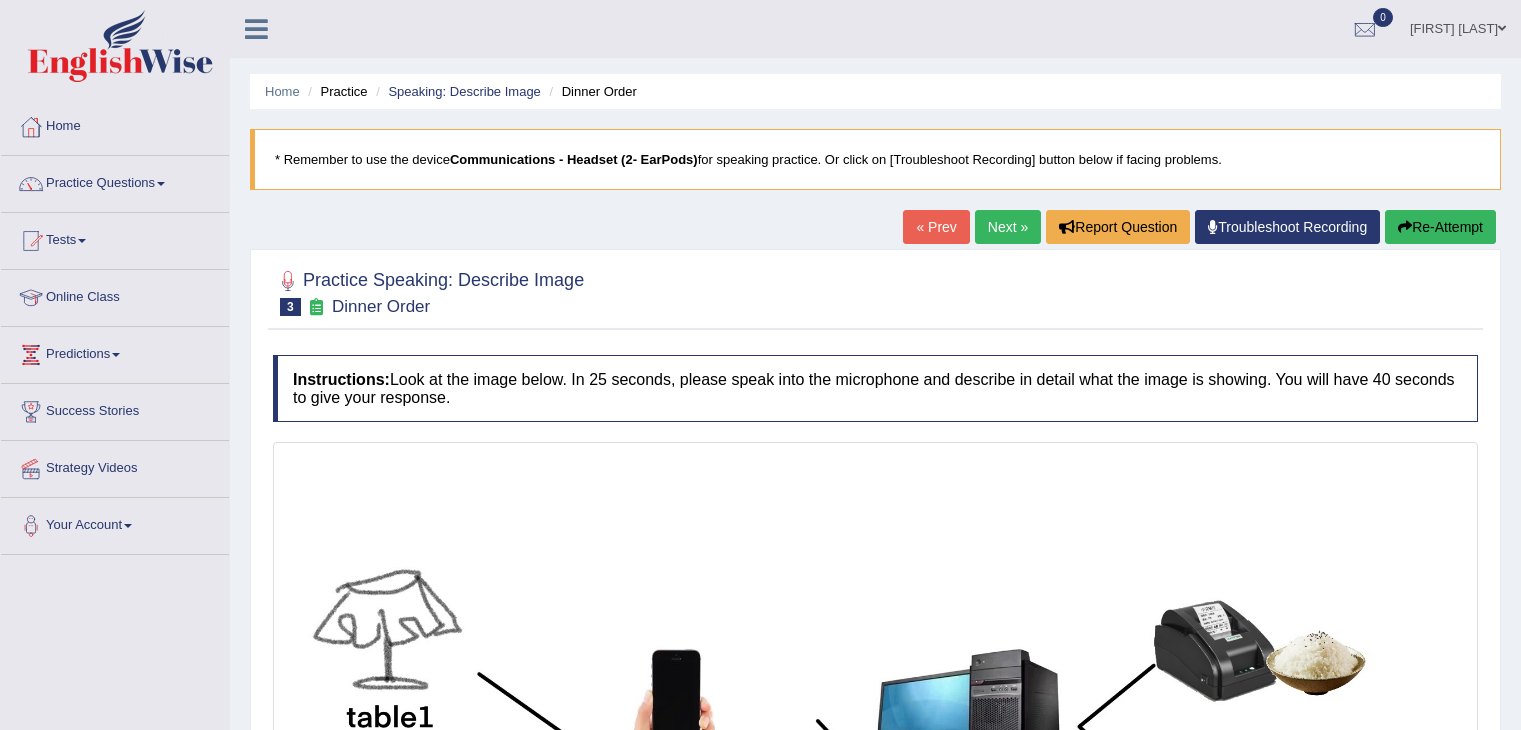 scroll, scrollTop: 32, scrollLeft: 0, axis: vertical 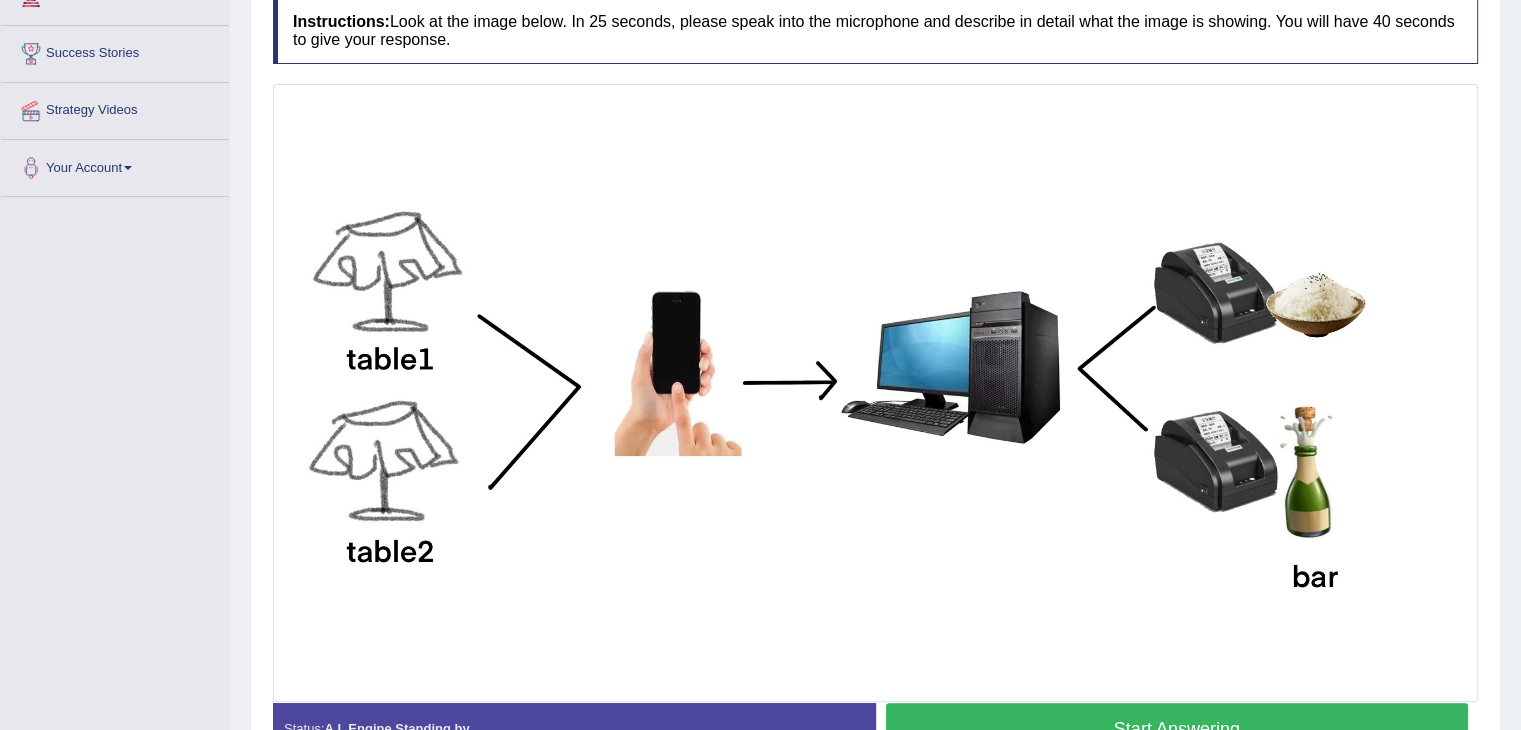 click on "Start Answering" at bounding box center [1177, 728] 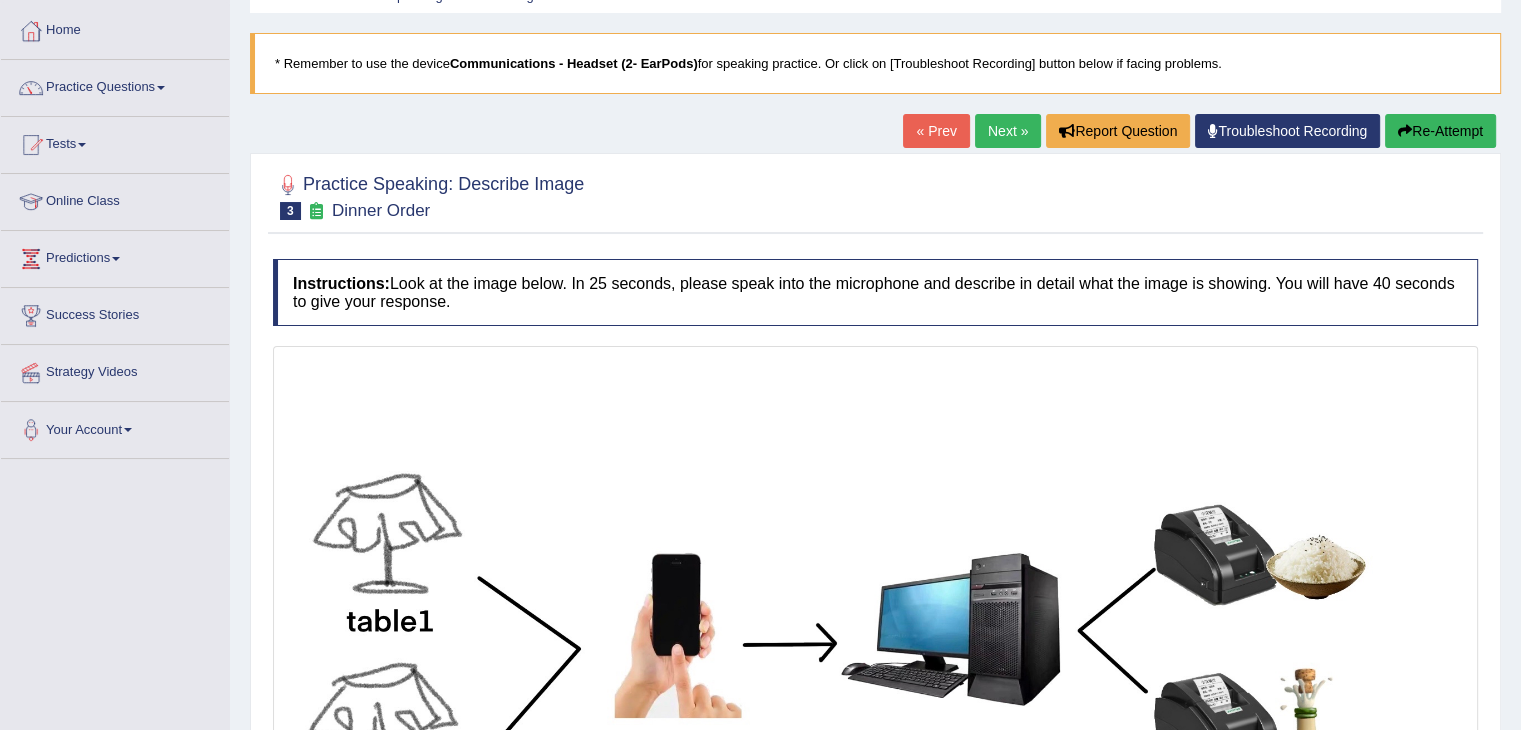 scroll, scrollTop: 86, scrollLeft: 0, axis: vertical 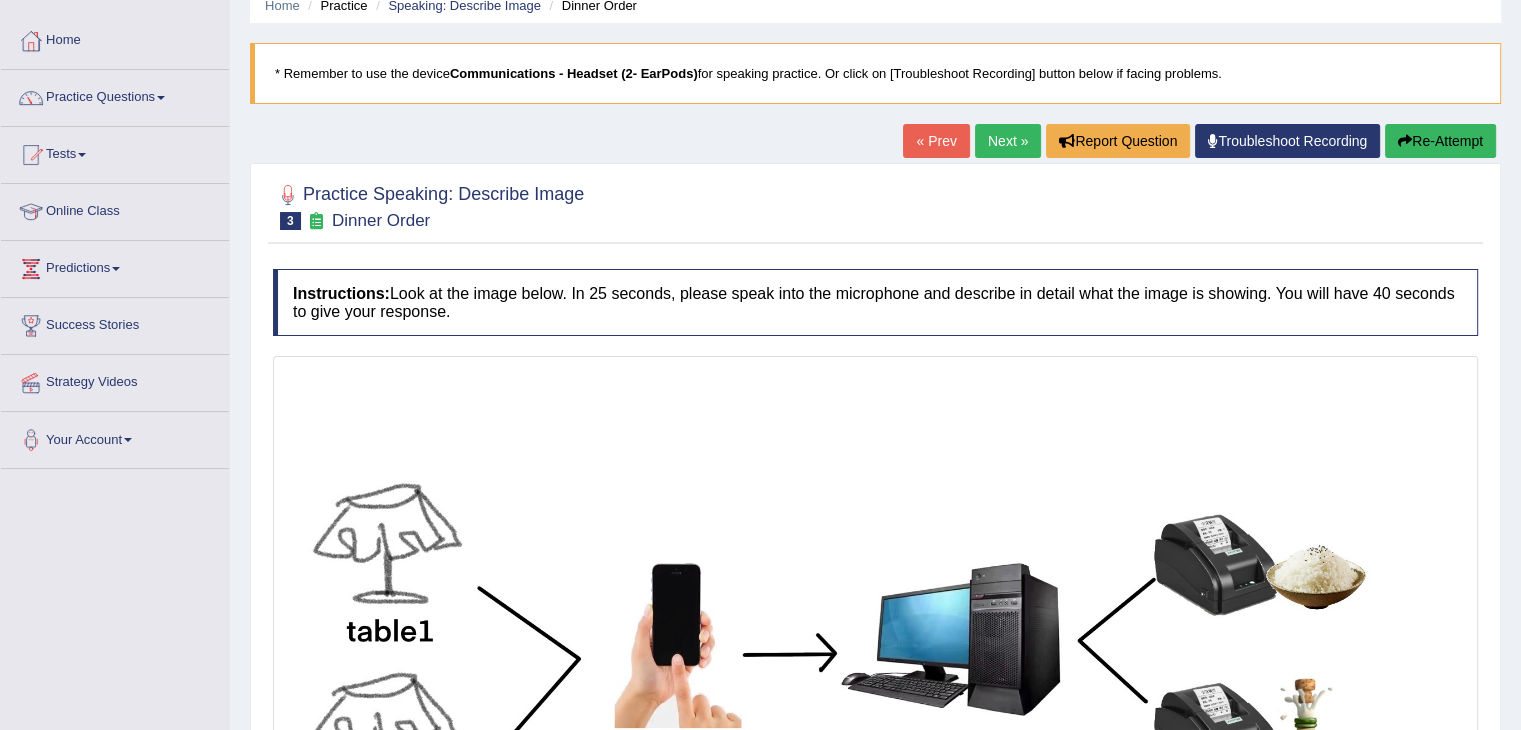 click at bounding box center [1405, 141] 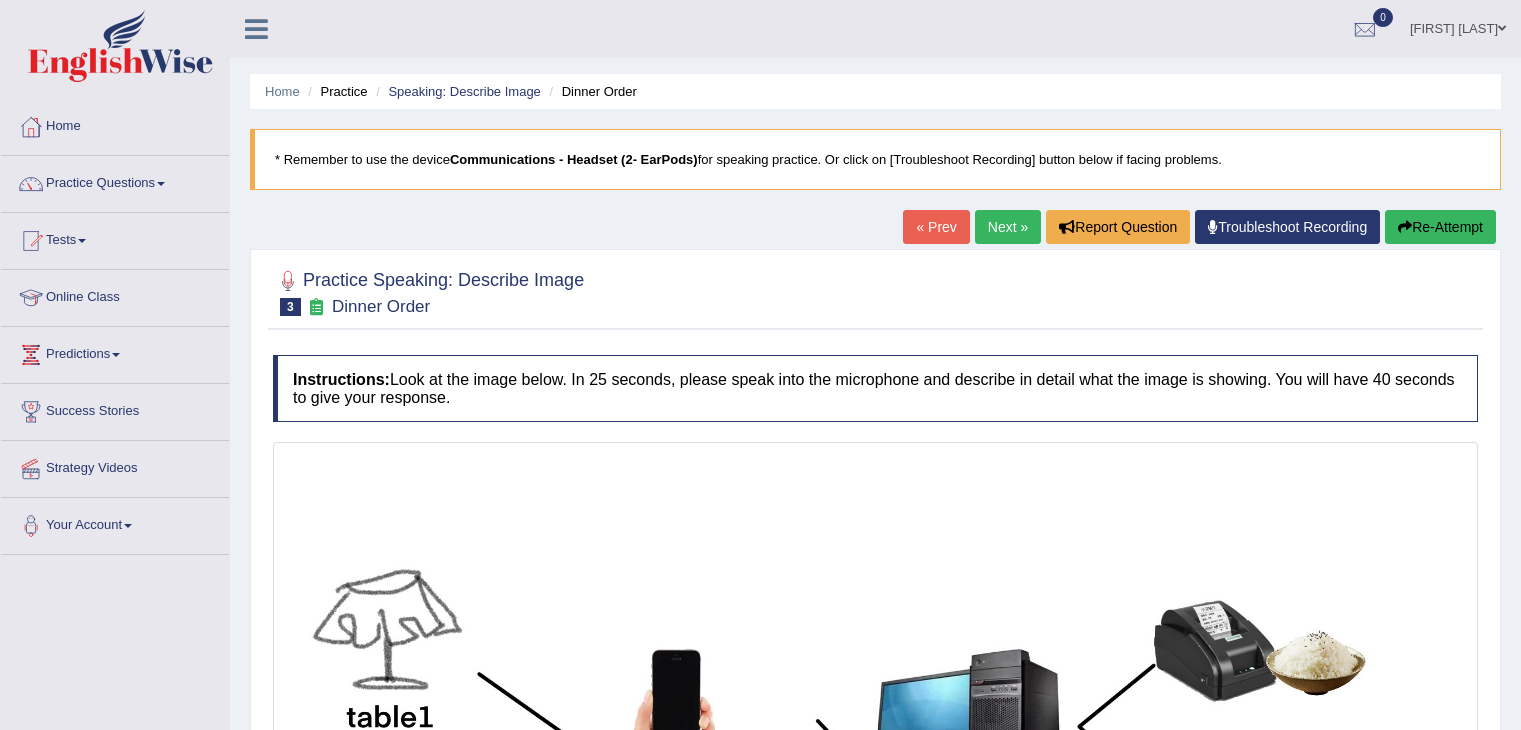 scroll, scrollTop: 372, scrollLeft: 0, axis: vertical 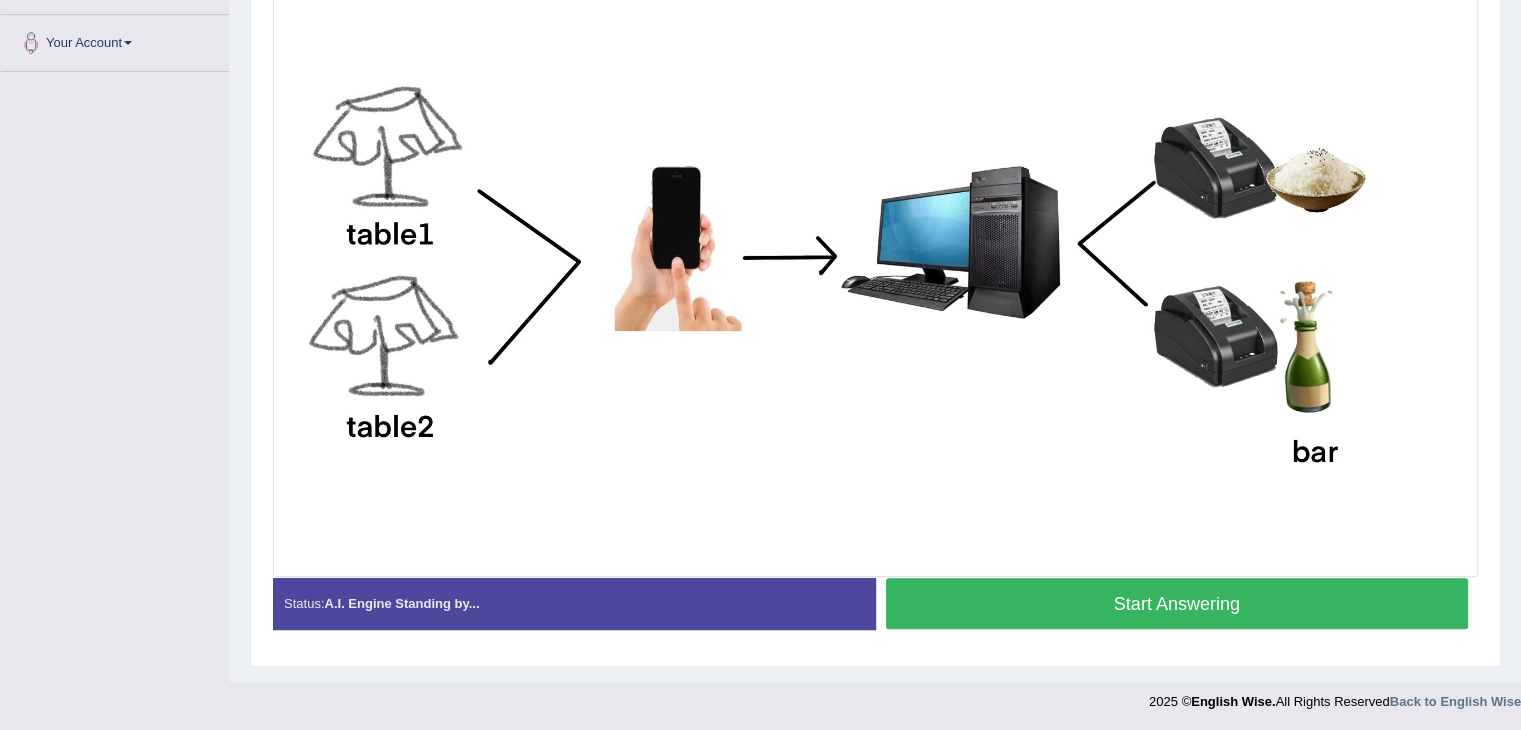 click on "Start Answering" at bounding box center [1177, 603] 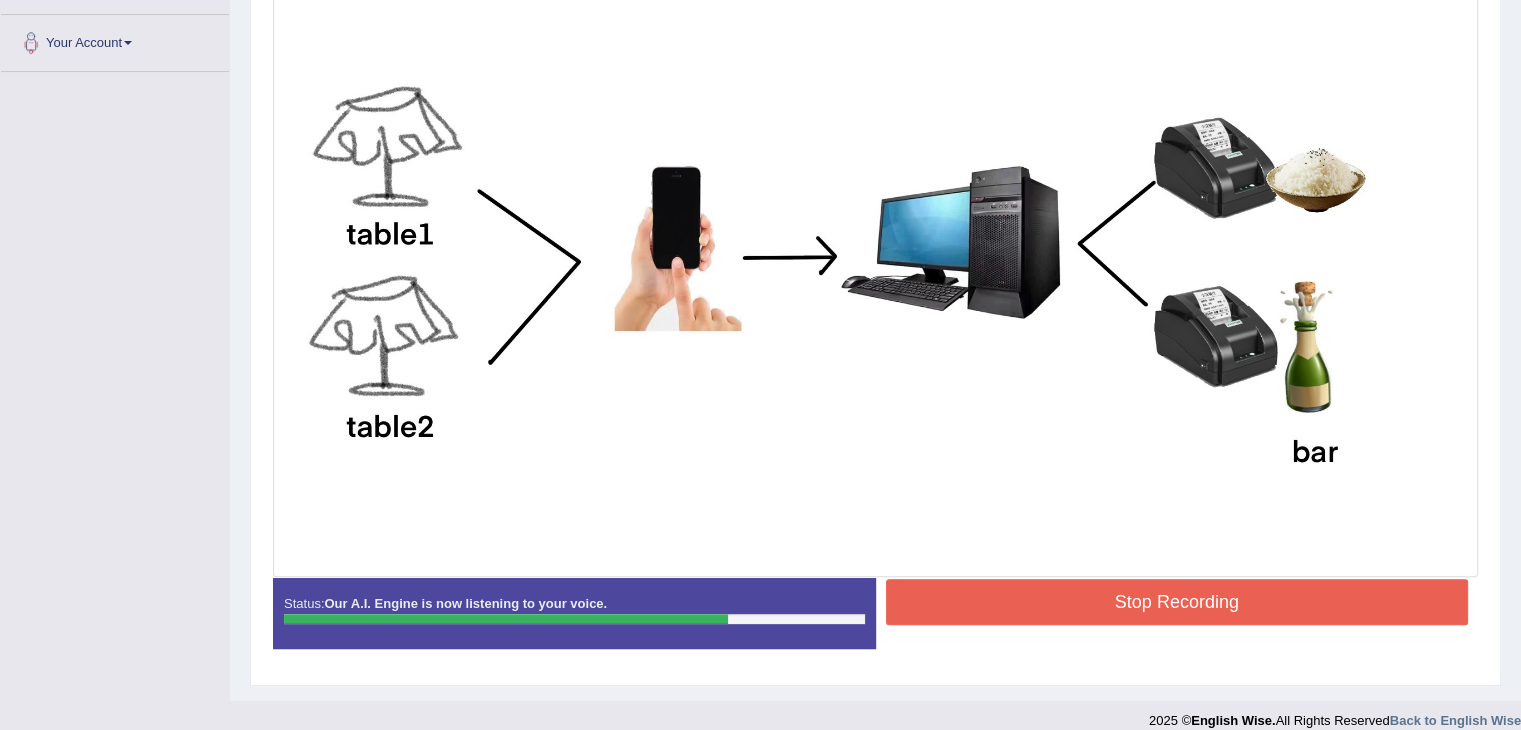 click on "Stop Recording" at bounding box center [1177, 602] 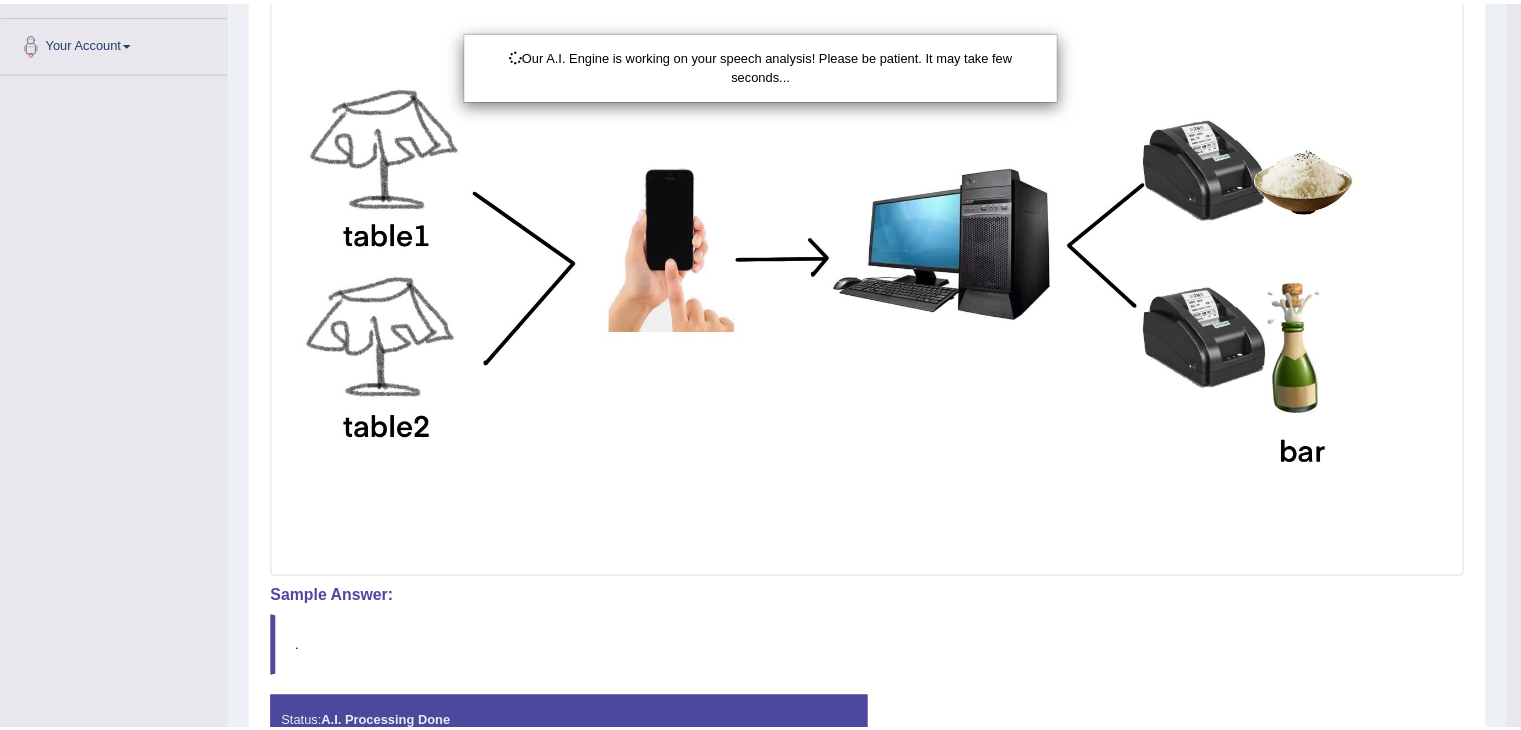 scroll, scrollTop: 612, scrollLeft: 0, axis: vertical 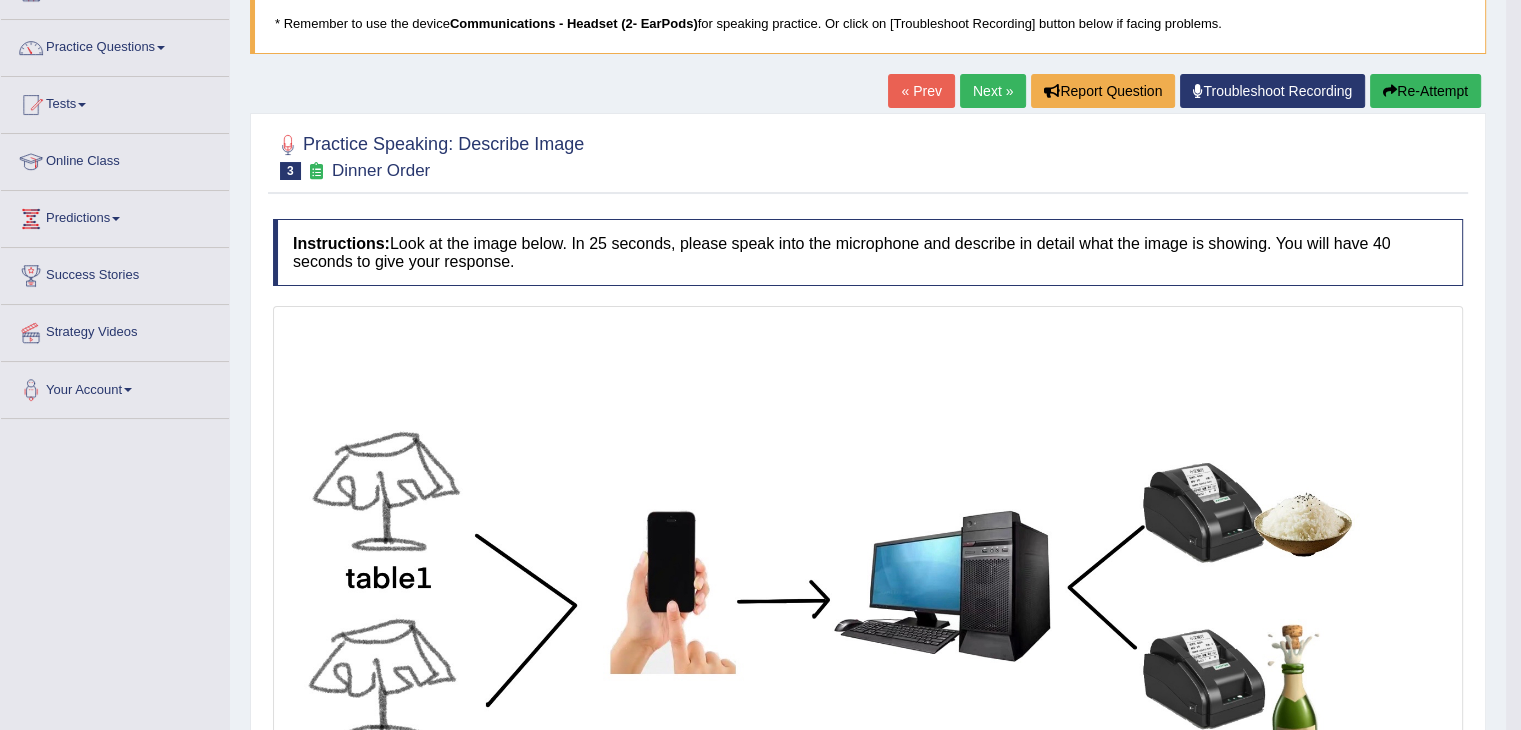click on "Next »" at bounding box center (993, 91) 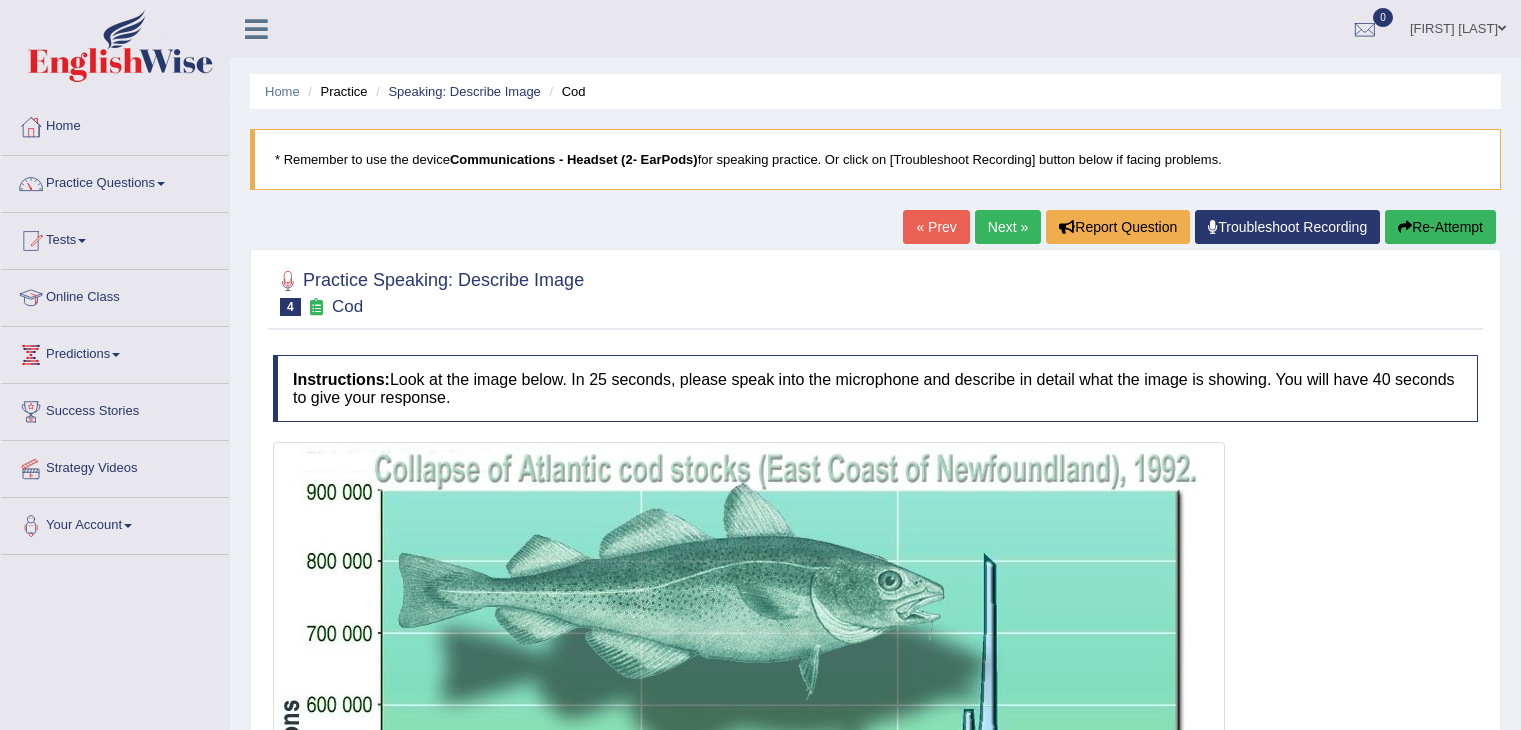 scroll, scrollTop: 0, scrollLeft: 0, axis: both 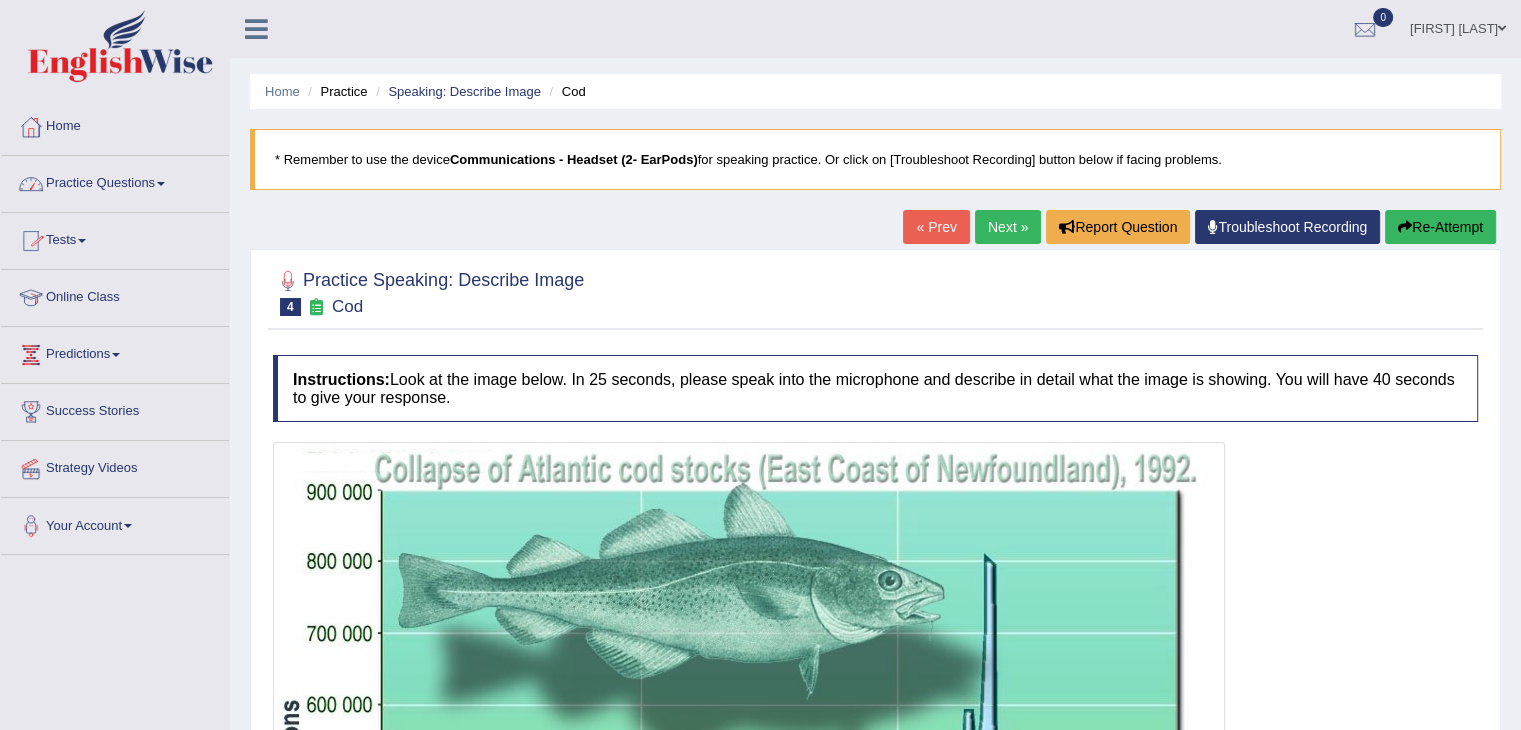 click on "Practice Questions" at bounding box center (115, 181) 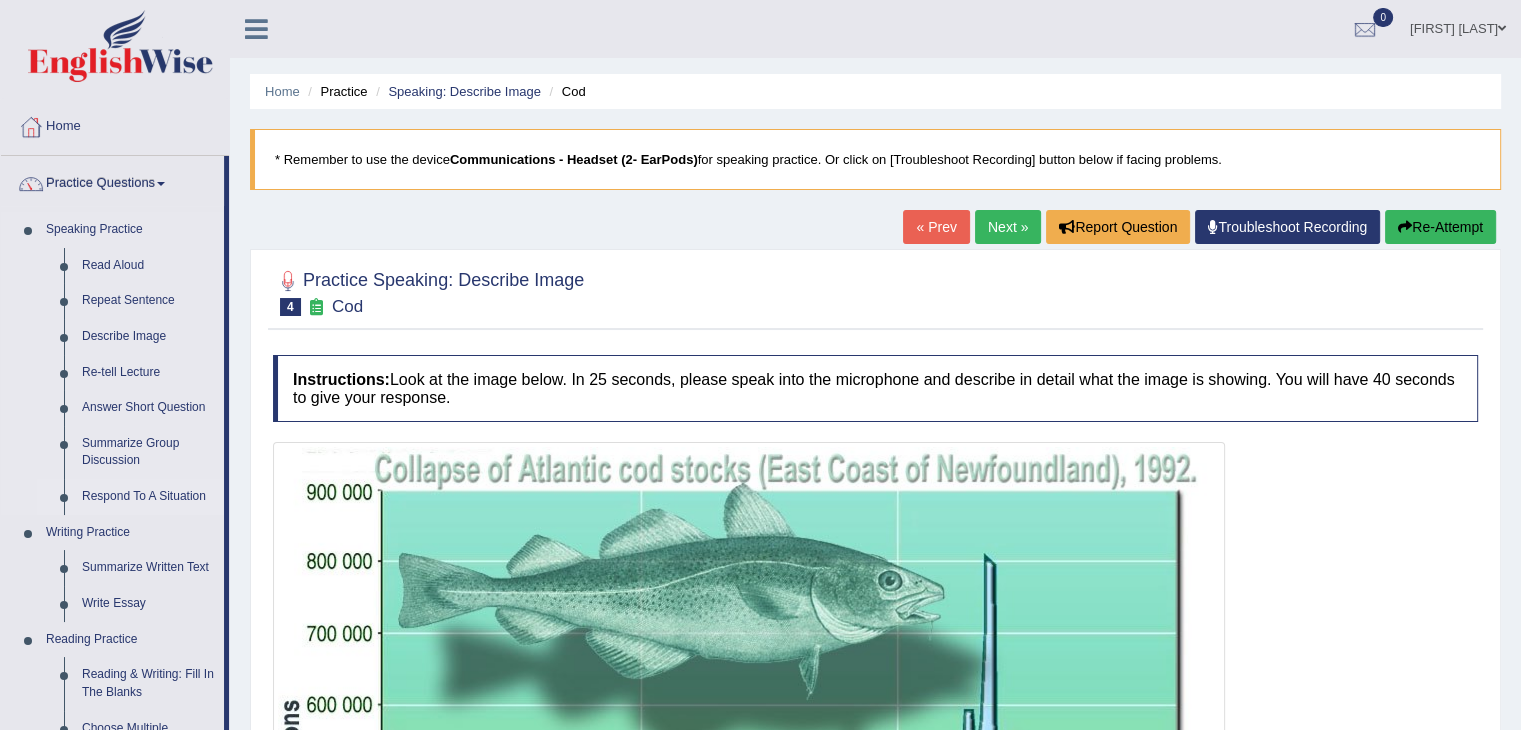 click on "Respond To A Situation" at bounding box center (148, 497) 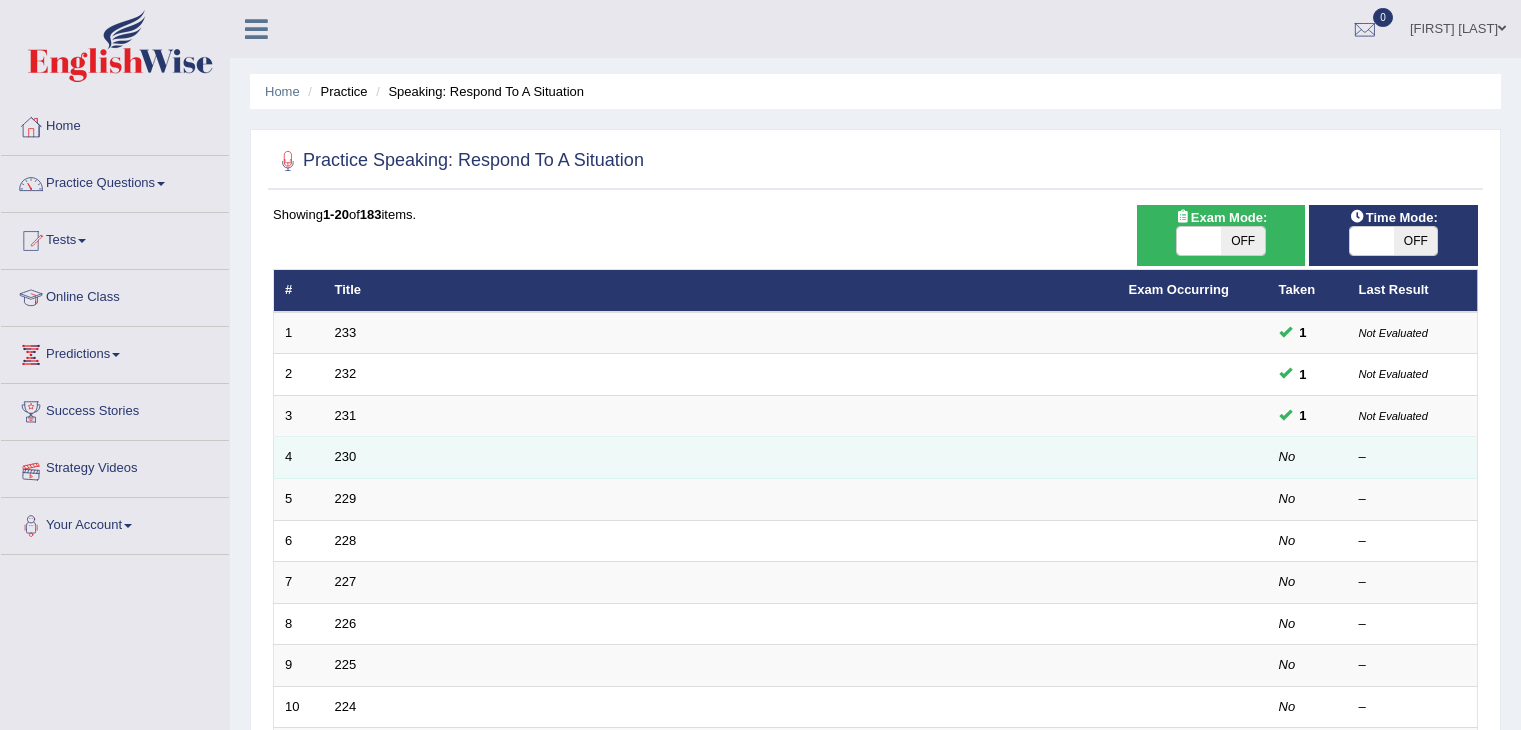 scroll, scrollTop: 0, scrollLeft: 0, axis: both 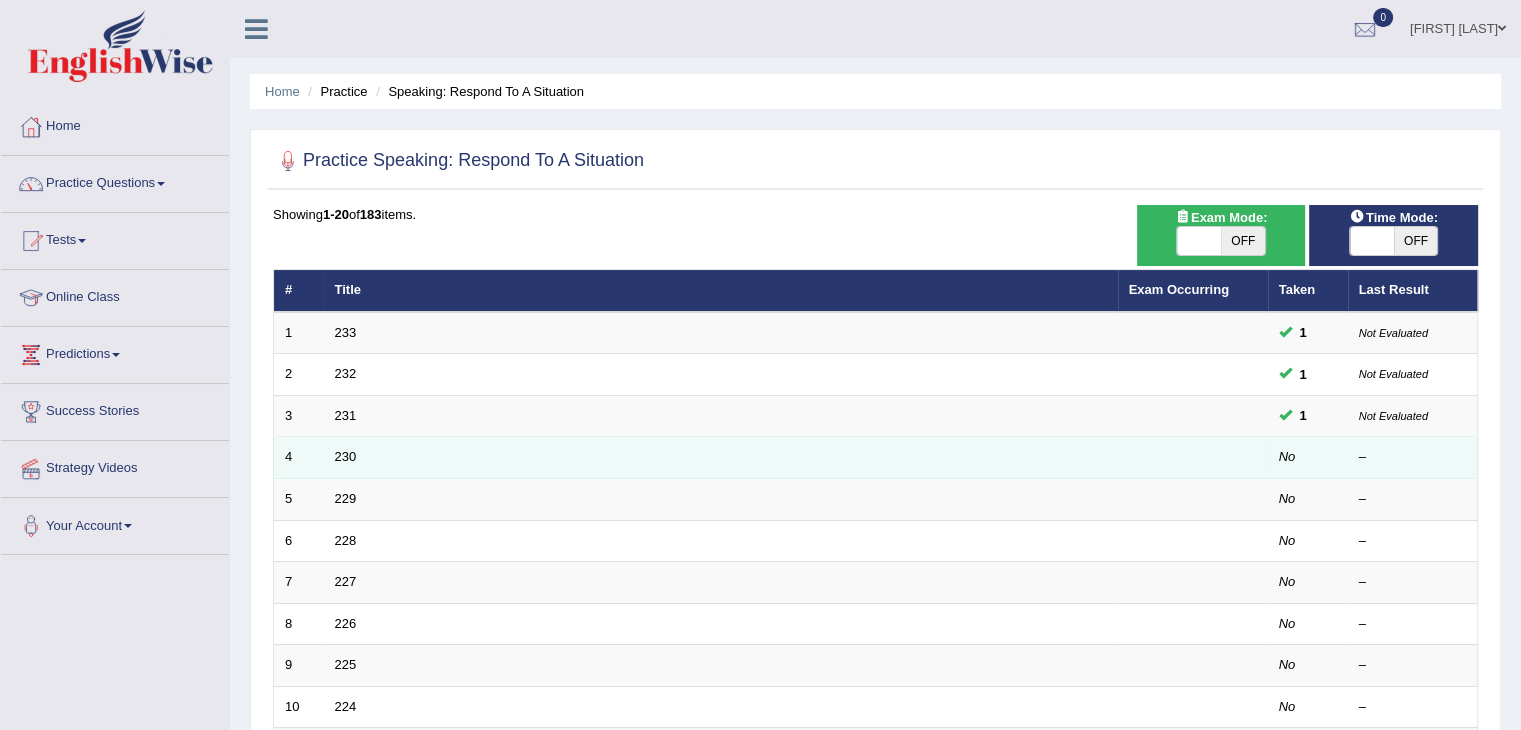 click on "4" at bounding box center [299, 458] 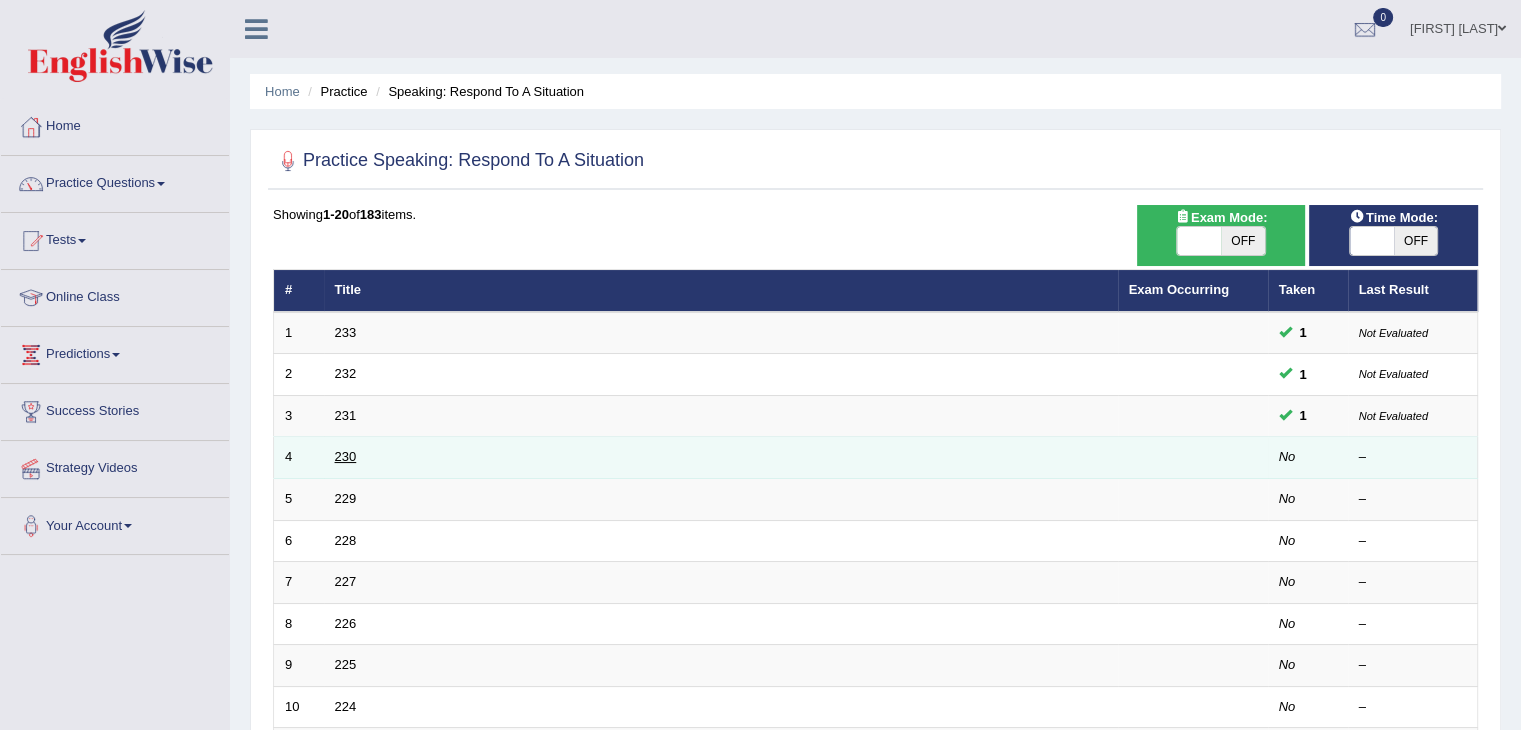 click on "230" at bounding box center (346, 456) 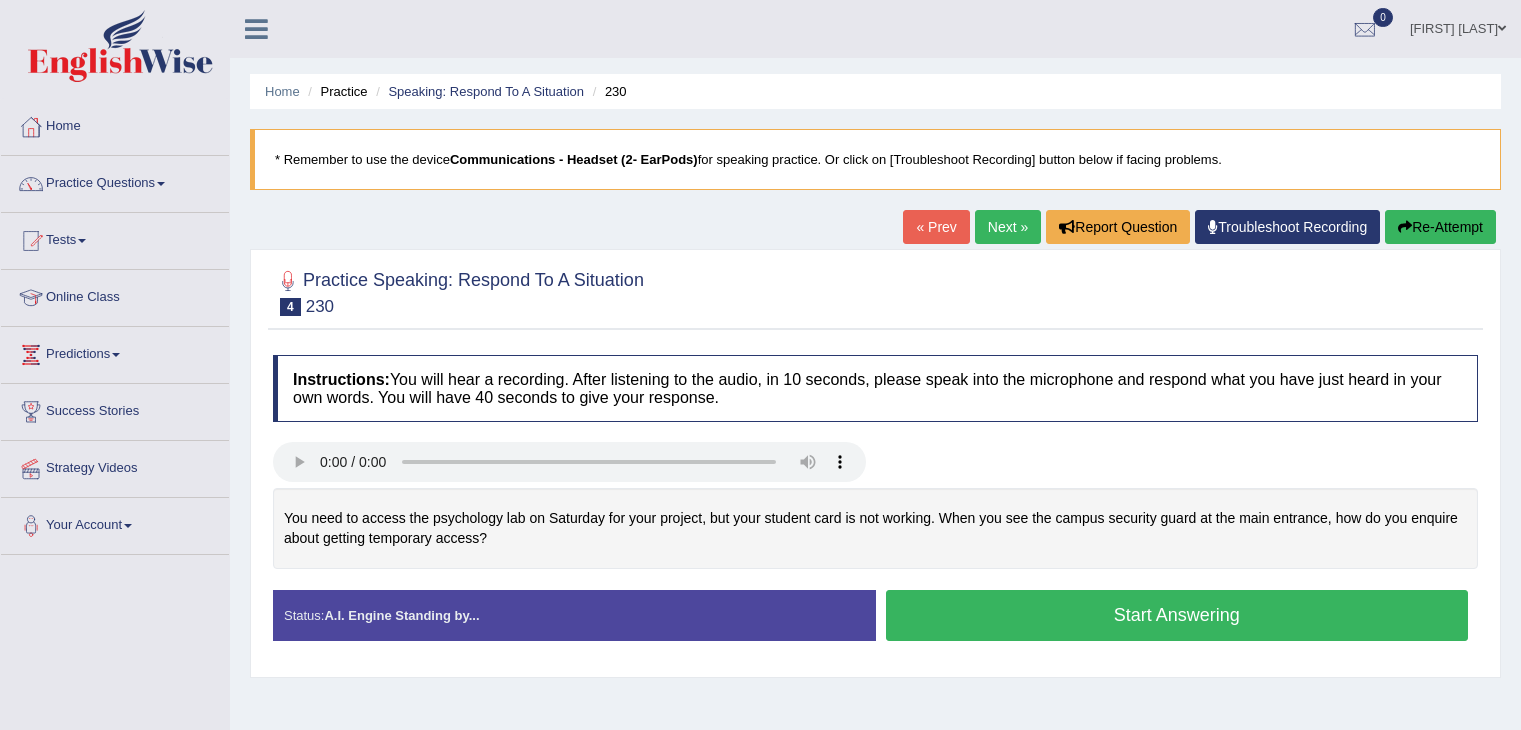 scroll, scrollTop: 0, scrollLeft: 0, axis: both 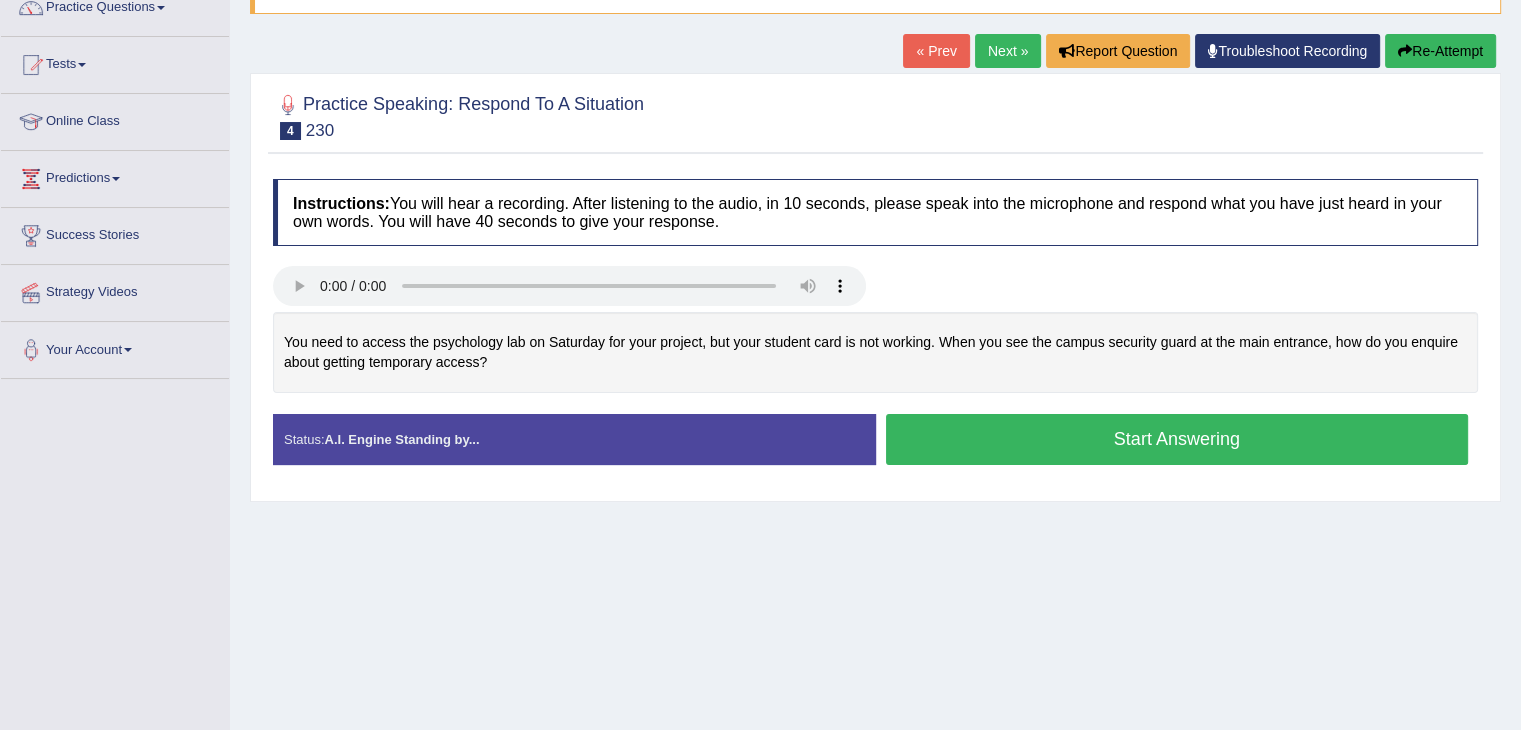 click on "Start Answering" at bounding box center [1177, 439] 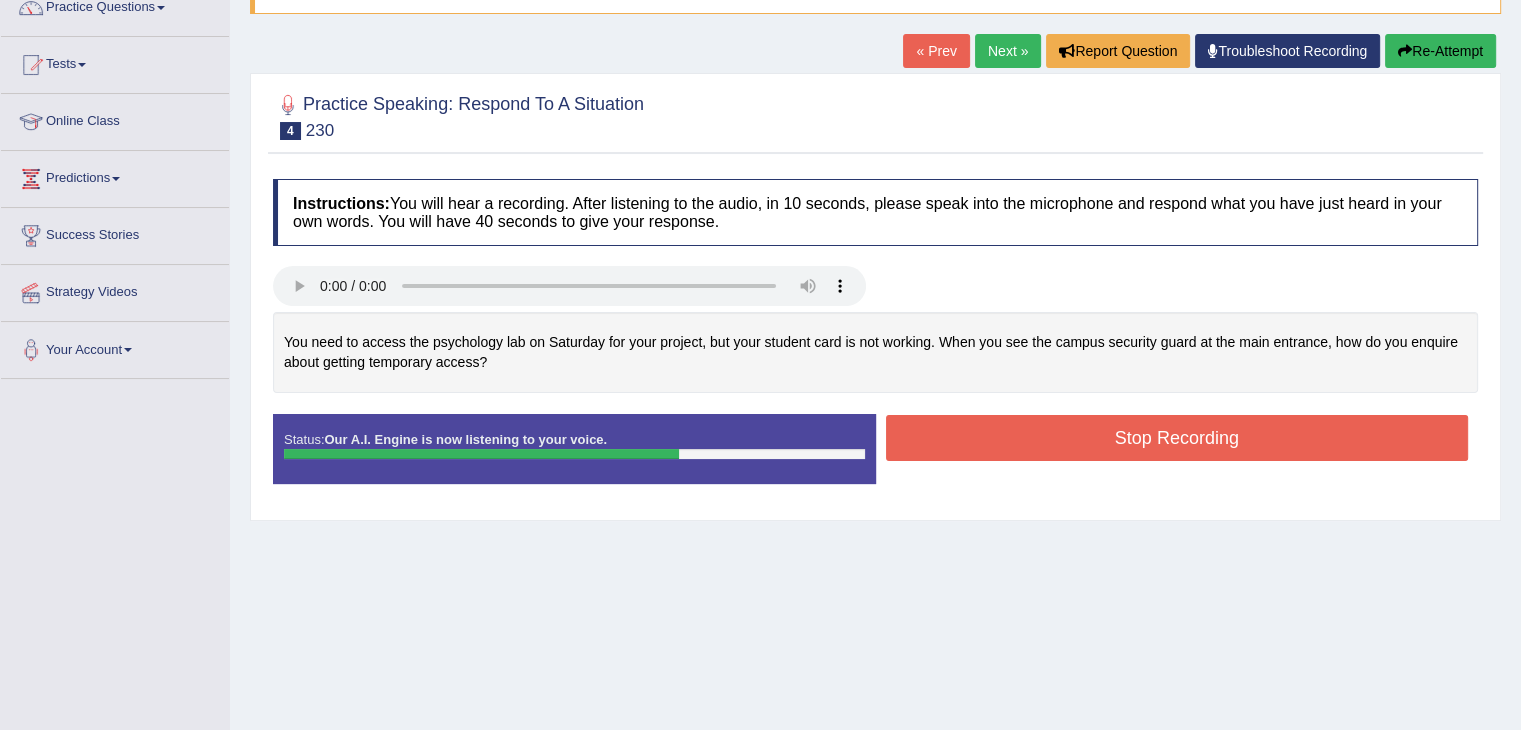 click on "Stop Recording" at bounding box center (1177, 438) 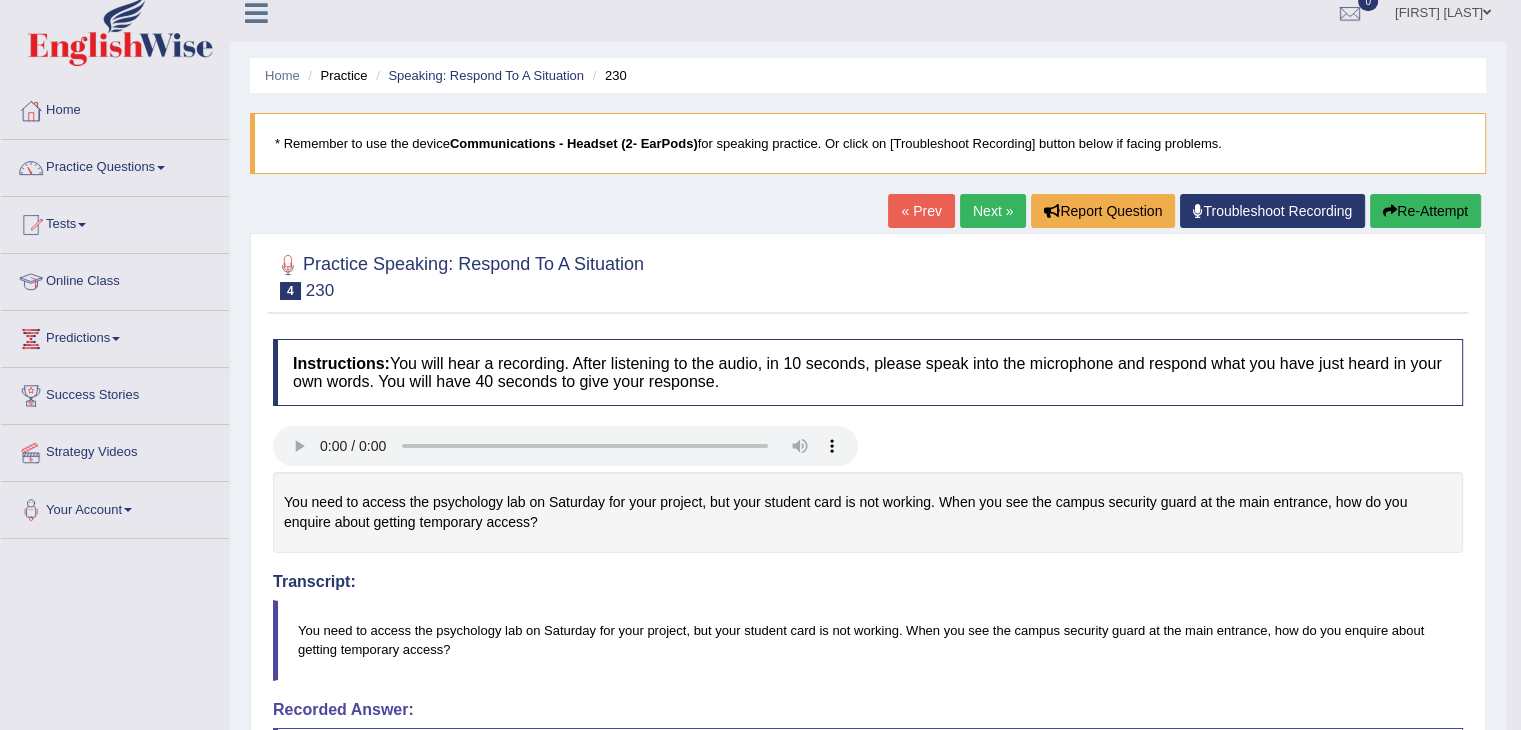 scroll, scrollTop: 13, scrollLeft: 0, axis: vertical 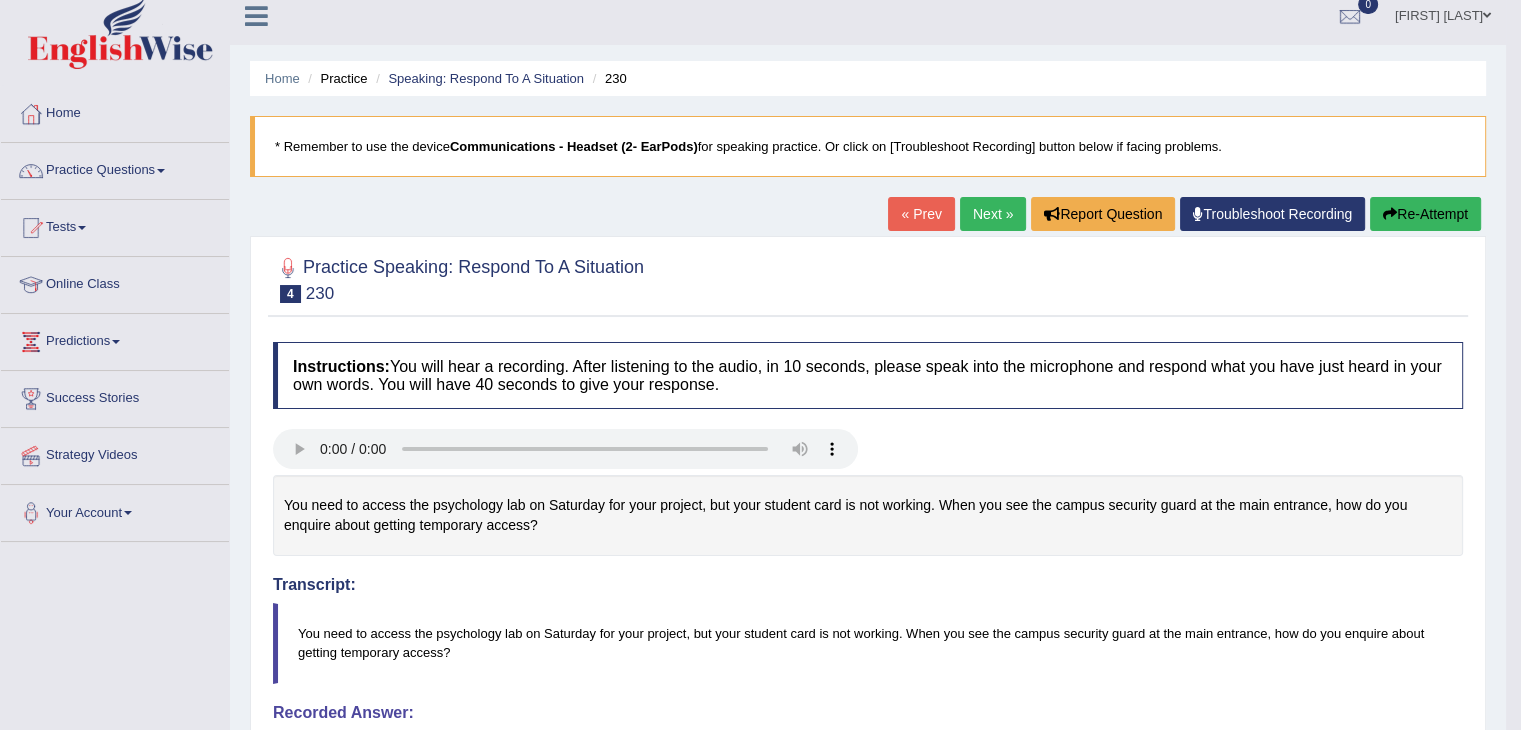 click on "Next »" at bounding box center (993, 214) 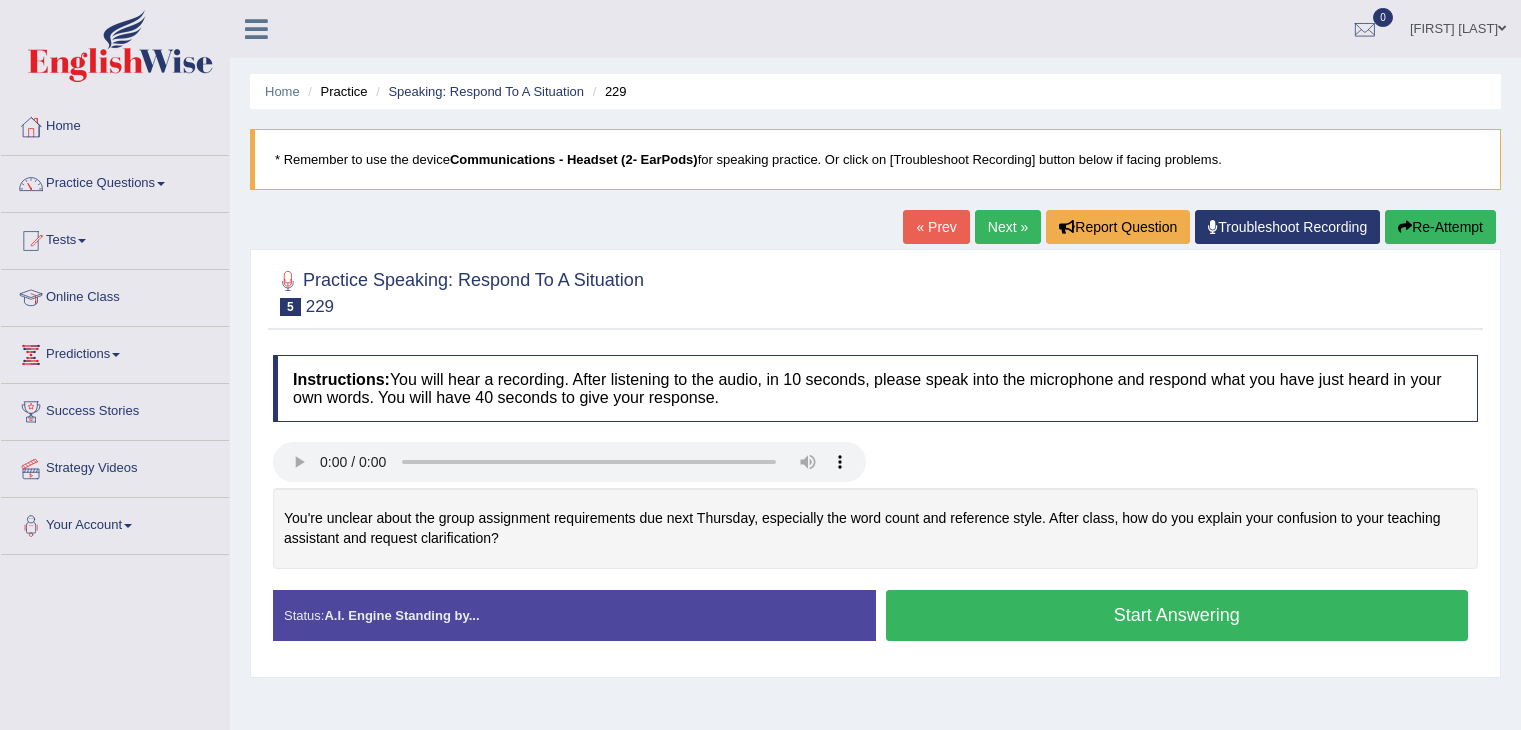 scroll, scrollTop: 0, scrollLeft: 0, axis: both 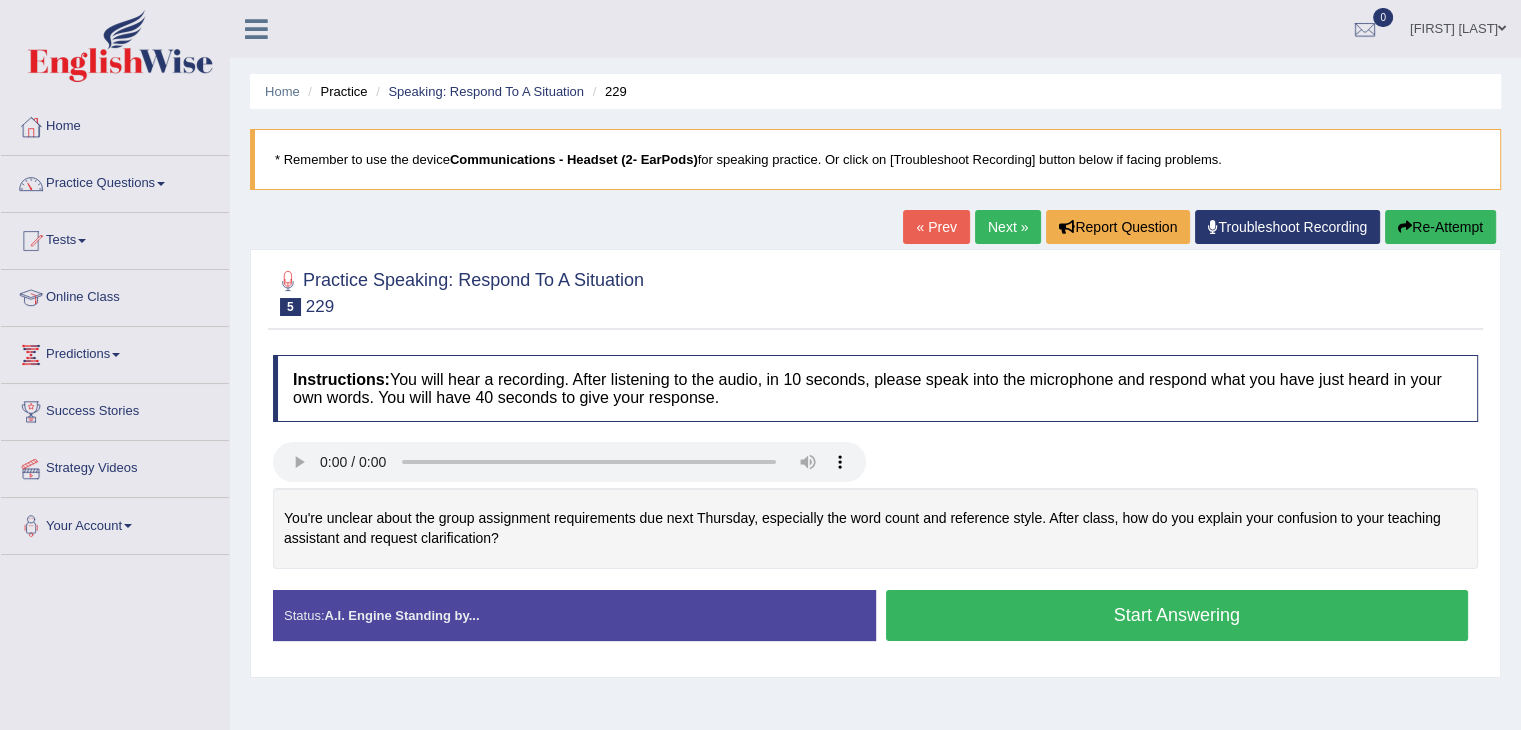 click on "Start Answering" at bounding box center (1177, 615) 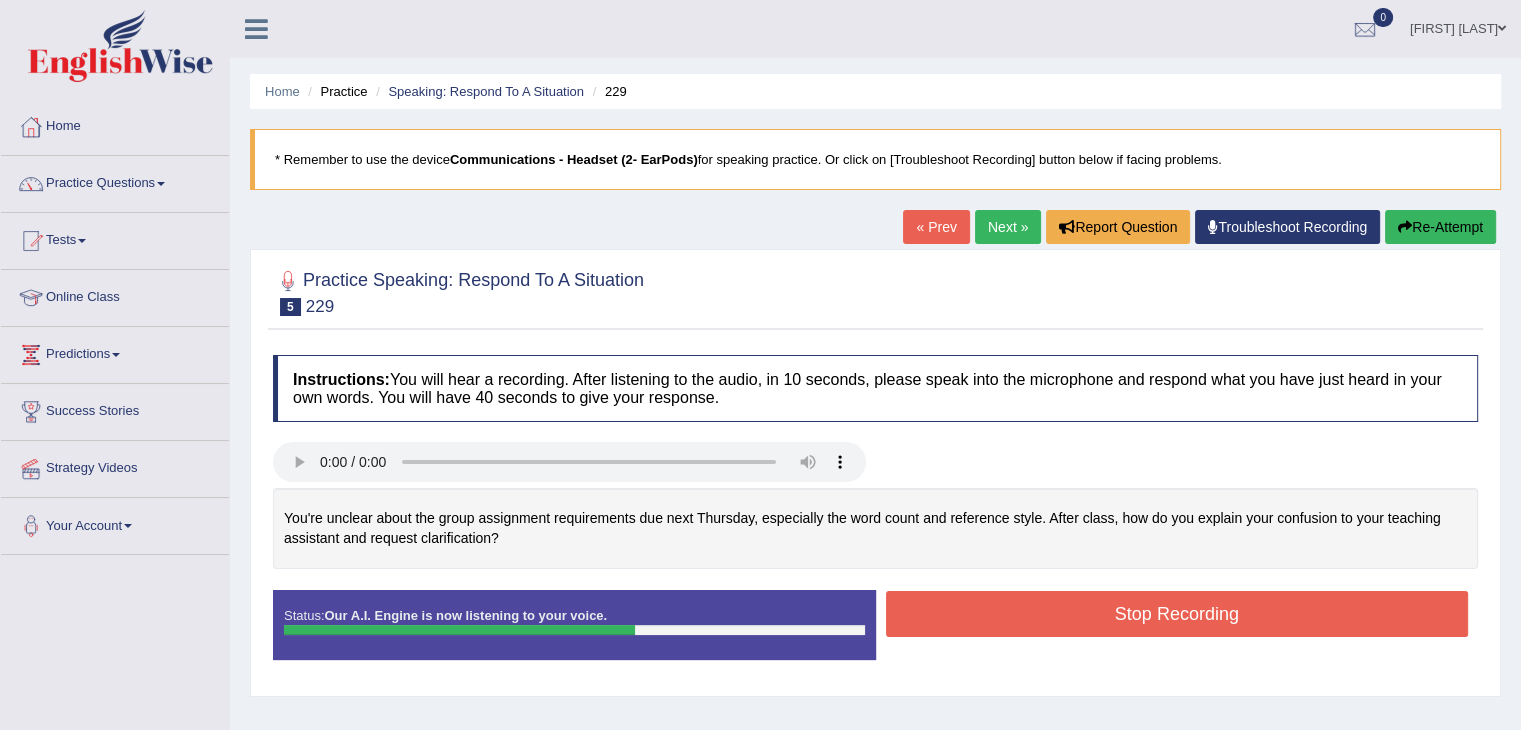 click on "Stop Recording" at bounding box center (1177, 614) 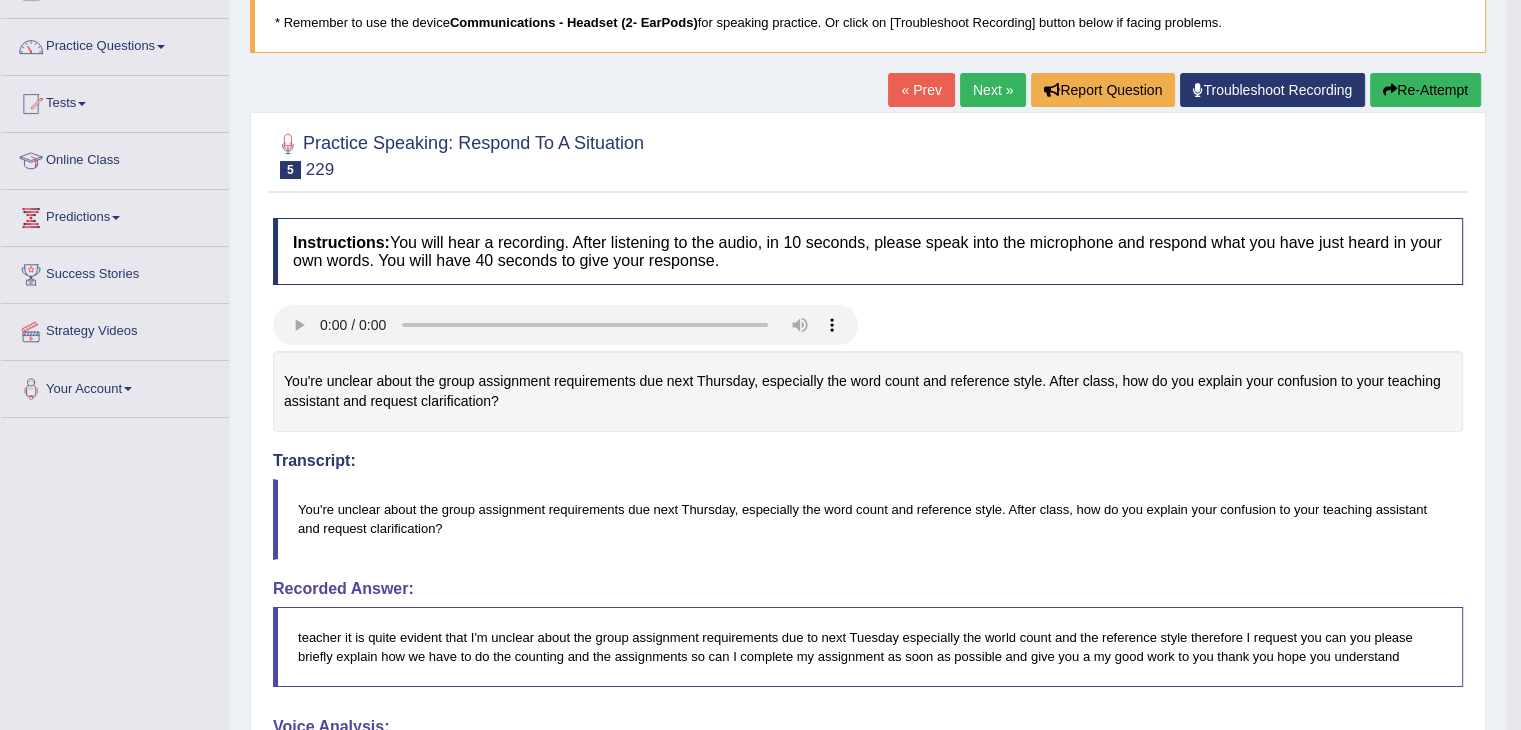 scroll, scrollTop: 0, scrollLeft: 0, axis: both 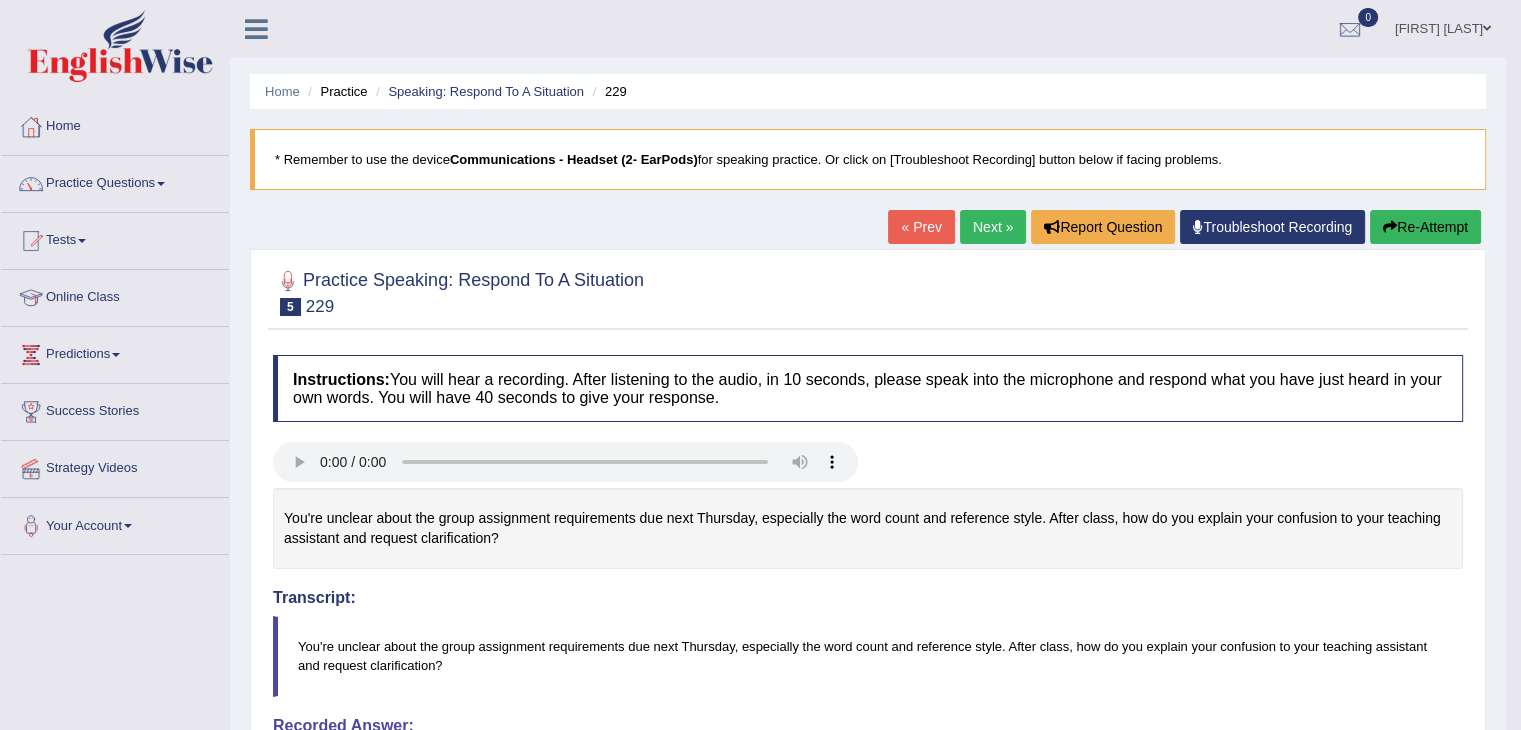 click on "Next »" at bounding box center (993, 227) 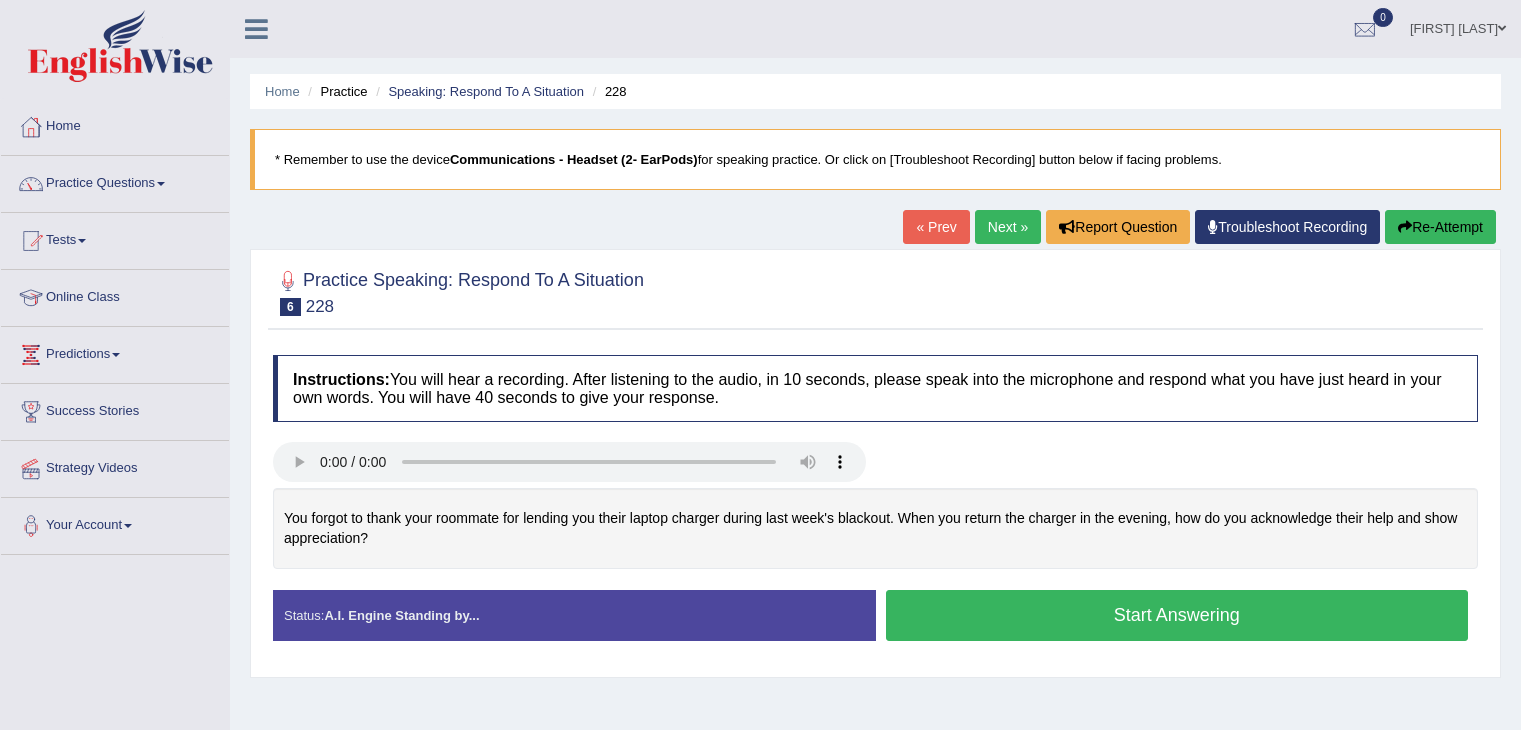 scroll, scrollTop: 0, scrollLeft: 0, axis: both 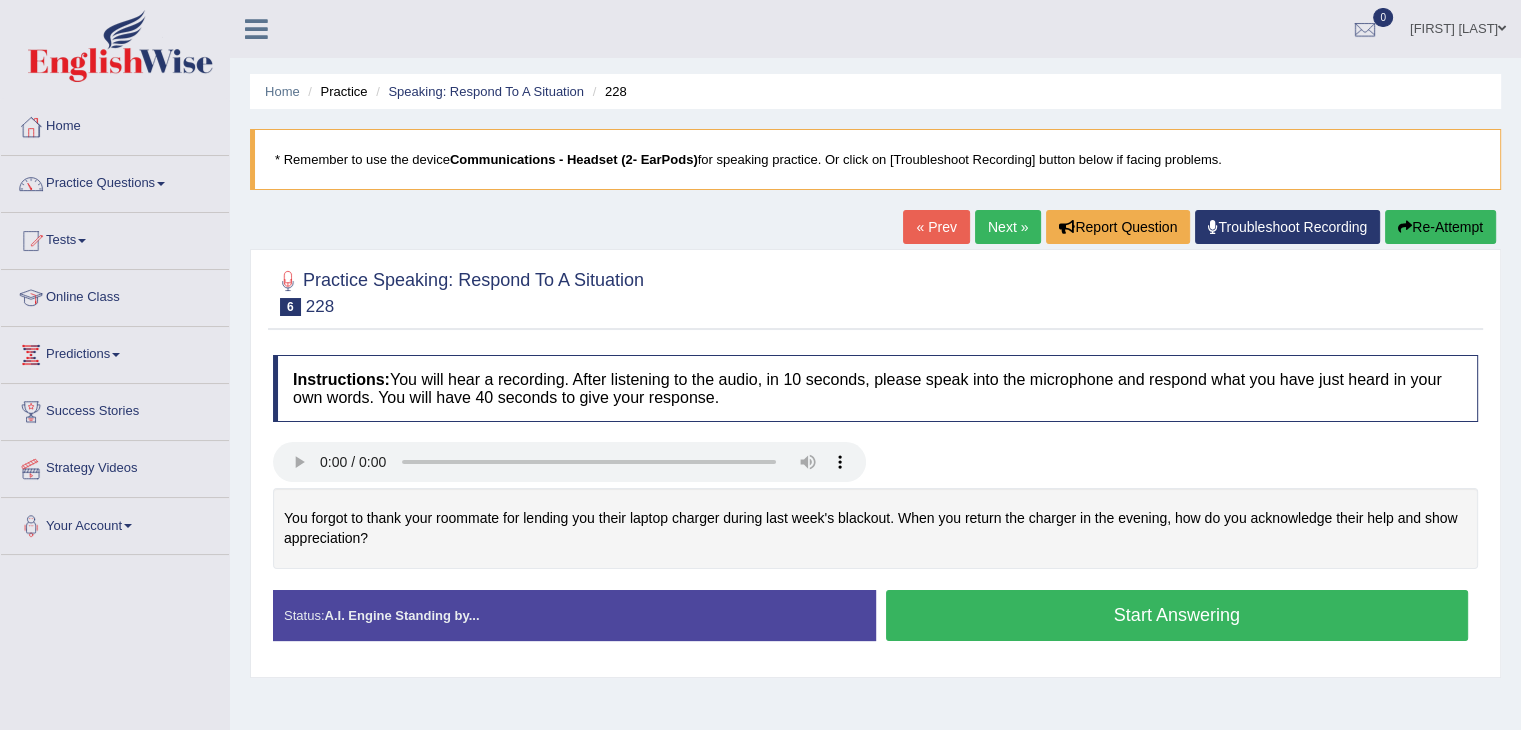 click on "Start Answering" at bounding box center [1177, 615] 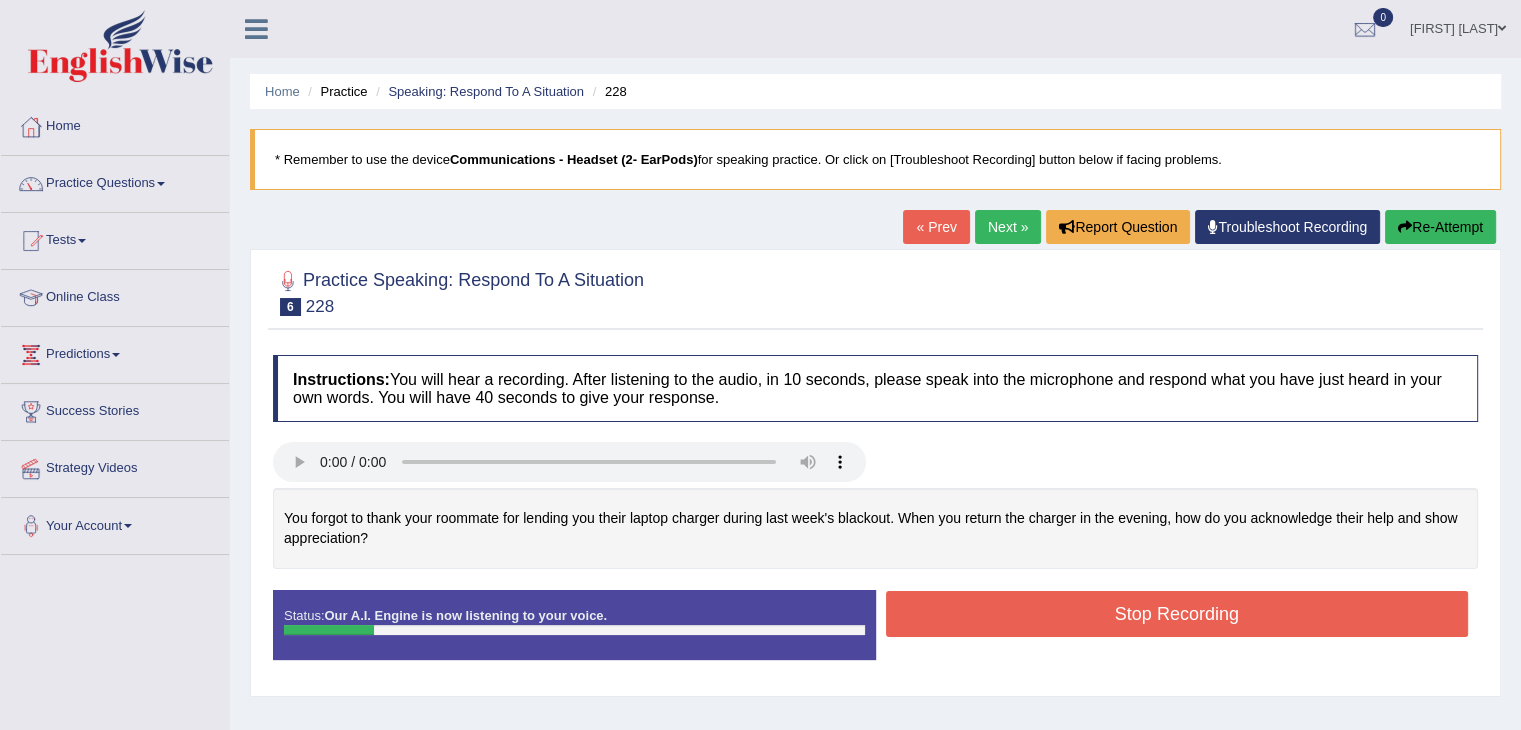 click on "Re-Attempt" at bounding box center (1440, 227) 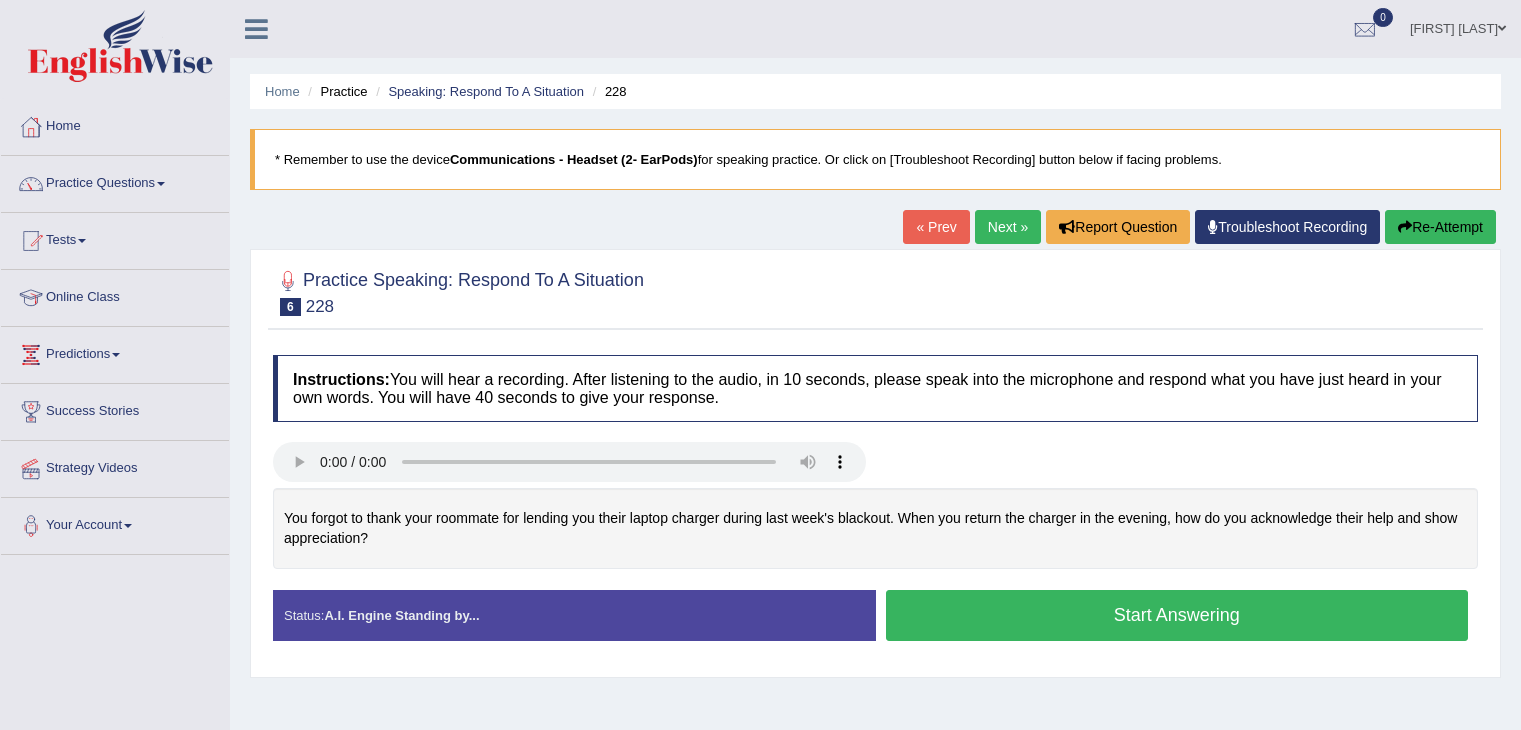 scroll, scrollTop: 0, scrollLeft: 0, axis: both 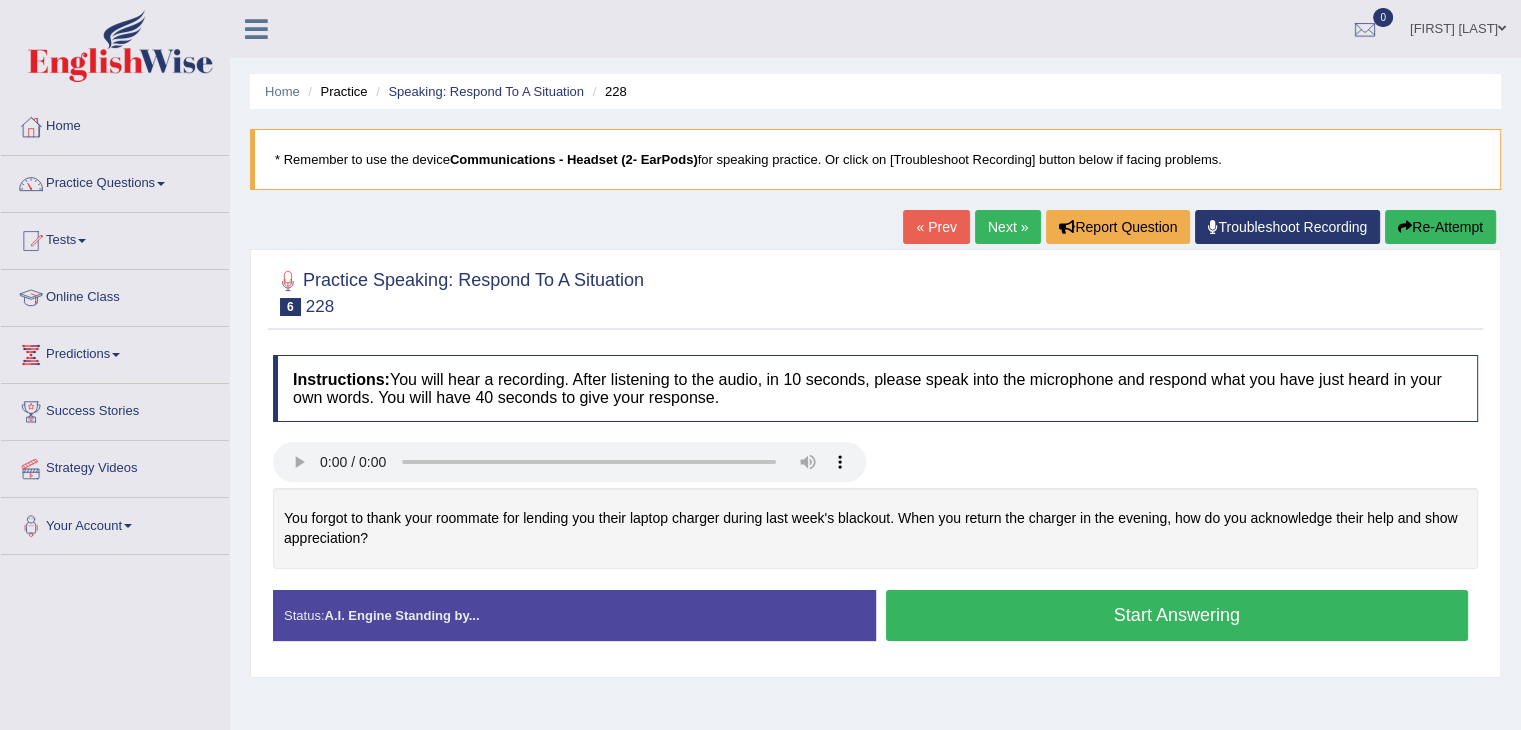 click on "Start Answering" at bounding box center [1177, 615] 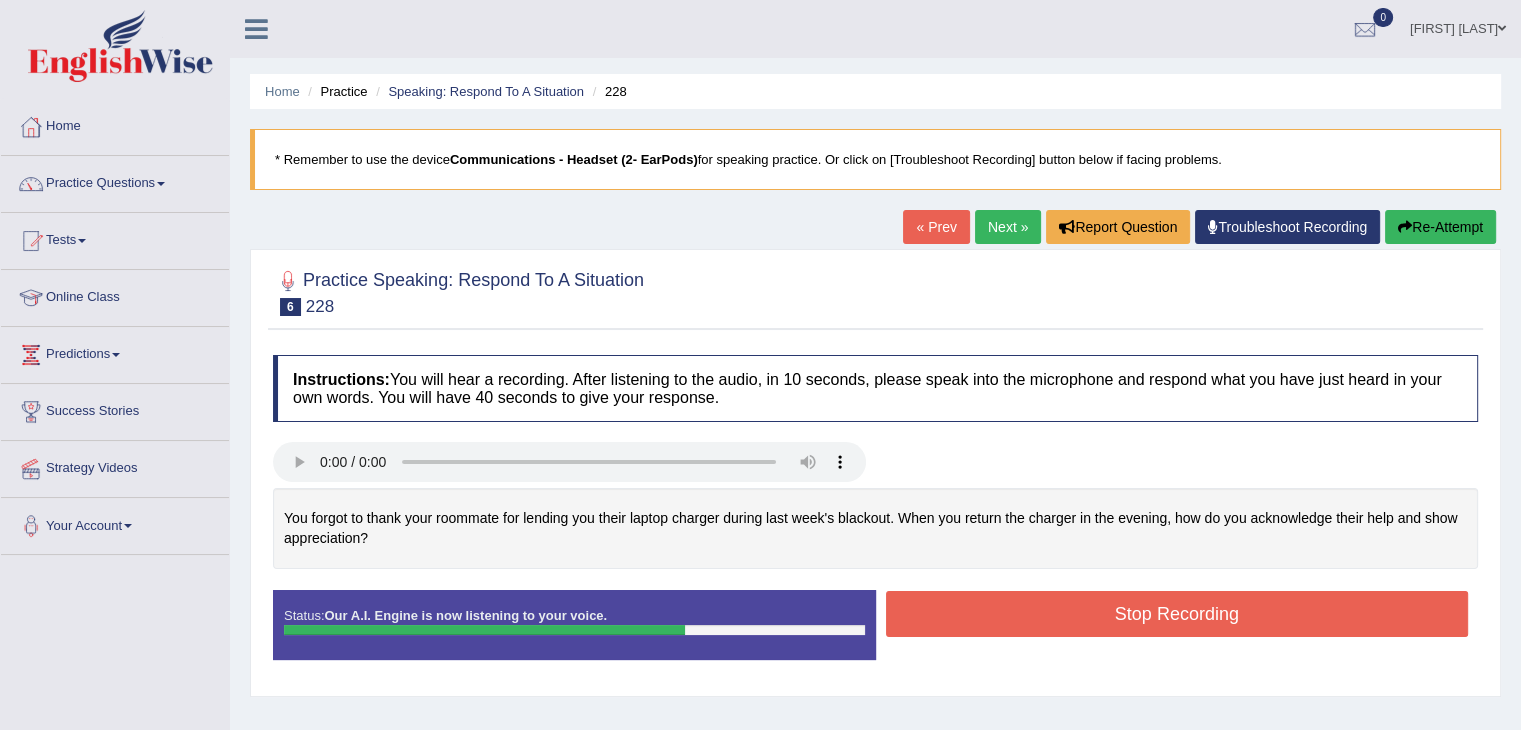click on "Stop Recording" at bounding box center [1177, 614] 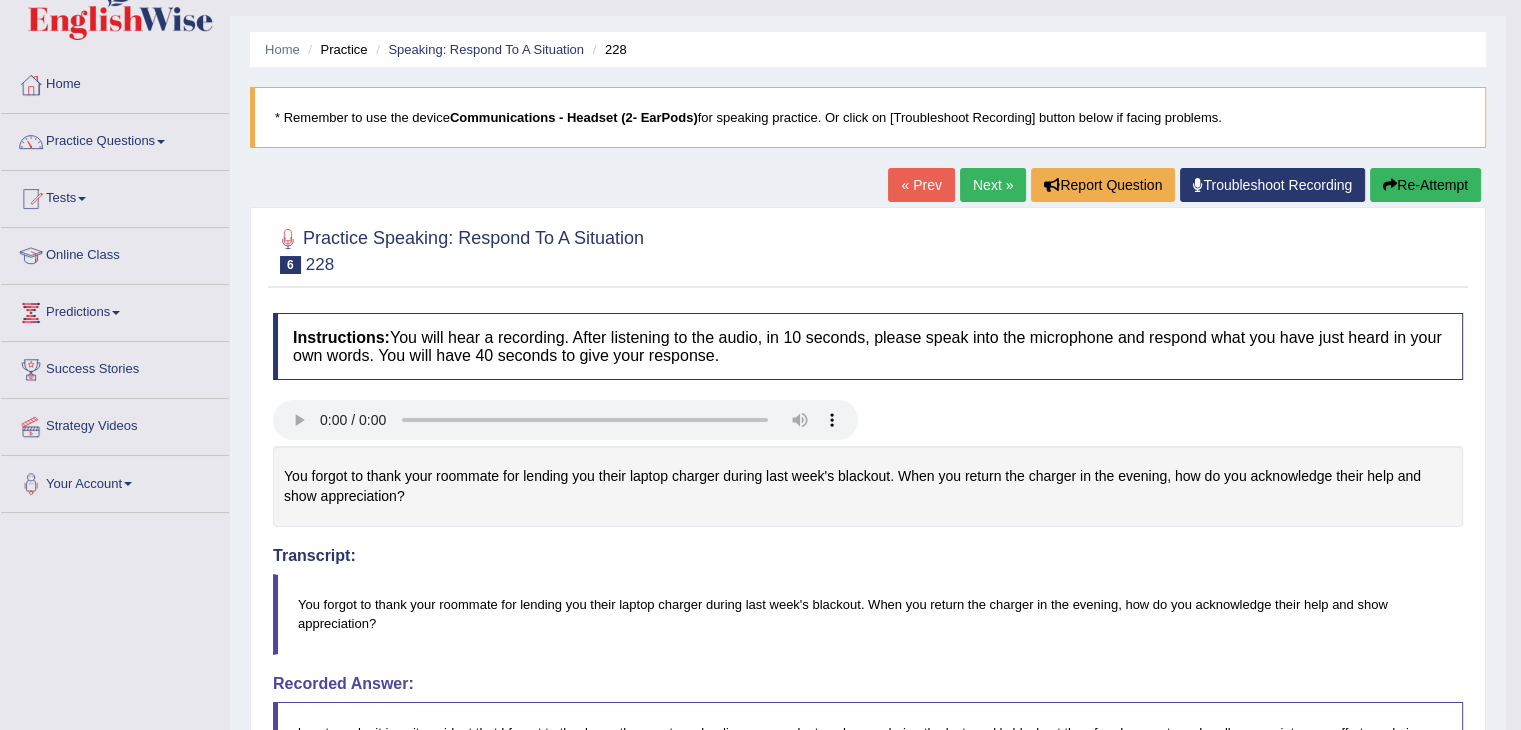 scroll, scrollTop: 0, scrollLeft: 0, axis: both 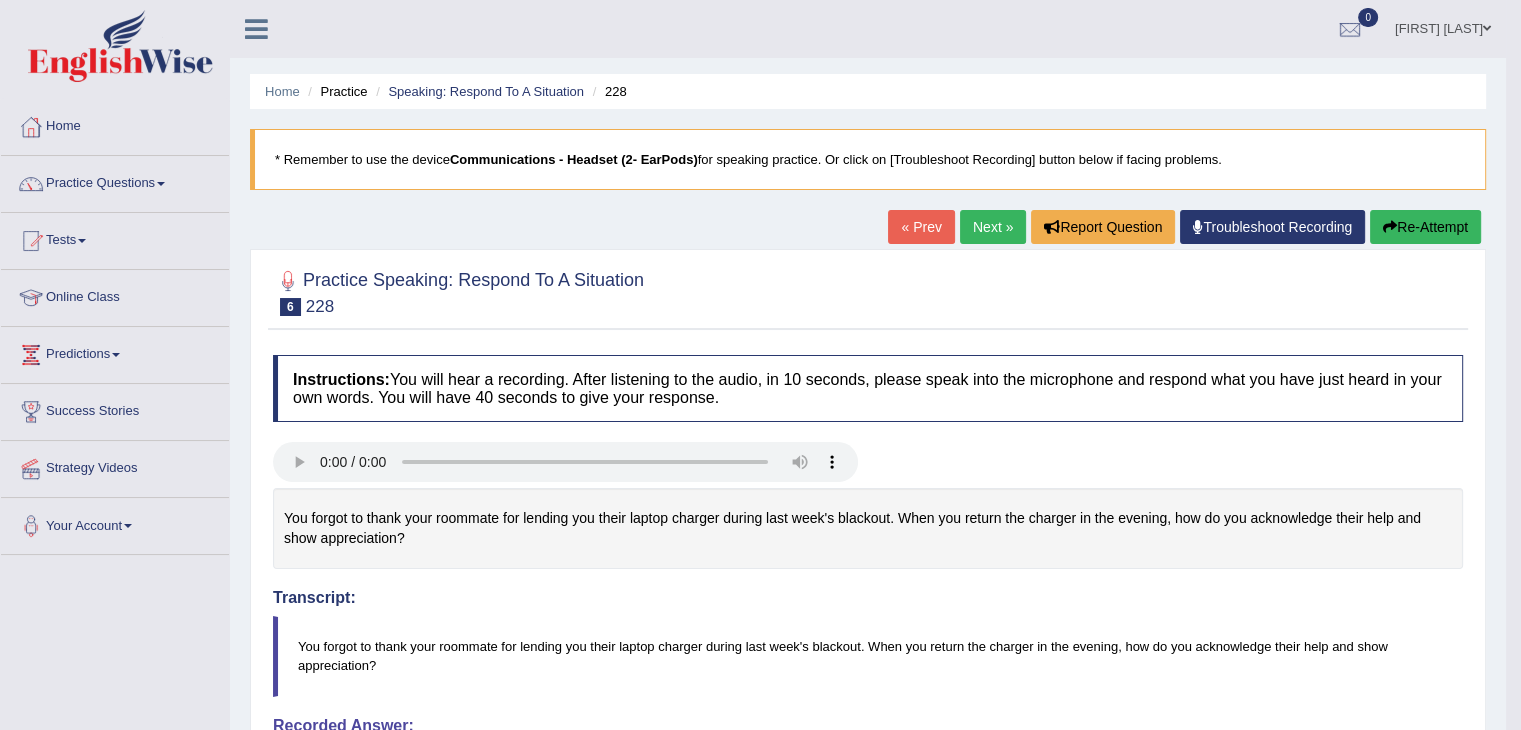 click on "Next »" at bounding box center [993, 227] 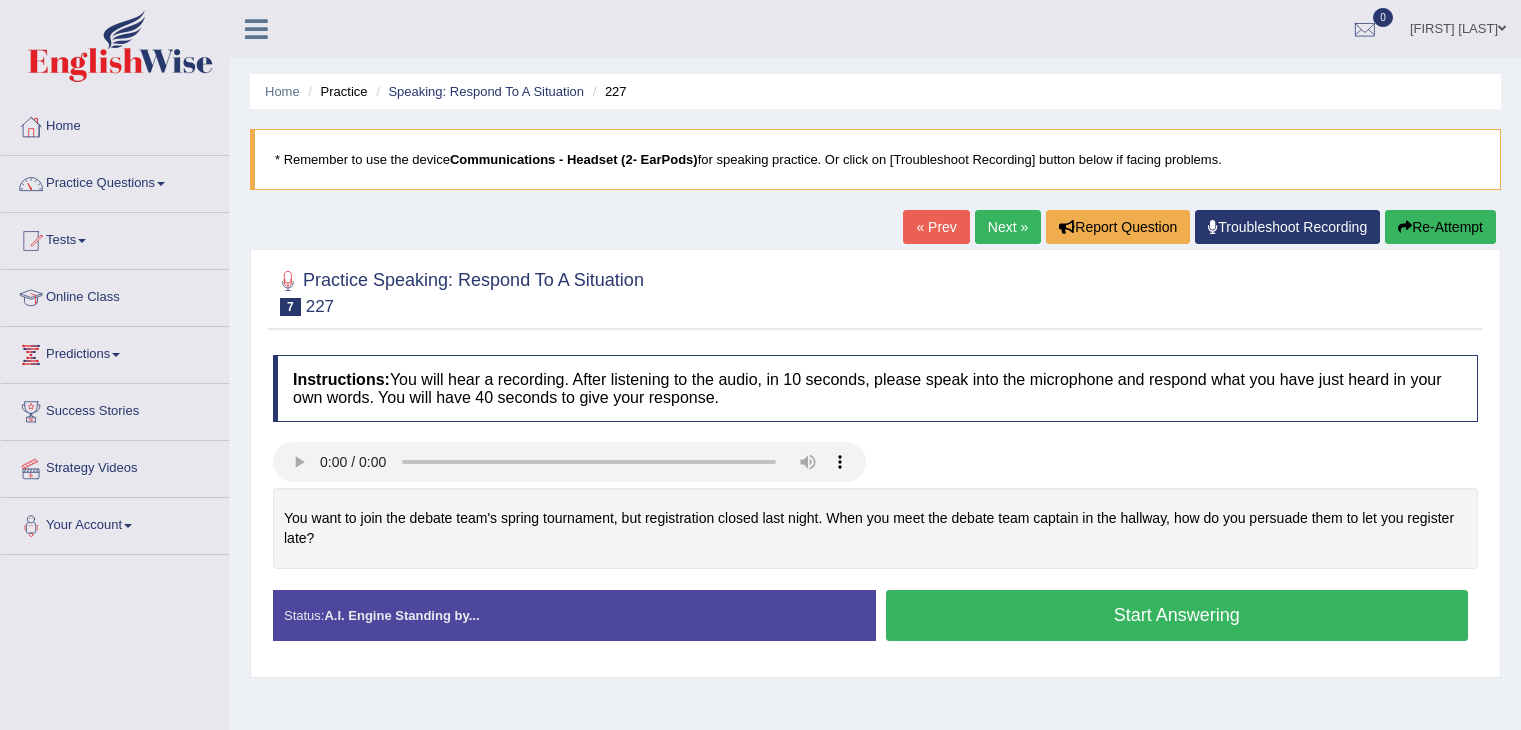 scroll, scrollTop: 0, scrollLeft: 0, axis: both 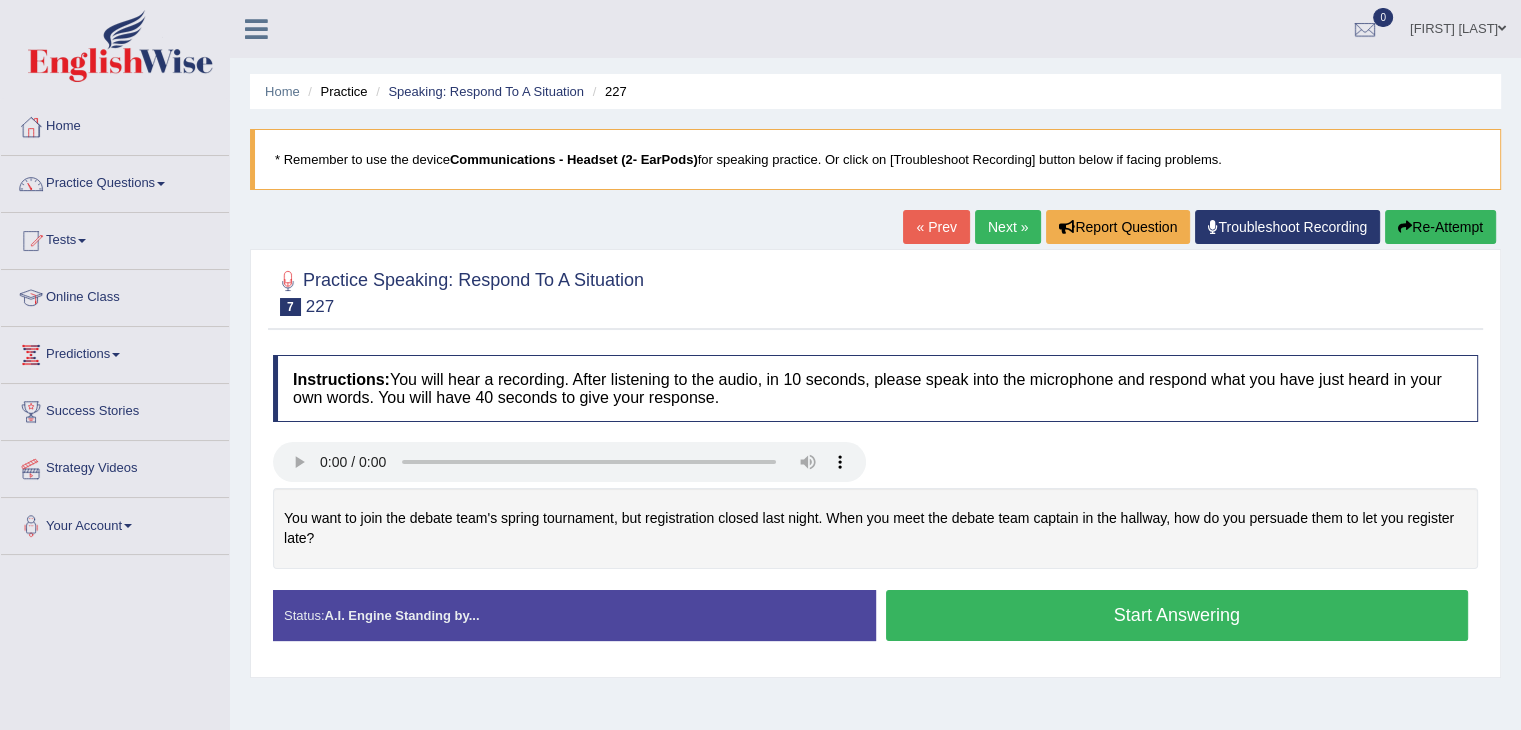 click on "Start Answering" at bounding box center [1177, 615] 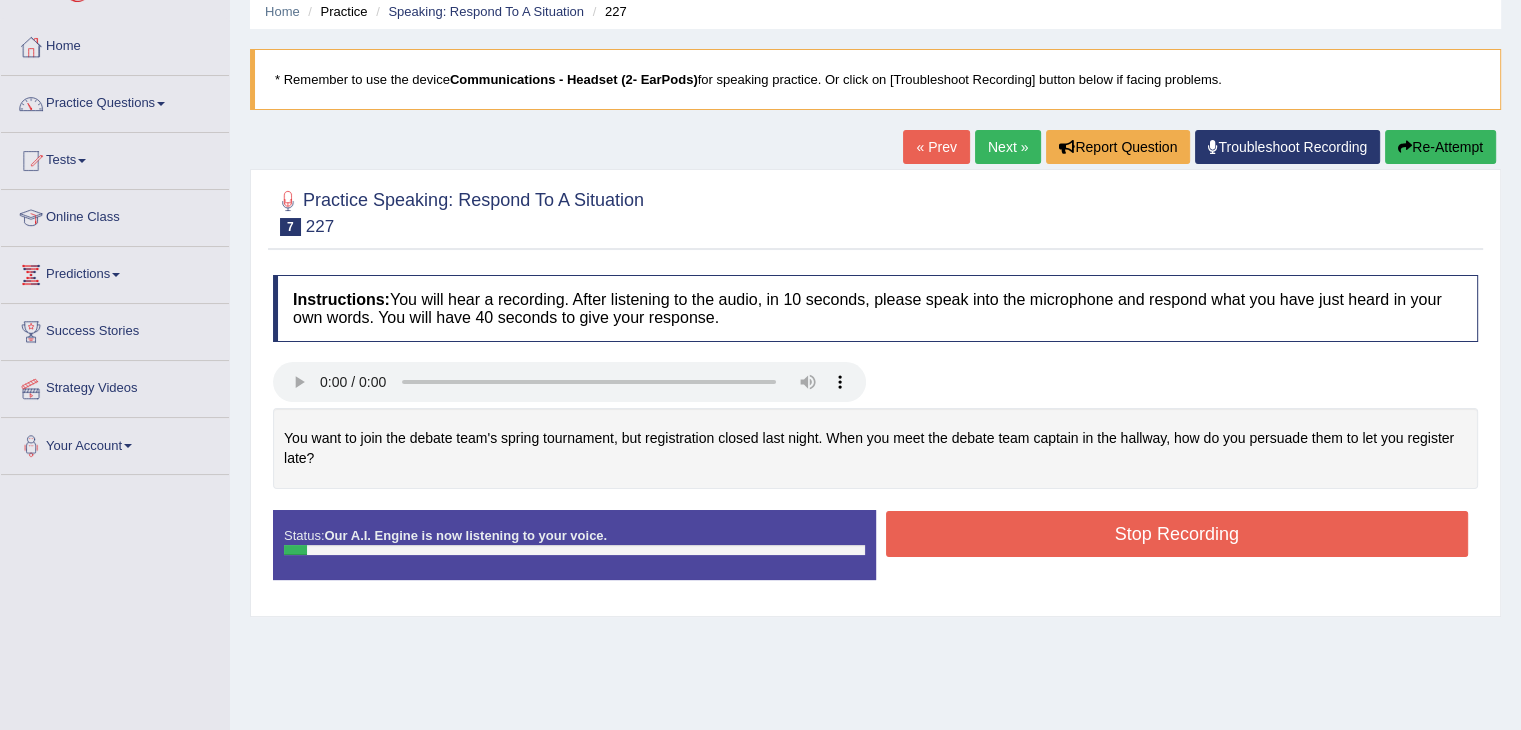 scroll, scrollTop: 128, scrollLeft: 0, axis: vertical 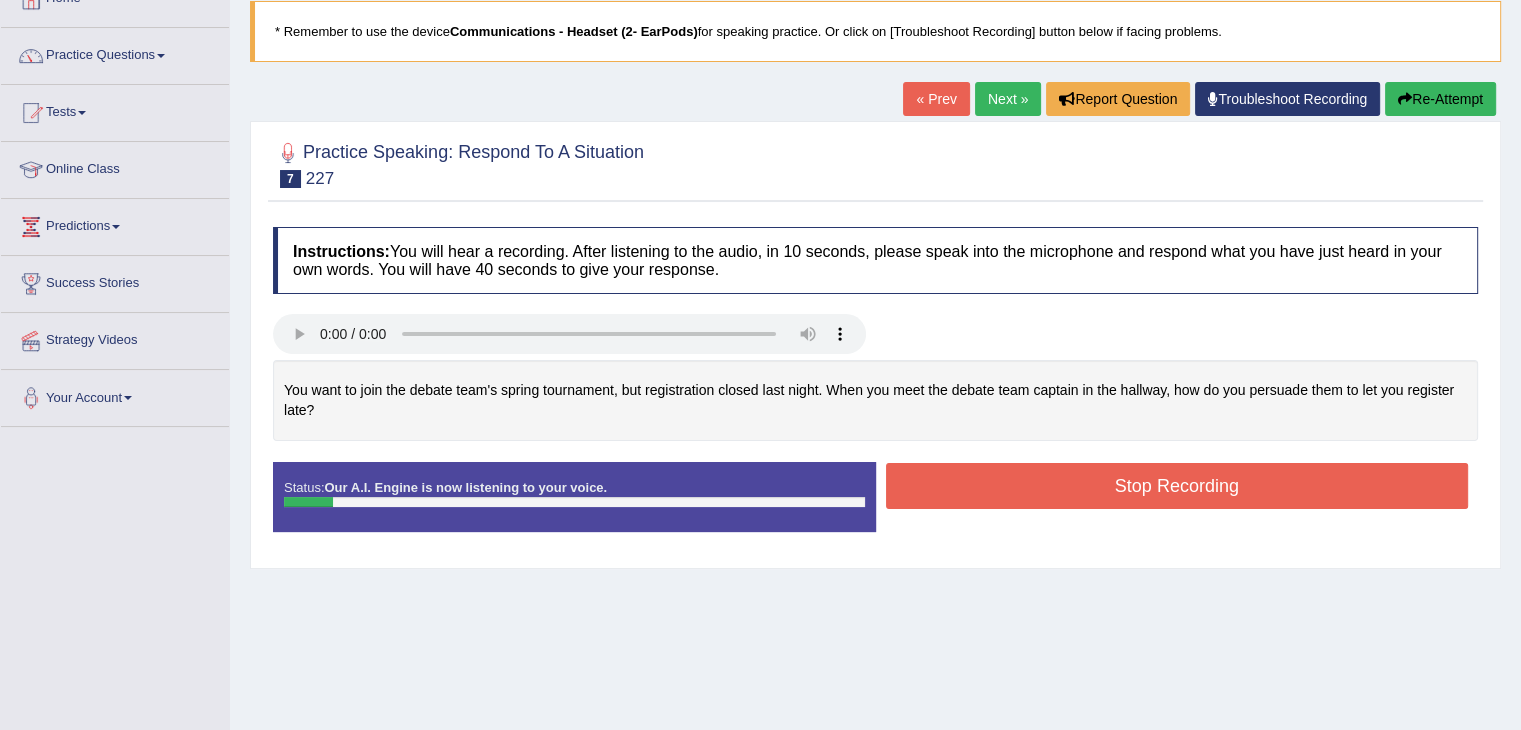 click on "Re-Attempt" at bounding box center (1440, 99) 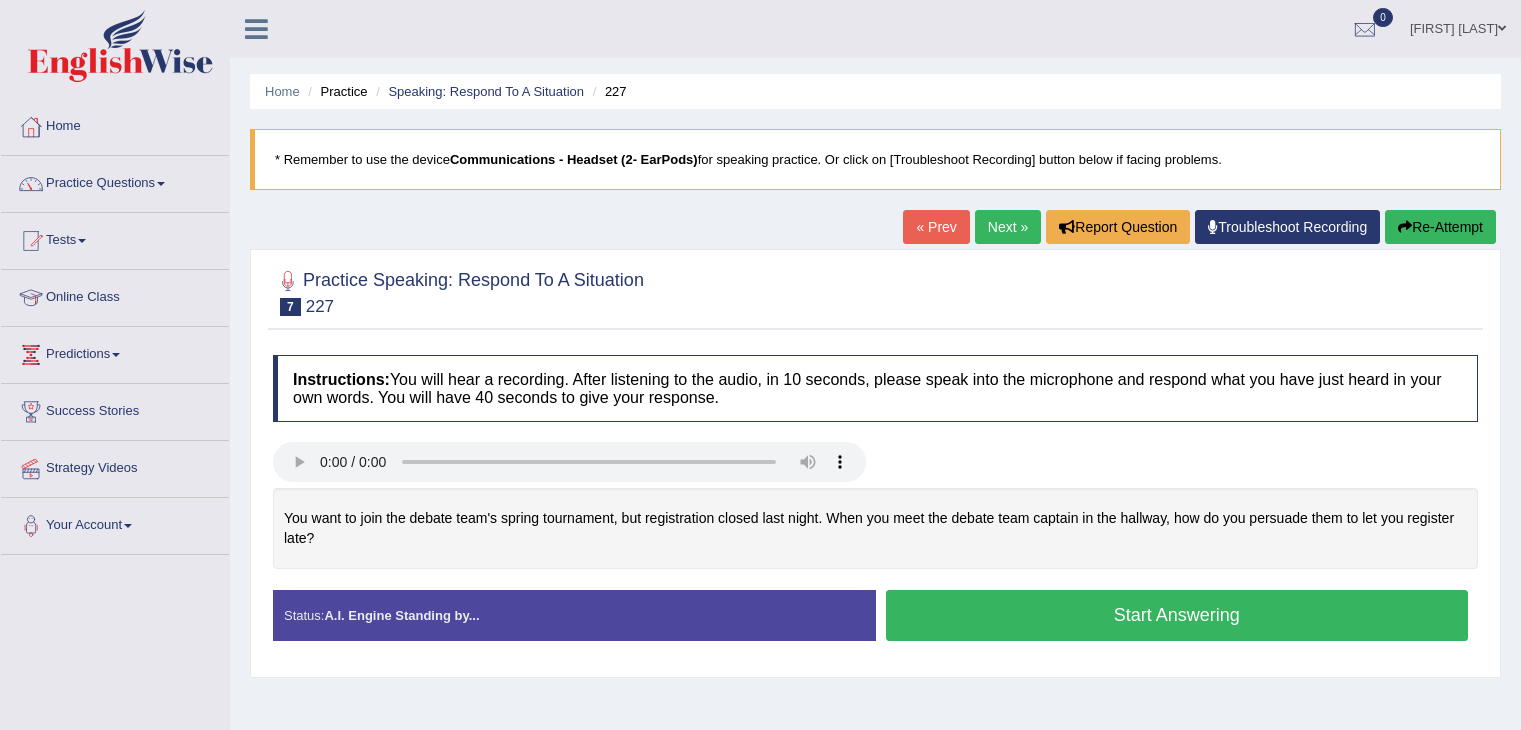 scroll, scrollTop: 128, scrollLeft: 0, axis: vertical 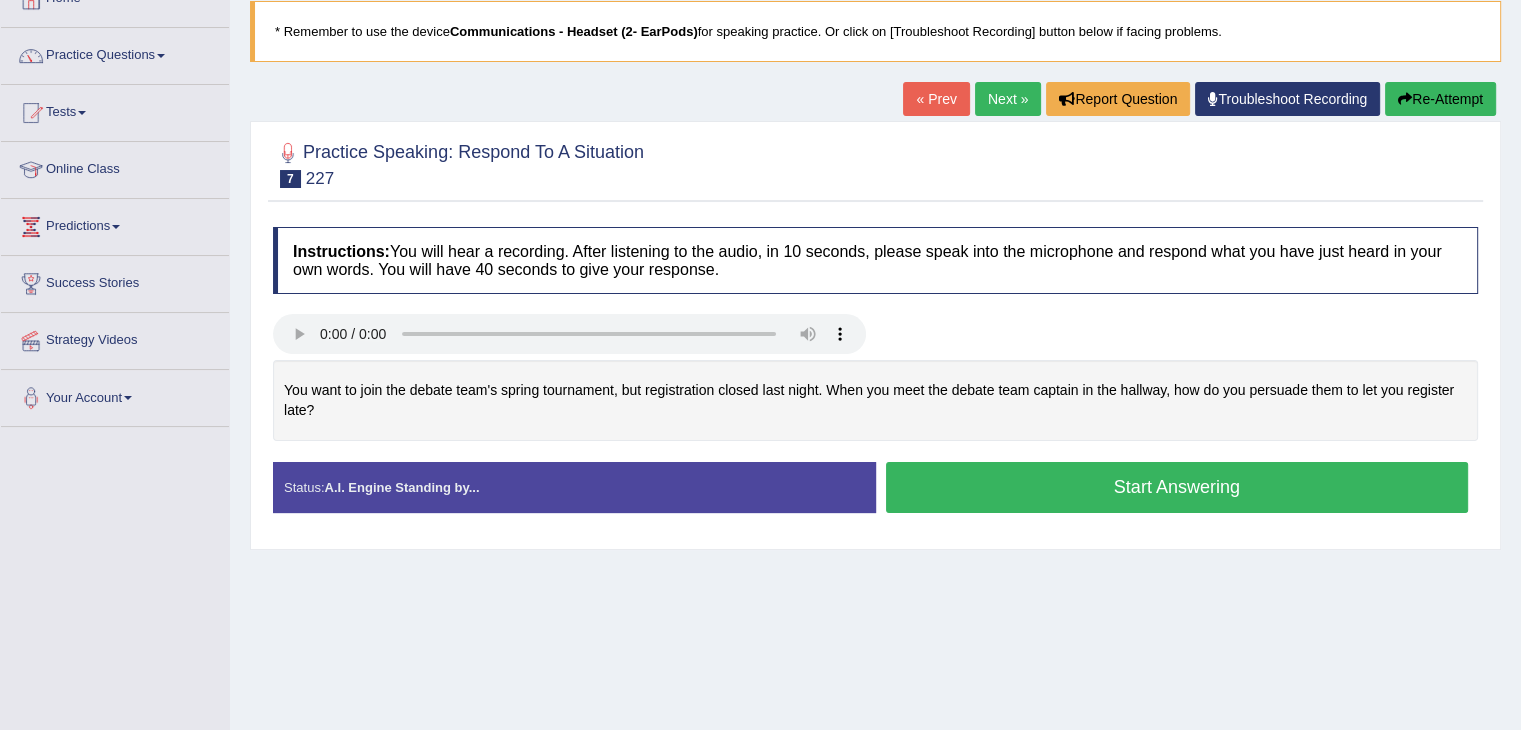 click on "Start Answering" at bounding box center (1177, 487) 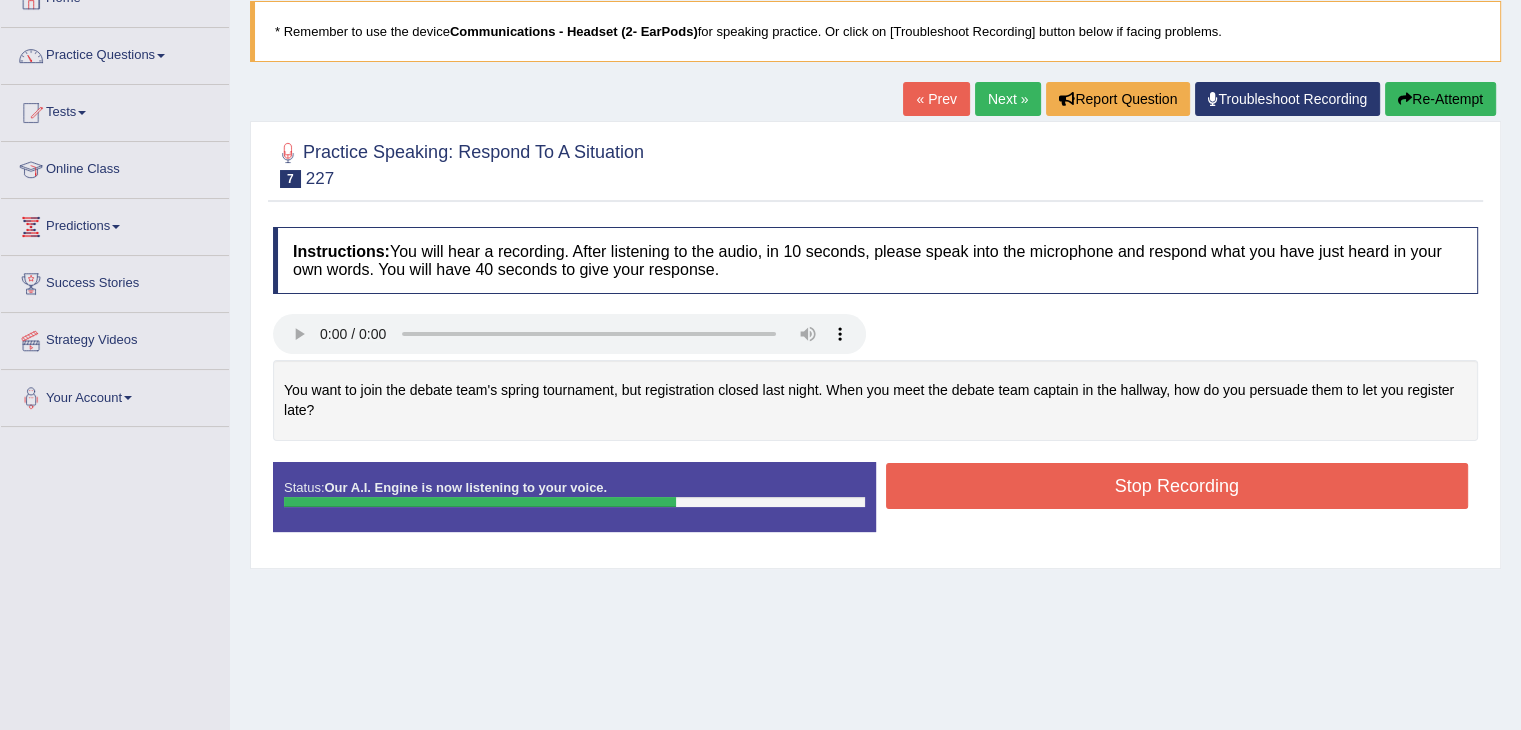 click at bounding box center [1405, 99] 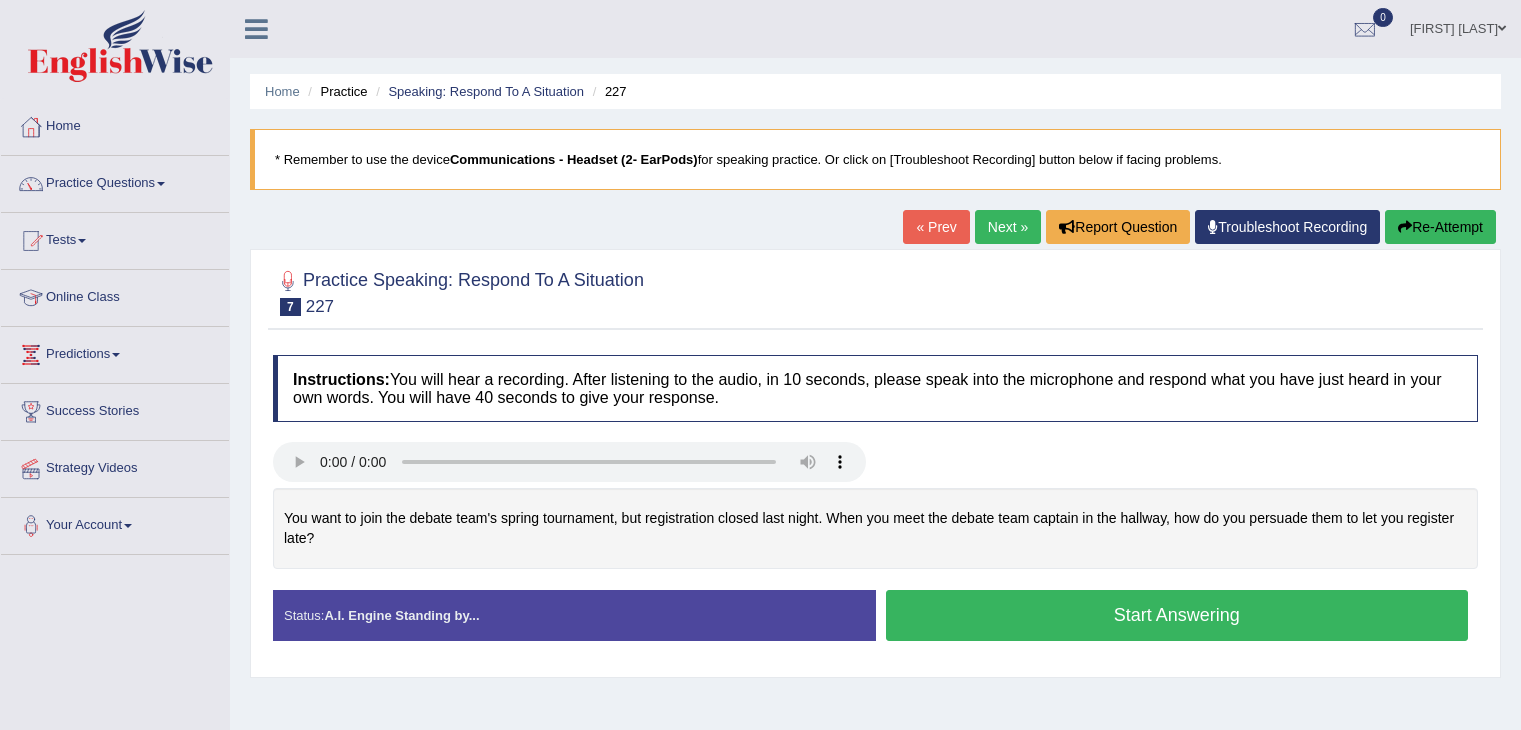 scroll, scrollTop: 128, scrollLeft: 0, axis: vertical 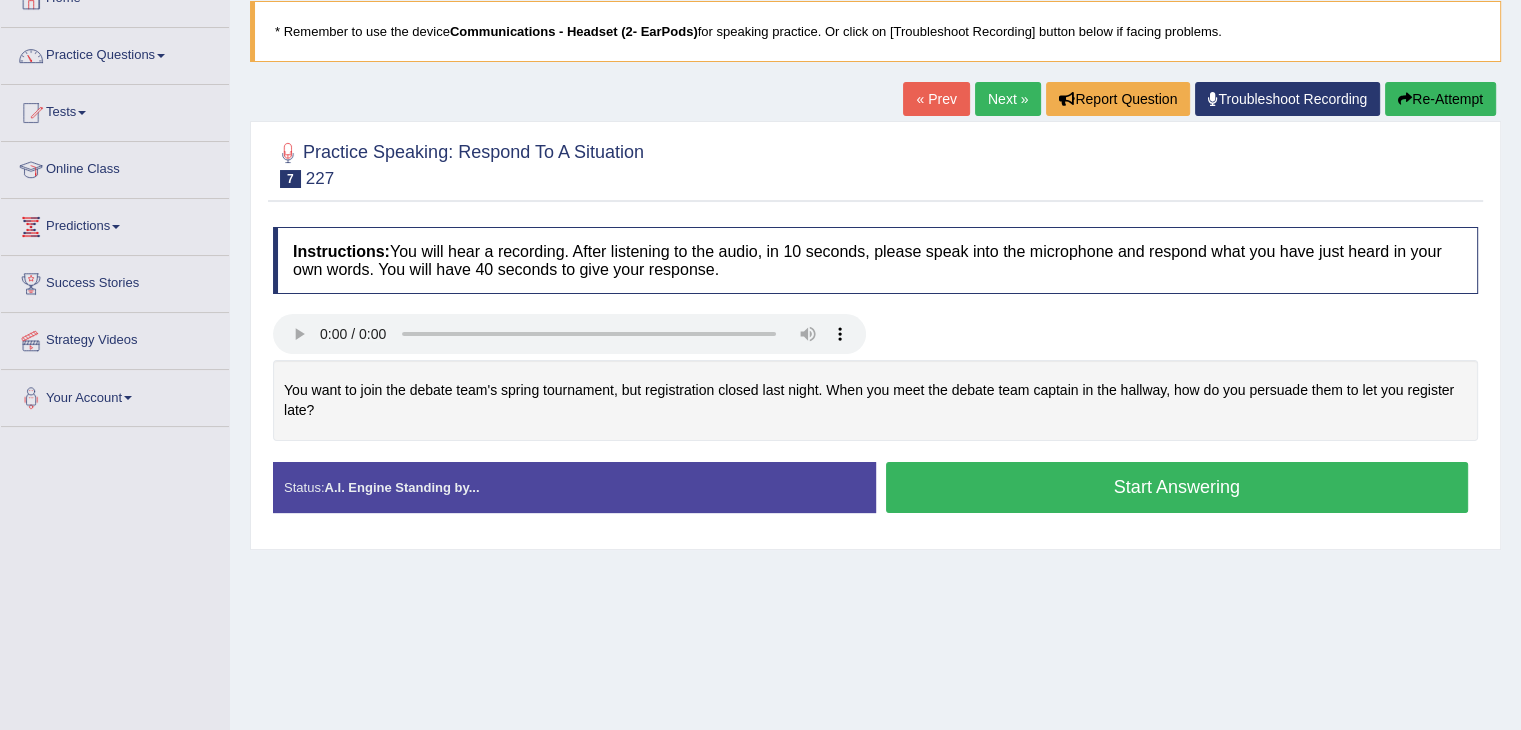 click on "Start Answering" at bounding box center [1177, 487] 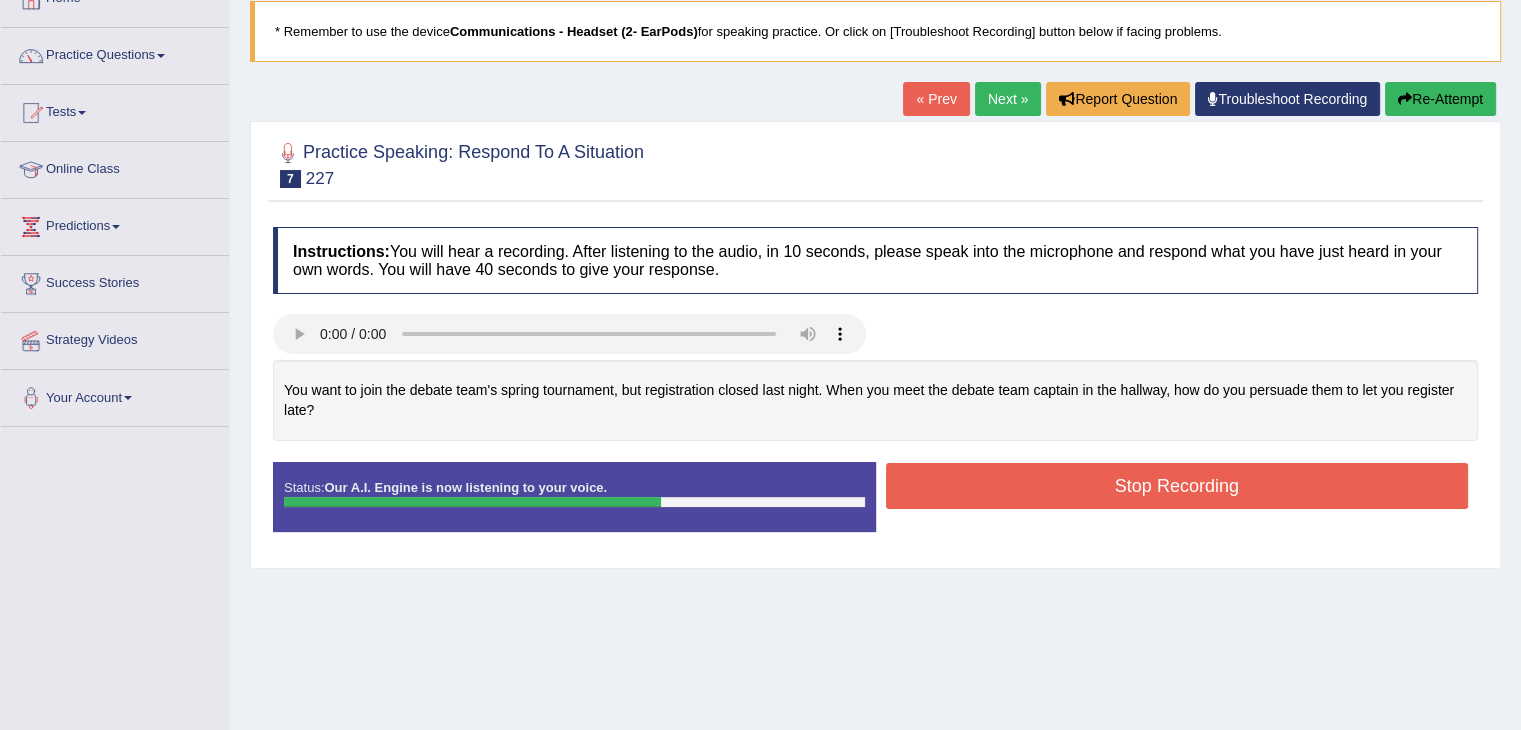 click on "Stop Recording" at bounding box center [1177, 486] 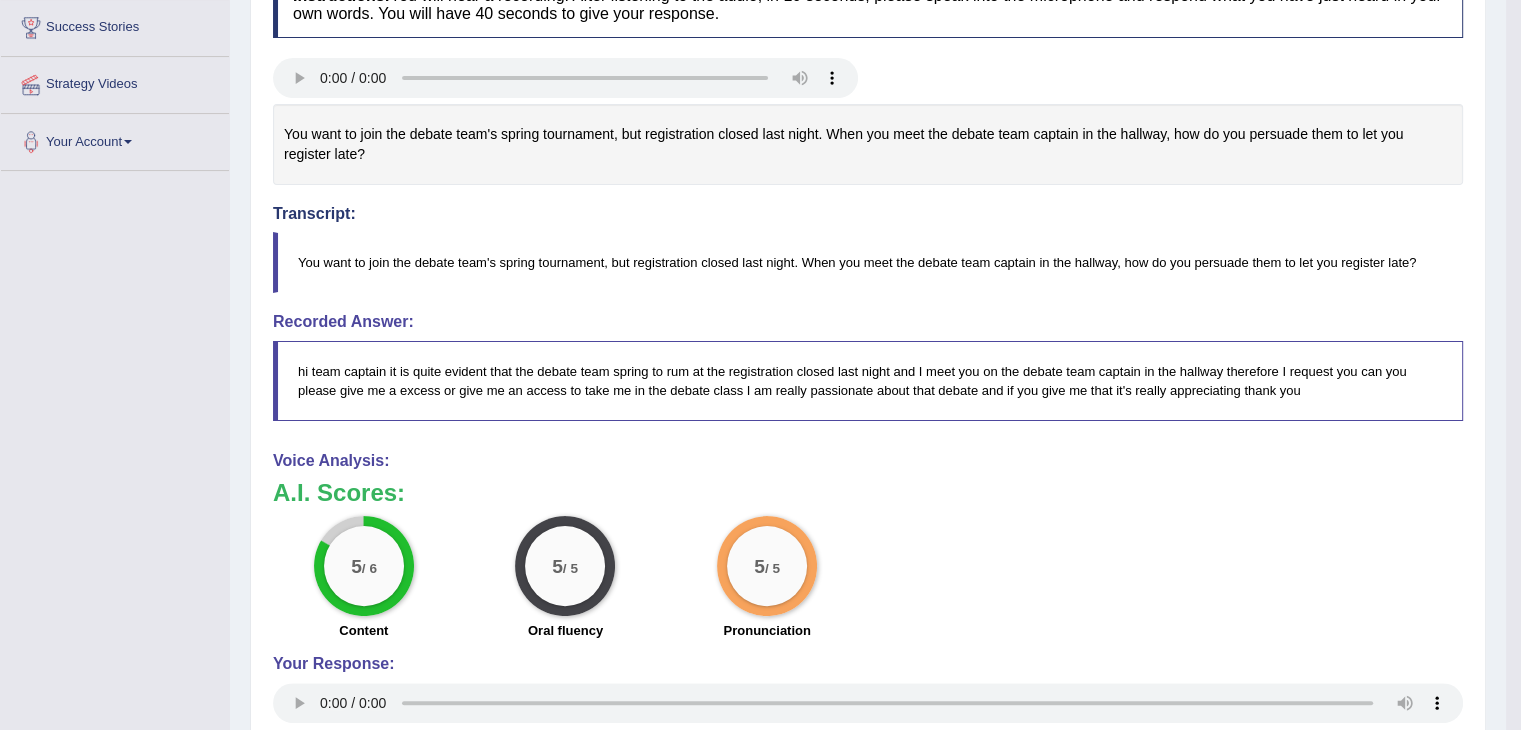 scroll, scrollTop: 0, scrollLeft: 0, axis: both 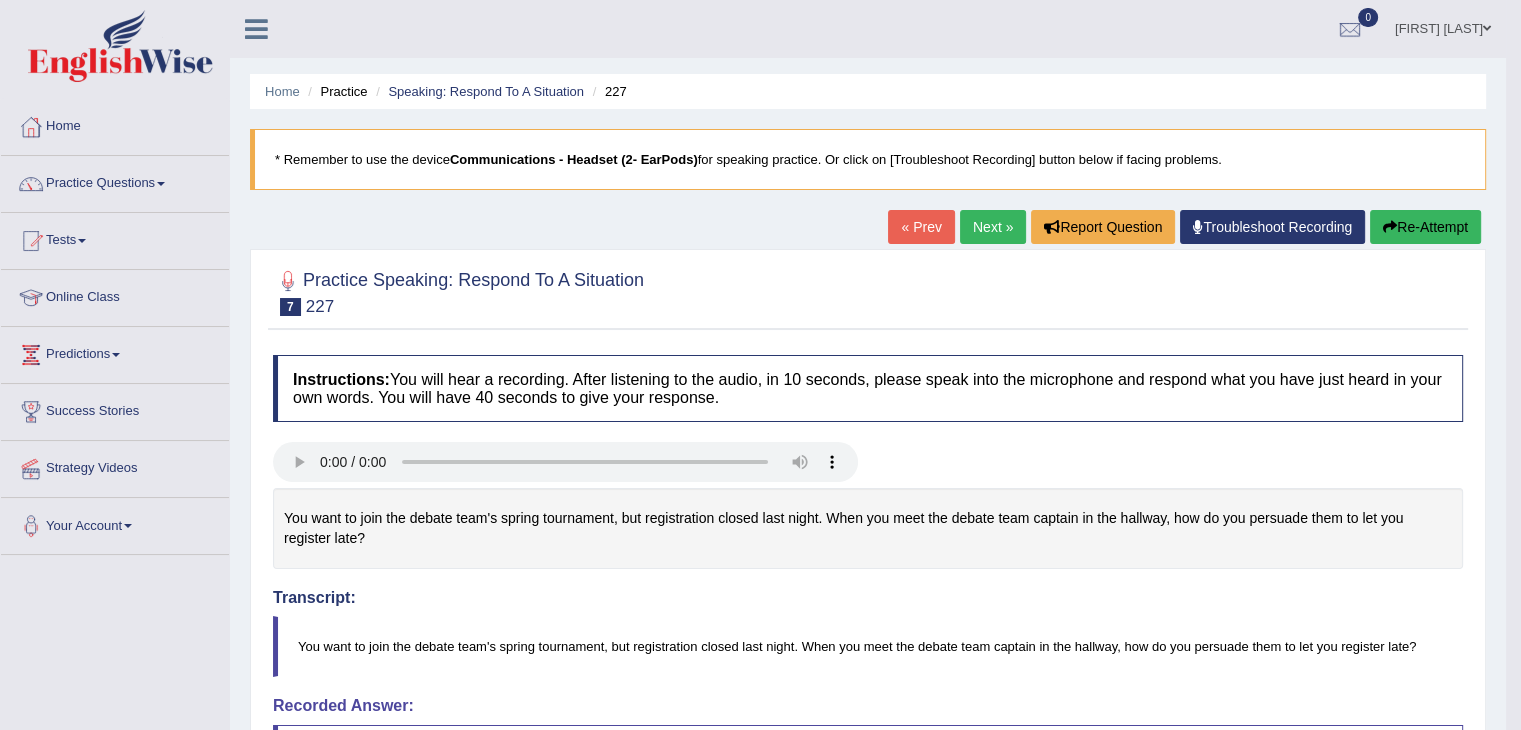 click on "Tests" at bounding box center (115, 238) 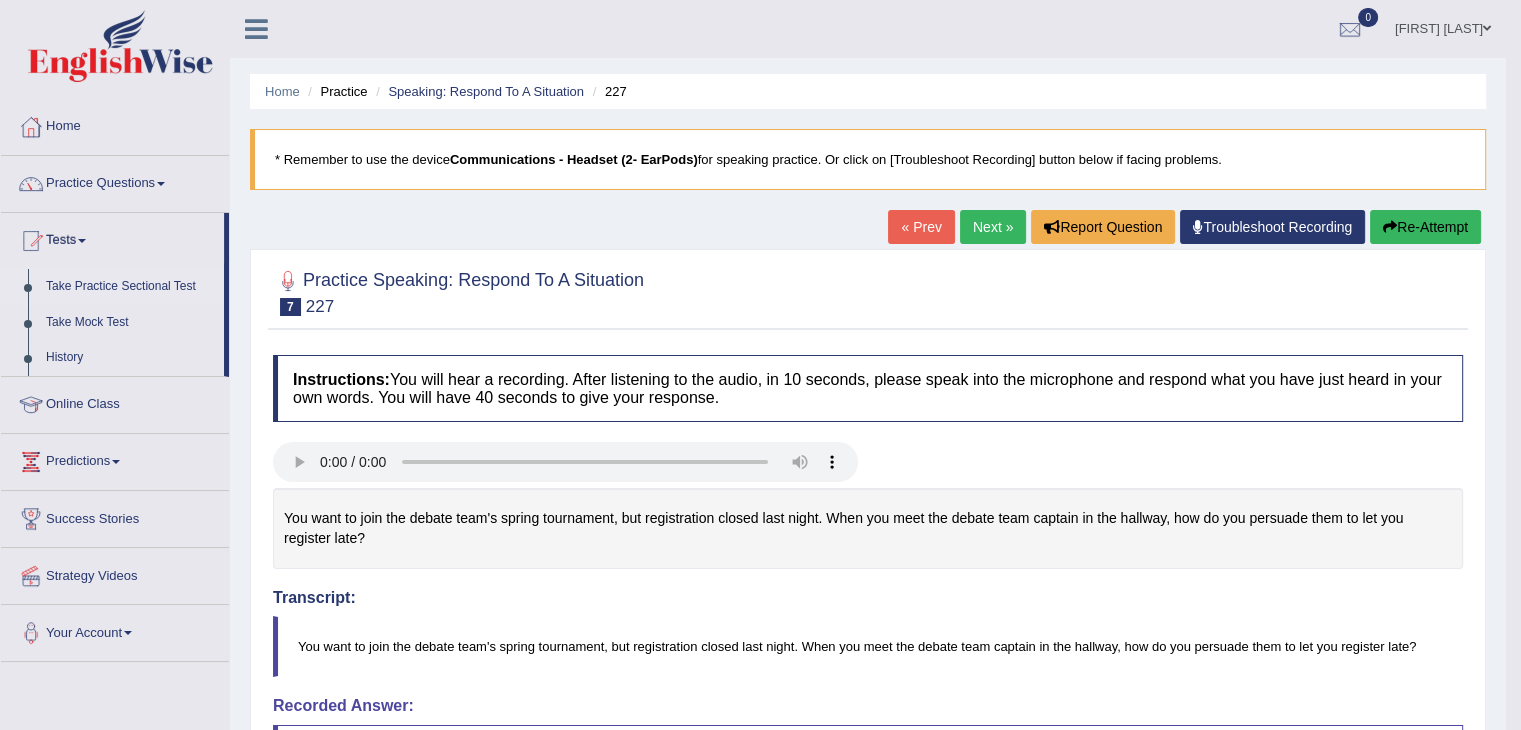 click on "Take Practice Sectional Test" at bounding box center (130, 287) 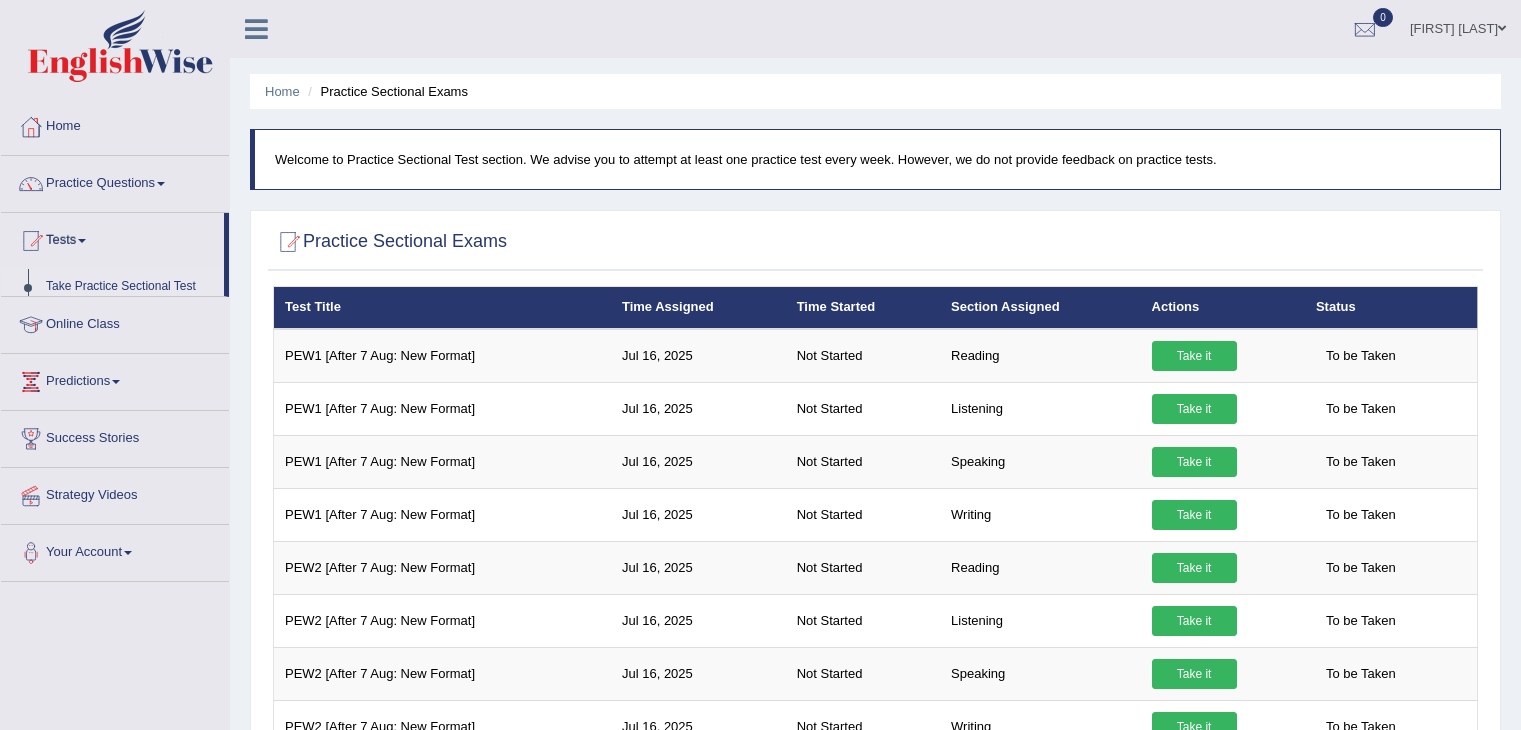 scroll, scrollTop: 0, scrollLeft: 0, axis: both 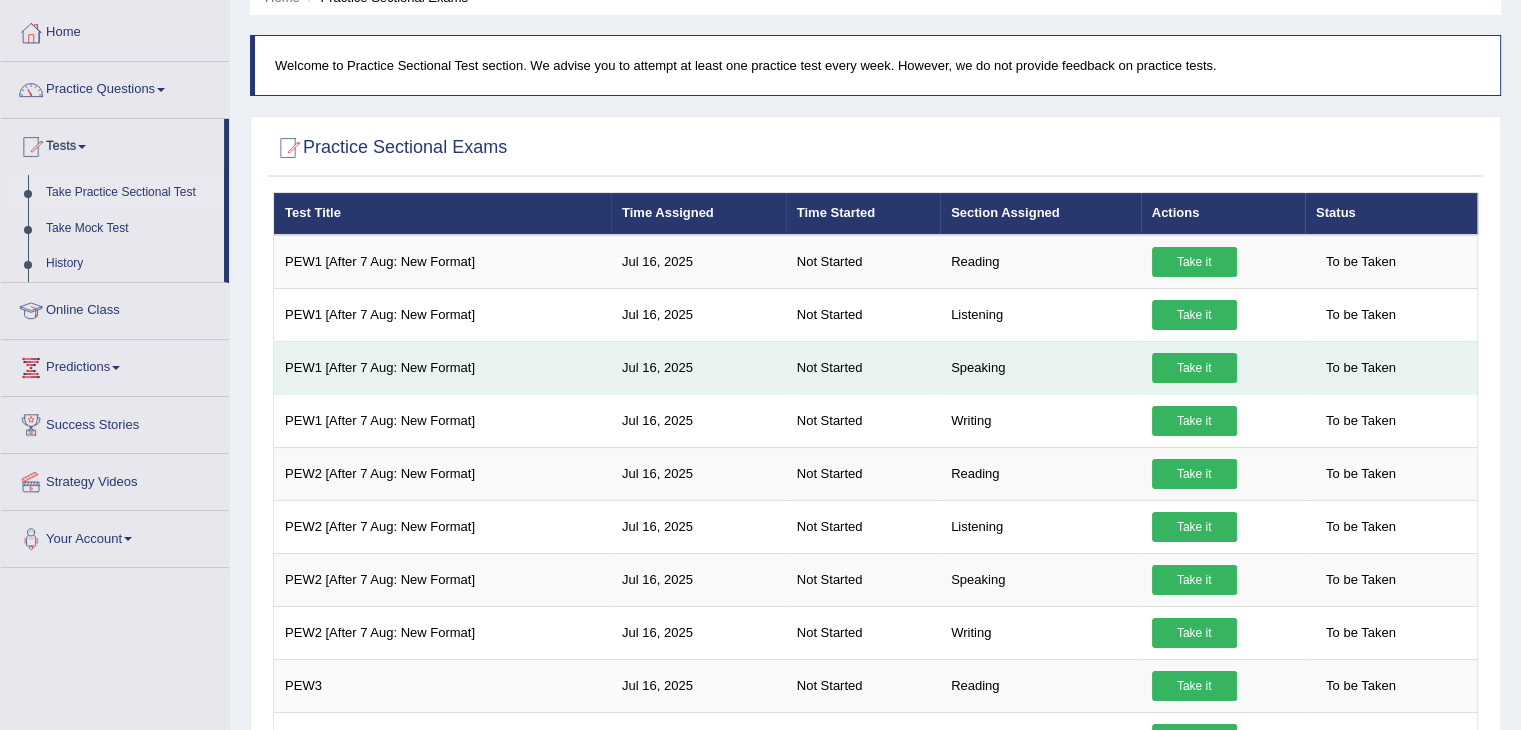 click on "Take it" at bounding box center (1194, 368) 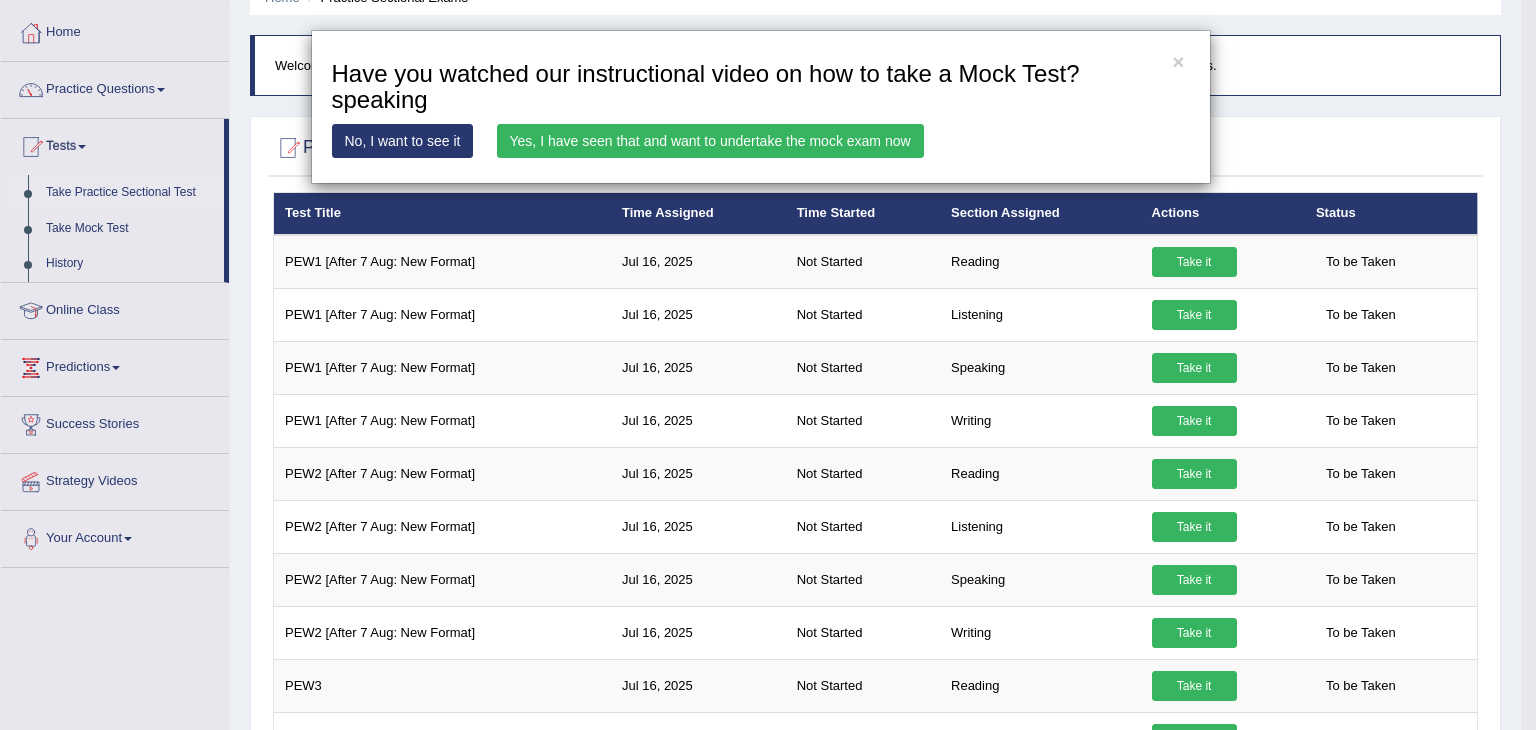 click on "No, I want to see it" at bounding box center (403, 141) 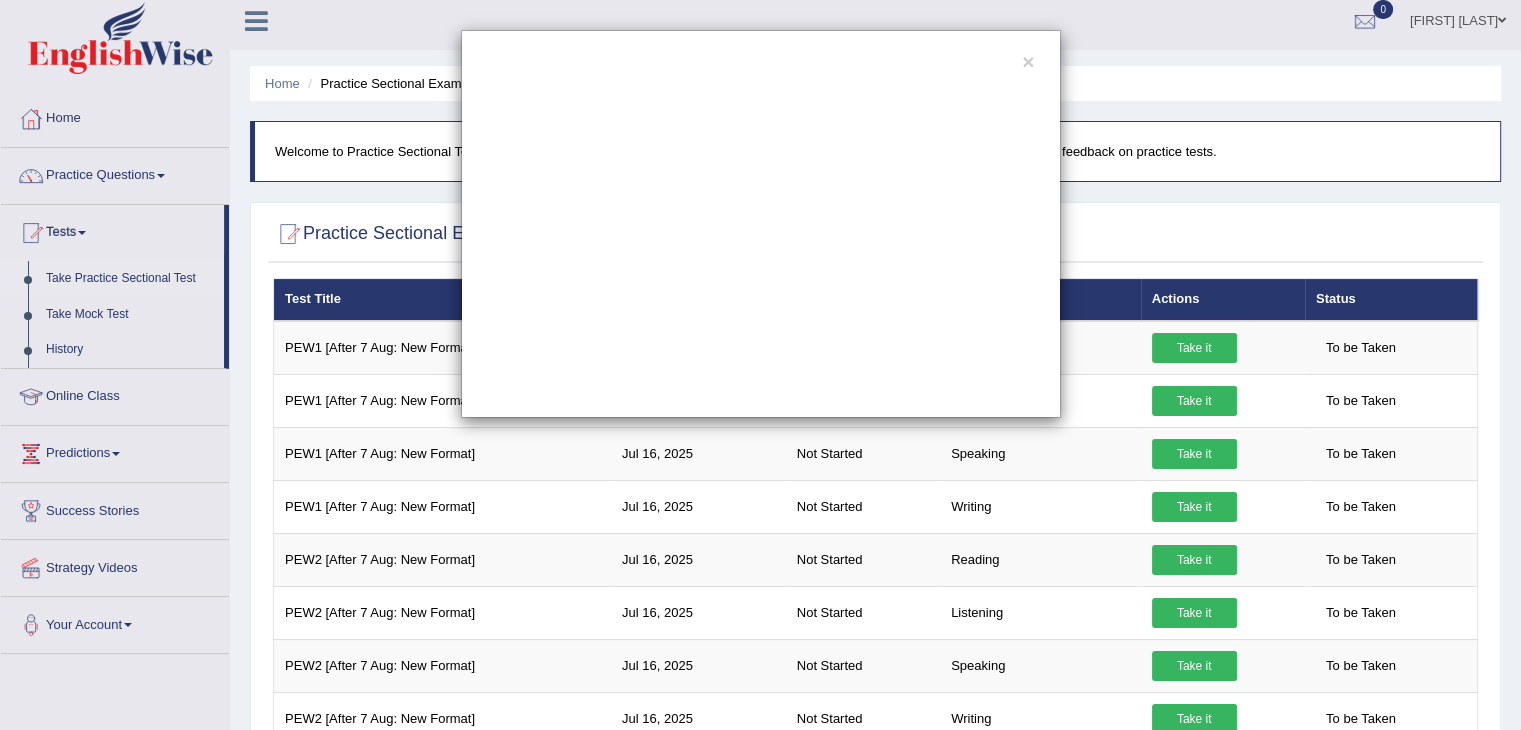 scroll, scrollTop: 0, scrollLeft: 0, axis: both 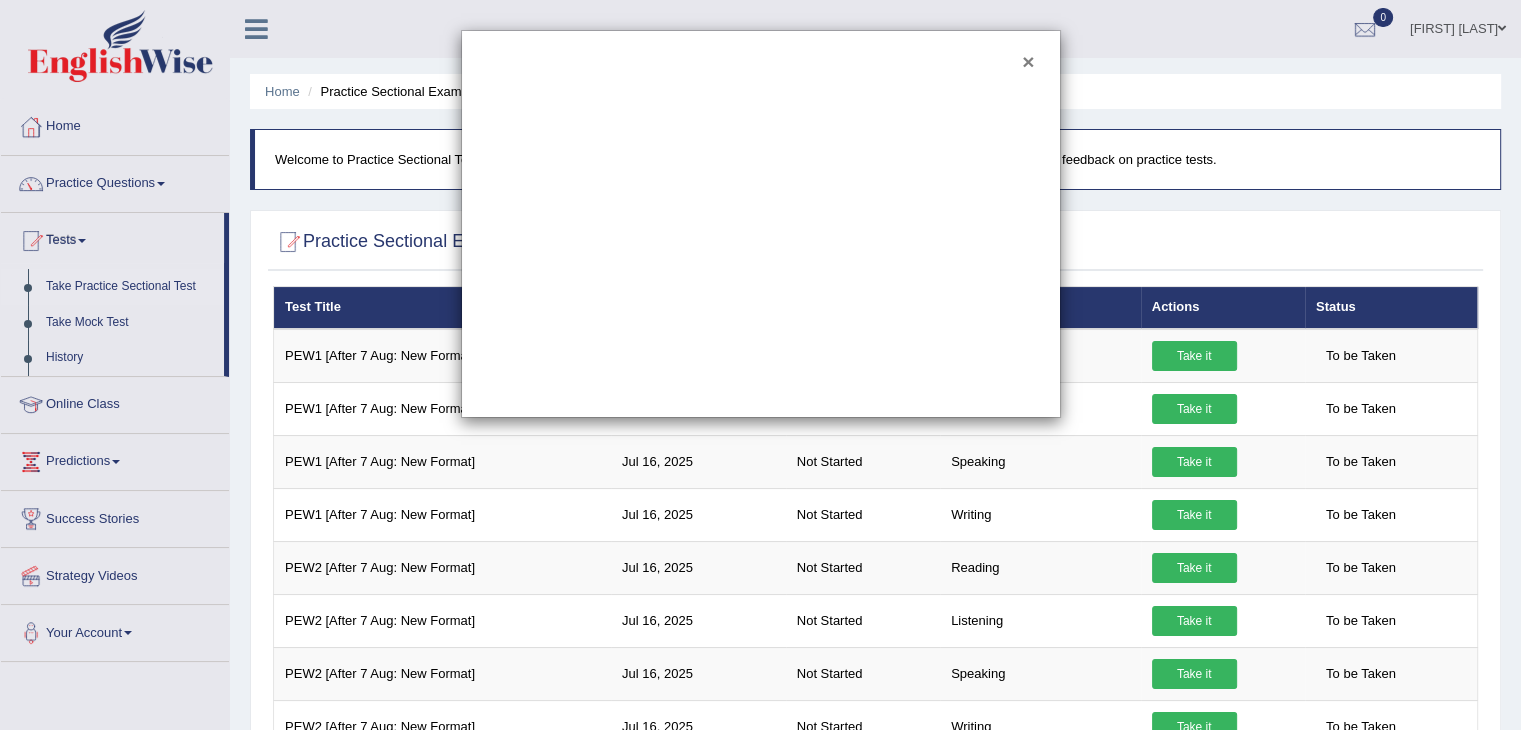 click on "×" at bounding box center (1028, 61) 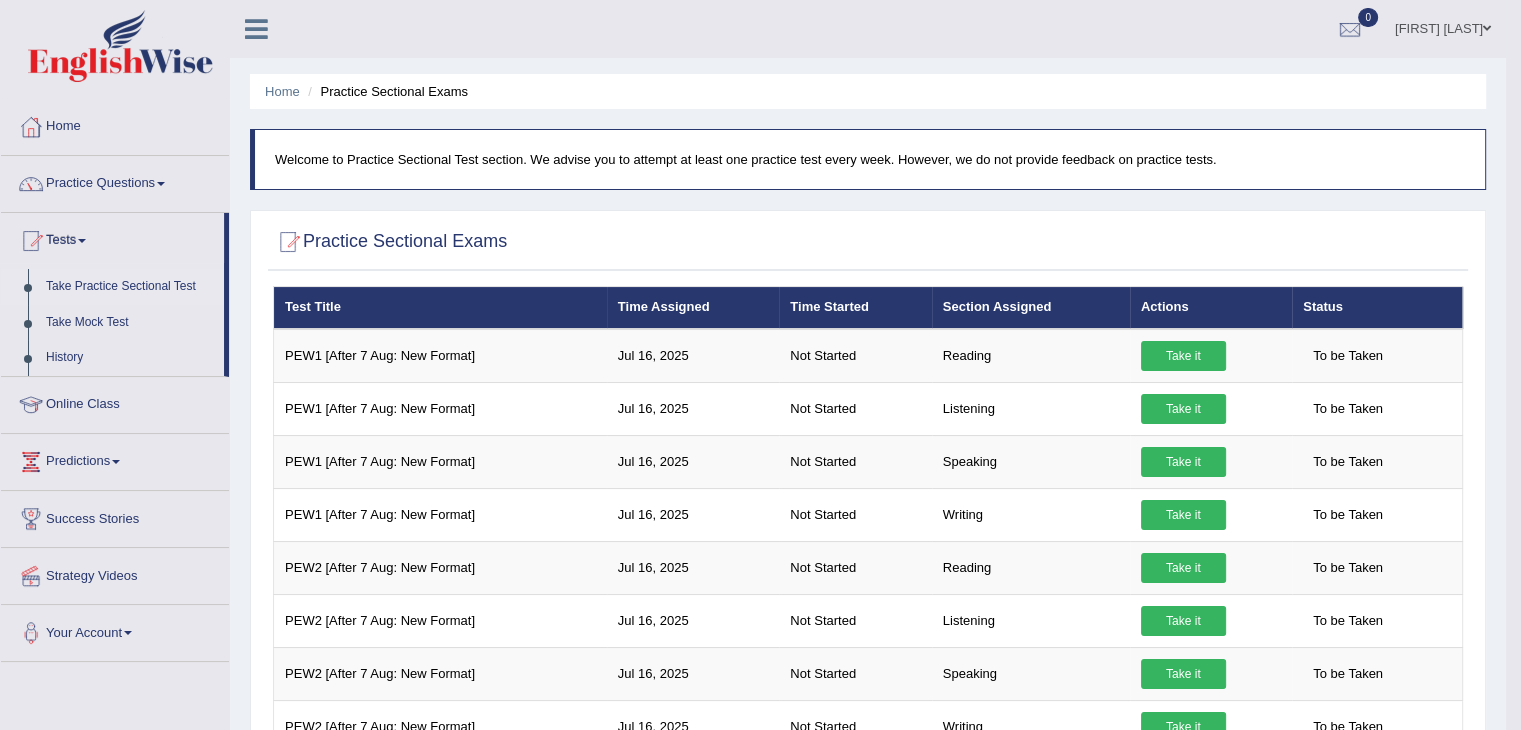 click on "Home" at bounding box center [115, 124] 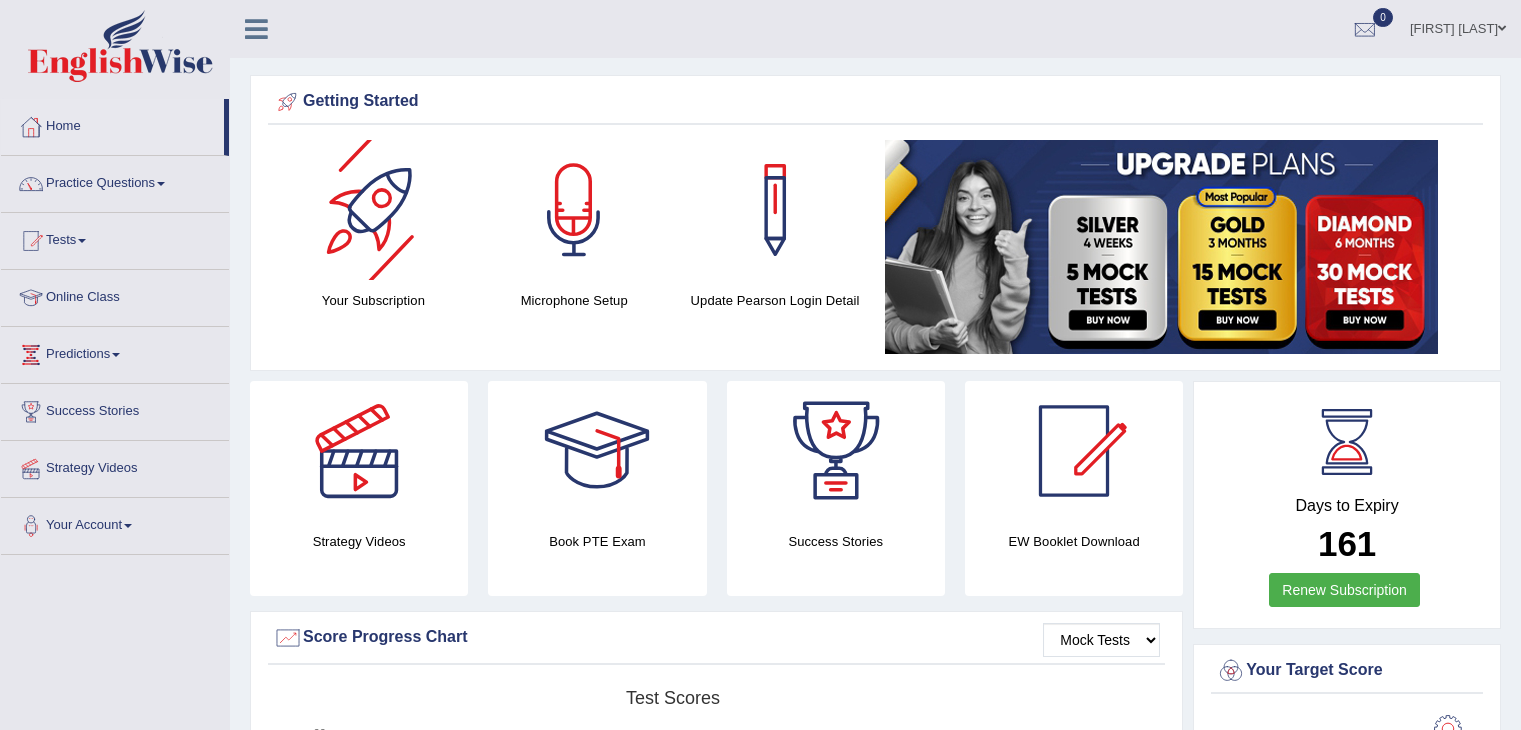 scroll, scrollTop: 0, scrollLeft: 0, axis: both 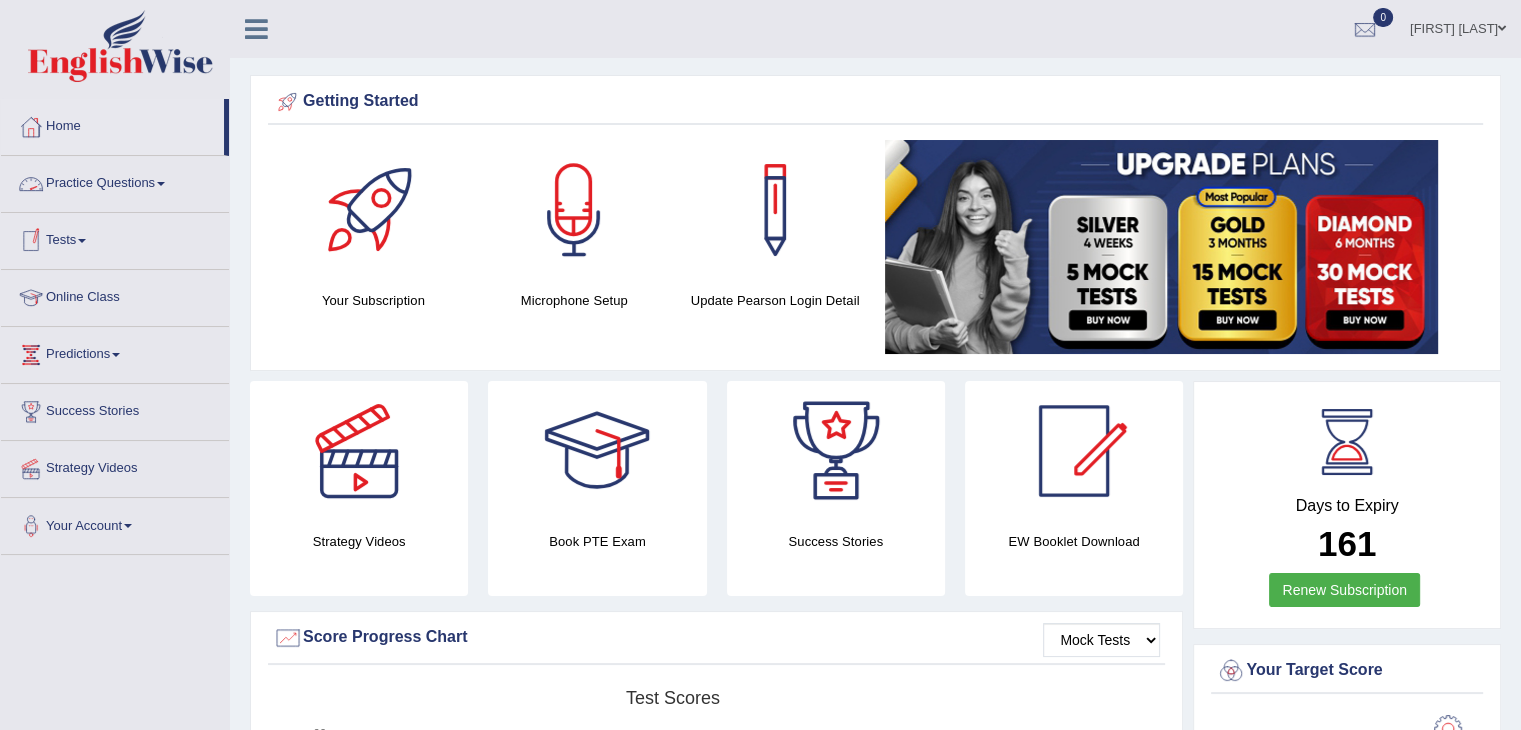 click on "Practice Questions" at bounding box center (115, 181) 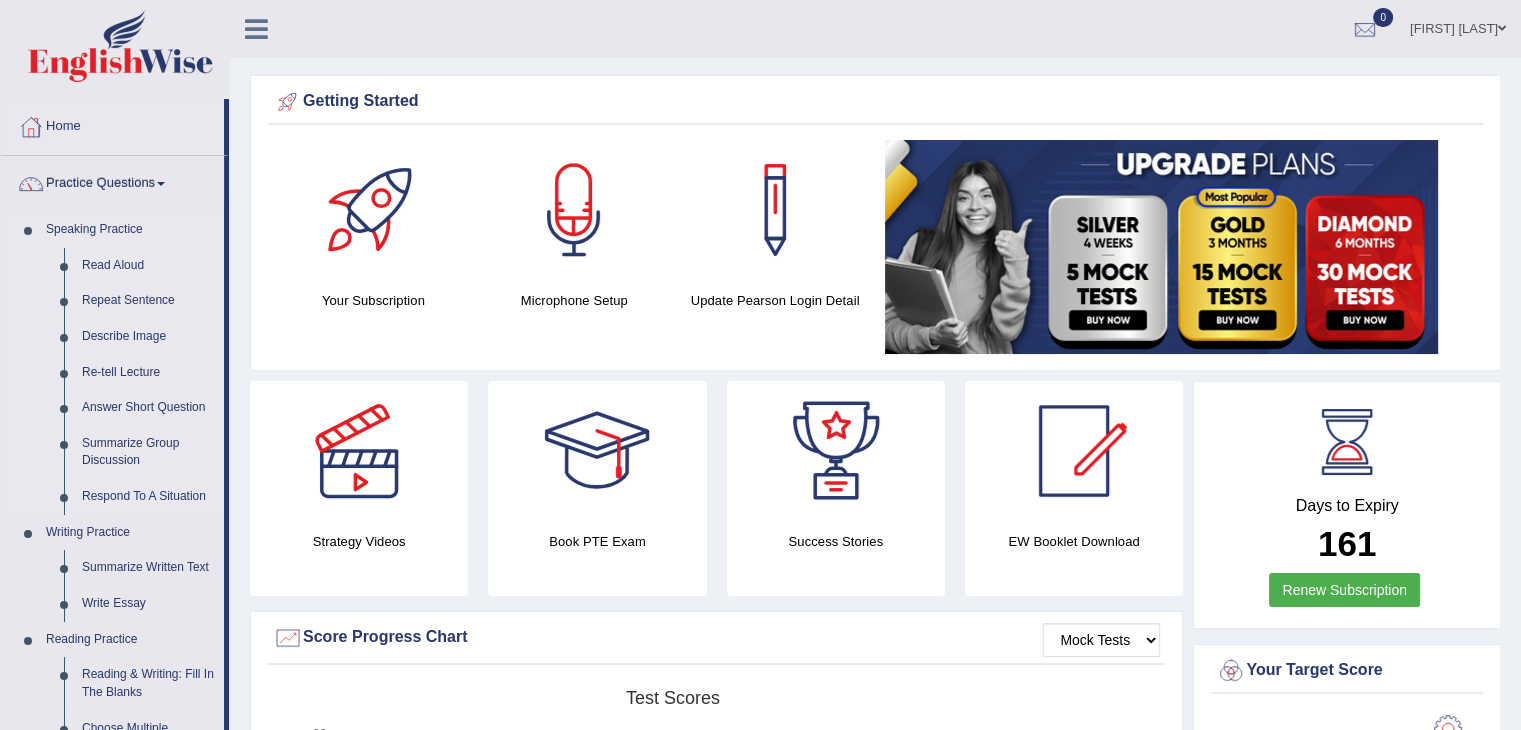click on "Read Aloud" at bounding box center (148, 266) 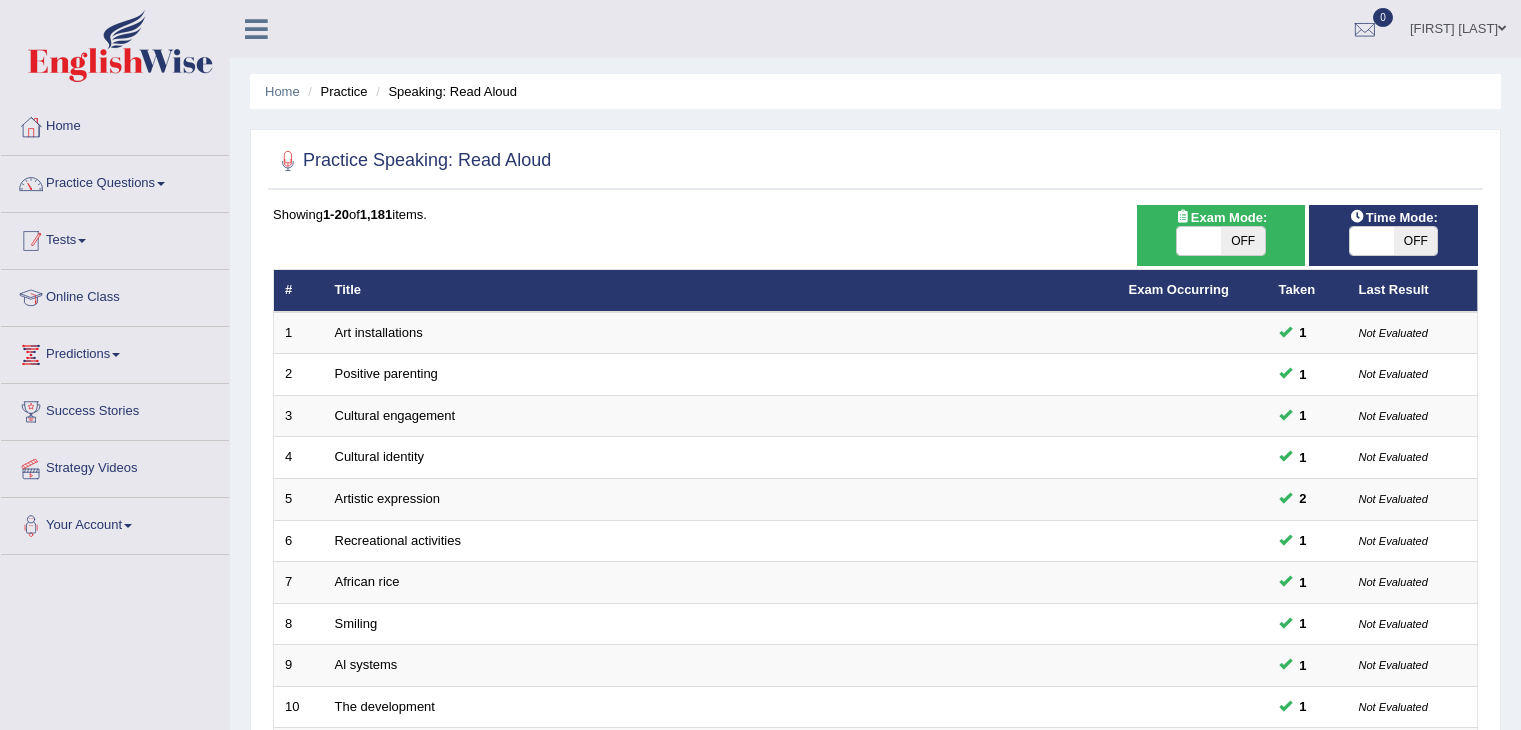 scroll, scrollTop: 0, scrollLeft: 0, axis: both 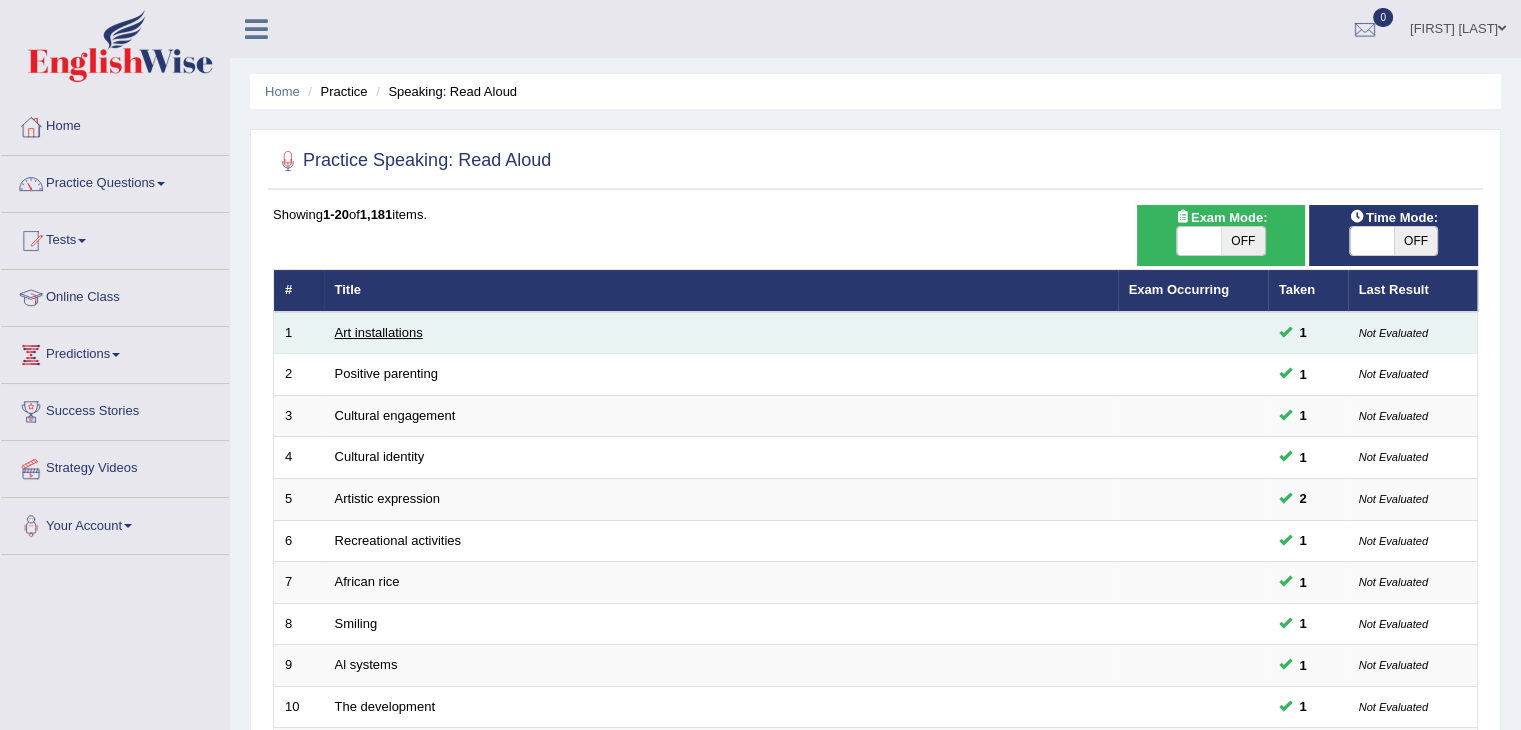 click on "Art installations" at bounding box center (379, 332) 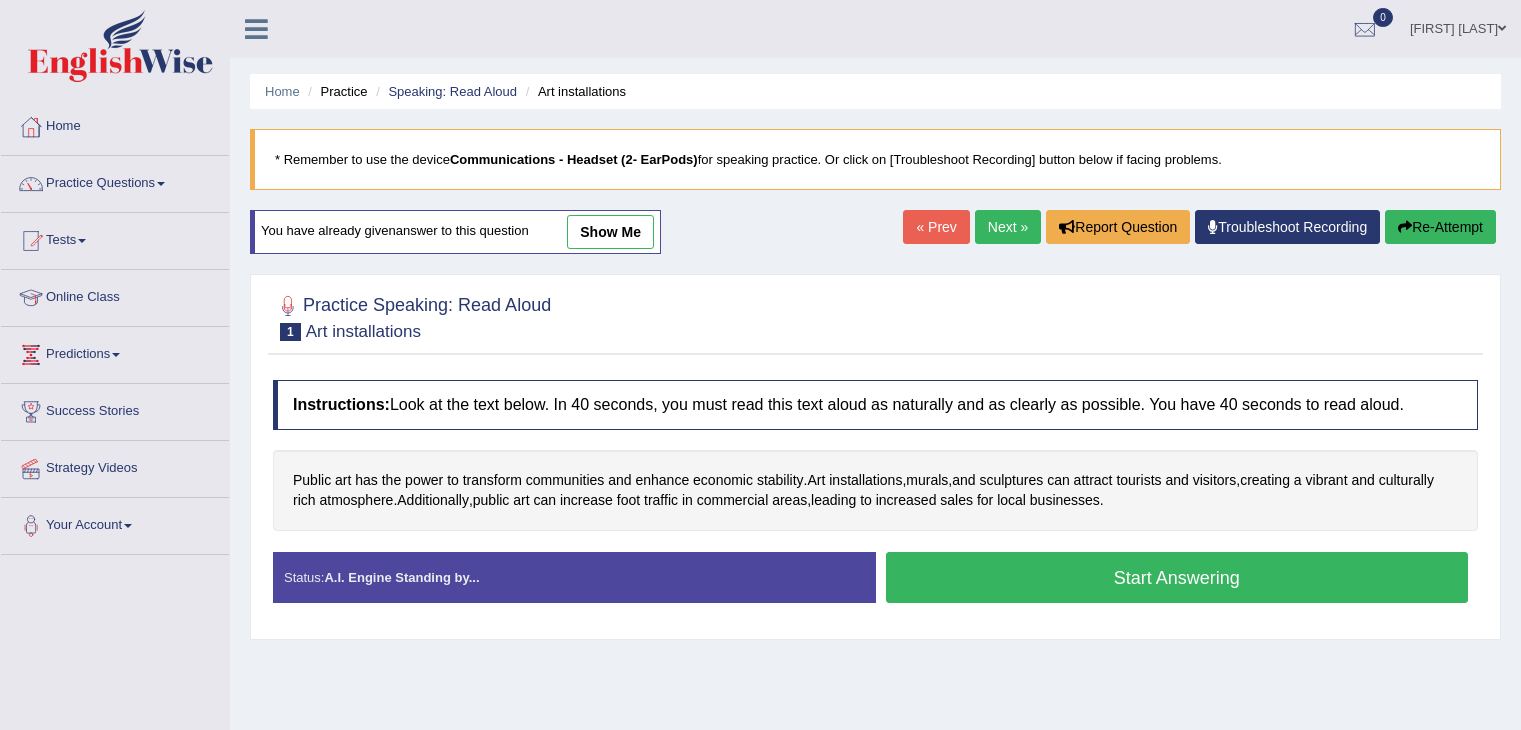 scroll, scrollTop: 0, scrollLeft: 0, axis: both 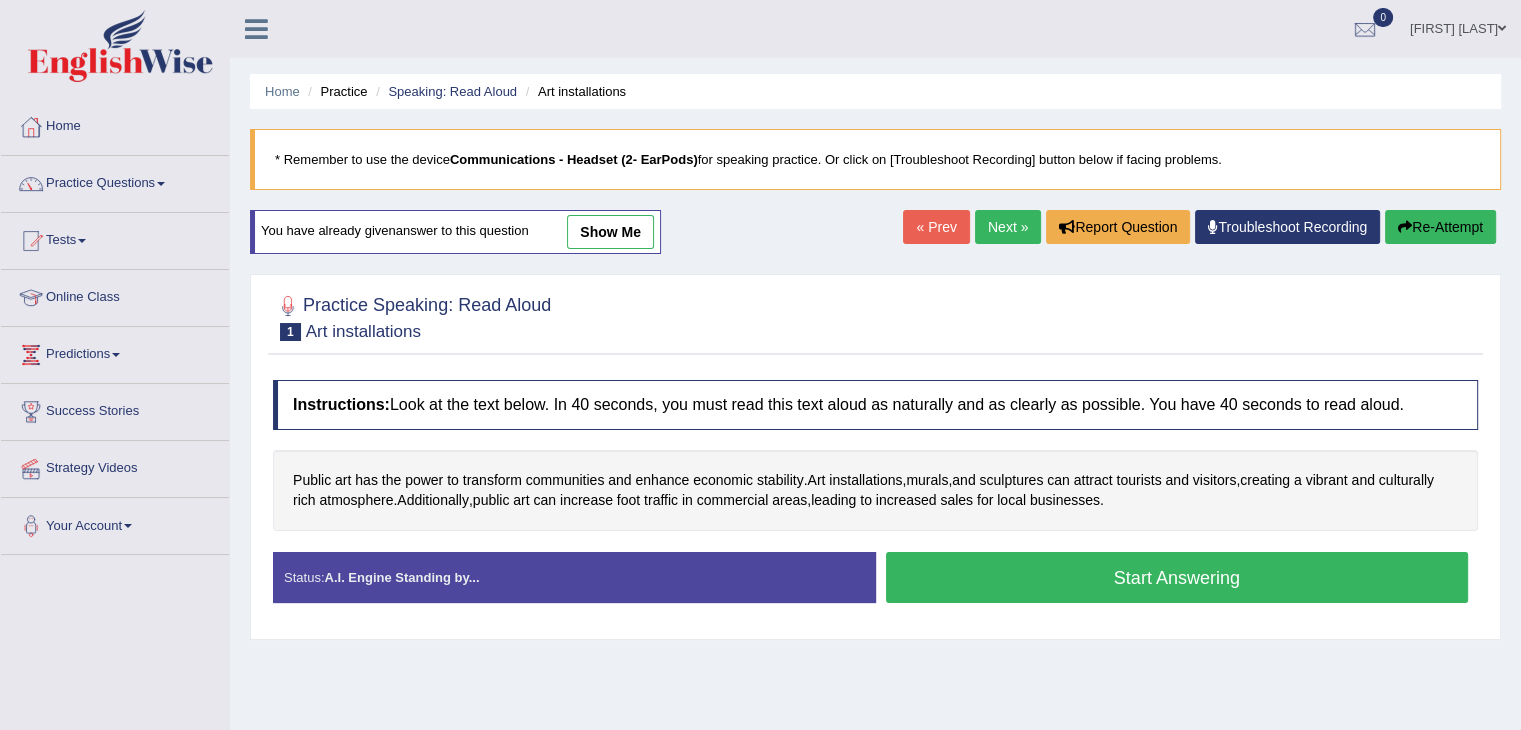 click on "Start Answering" at bounding box center [1177, 577] 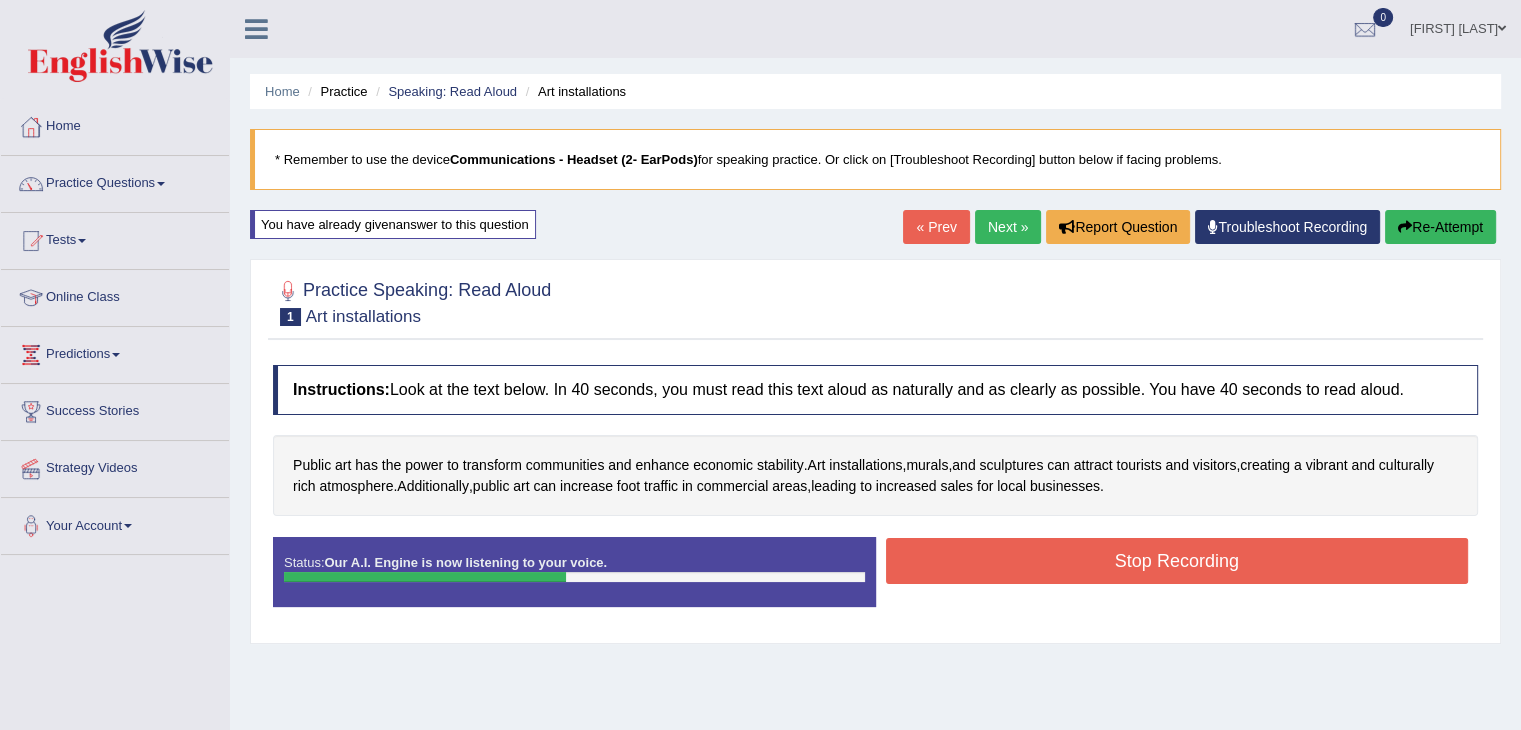 click on "Stop Recording" at bounding box center [1177, 561] 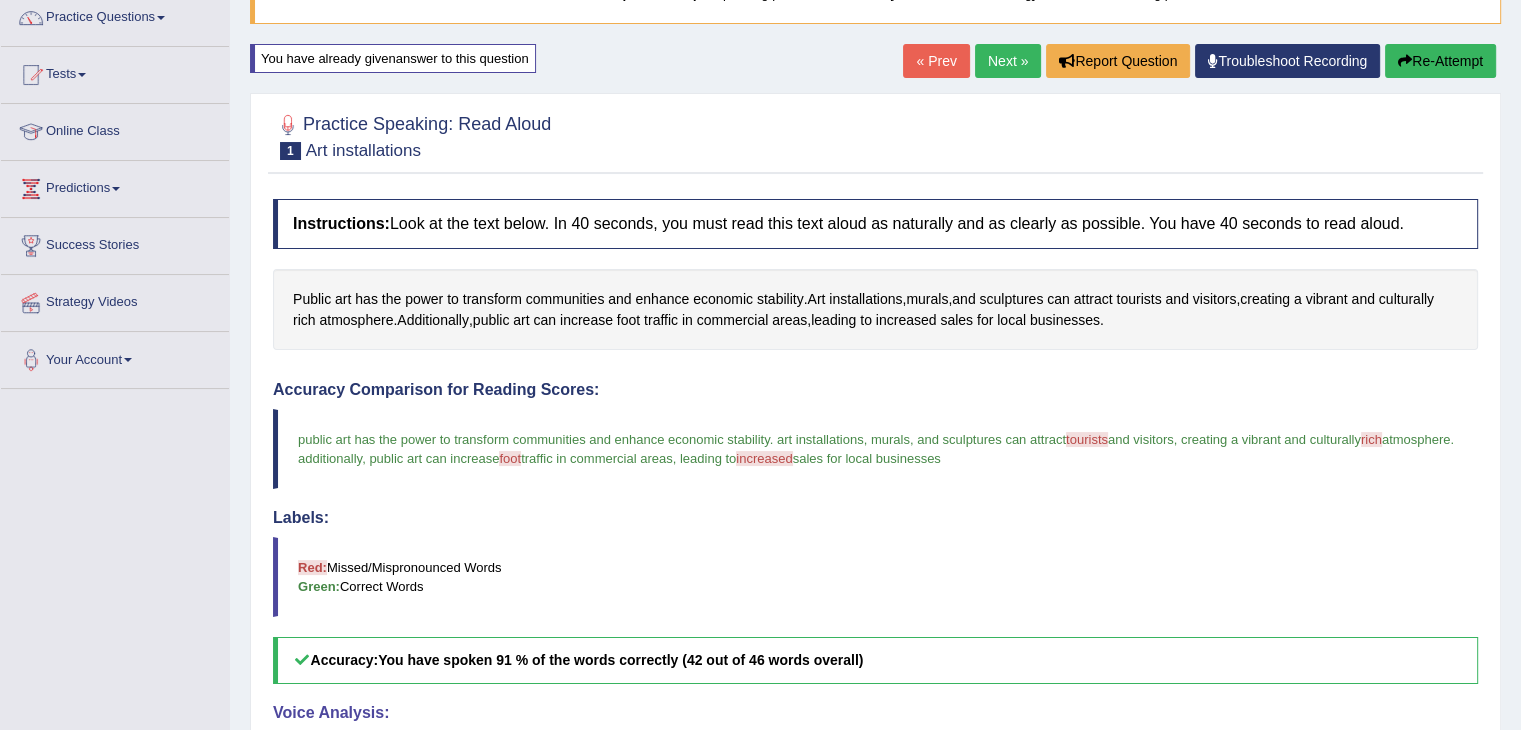 scroll, scrollTop: 164, scrollLeft: 0, axis: vertical 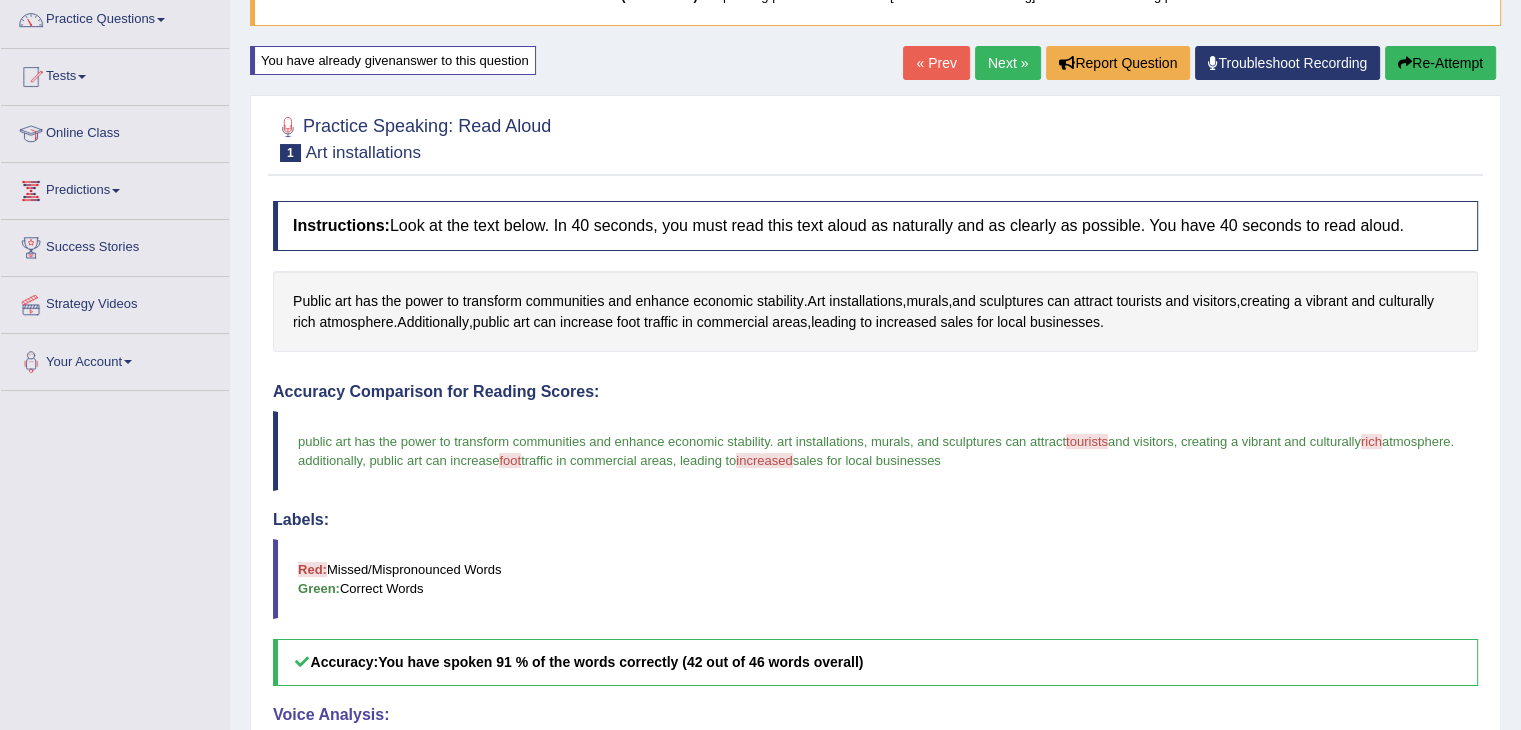 click on "Next »" at bounding box center (1008, 63) 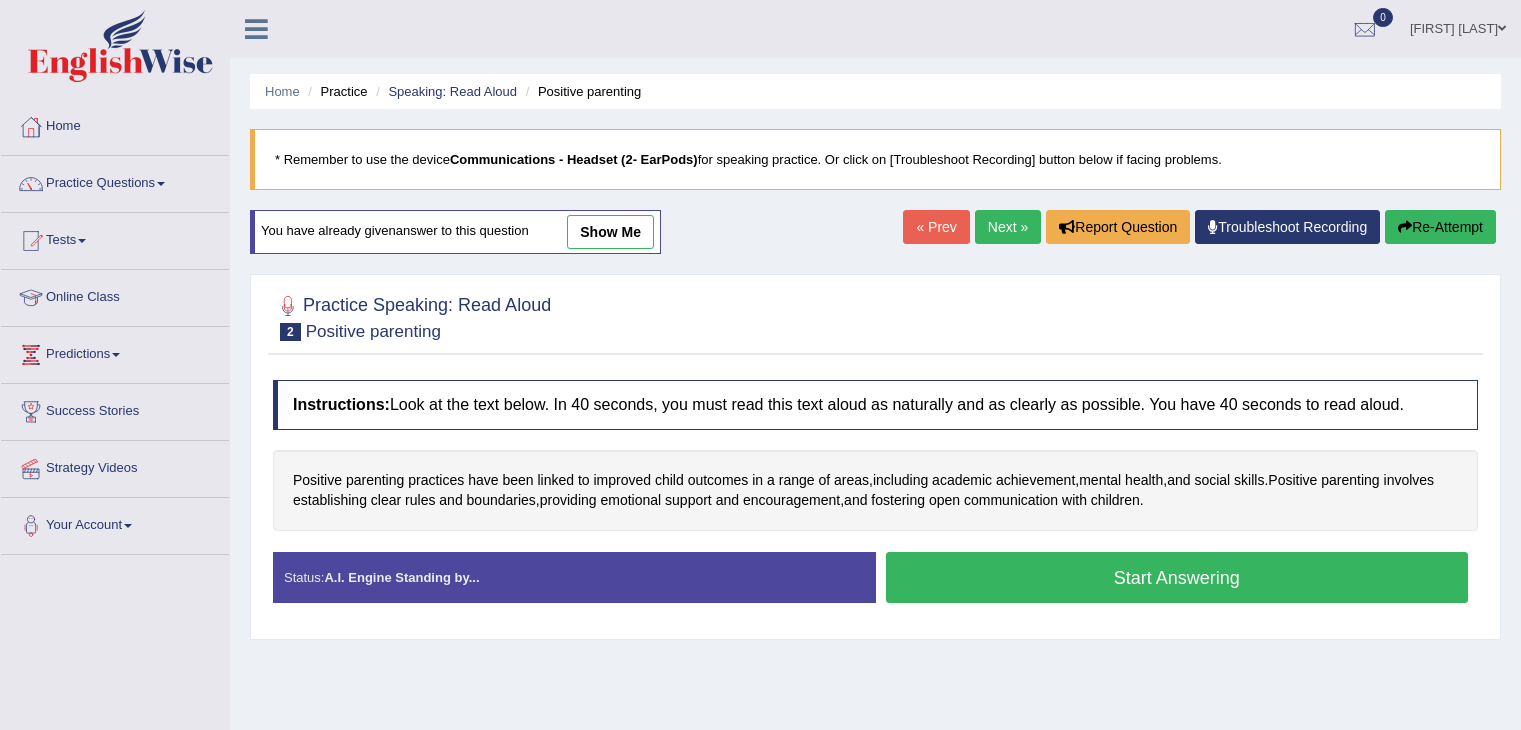 scroll, scrollTop: 0, scrollLeft: 0, axis: both 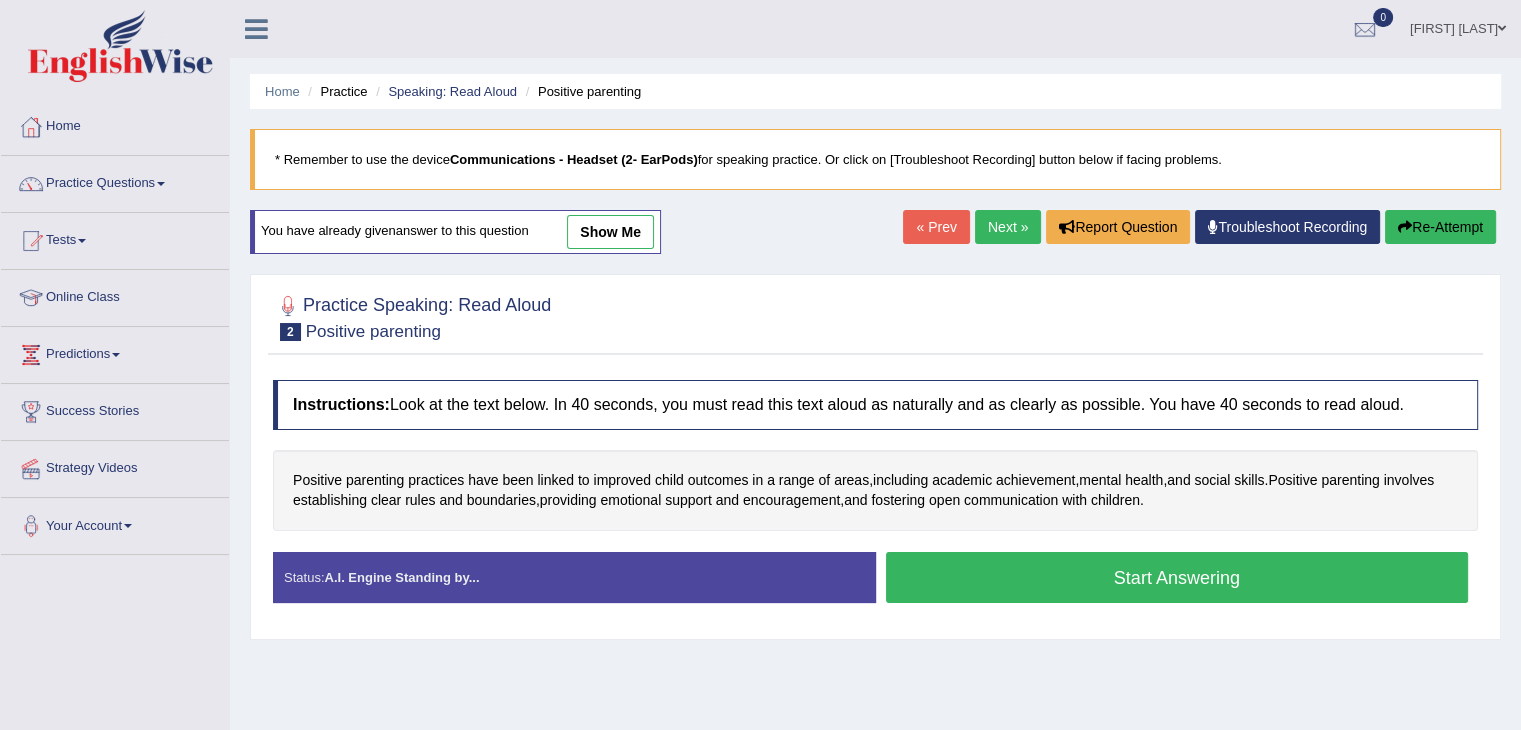 click on "Start Answering" at bounding box center (1177, 577) 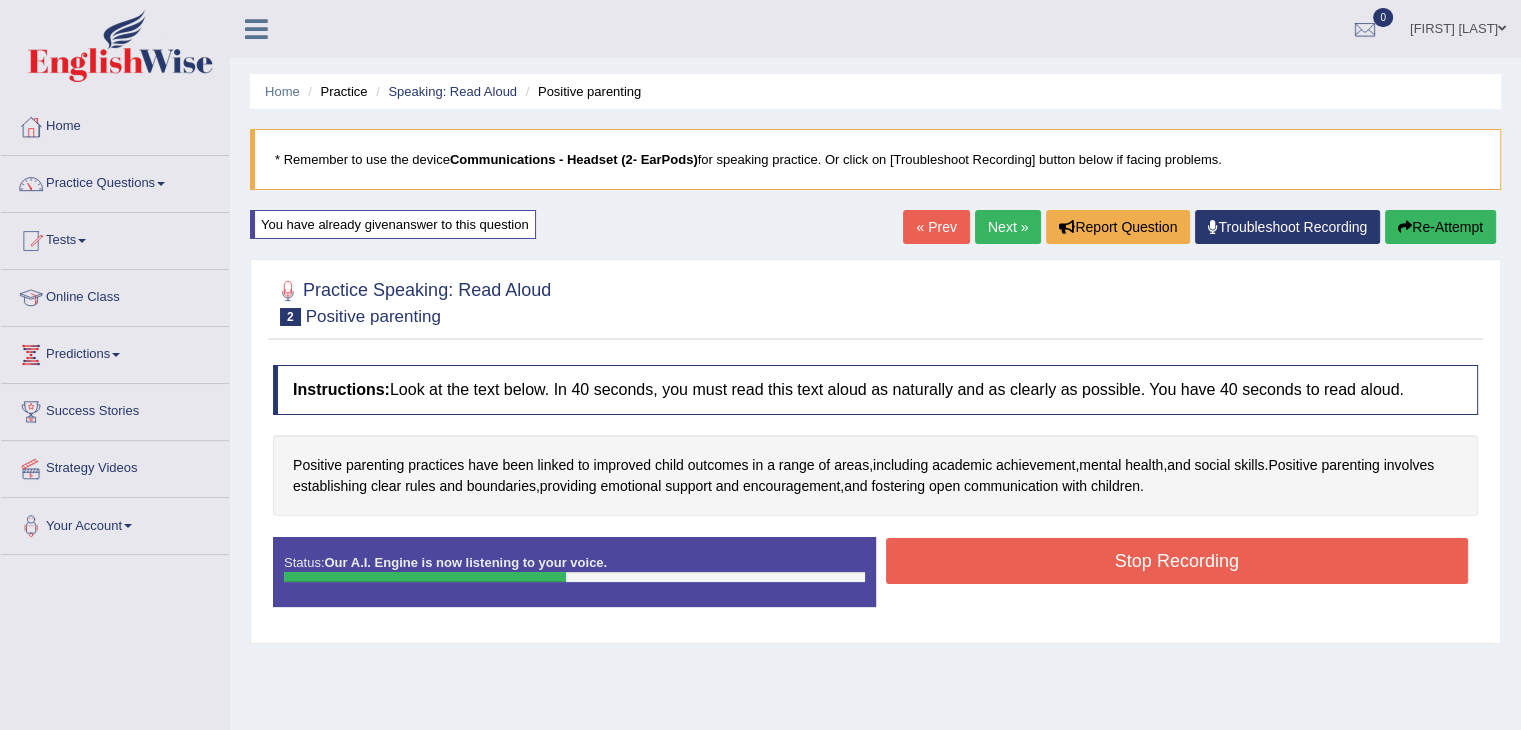 click on "Stop Recording" at bounding box center (1177, 563) 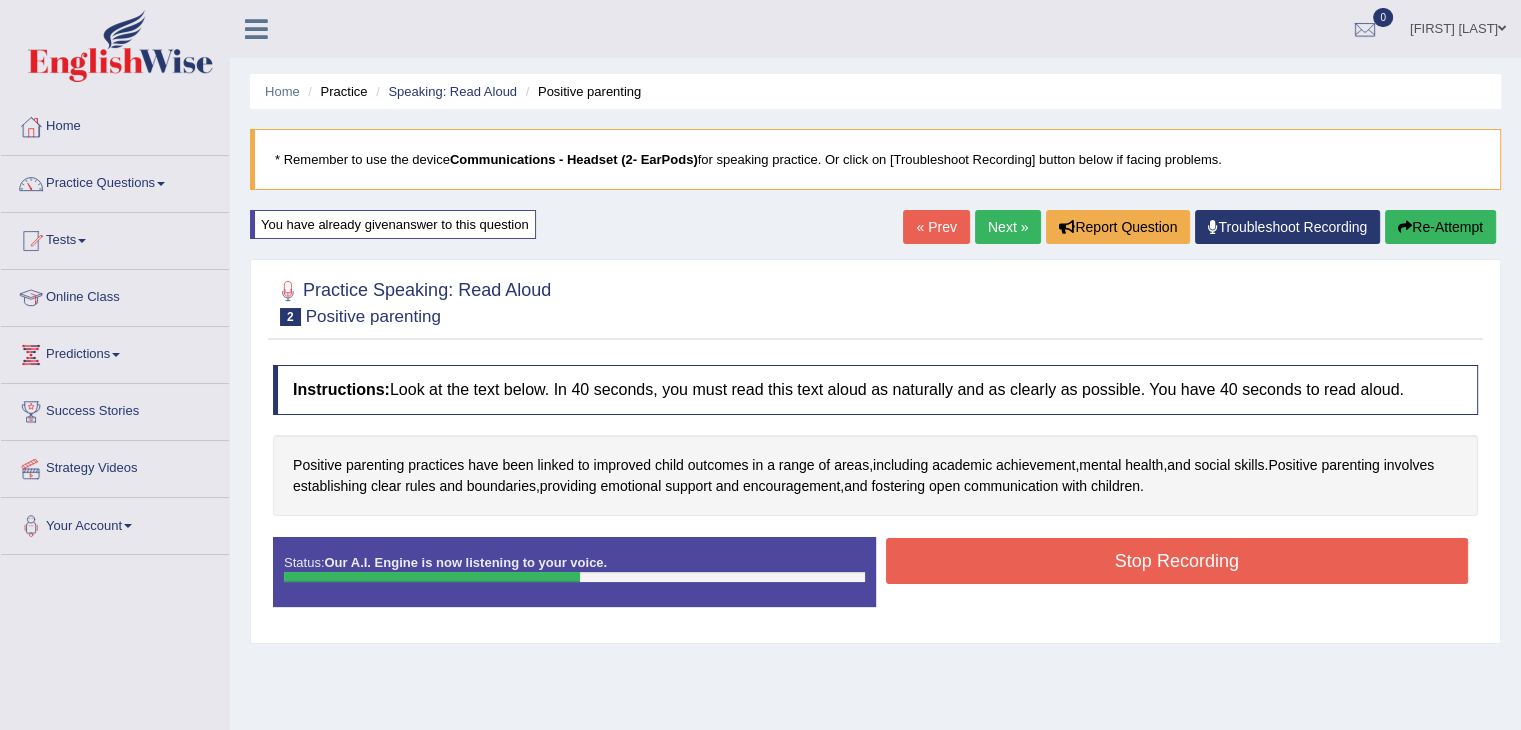 click on "Stop Recording" at bounding box center [1177, 561] 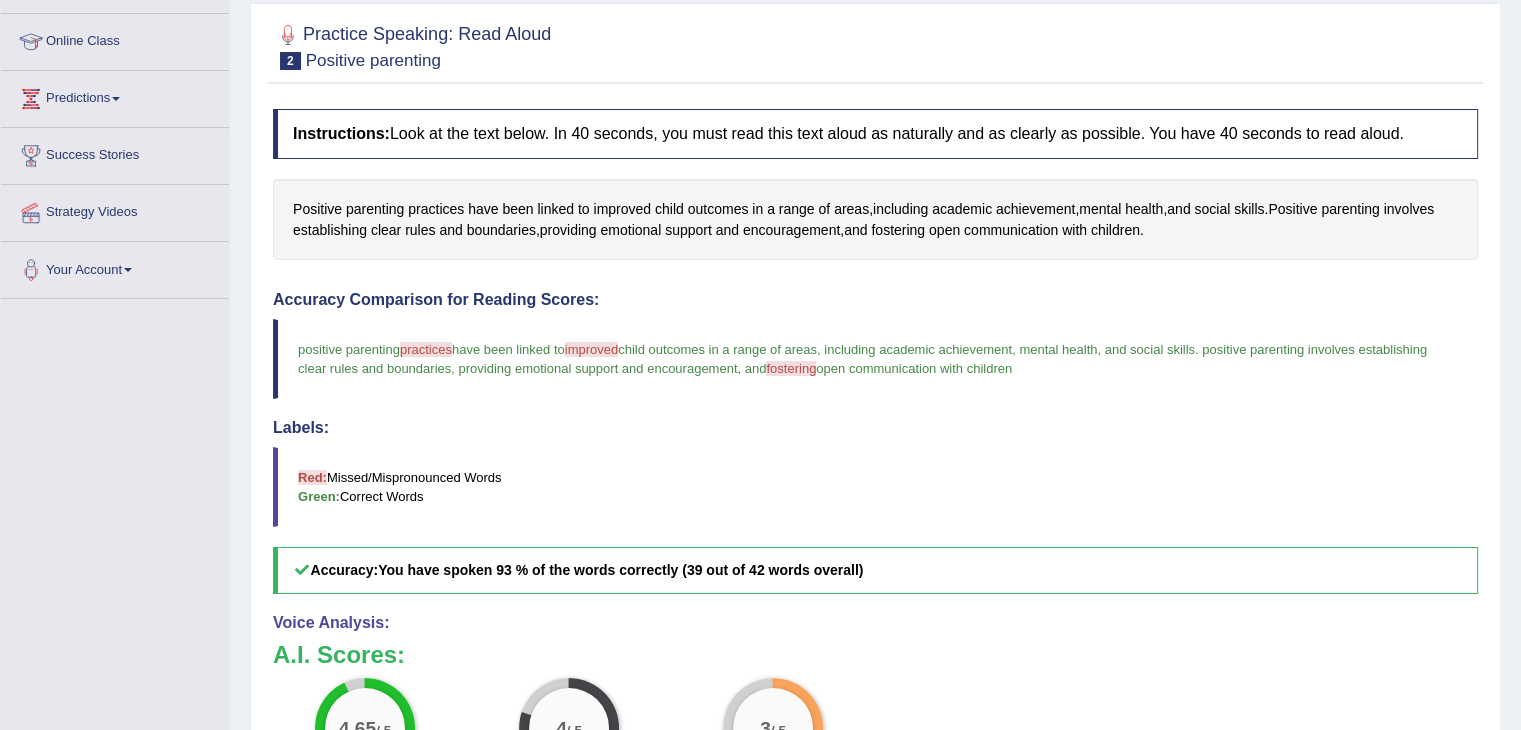 scroll, scrollTop: 137, scrollLeft: 0, axis: vertical 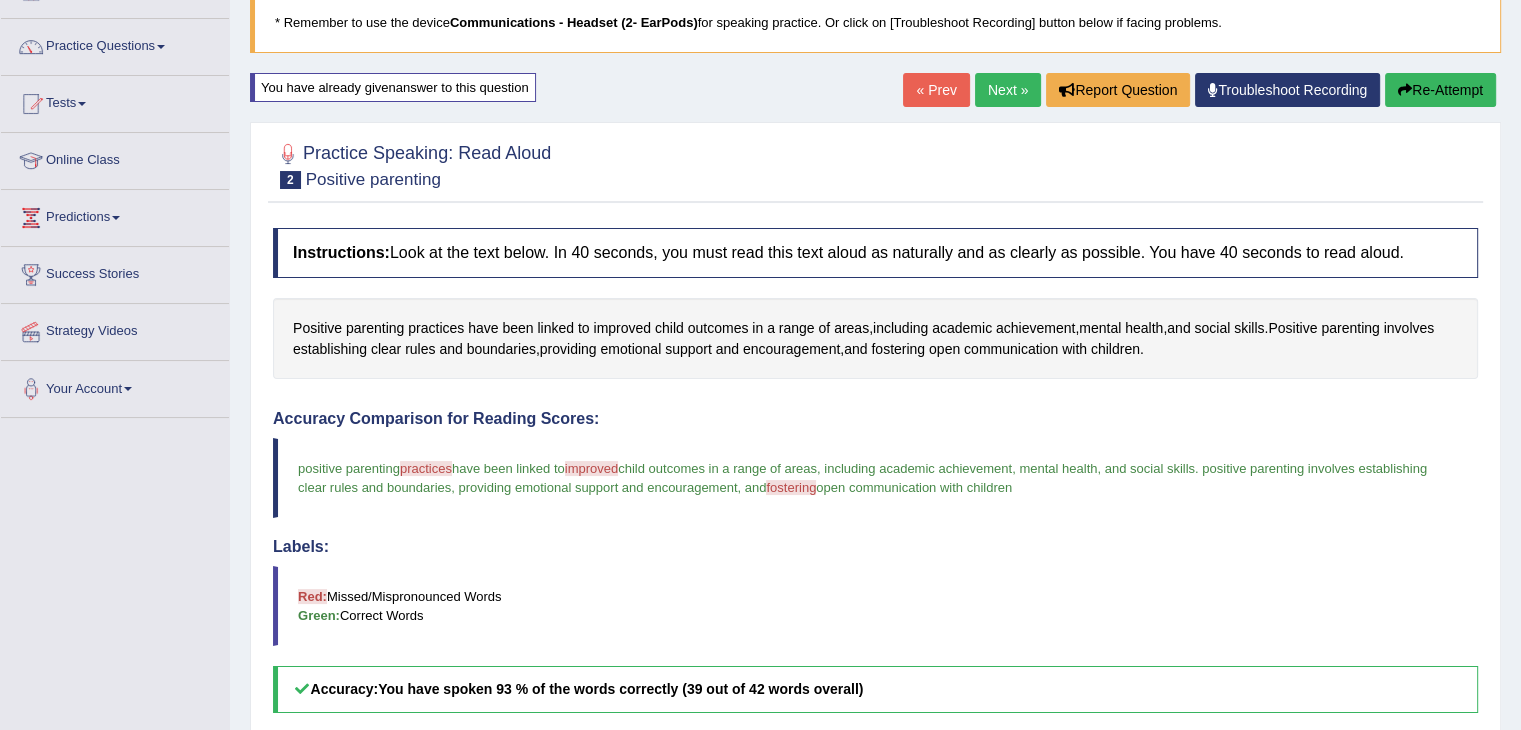 click on "Next »" at bounding box center (1008, 90) 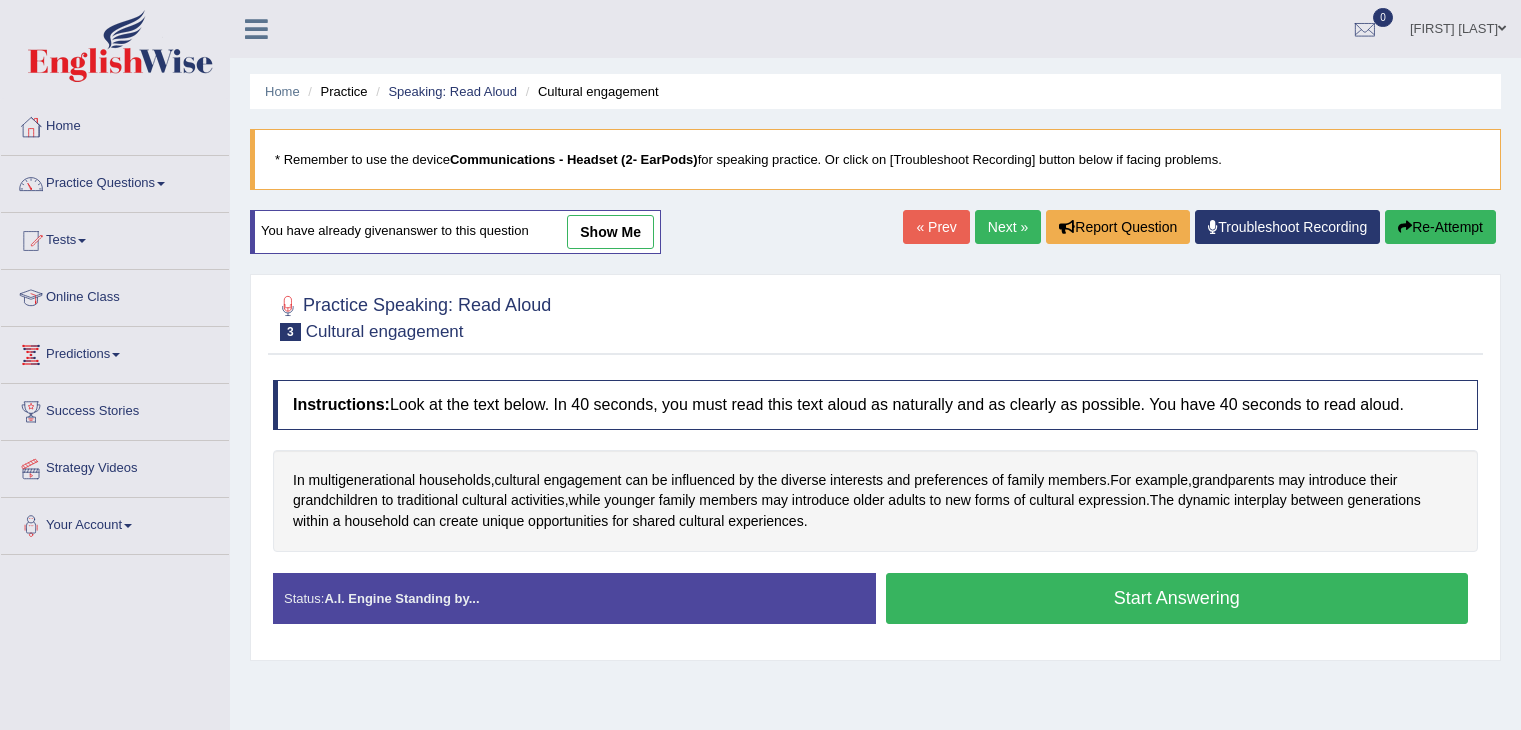 scroll, scrollTop: 0, scrollLeft: 0, axis: both 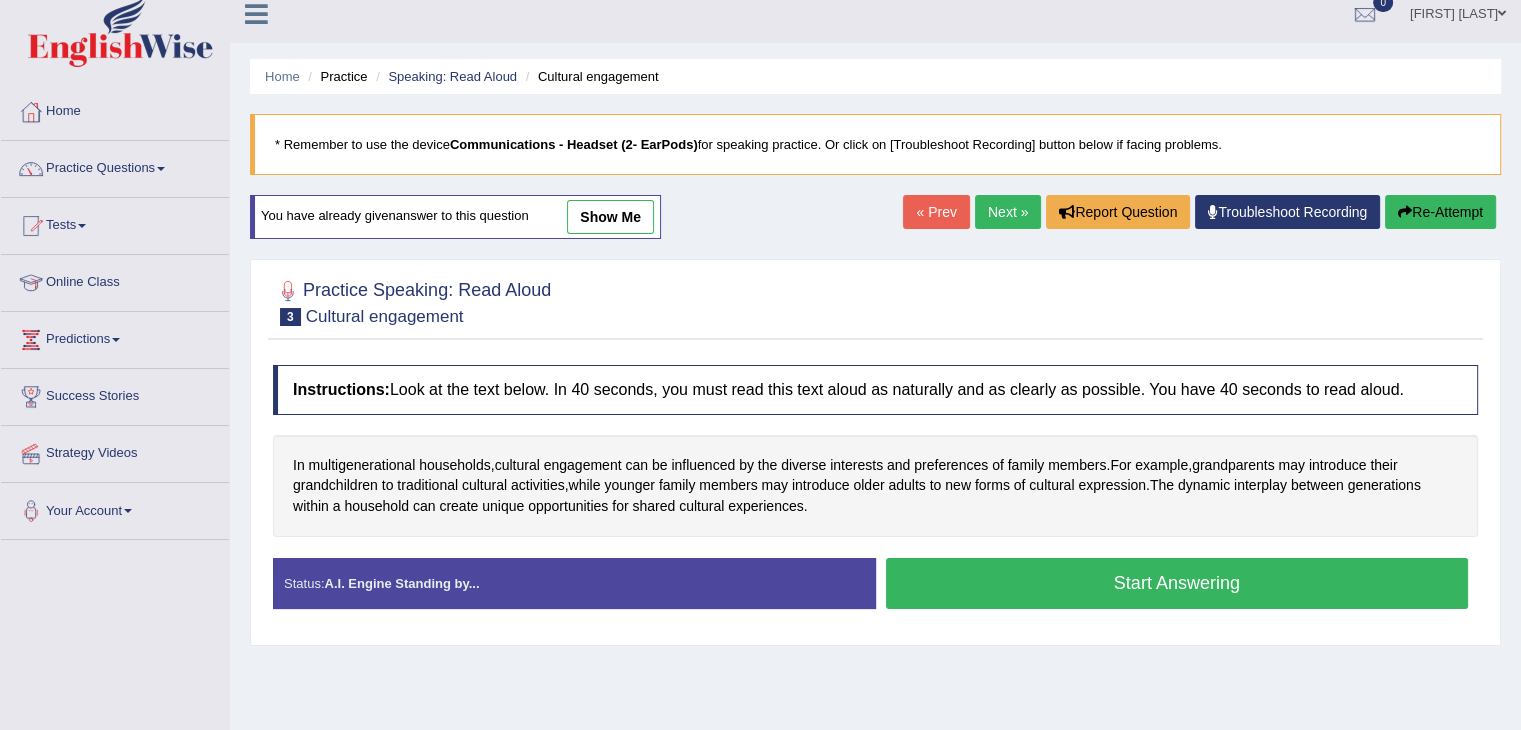 click on "Start Answering" at bounding box center [1177, 583] 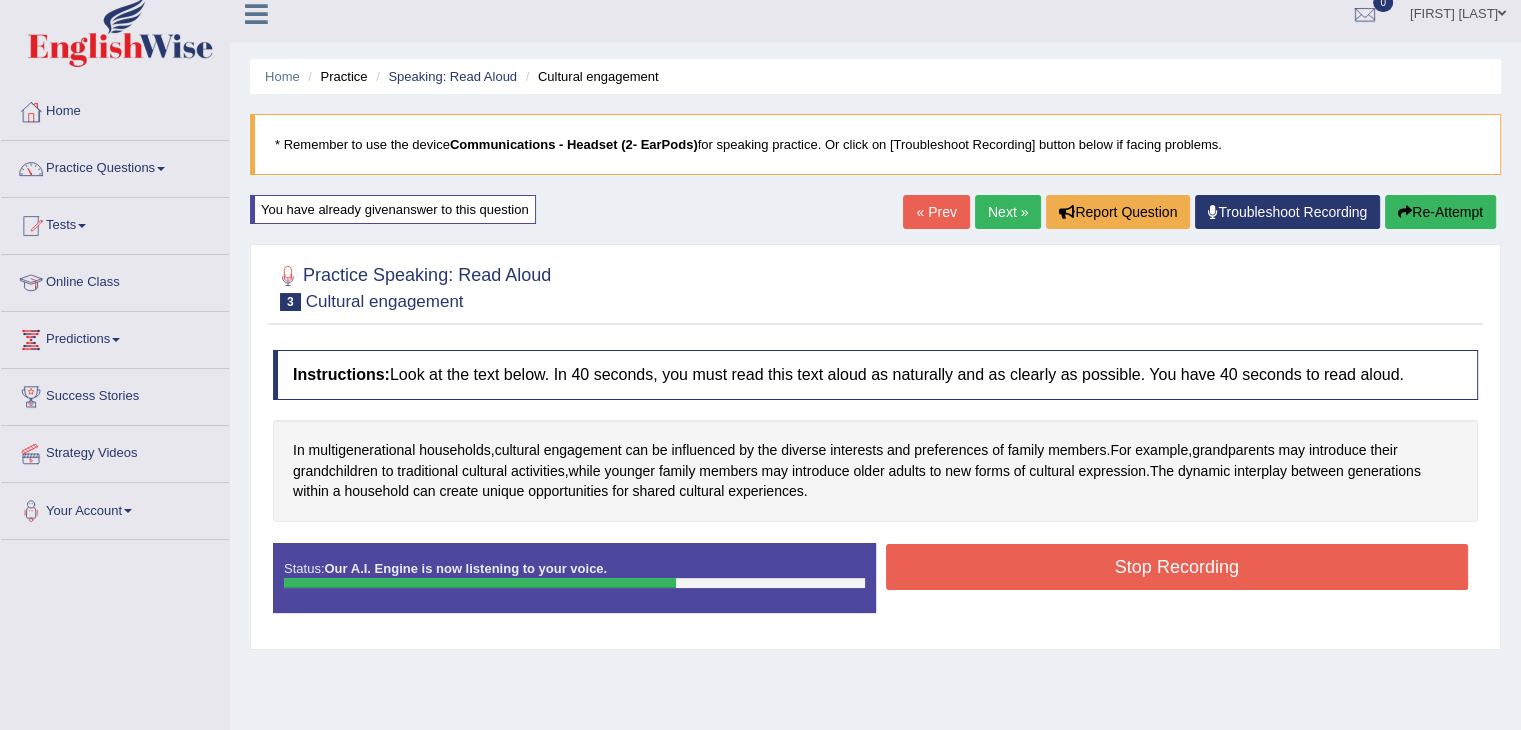 click on "Stop Recording" at bounding box center [1177, 567] 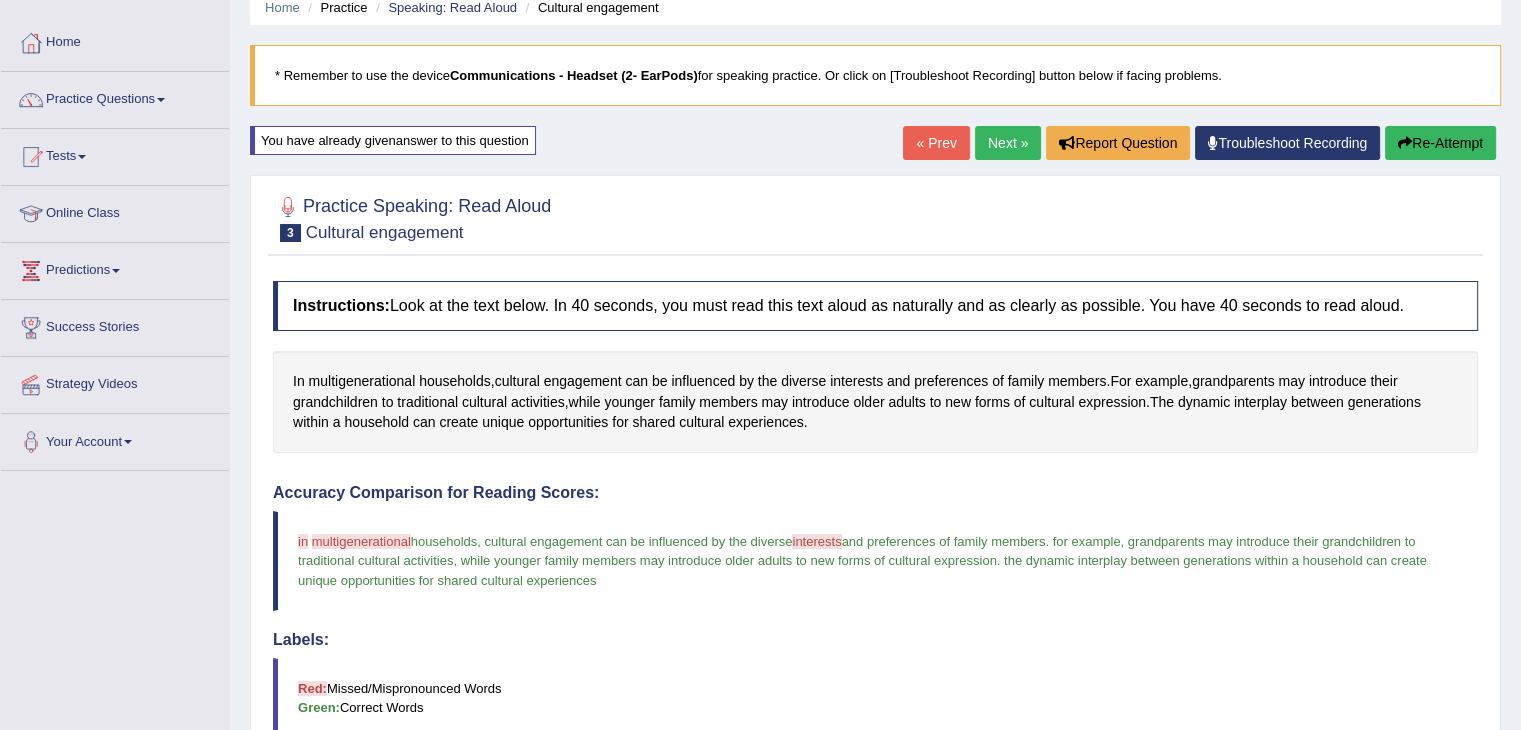 scroll, scrollTop: 76, scrollLeft: 0, axis: vertical 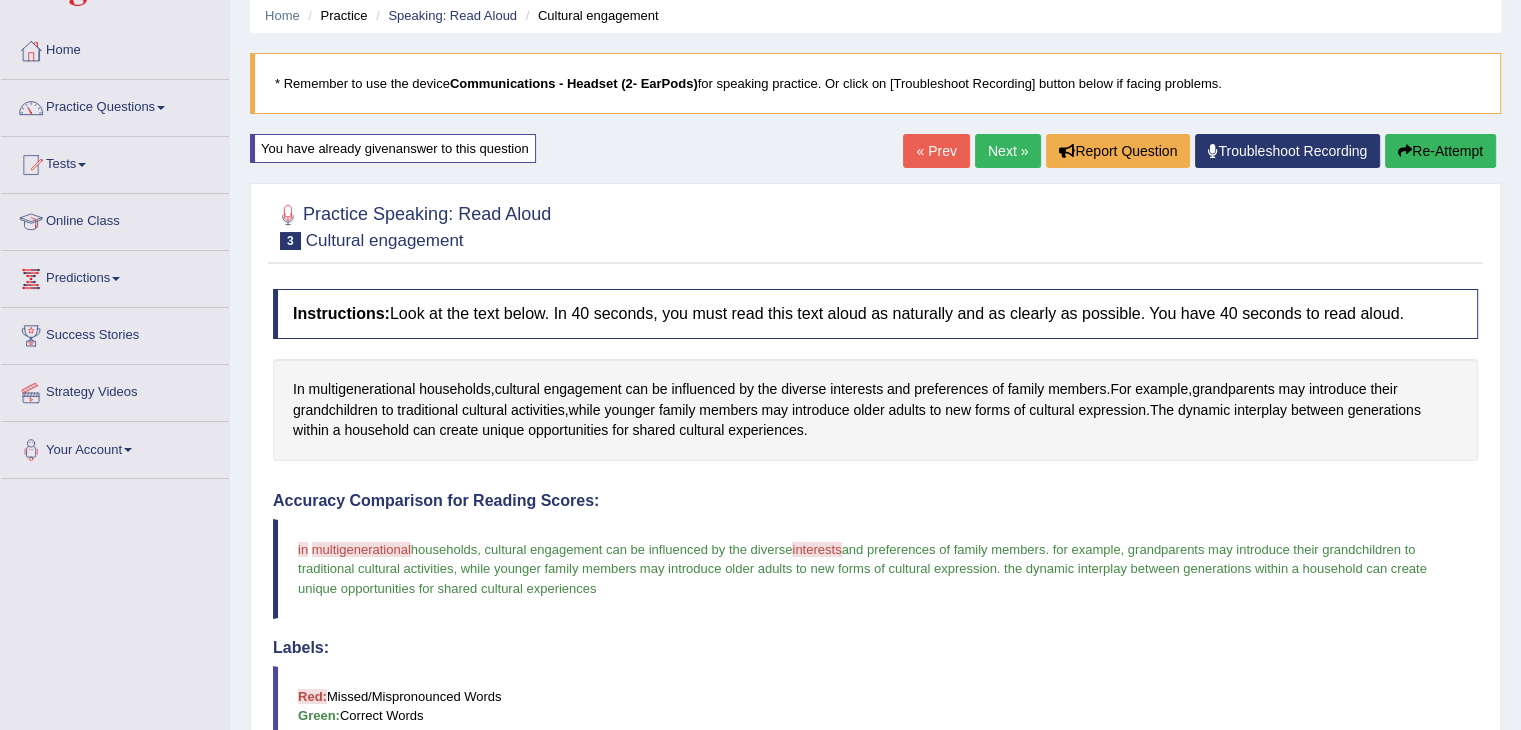 click on "Next »" at bounding box center [1008, 151] 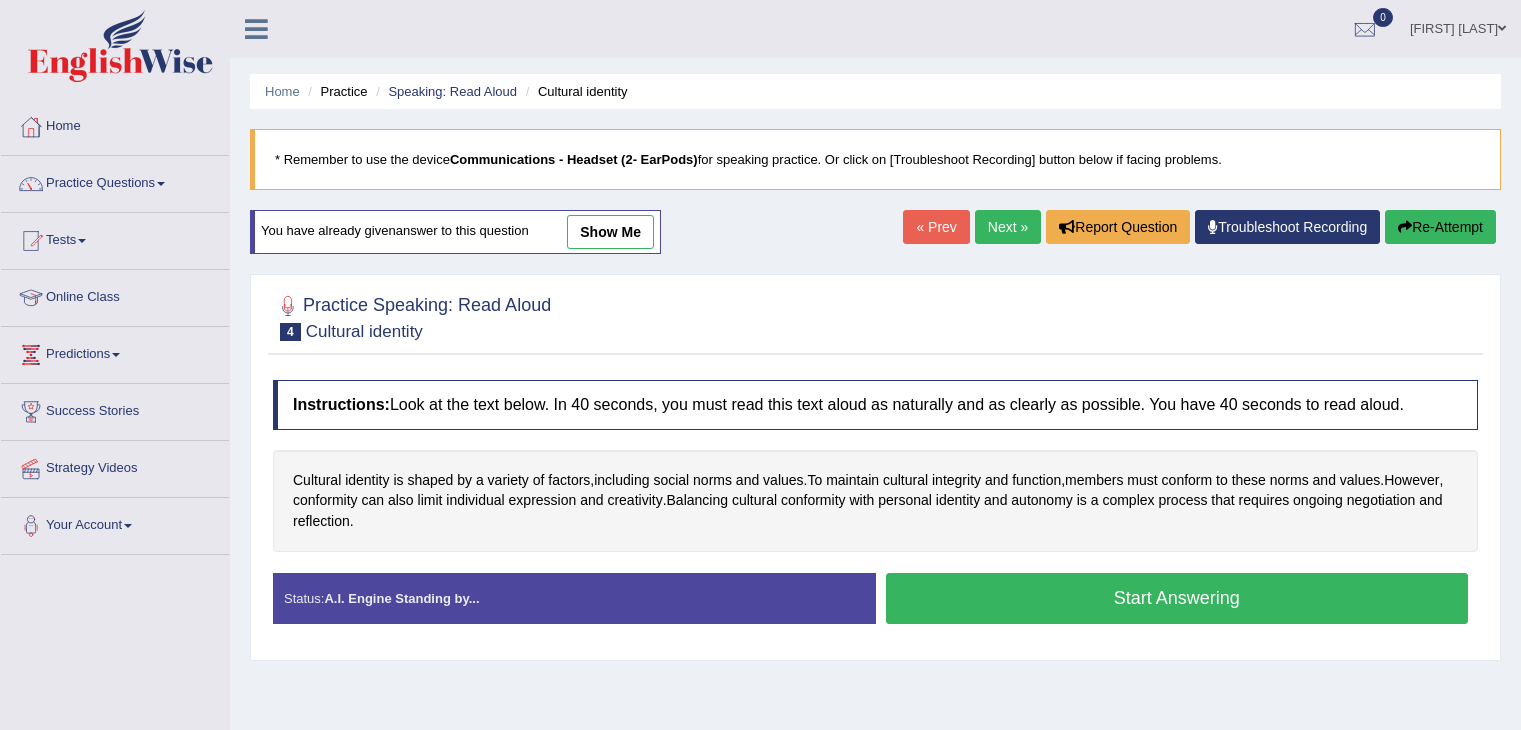 scroll, scrollTop: 0, scrollLeft: 0, axis: both 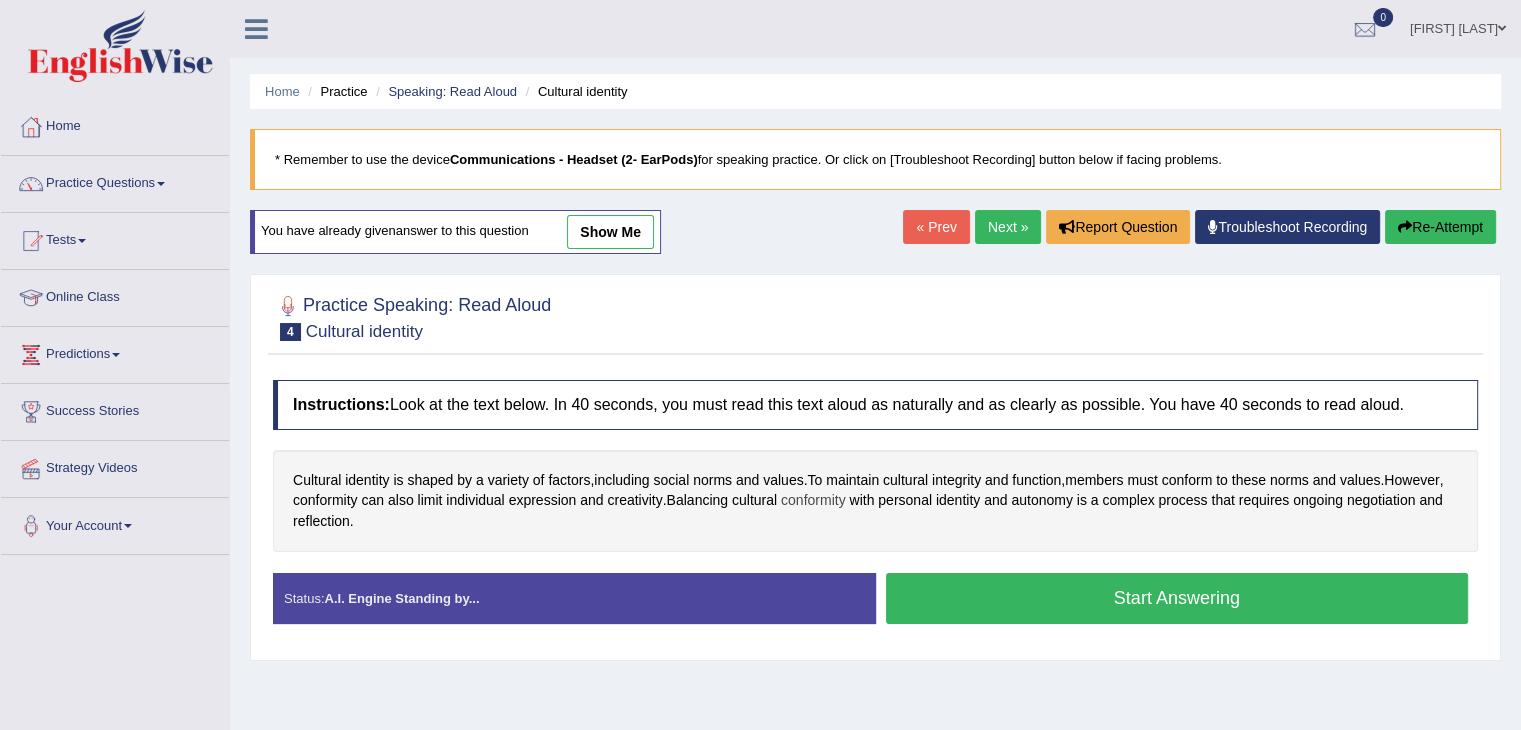click on "conformity" at bounding box center [813, 500] 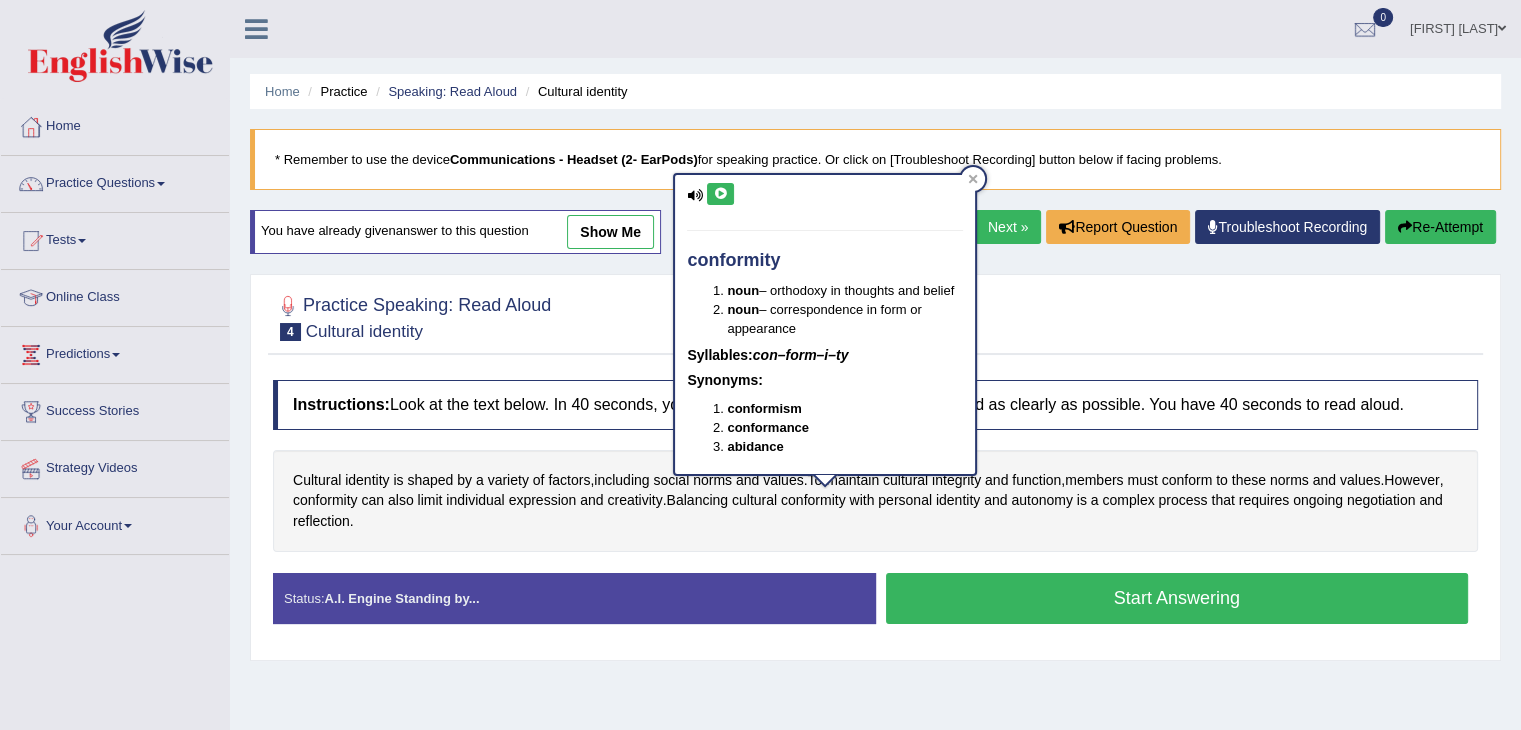 click at bounding box center (695, 195) 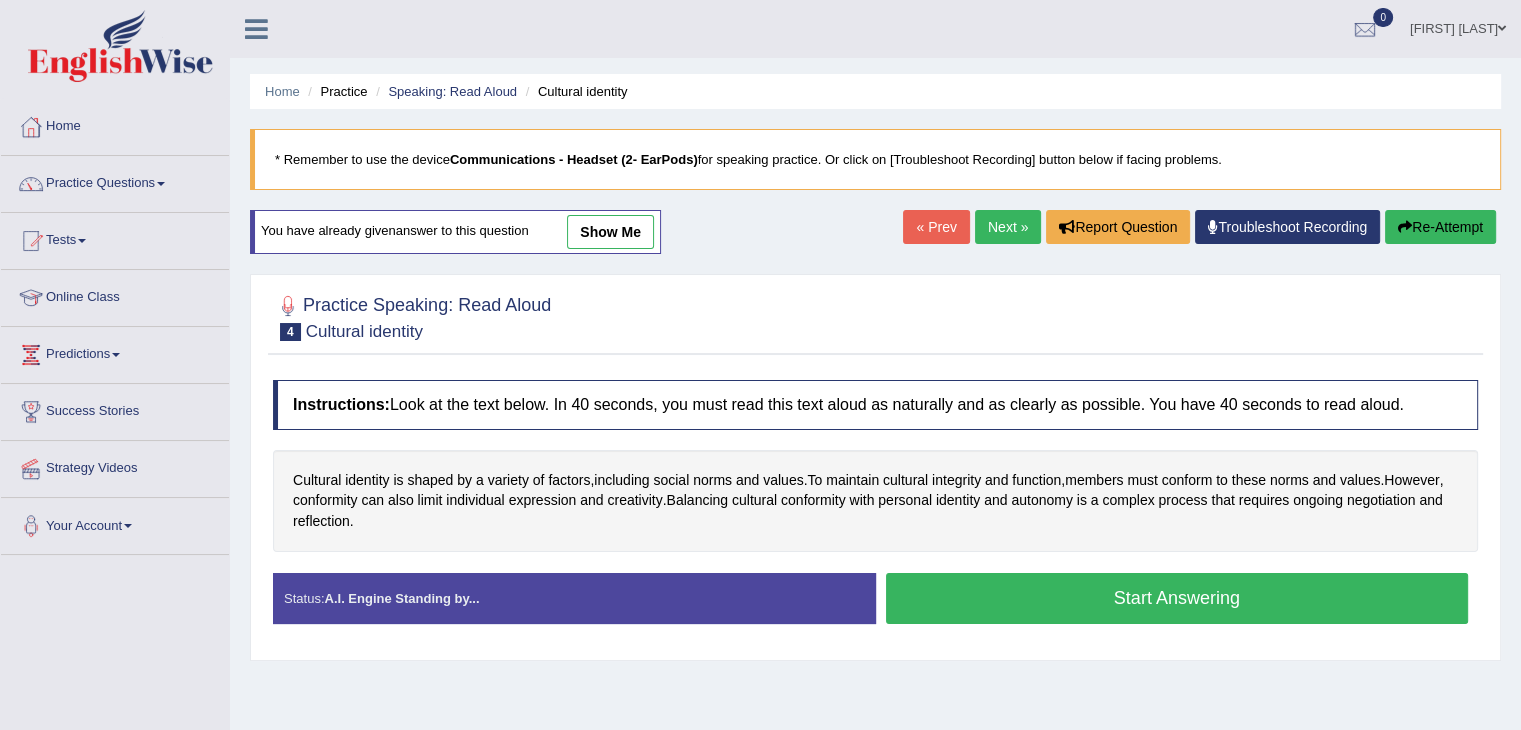 click on "Cultural   identity   is   shaped   by   a   variety   of   factors ,  including   social   norms   and   values .  To   maintain   cultural   integrity   and   function ,  members   must   conform   to   these   norms   and   values .  However ,  conformity   can   also   limit   individual   expression   and   creativity .  Balancing   cultural   conformity   with   personal   identity   and   autonomy   is   a   complex   process   that   requires   ongoing   negotiation   and   reflection ." at bounding box center [875, 501] 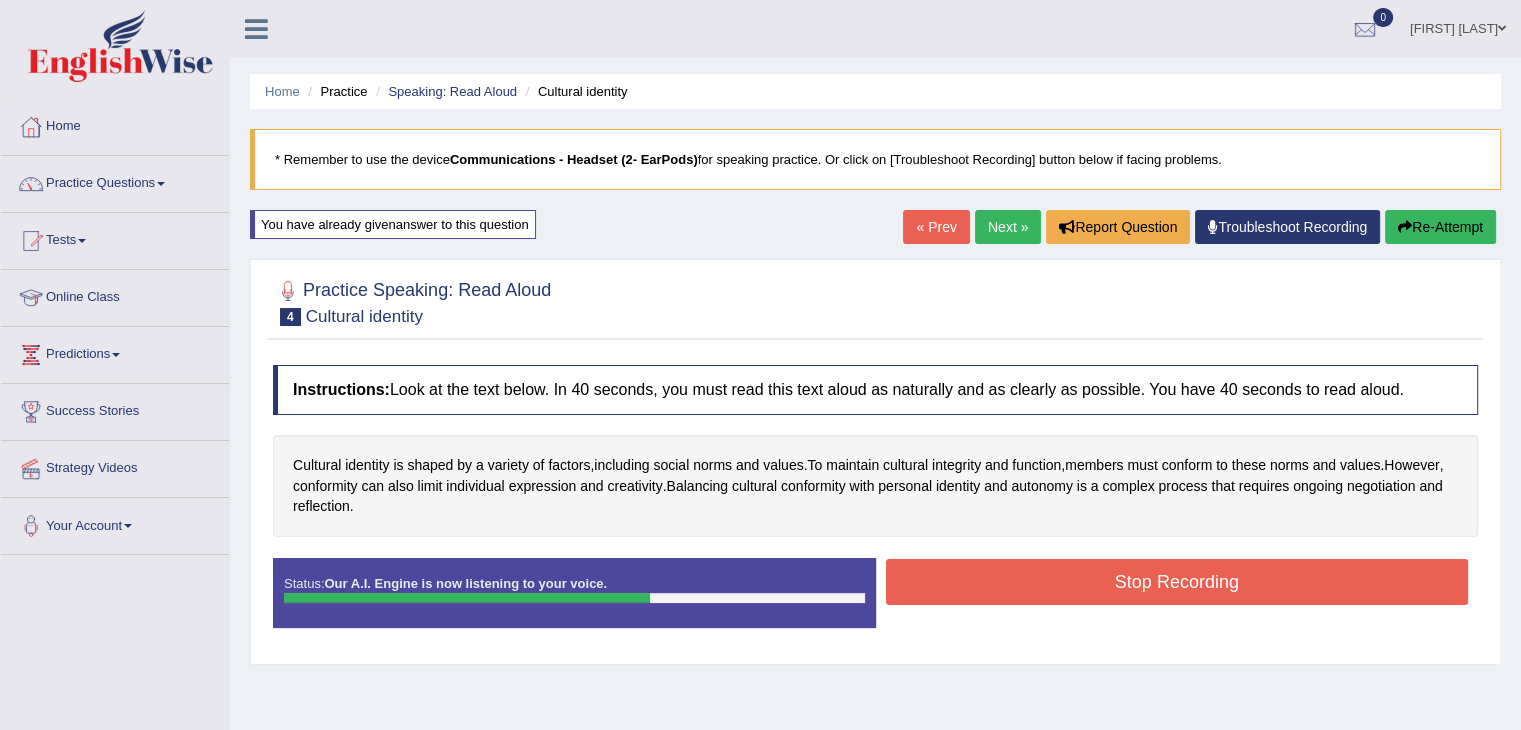 click on "Stop Recording" at bounding box center [1177, 582] 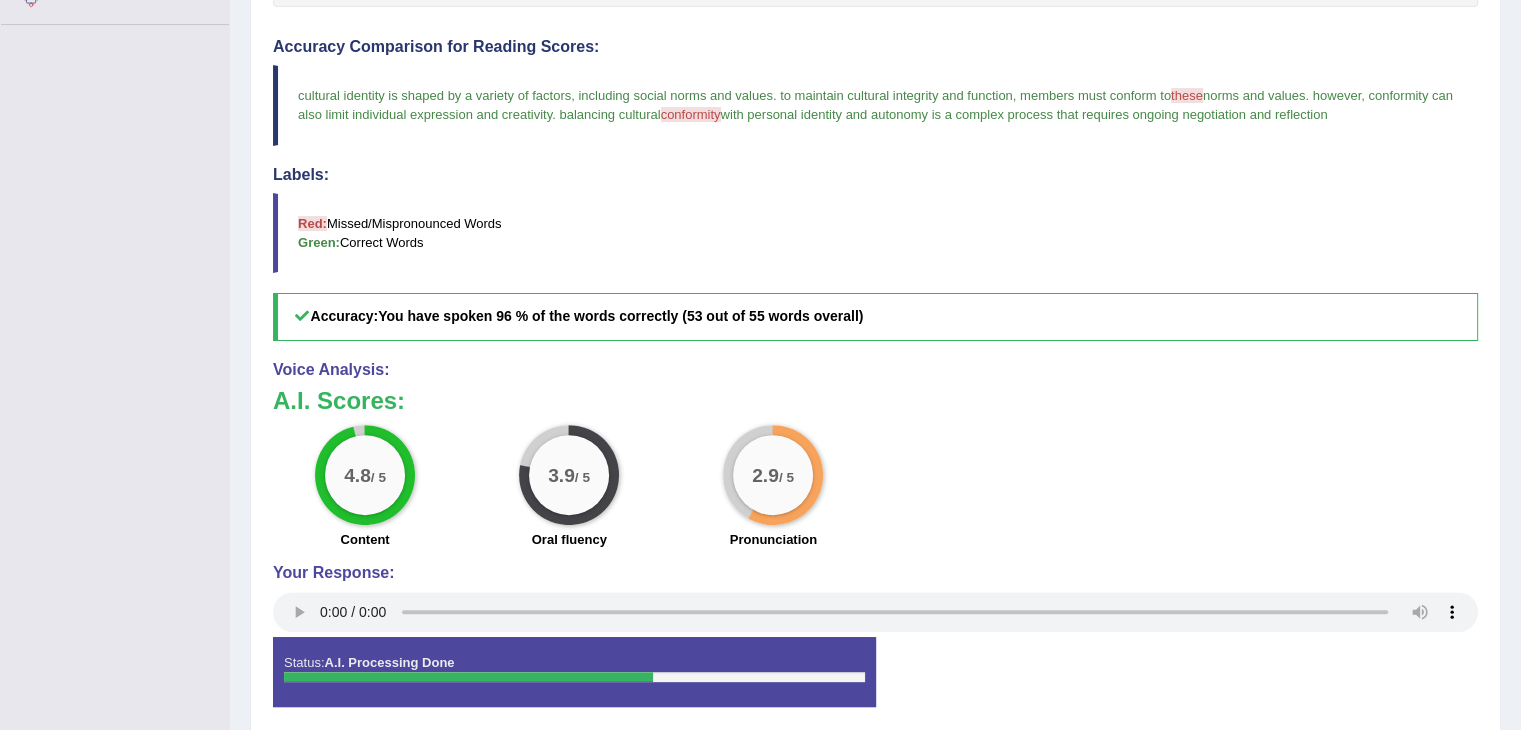 scroll, scrollTop: 606, scrollLeft: 0, axis: vertical 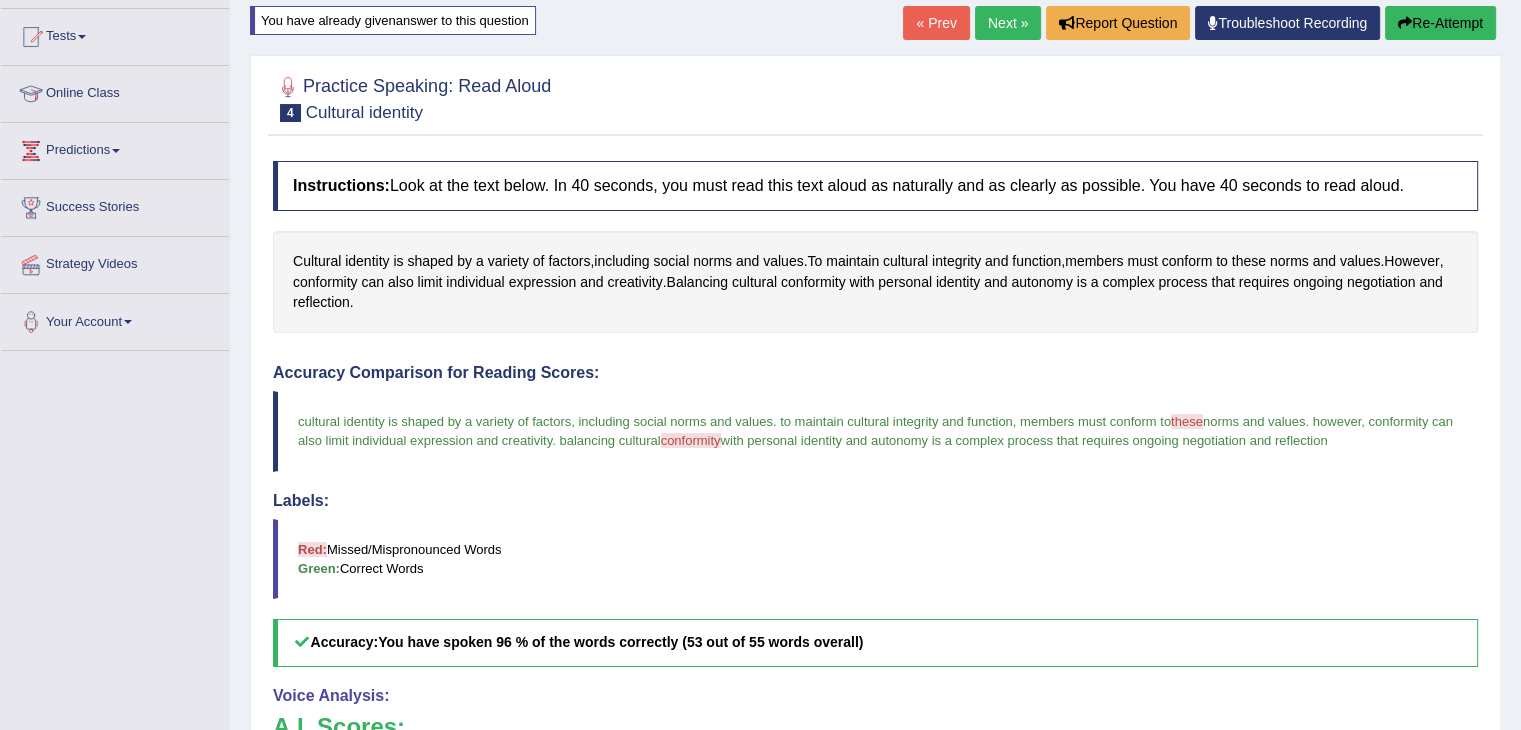 click on "You have already given   answer to this question" at bounding box center [393, 20] 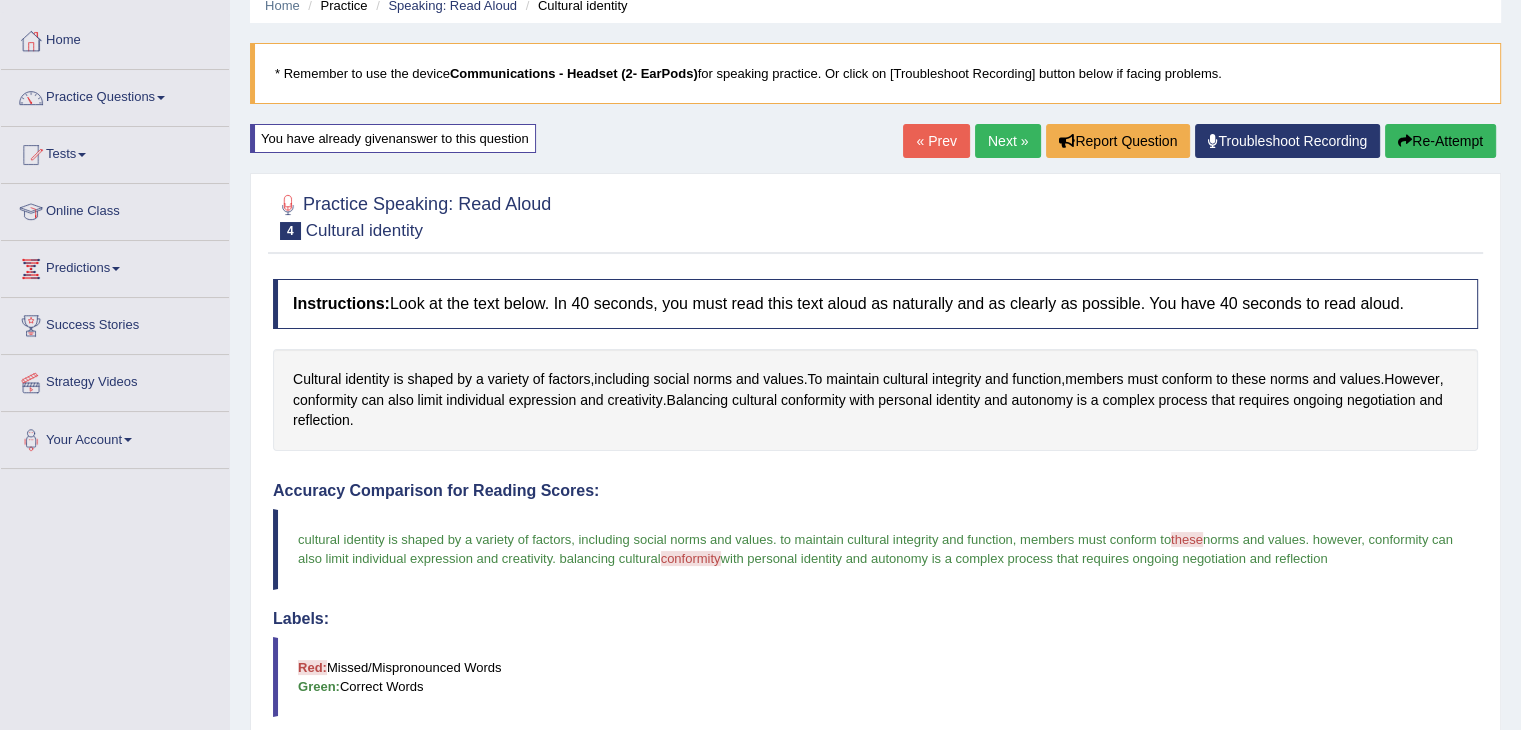 scroll, scrollTop: 83, scrollLeft: 0, axis: vertical 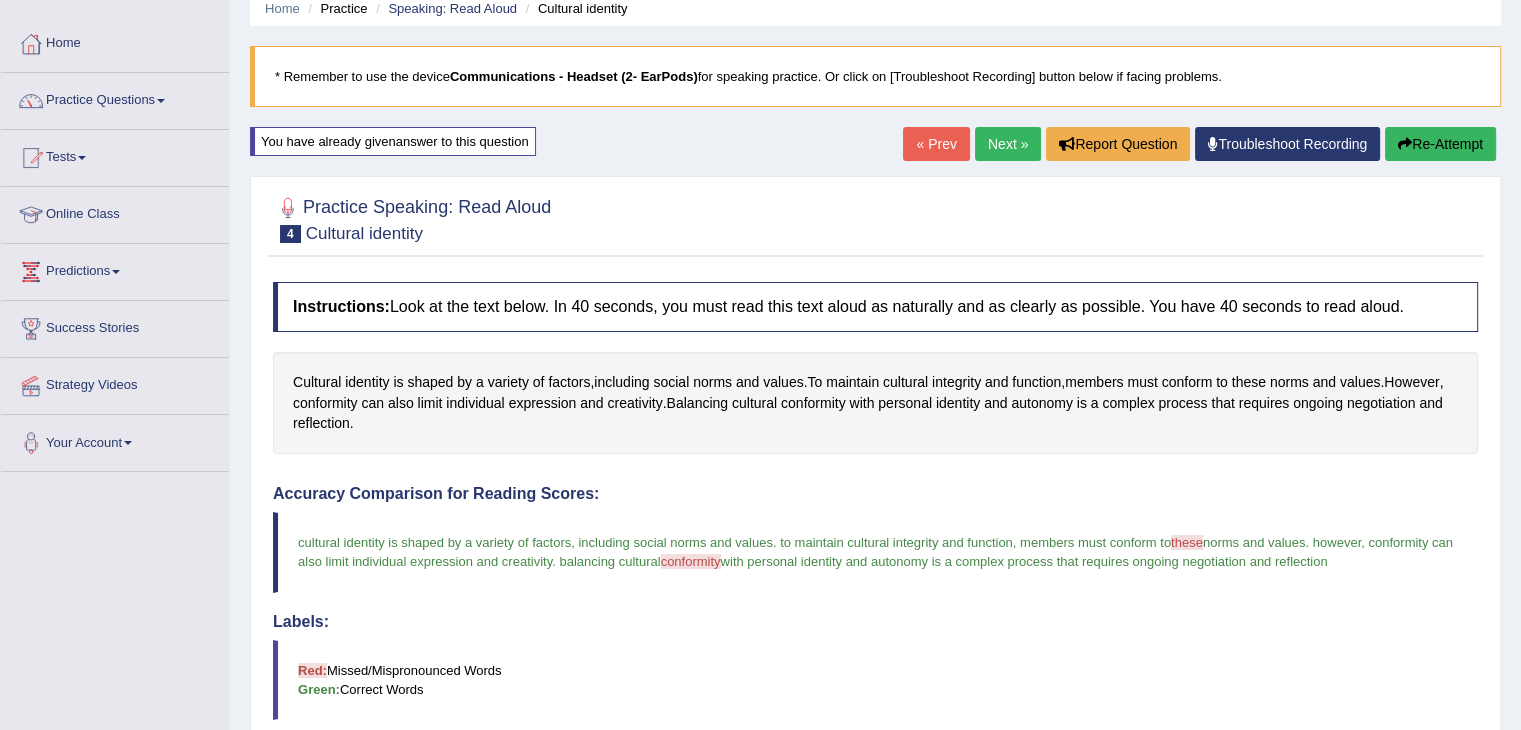 click on "You have already given   answer to this question" at bounding box center (393, 141) 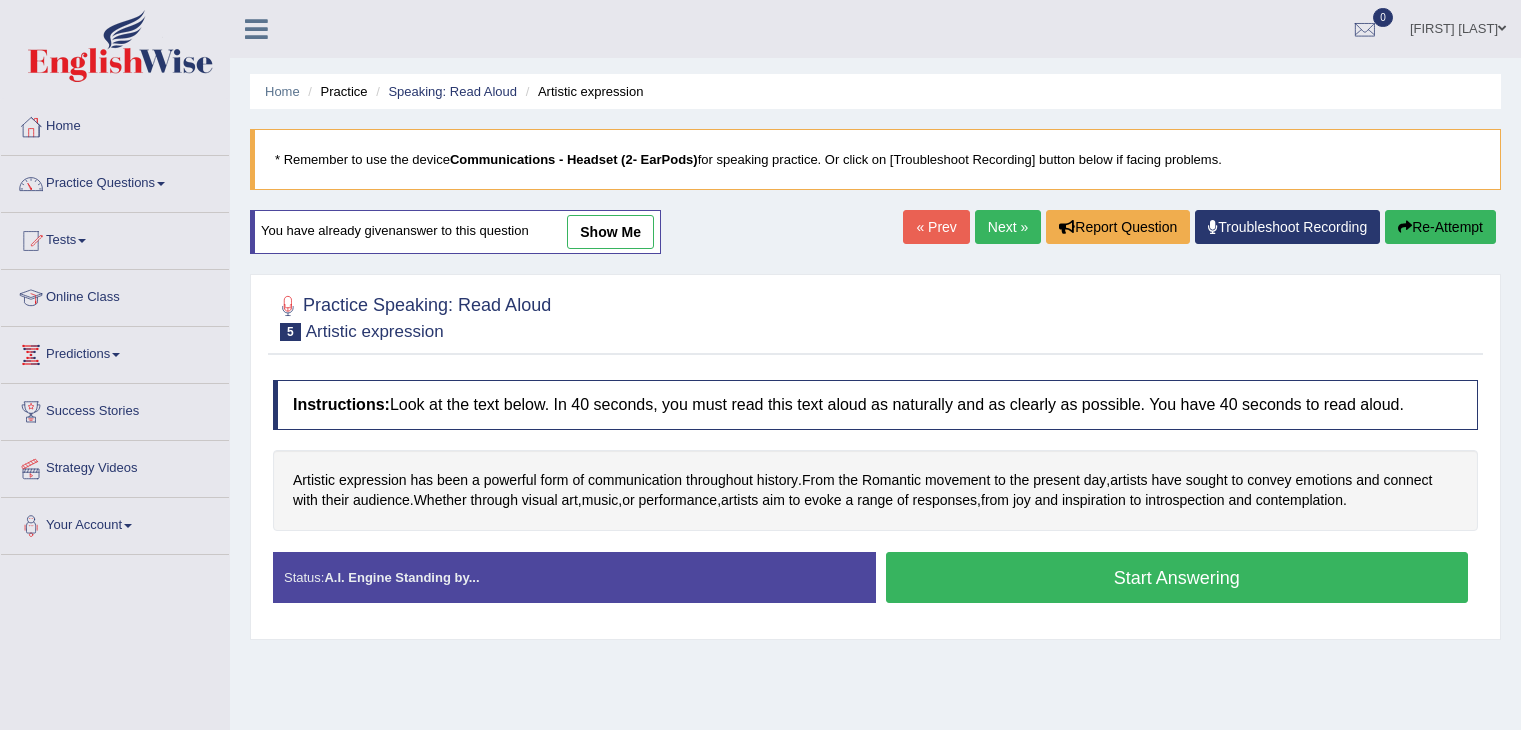 scroll, scrollTop: 0, scrollLeft: 0, axis: both 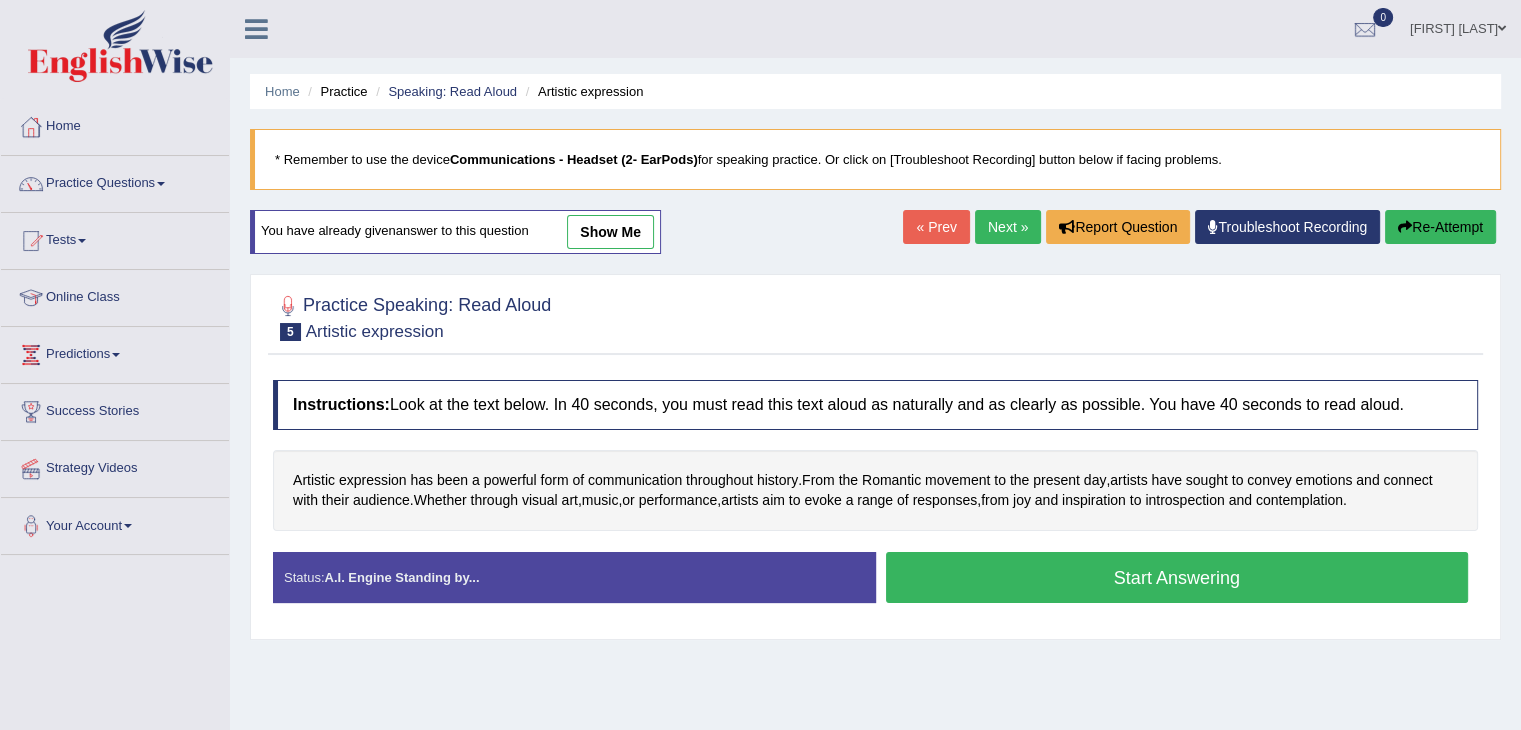 click on "Start Answering" at bounding box center (1177, 577) 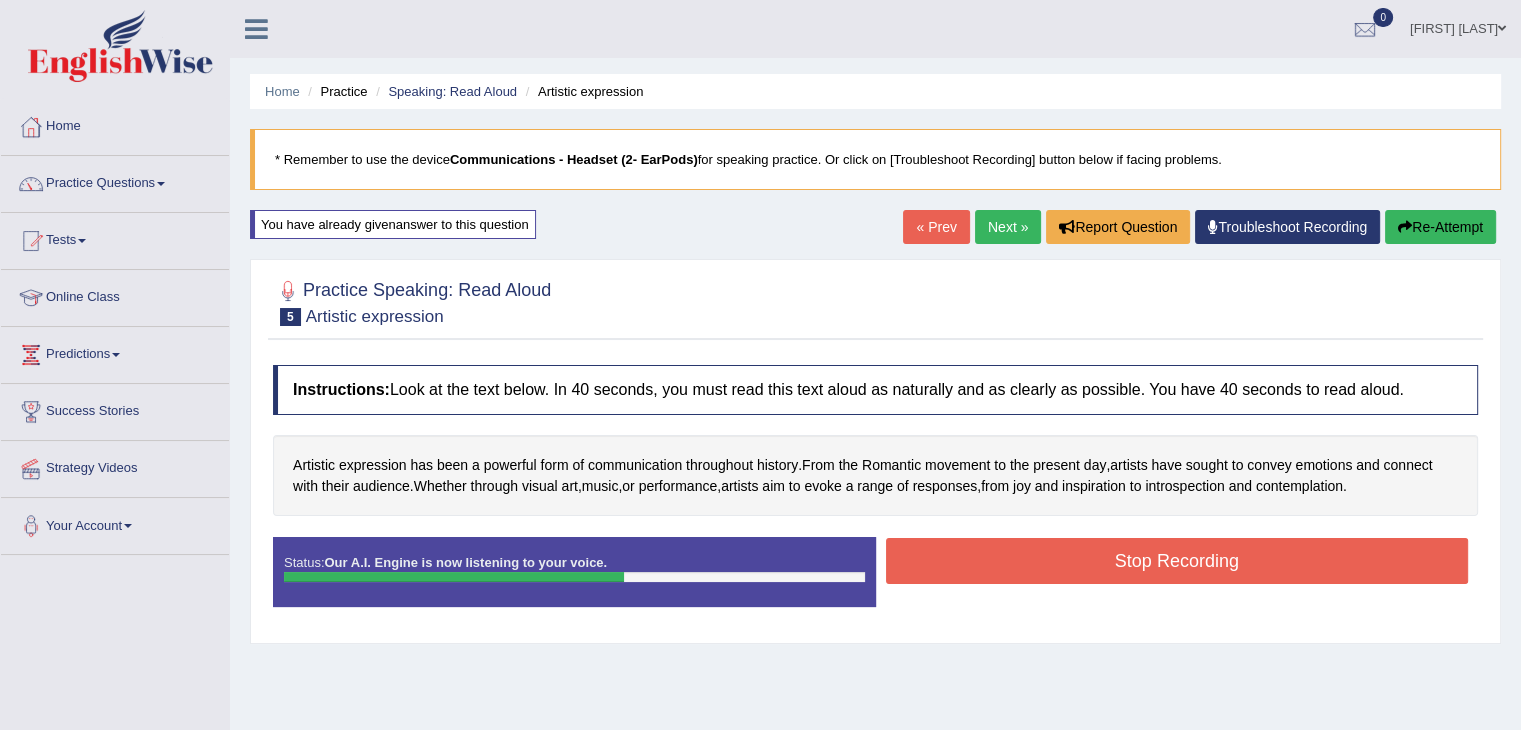 click on "Re-Attempt" at bounding box center [1440, 227] 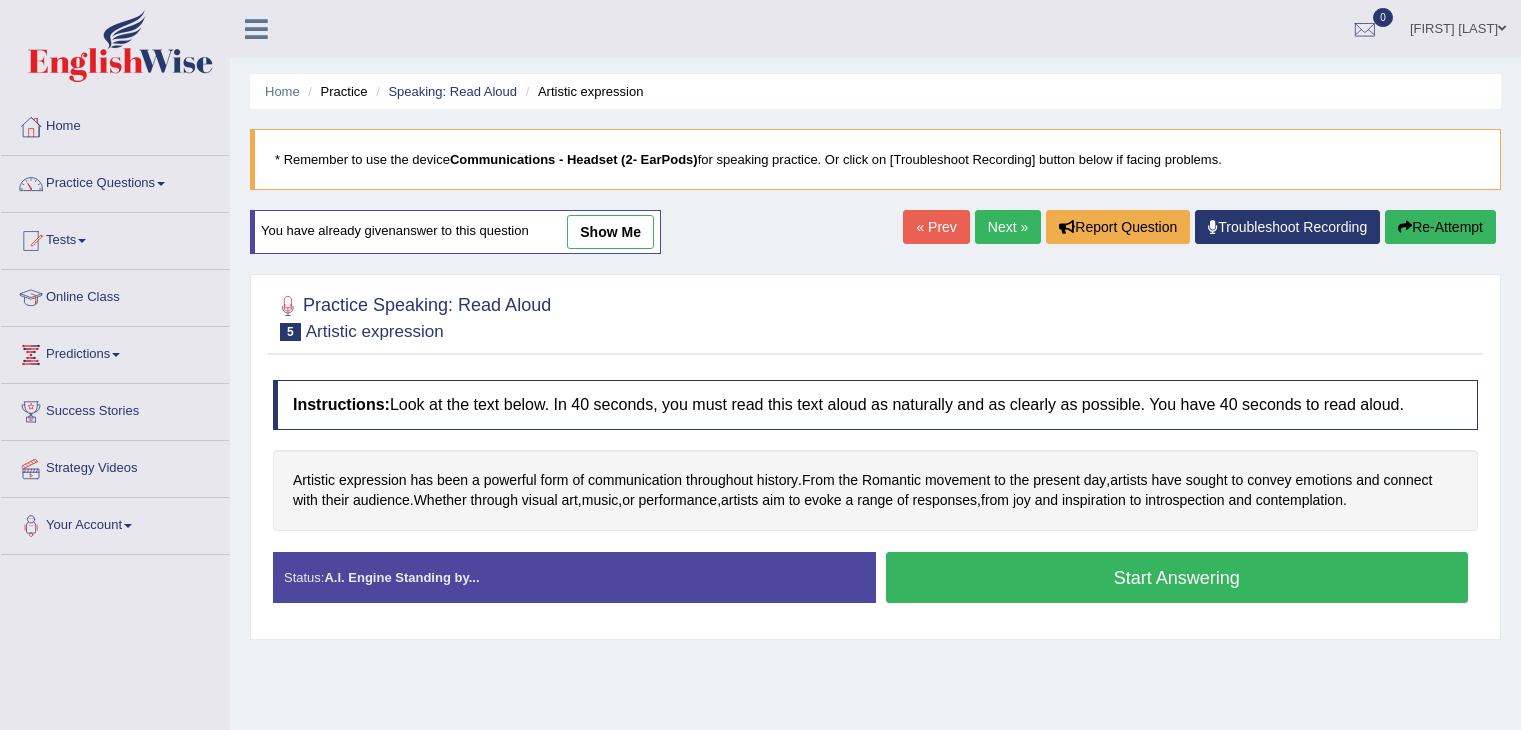 scroll, scrollTop: 0, scrollLeft: 0, axis: both 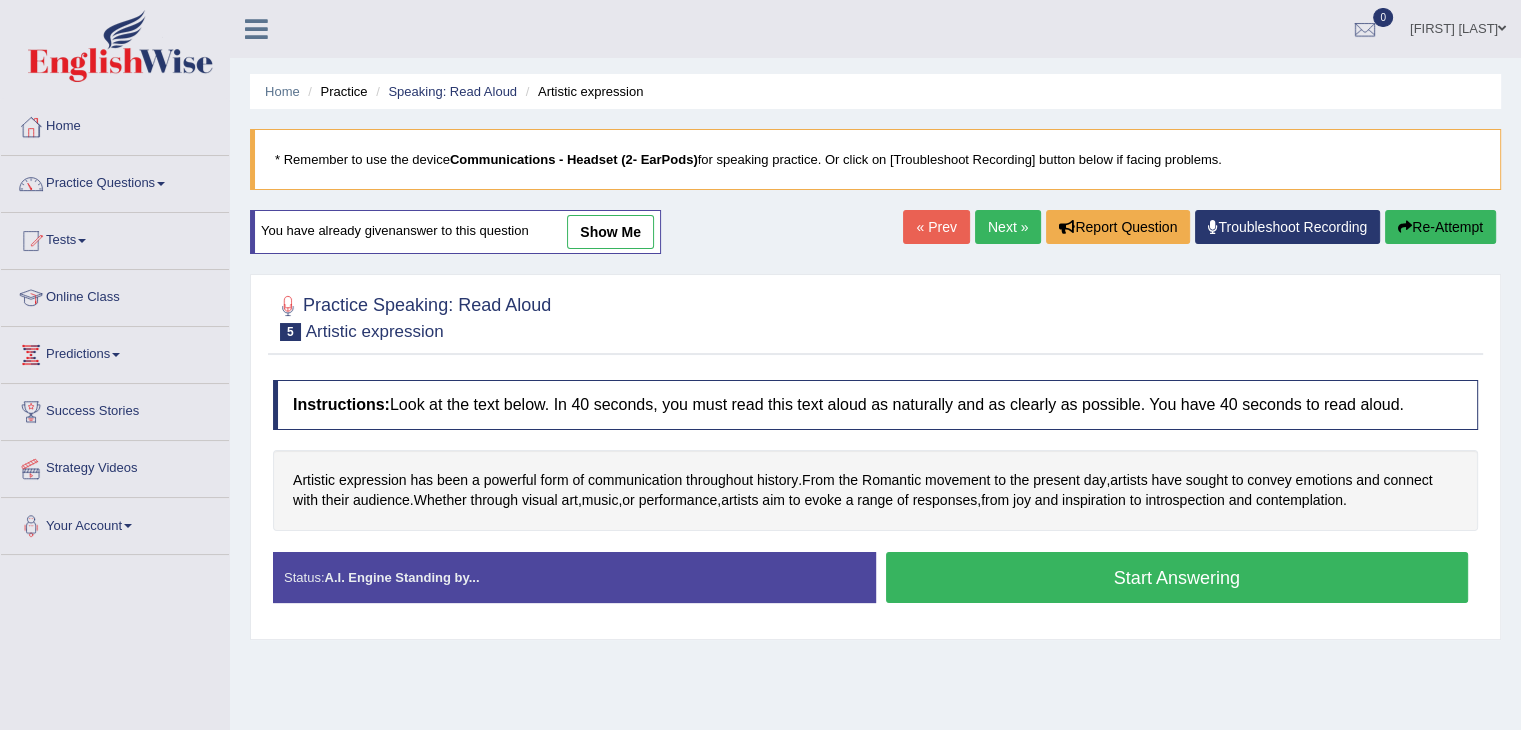 click on "Start Answering" at bounding box center (1177, 577) 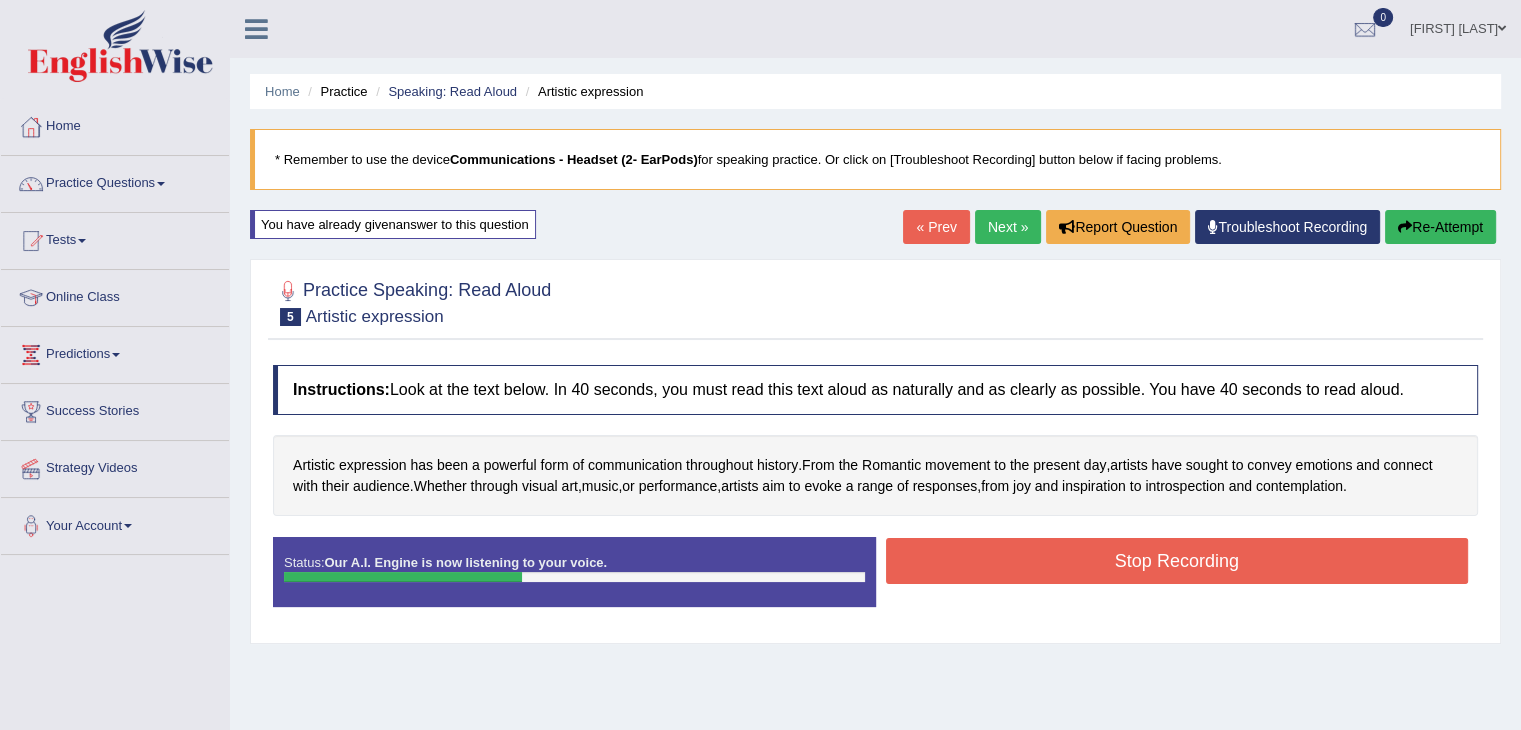 click on "Re-Attempt" at bounding box center [1440, 227] 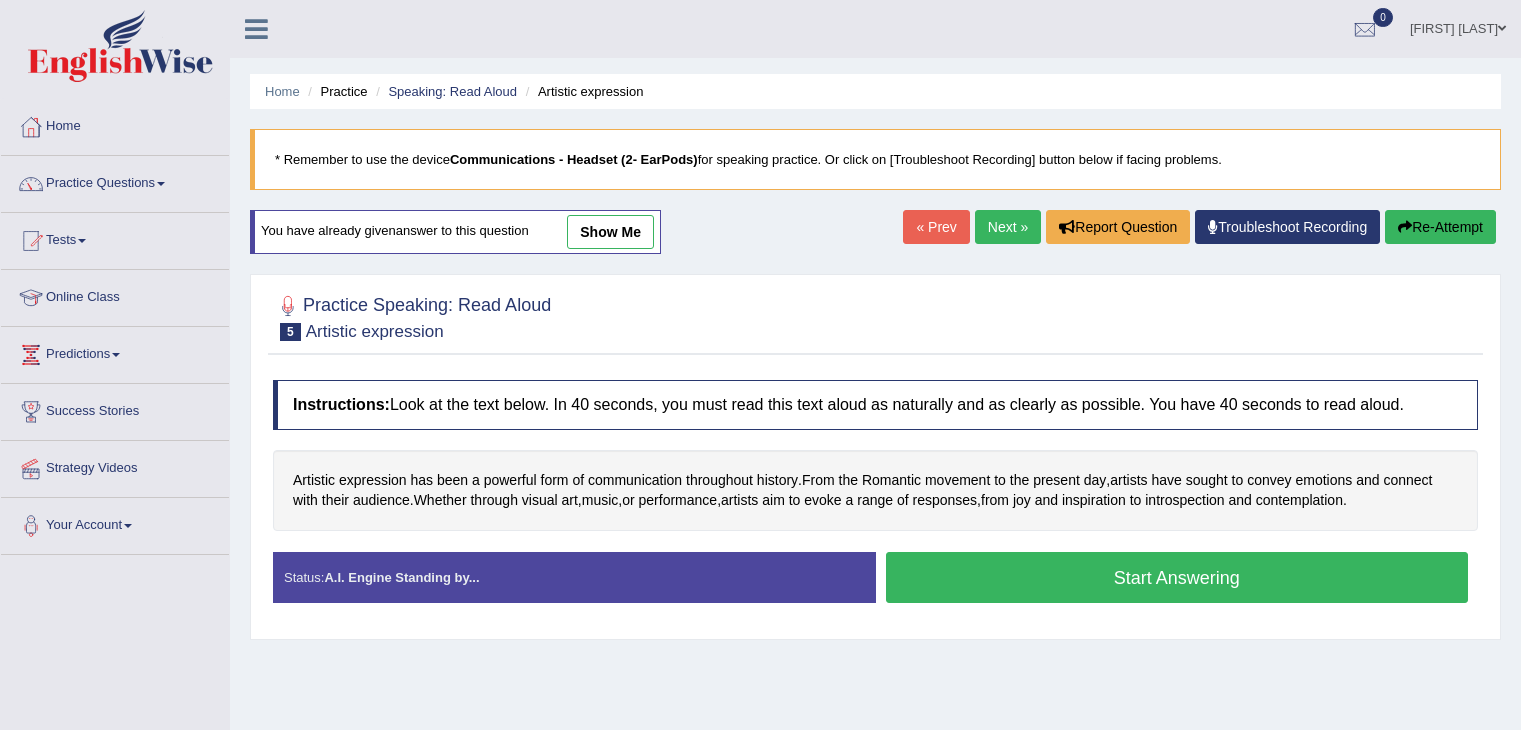 scroll, scrollTop: 0, scrollLeft: 0, axis: both 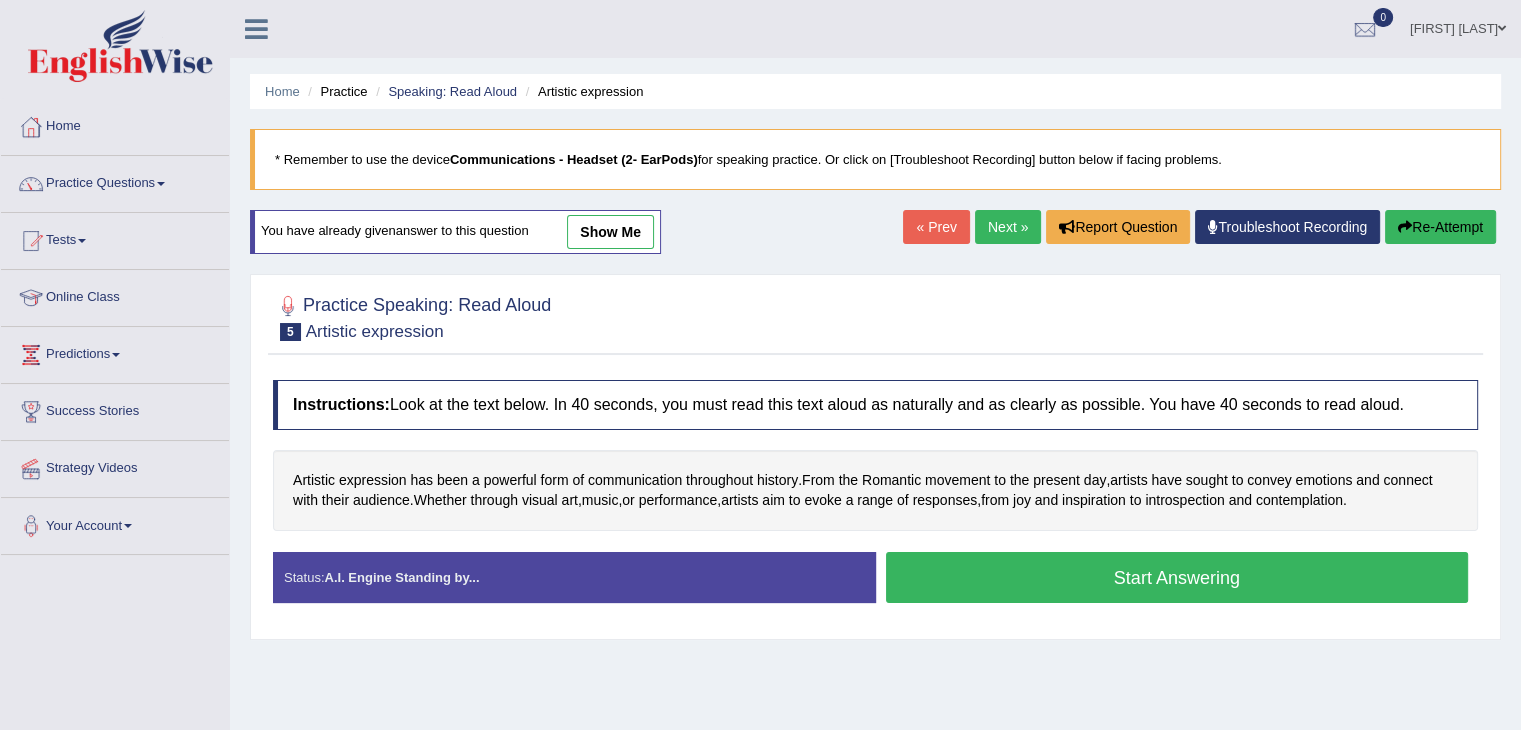 click on "Start Answering" at bounding box center (1177, 577) 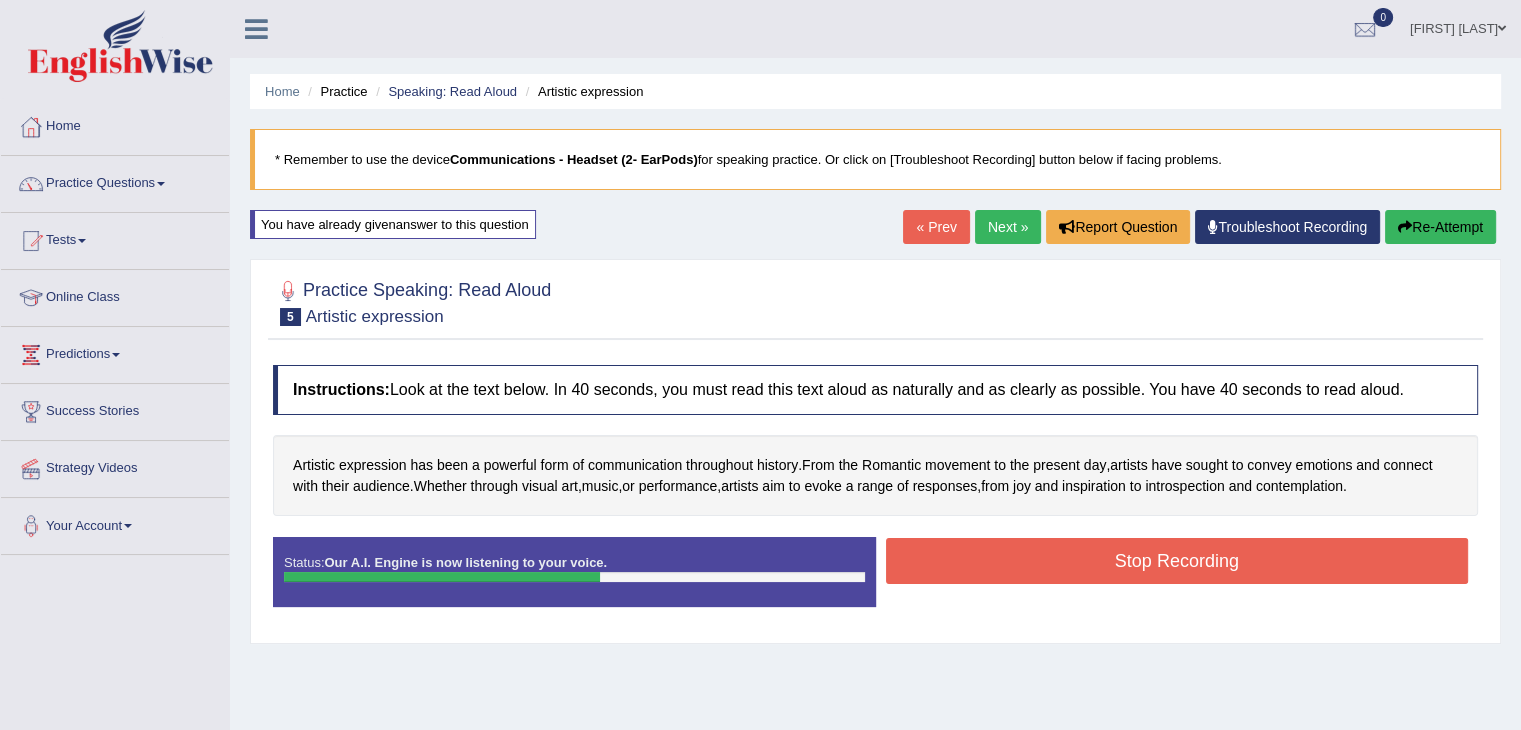 click on "Stop Recording" at bounding box center (1177, 561) 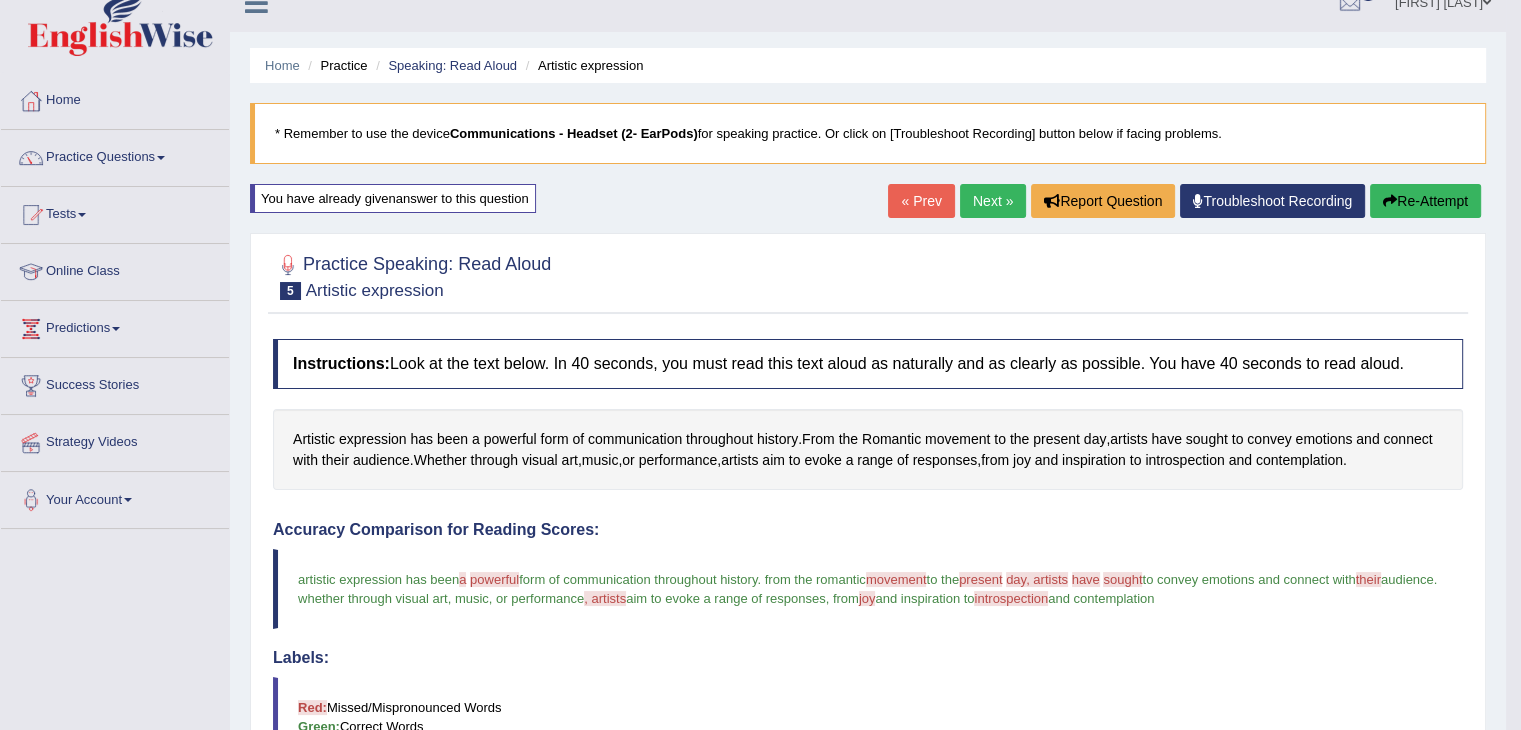 scroll, scrollTop: 0, scrollLeft: 0, axis: both 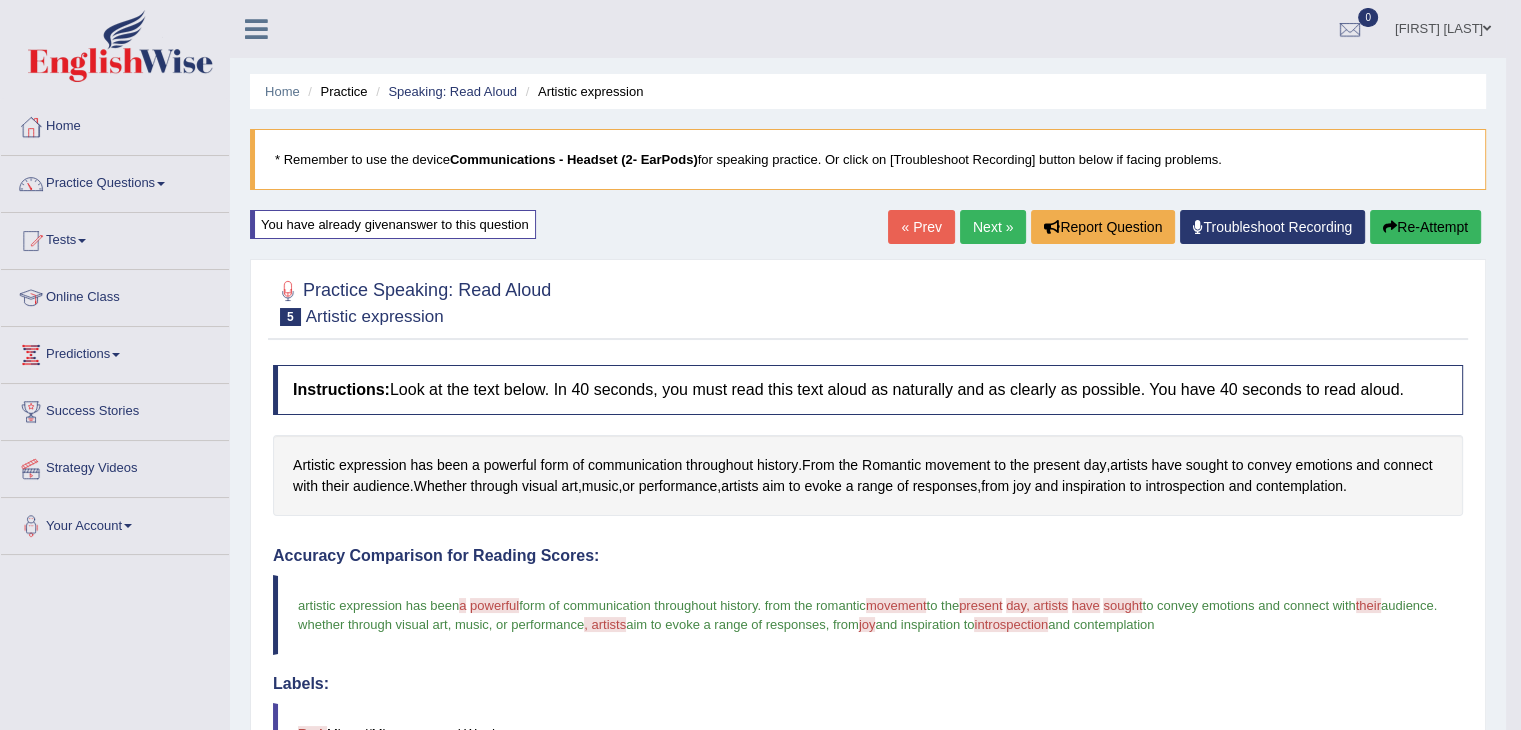 click on "Next »" at bounding box center [993, 227] 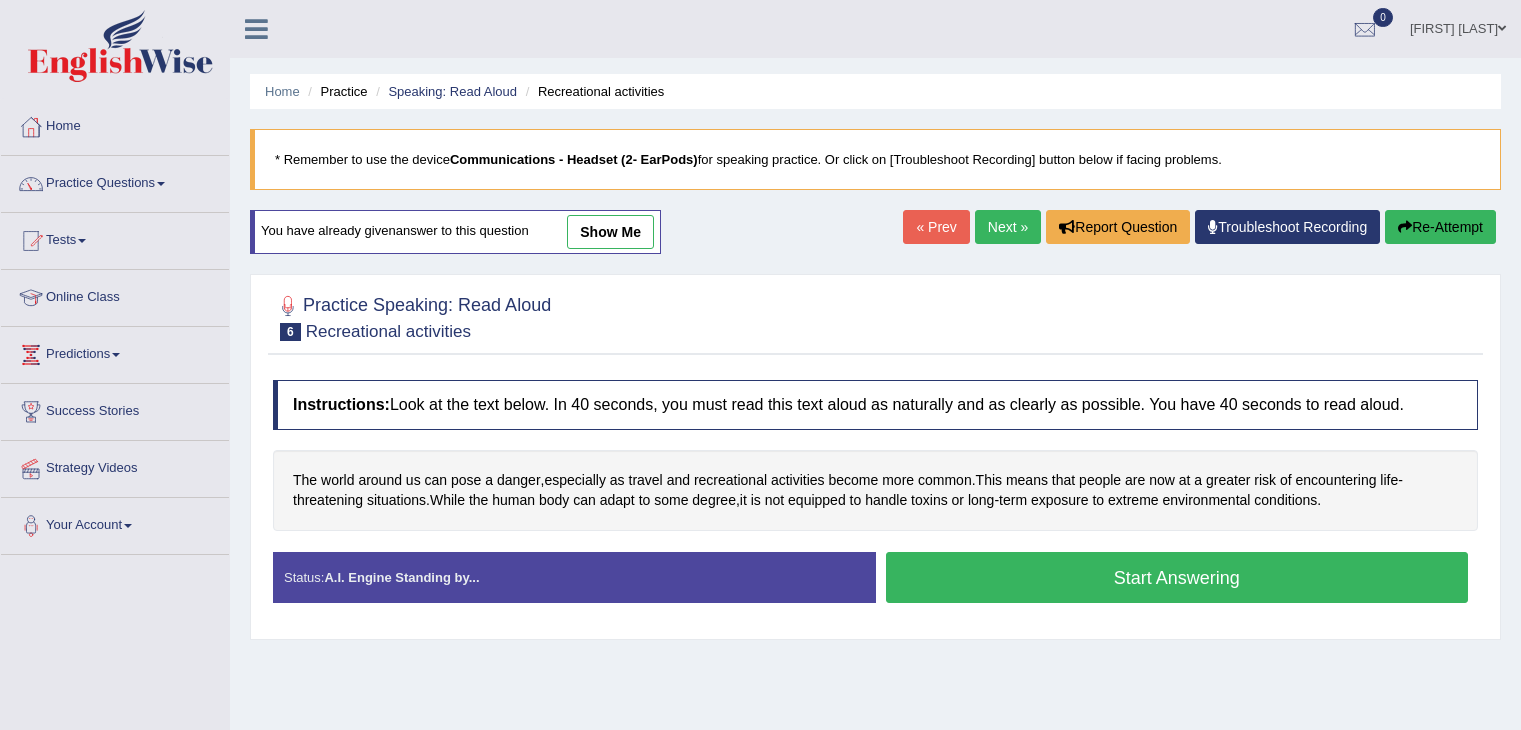 scroll, scrollTop: 0, scrollLeft: 0, axis: both 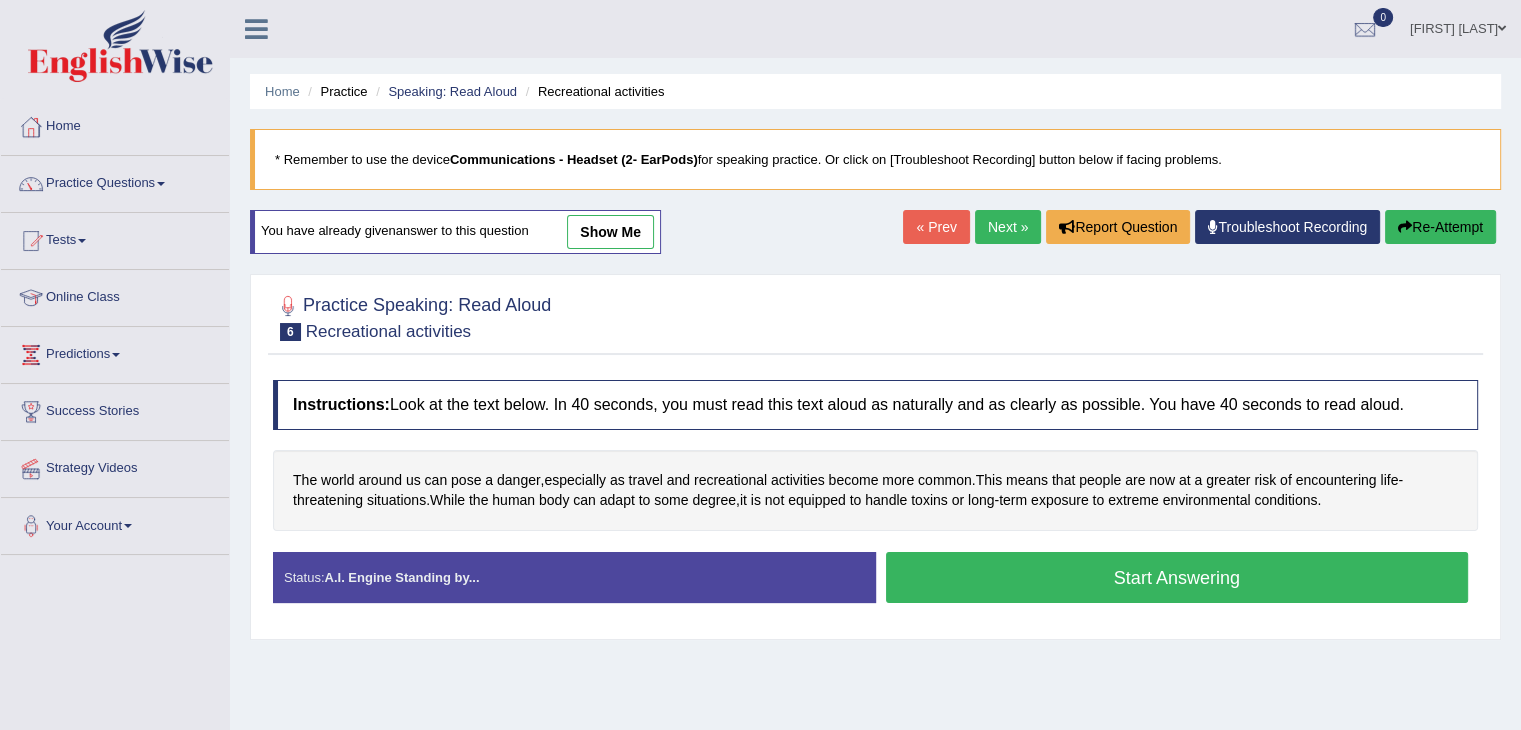click on "Start Answering" at bounding box center (1177, 577) 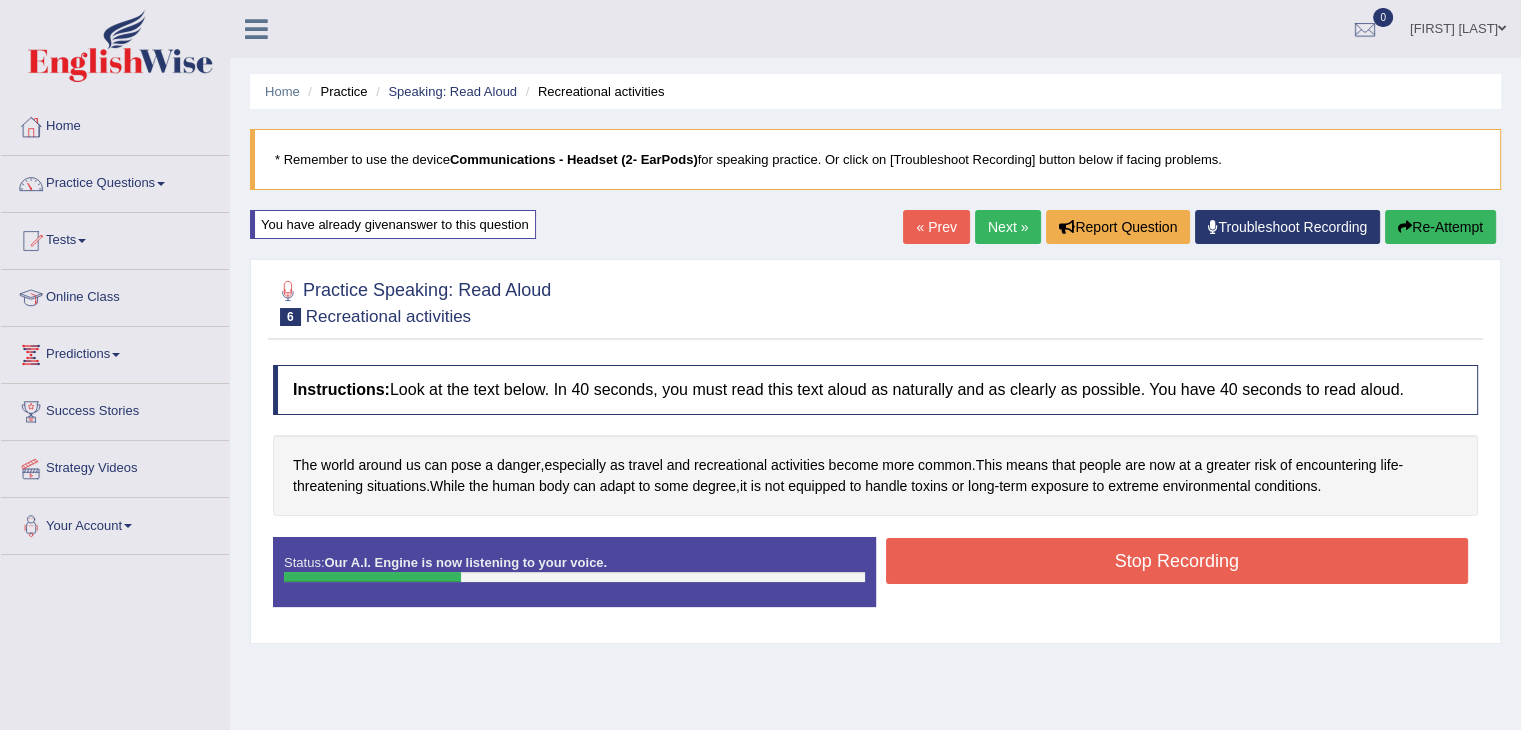 click on "Re-Attempt" at bounding box center [1440, 227] 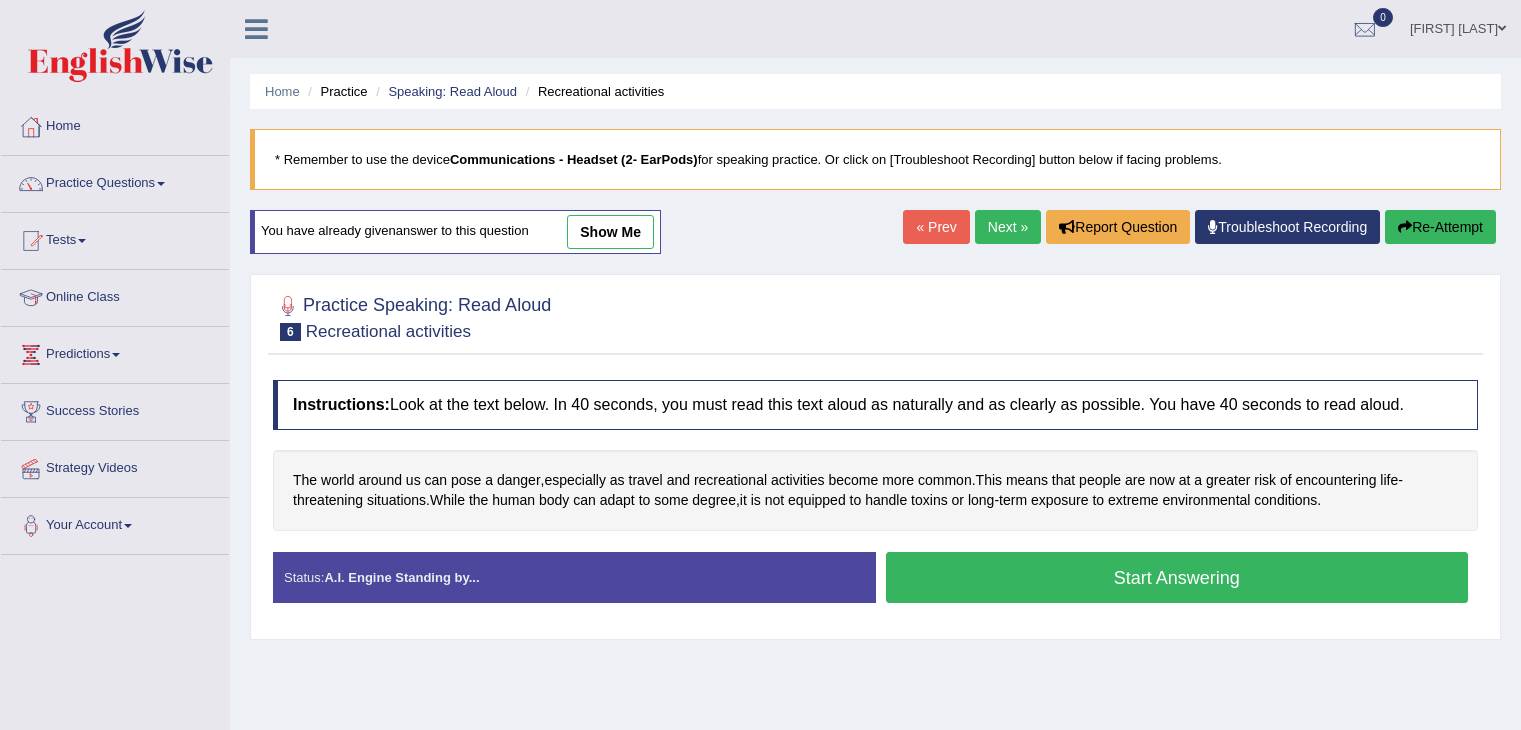 scroll, scrollTop: 0, scrollLeft: 0, axis: both 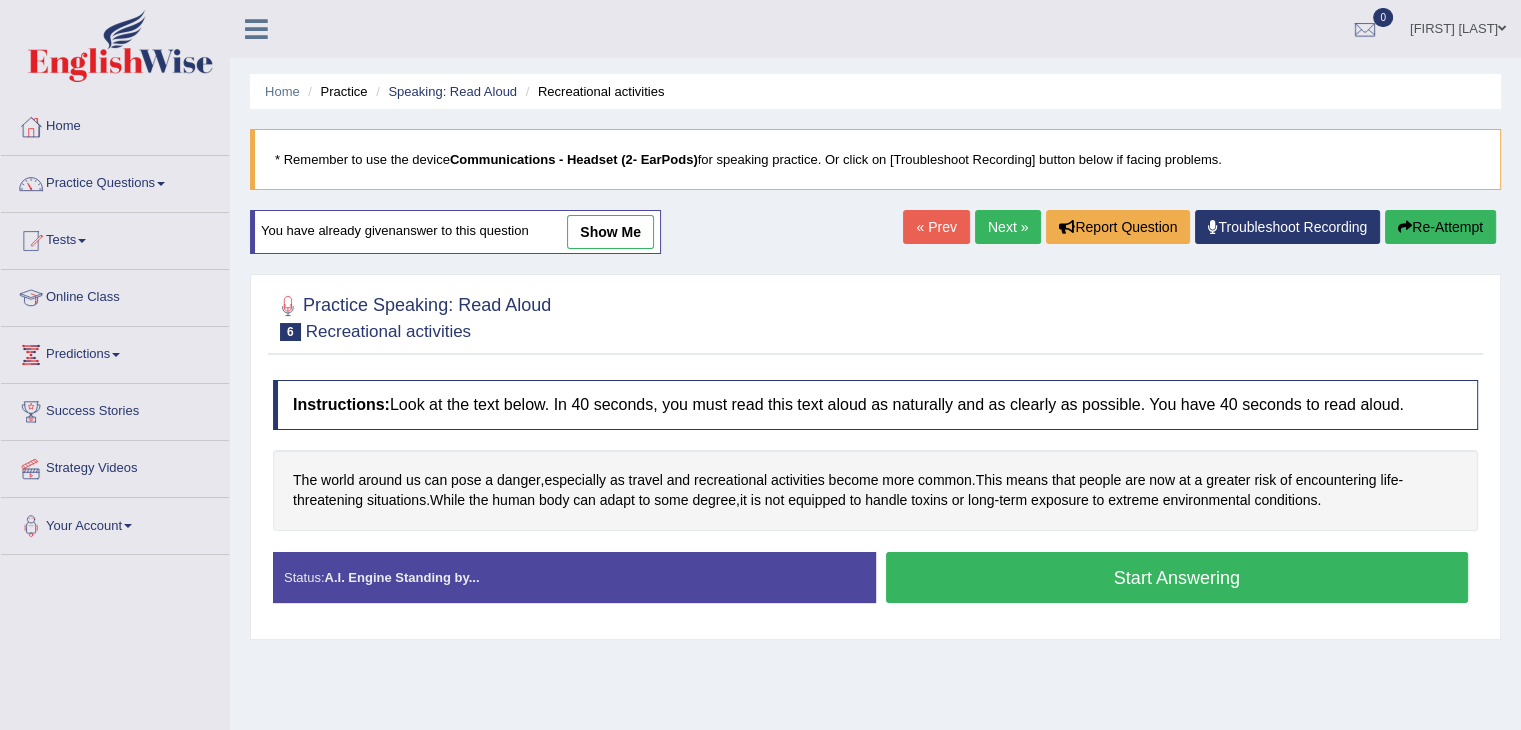 click on "Start Answering" at bounding box center [1177, 577] 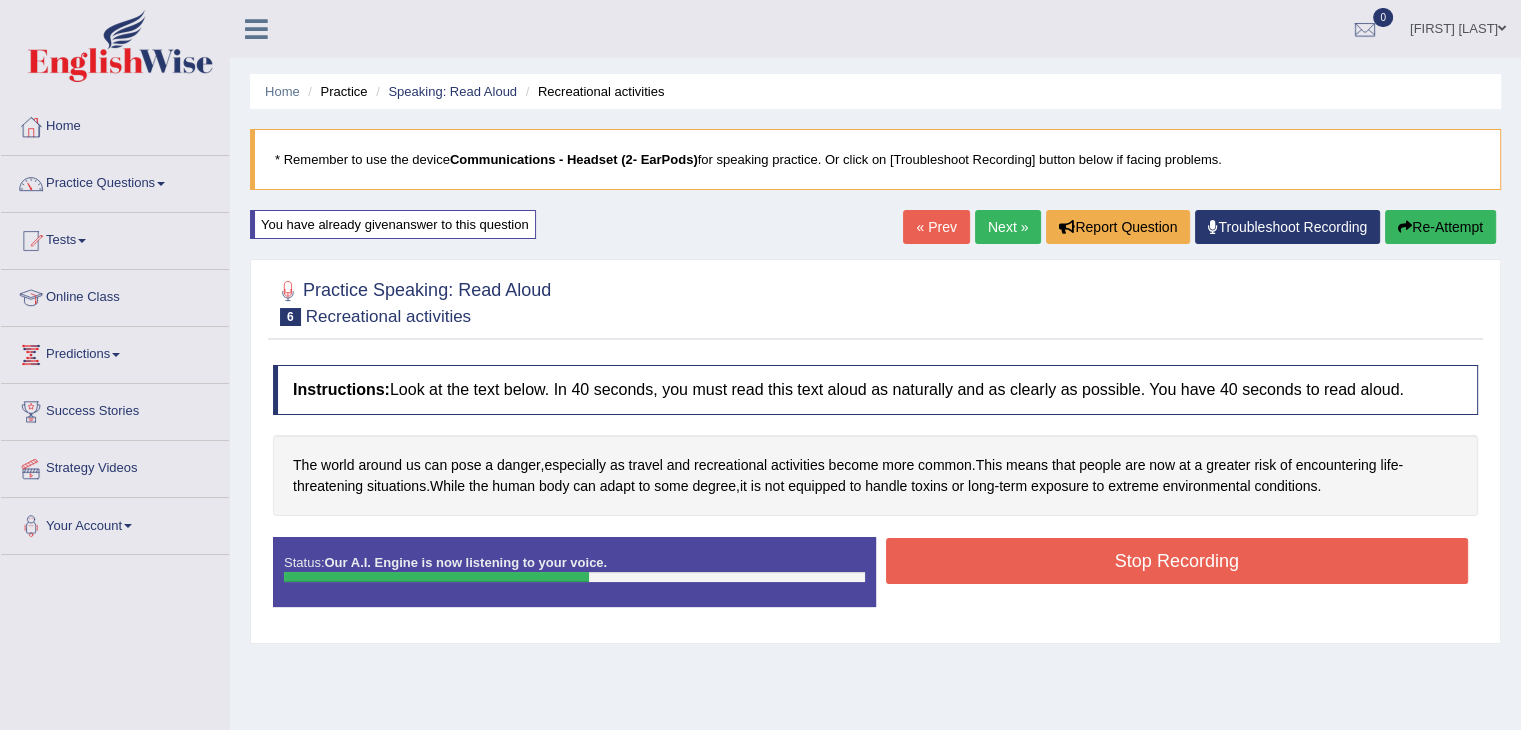 click on "Stop Recording" at bounding box center (1177, 561) 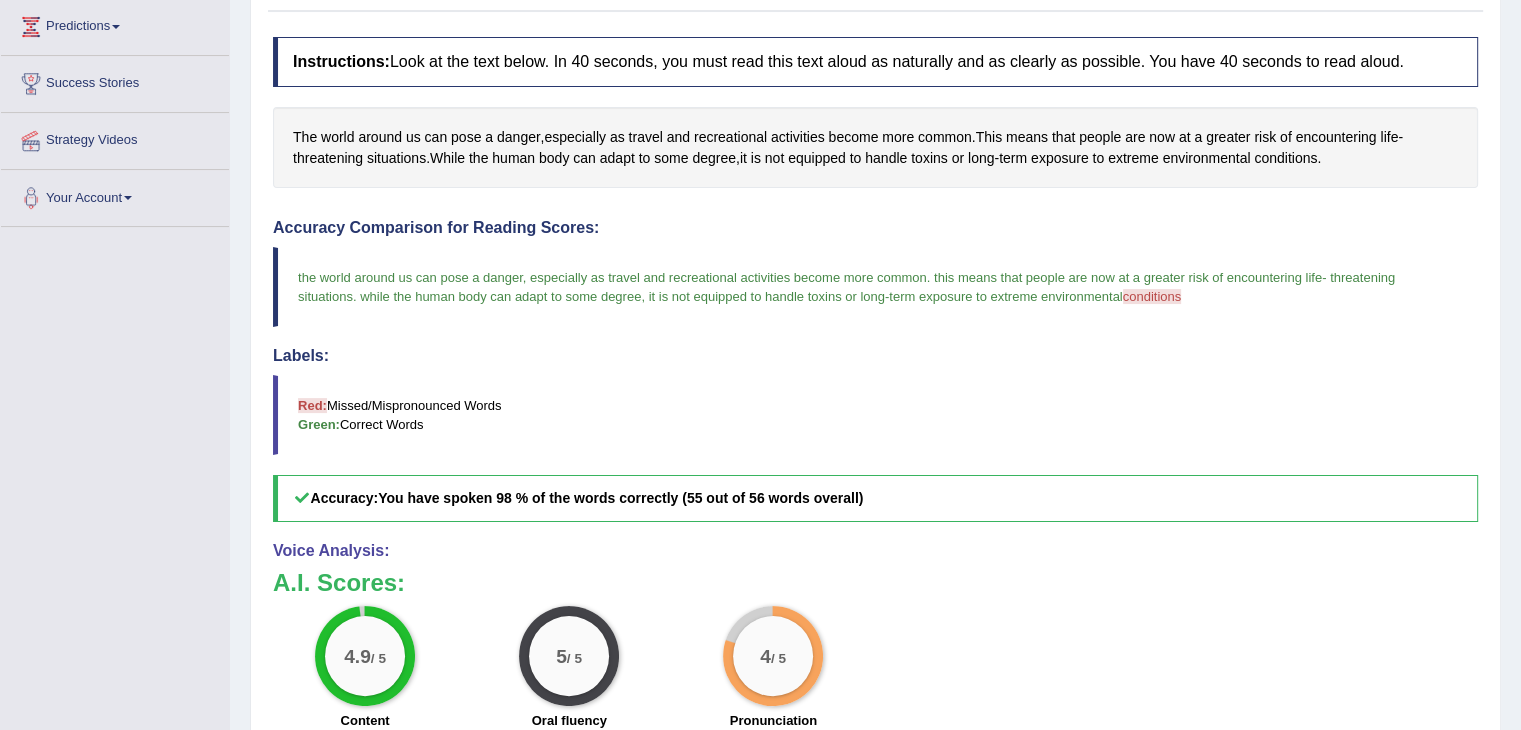 scroll, scrollTop: 0, scrollLeft: 0, axis: both 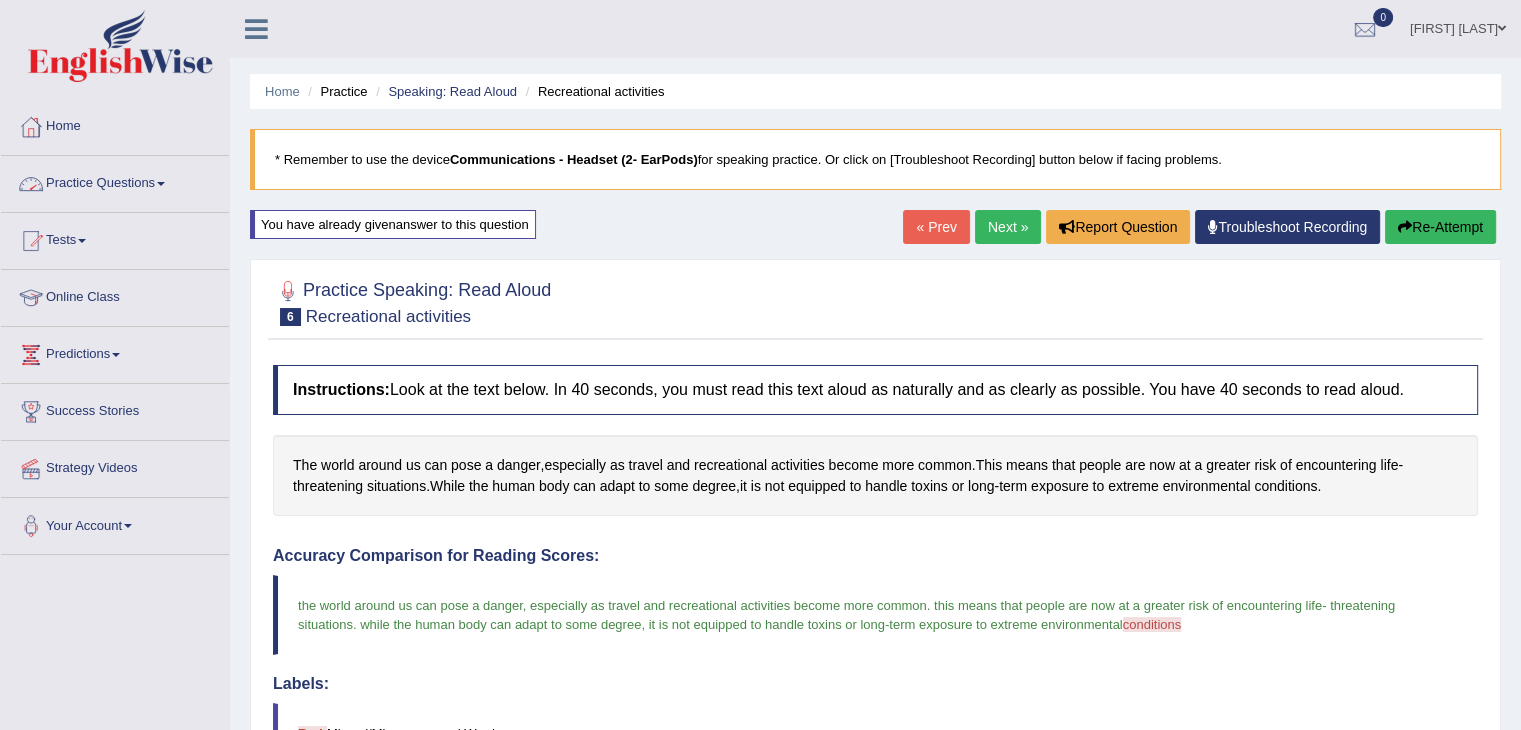 click on "Practice Questions" at bounding box center [115, 181] 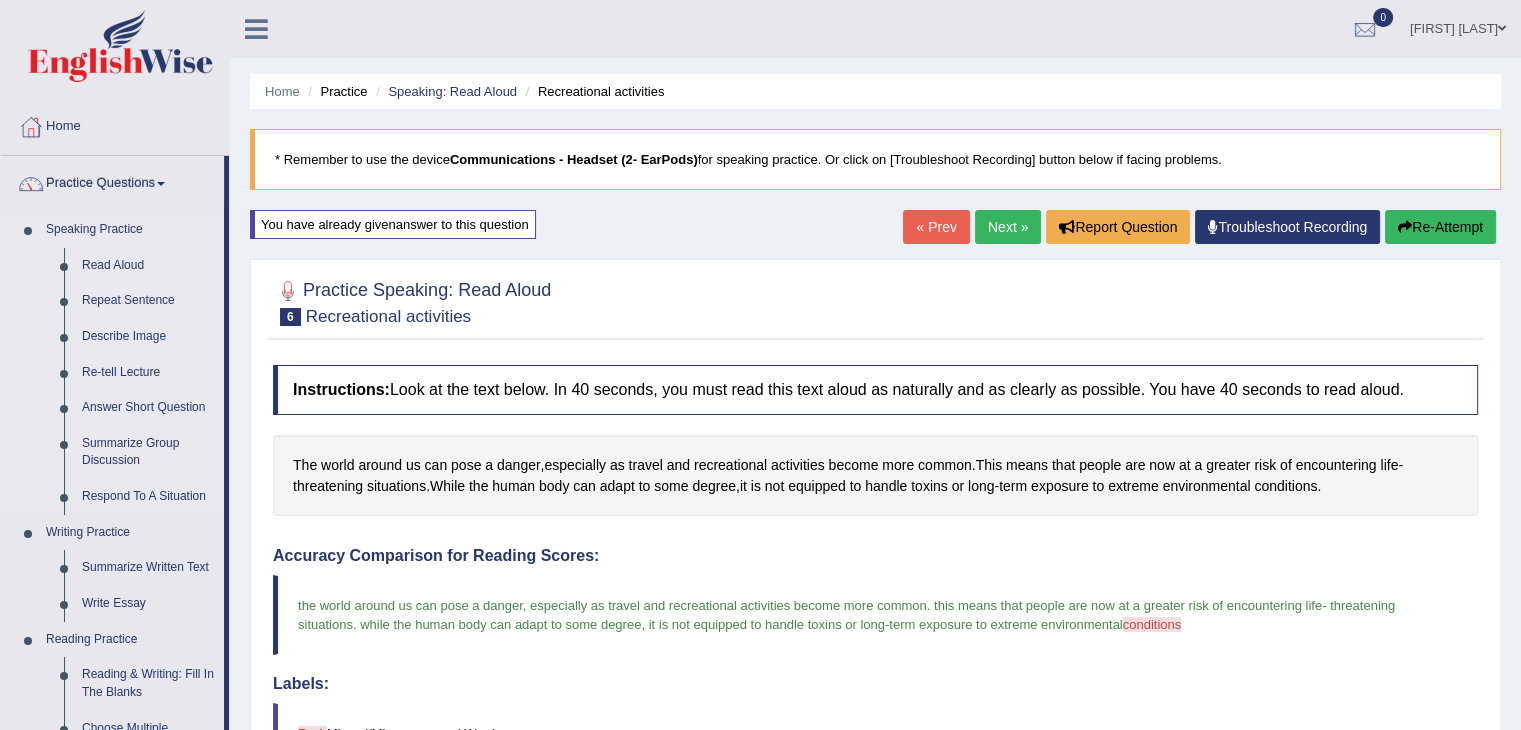 click on "Repeat Sentence" at bounding box center (148, 301) 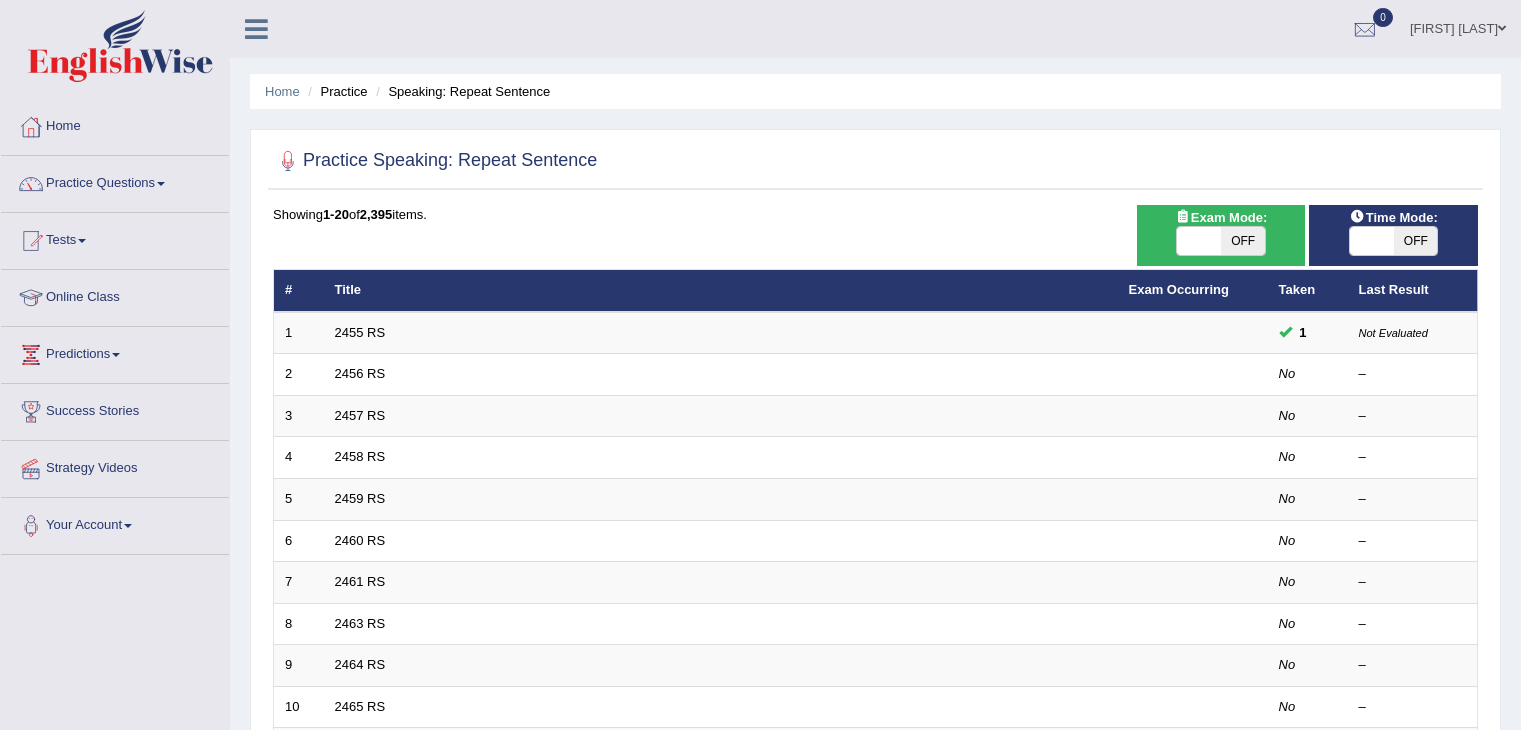 scroll, scrollTop: 0, scrollLeft: 0, axis: both 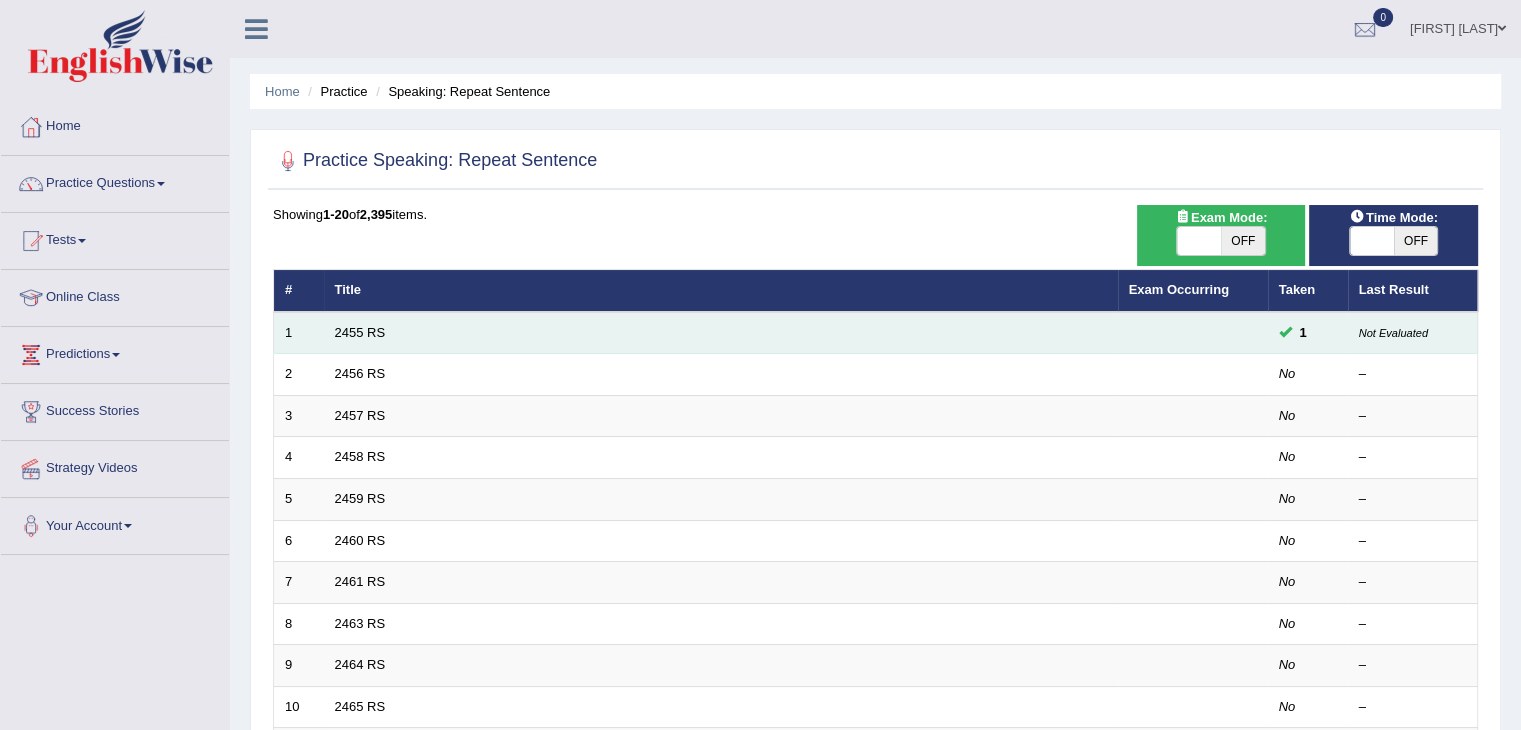 click on "1" at bounding box center (299, 333) 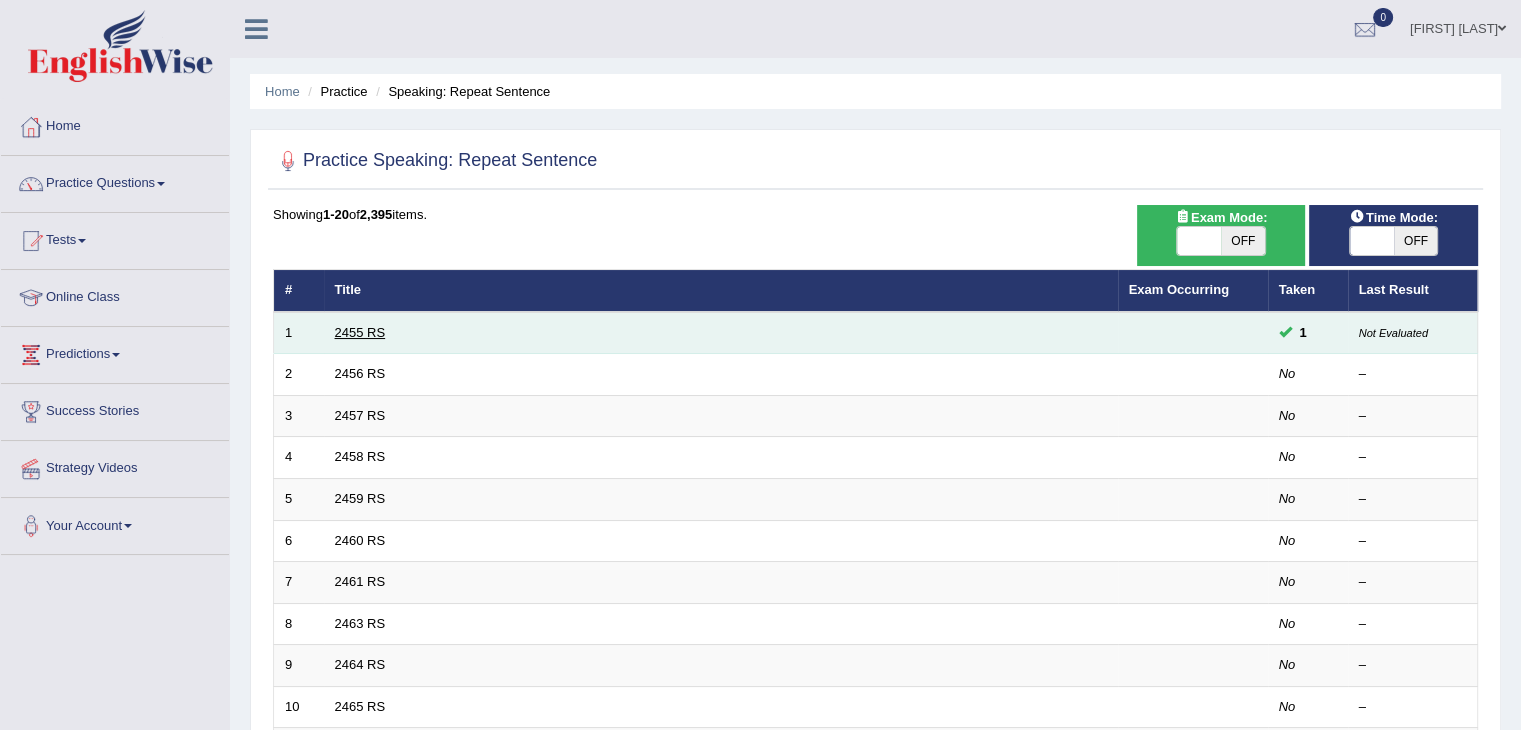 click on "2455 RS" at bounding box center (360, 332) 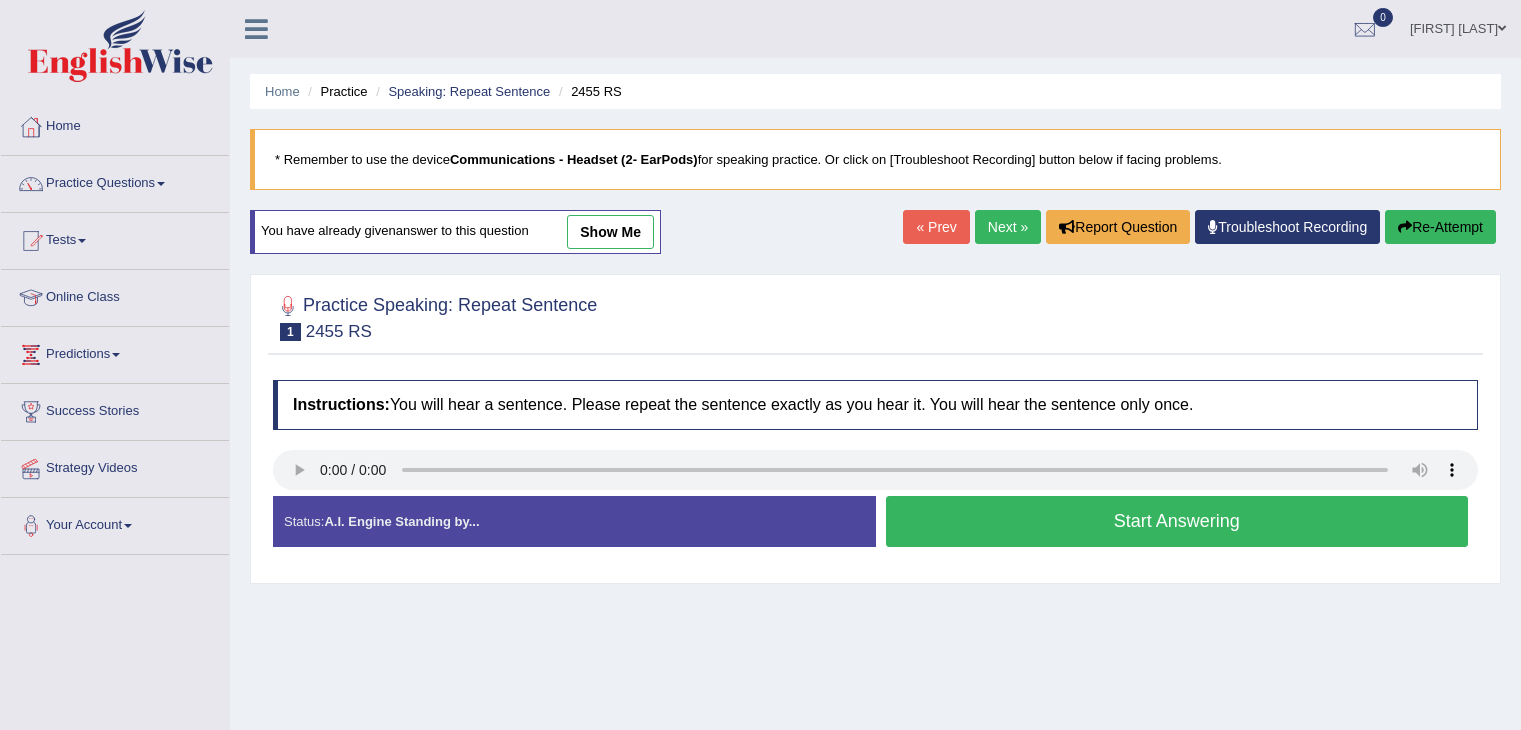 scroll, scrollTop: 0, scrollLeft: 0, axis: both 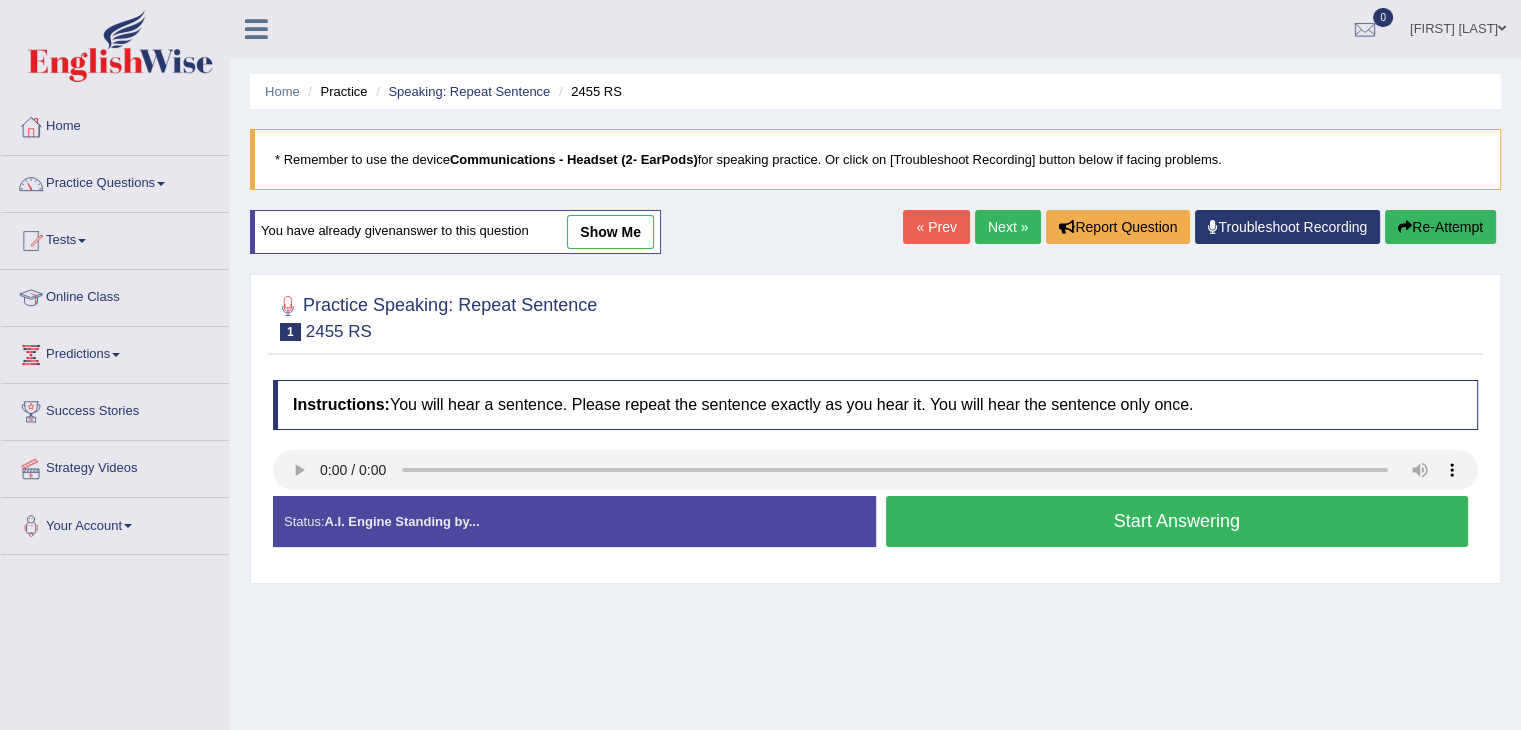 click on "Start Answering" at bounding box center (1177, 521) 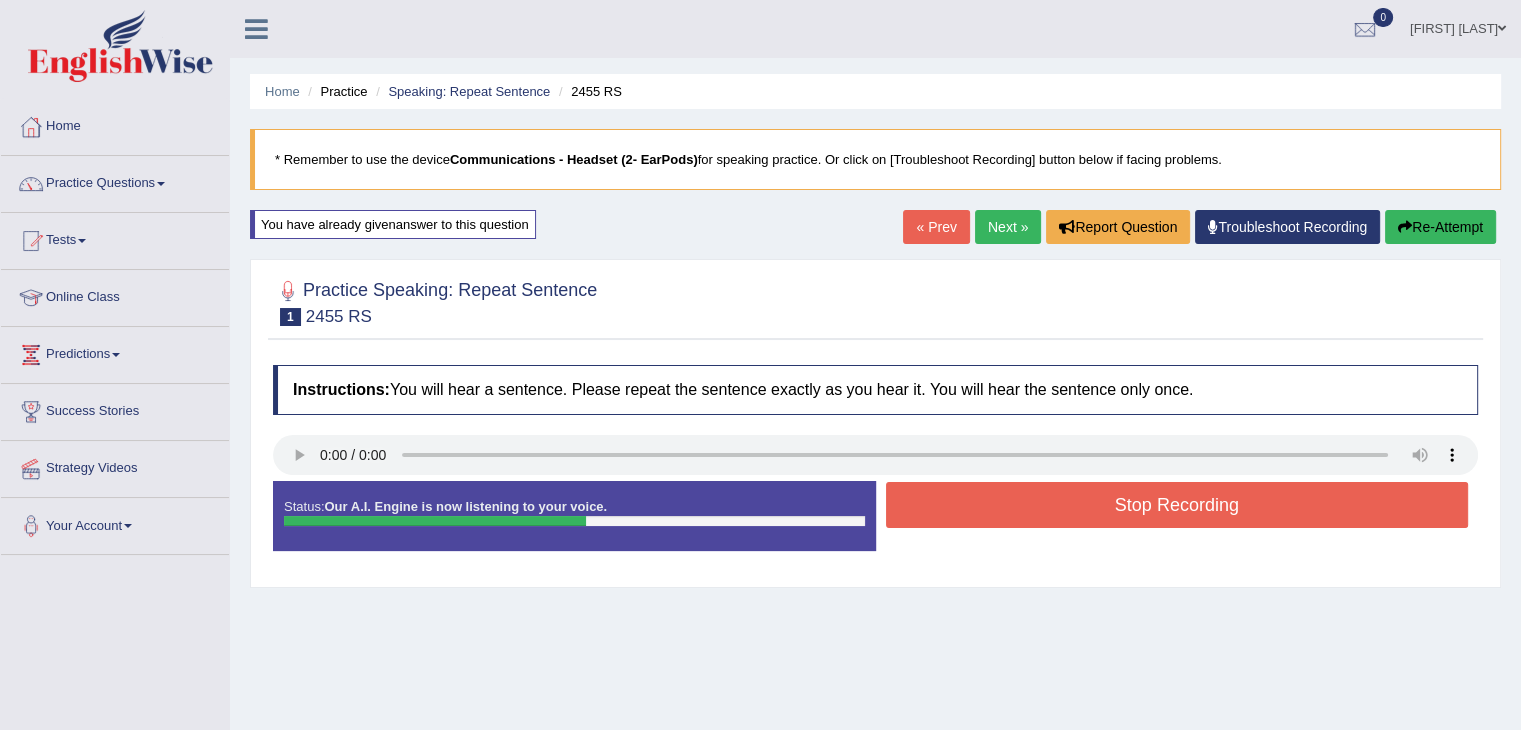 click on "Stop Recording" at bounding box center [1177, 505] 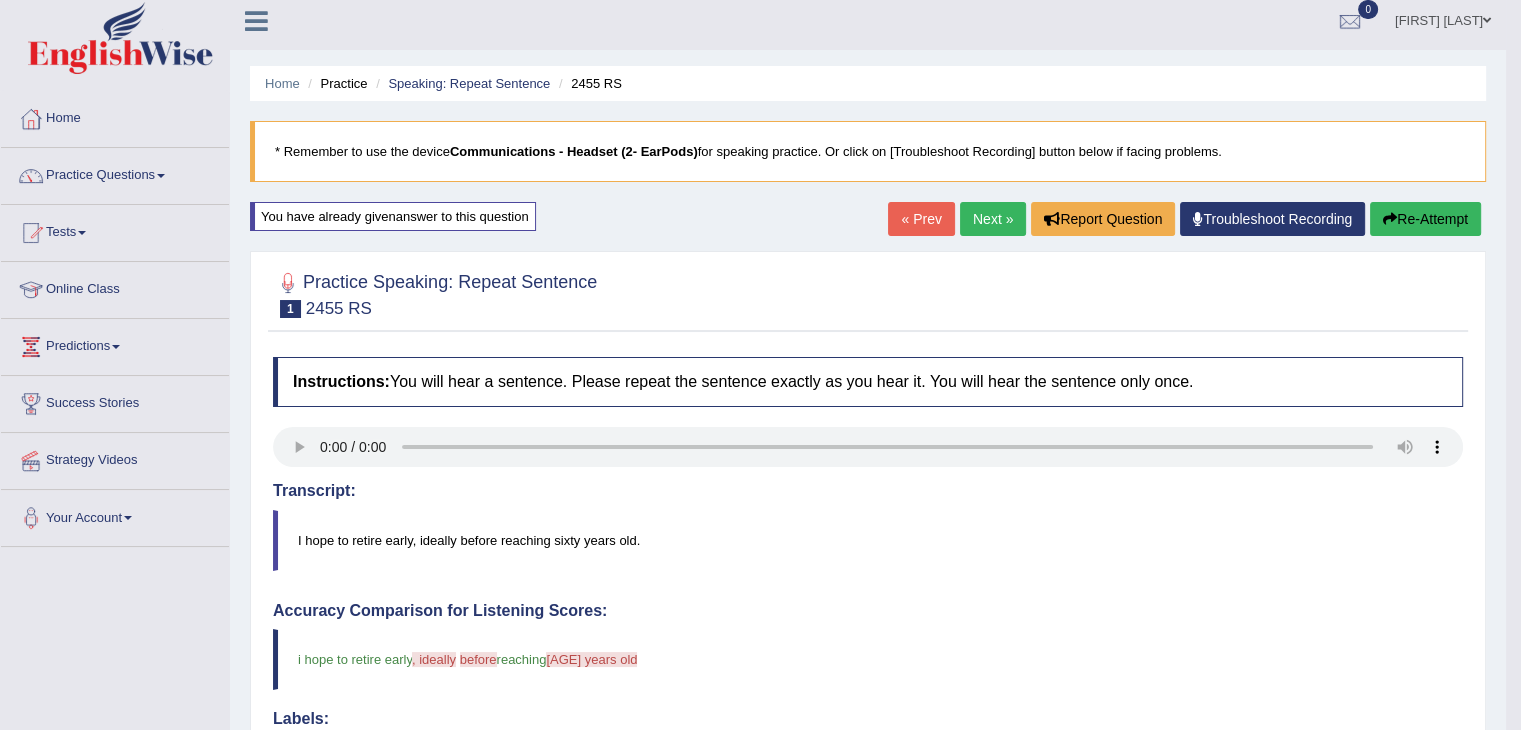 scroll, scrollTop: 6, scrollLeft: 0, axis: vertical 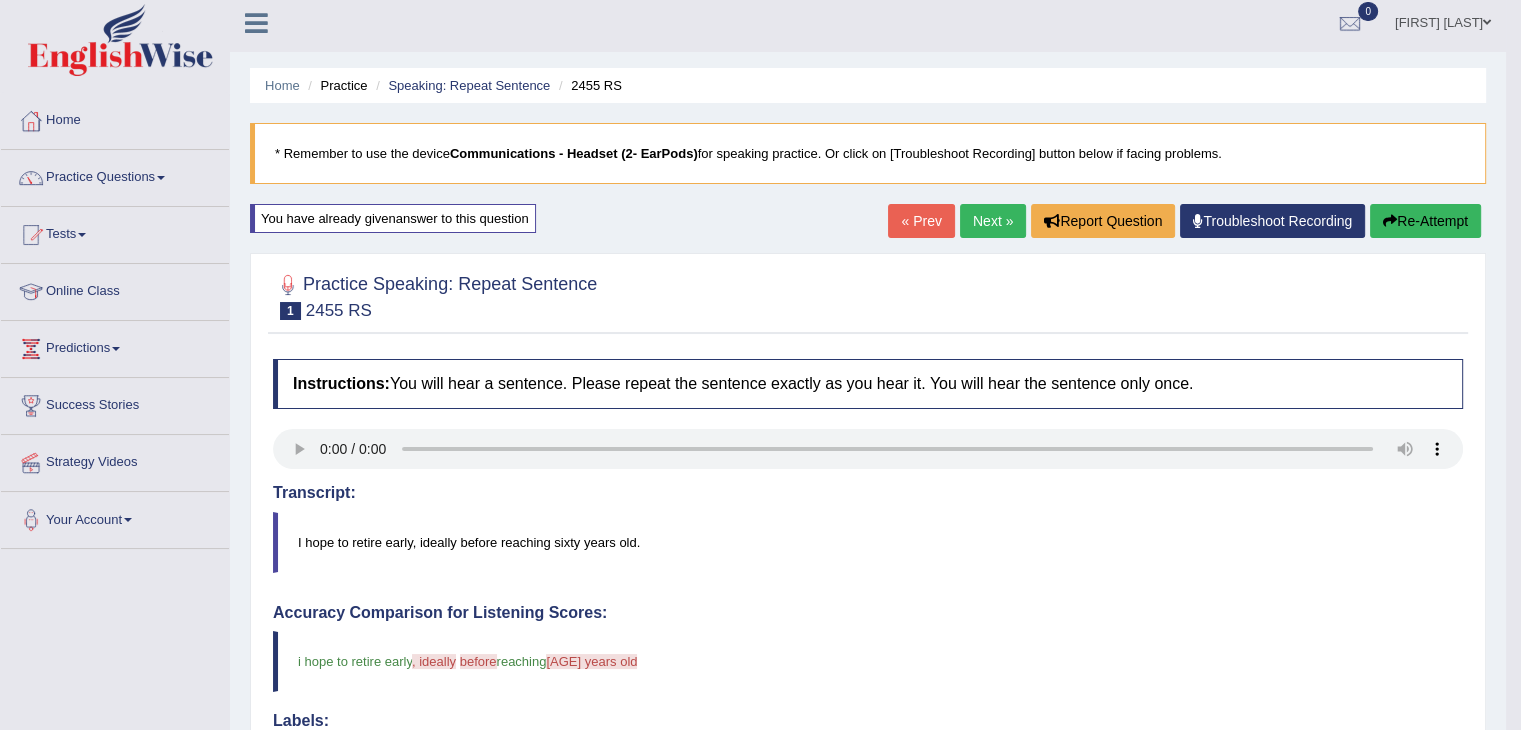 click on "Next »" at bounding box center [993, 221] 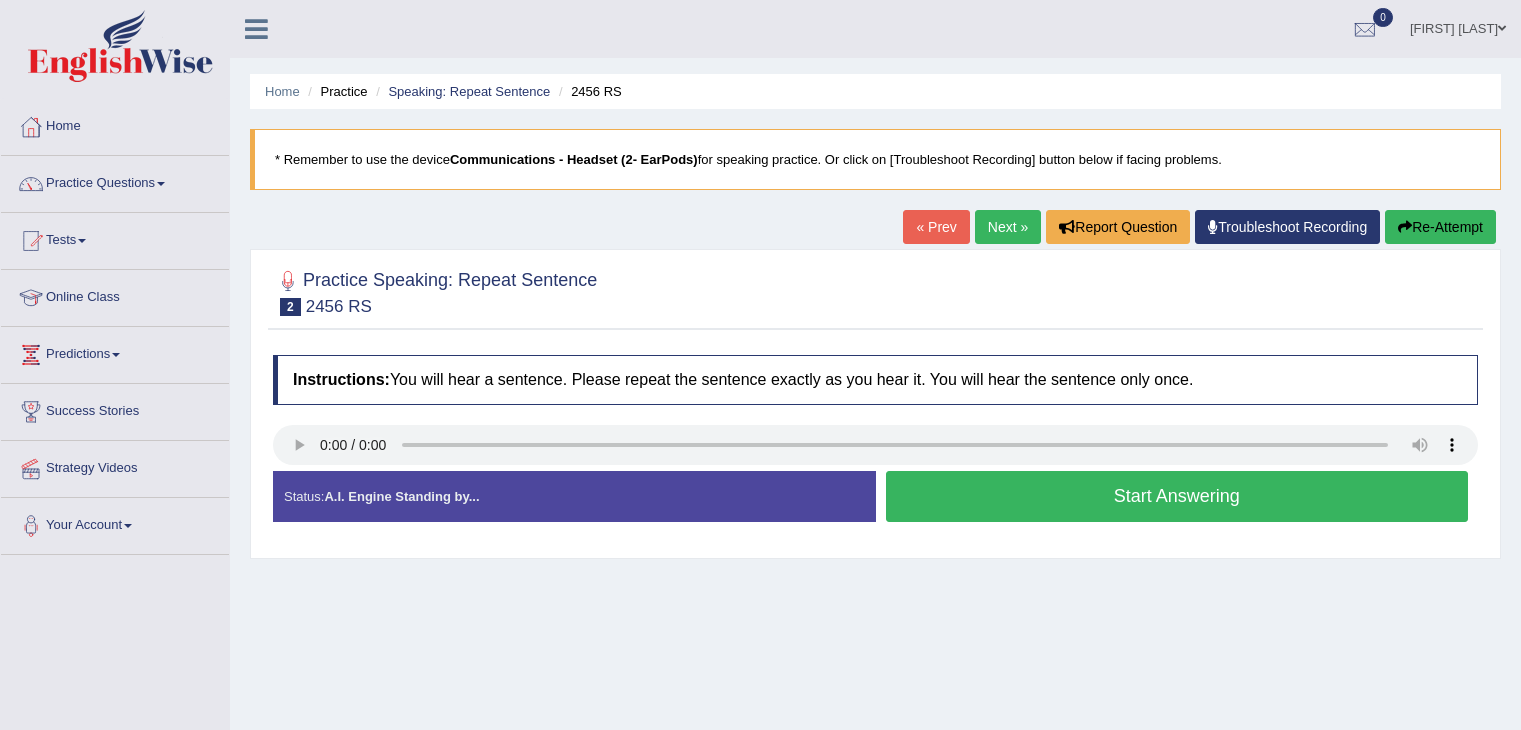 scroll, scrollTop: 0, scrollLeft: 0, axis: both 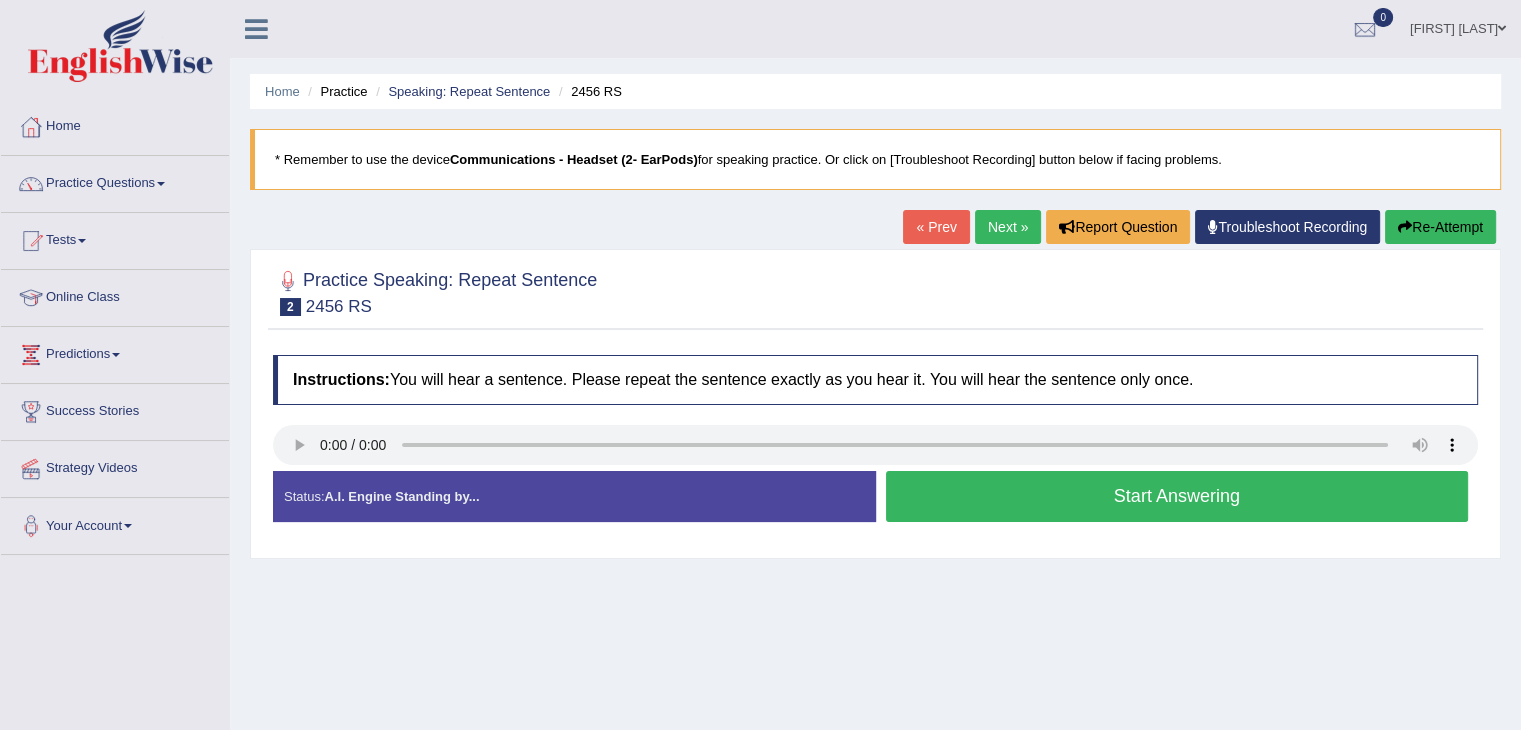 click on "Instructions:  You will hear a sentence. Please repeat the sentence exactly as you hear it. You will hear the sentence only once." at bounding box center [875, 380] 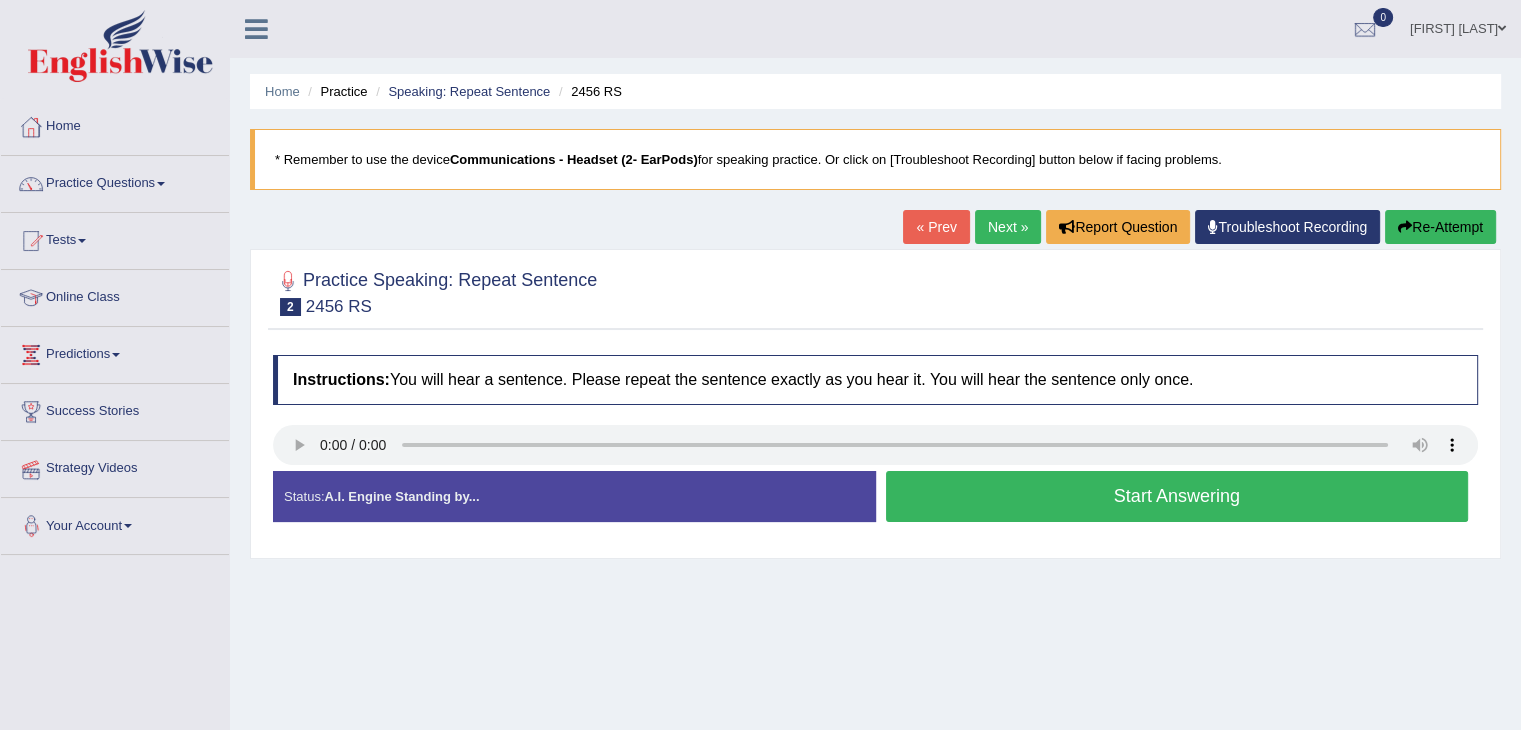 click on "A.I. Engine Standing by..." at bounding box center [401, 496] 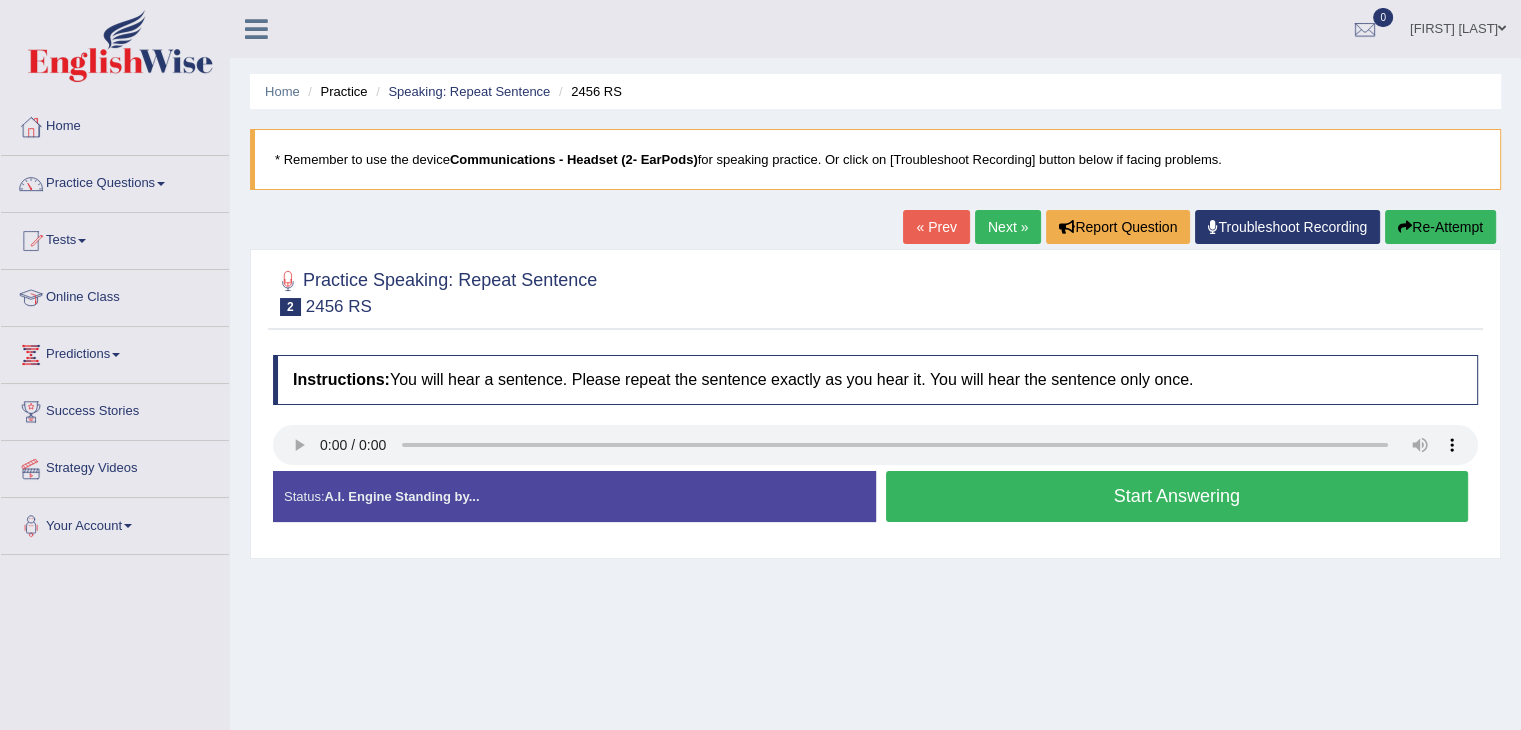 click on "A.I. Engine Standing by..." at bounding box center (401, 496) 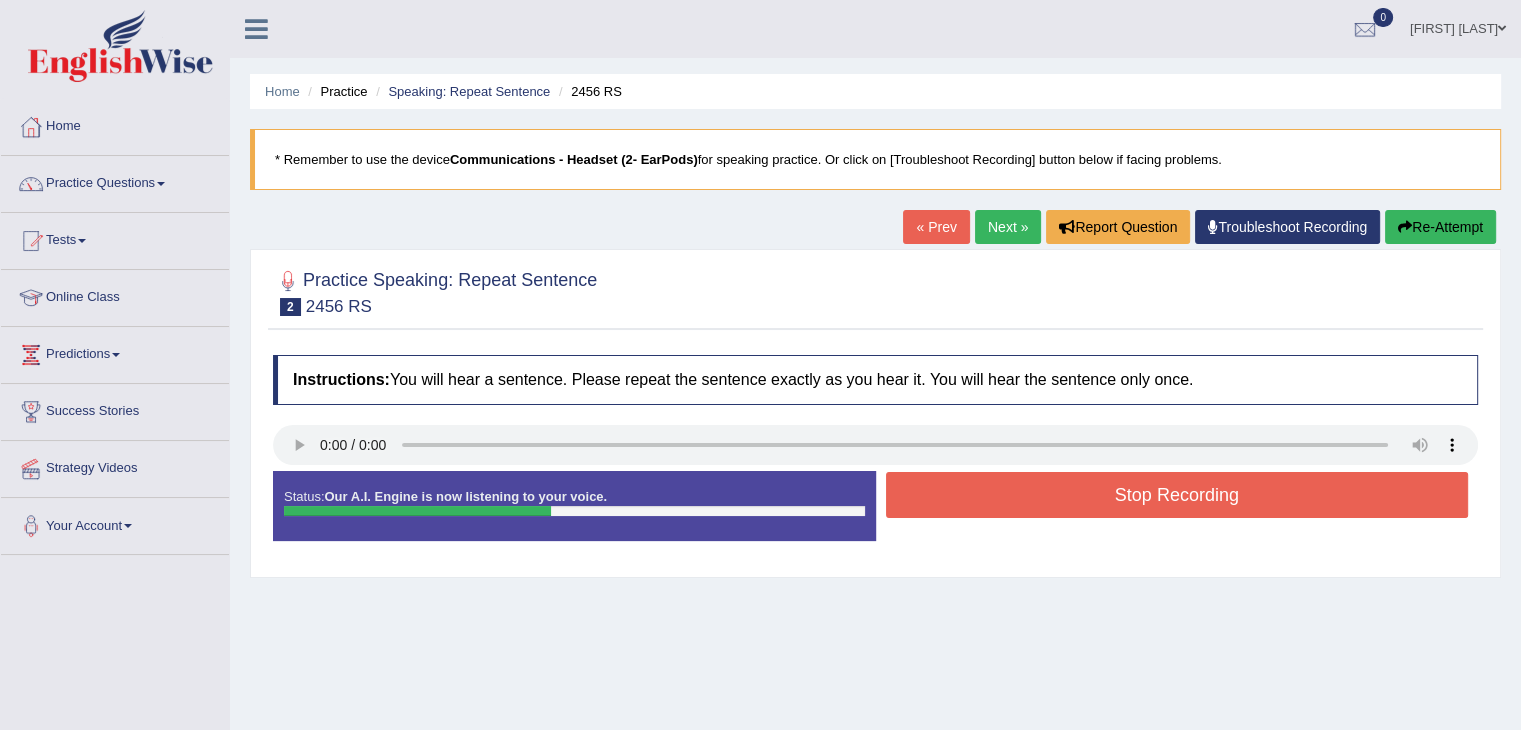 click on "Stop Recording" at bounding box center [1177, 495] 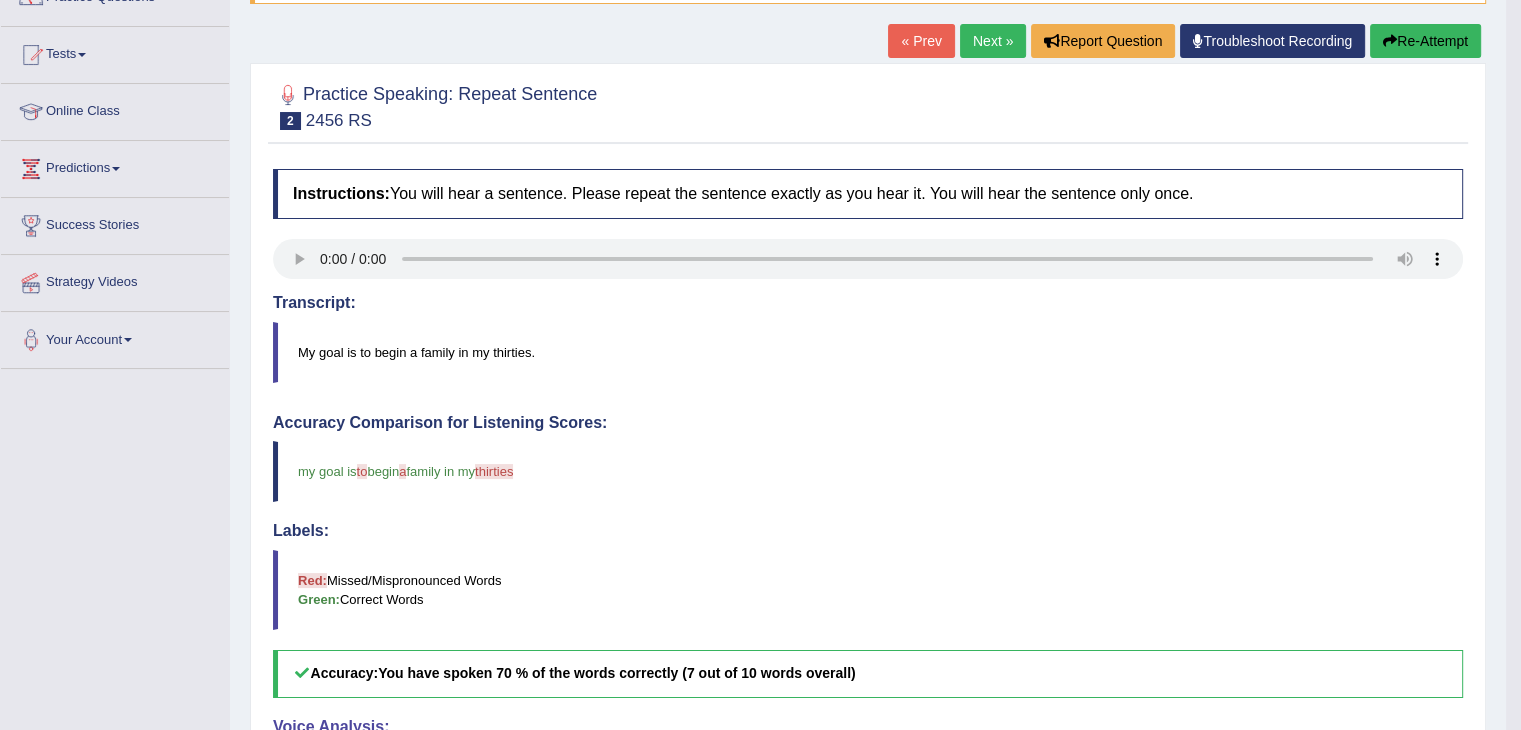 scroll, scrollTop: 184, scrollLeft: 0, axis: vertical 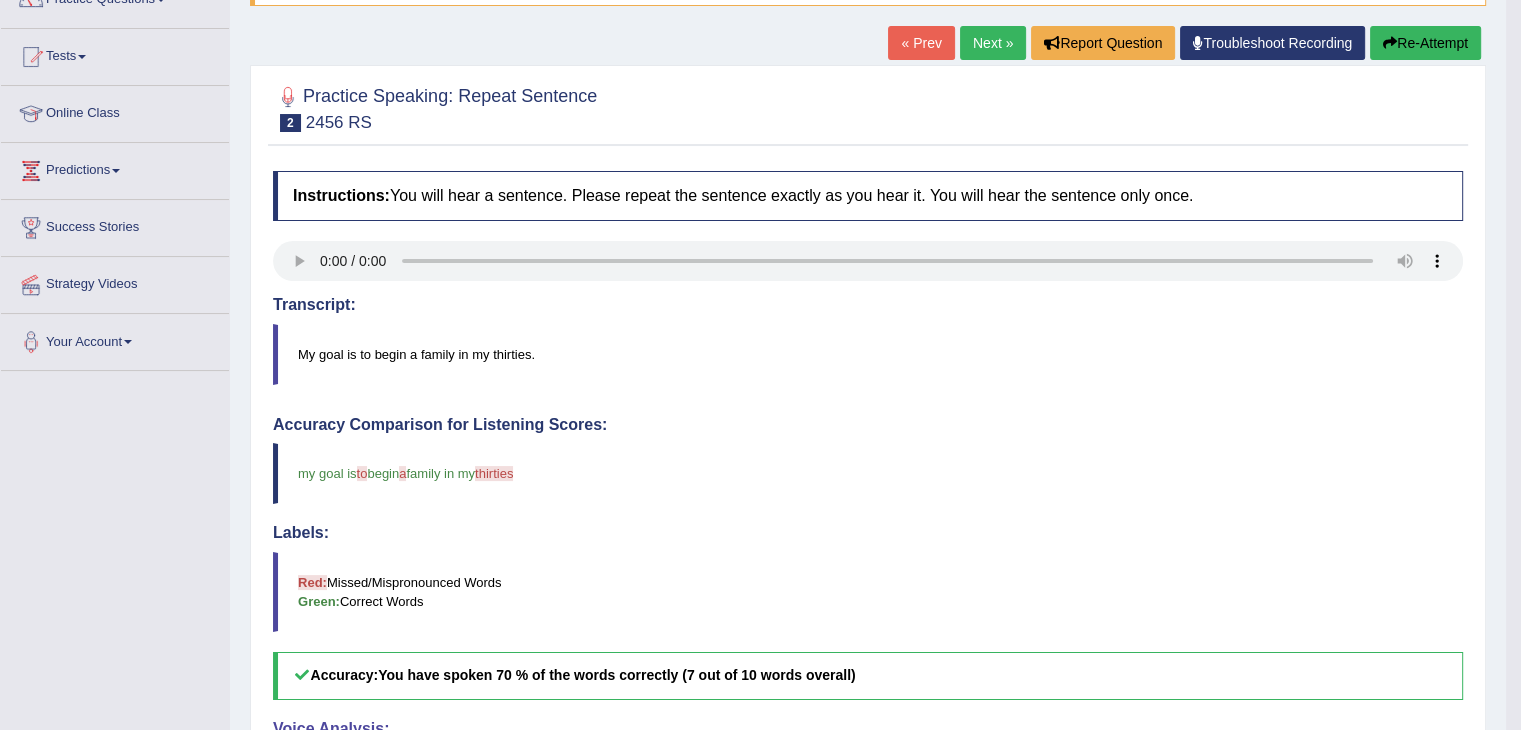 click on "Next »" at bounding box center (993, 43) 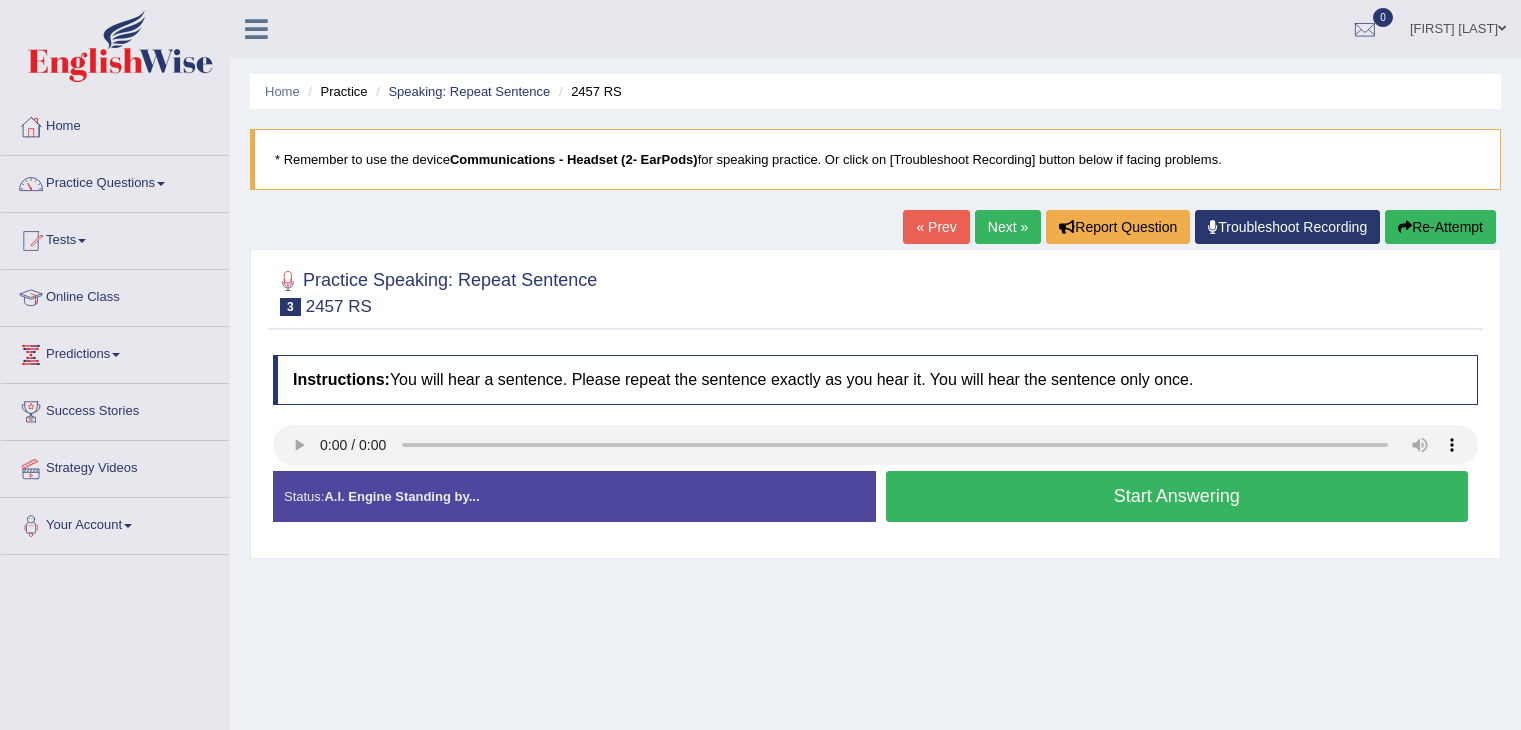 scroll, scrollTop: 0, scrollLeft: 0, axis: both 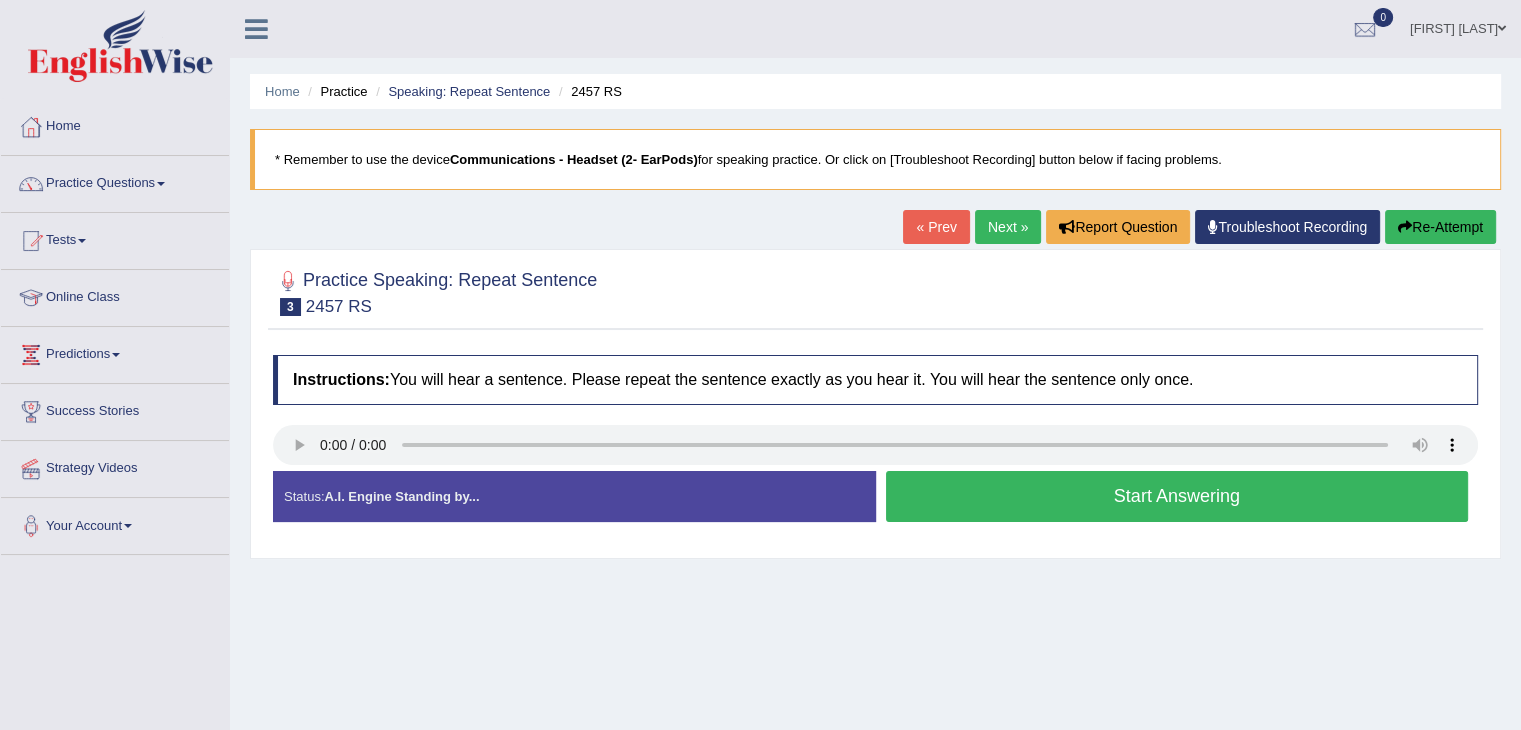 click at bounding box center [288, 281] 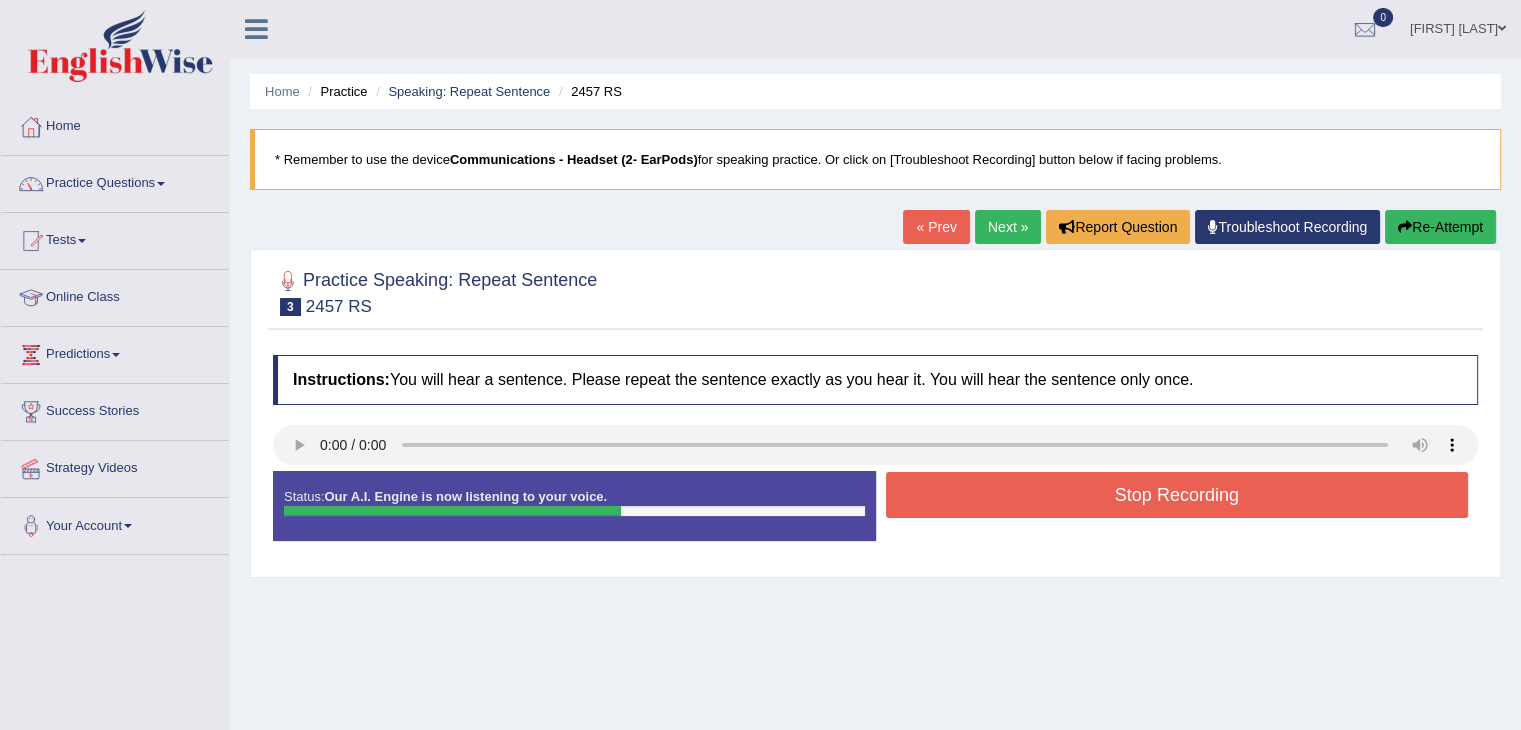 click on "Stop Recording" at bounding box center [1177, 495] 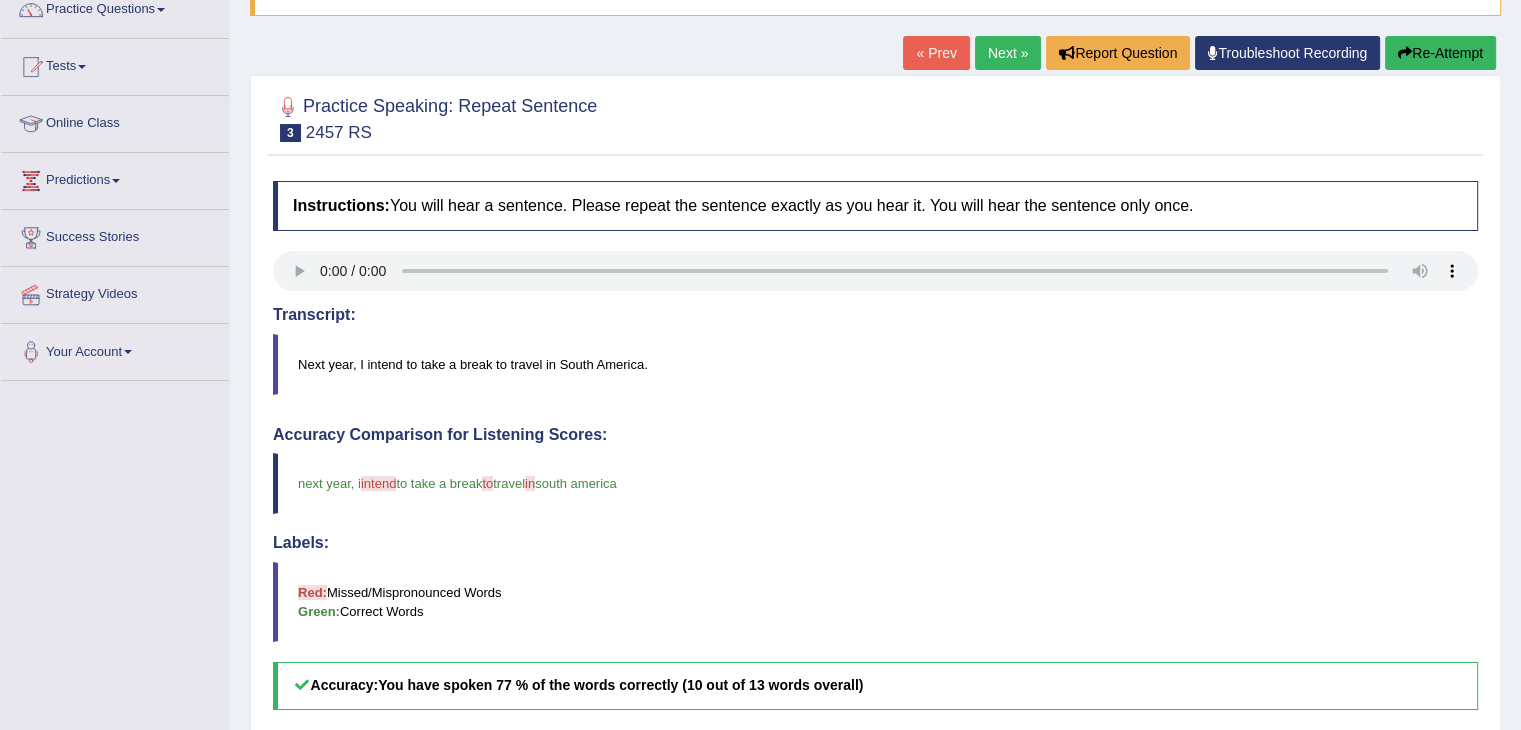 scroll, scrollTop: 124, scrollLeft: 0, axis: vertical 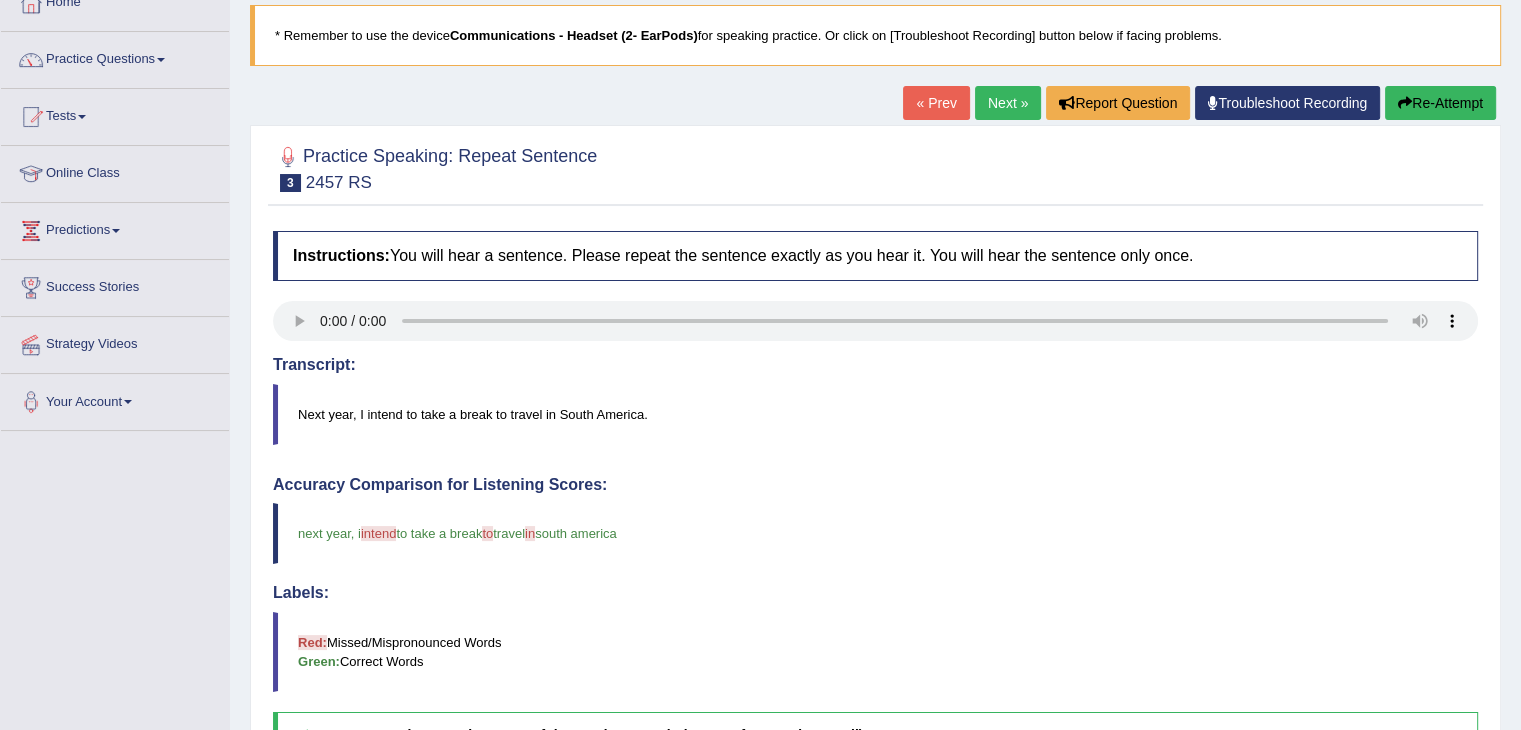 click on "Next »" at bounding box center (1008, 103) 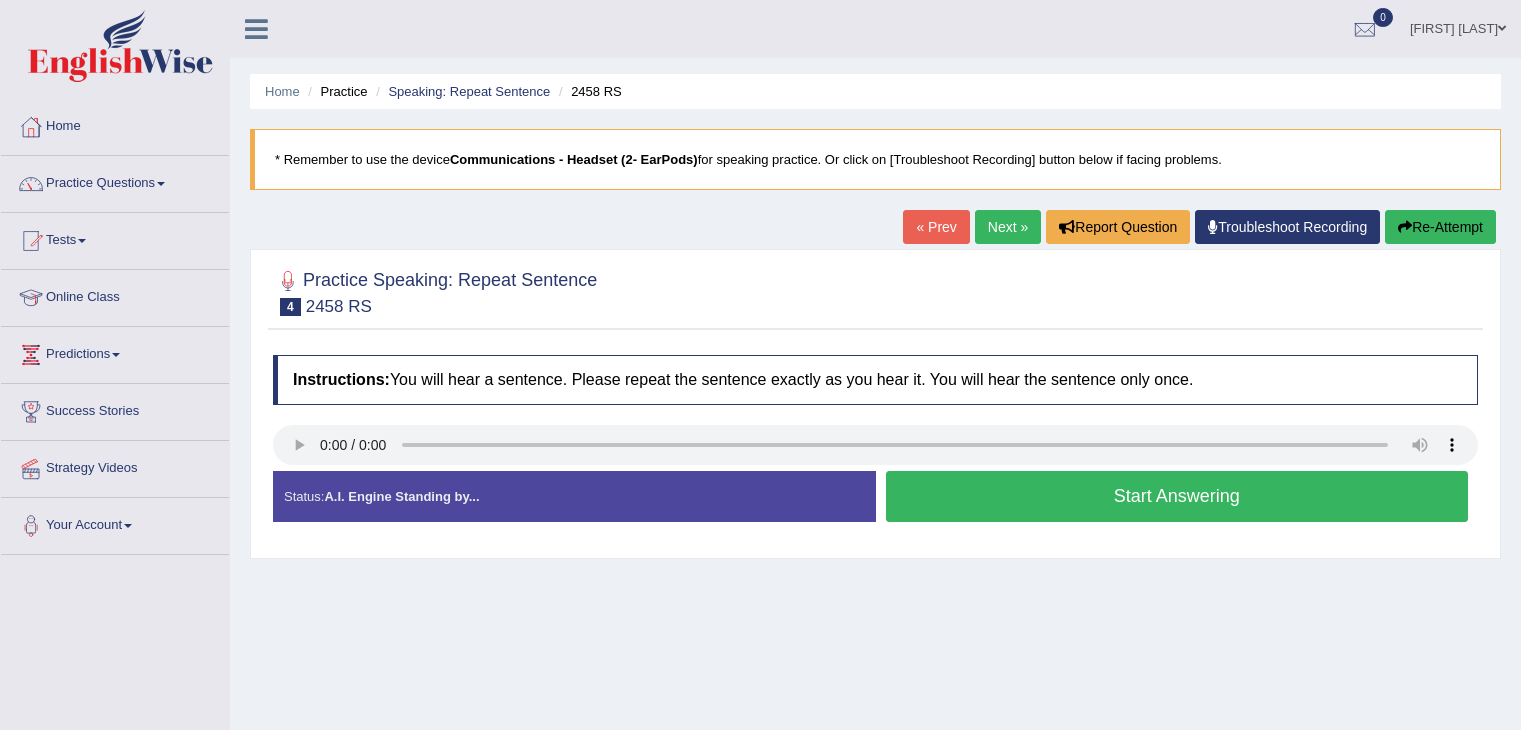 scroll, scrollTop: 0, scrollLeft: 0, axis: both 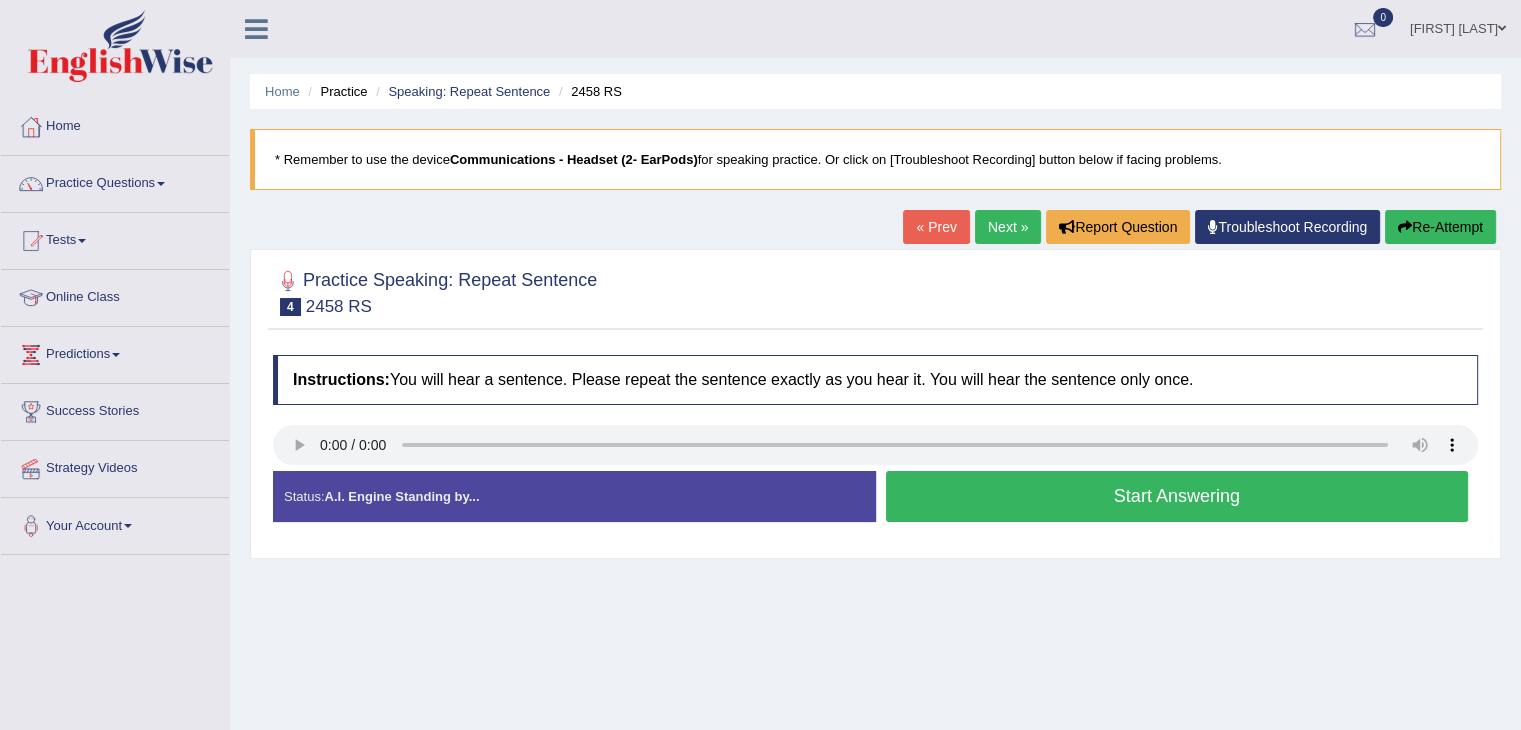 click on "Start Answering" at bounding box center (1177, 496) 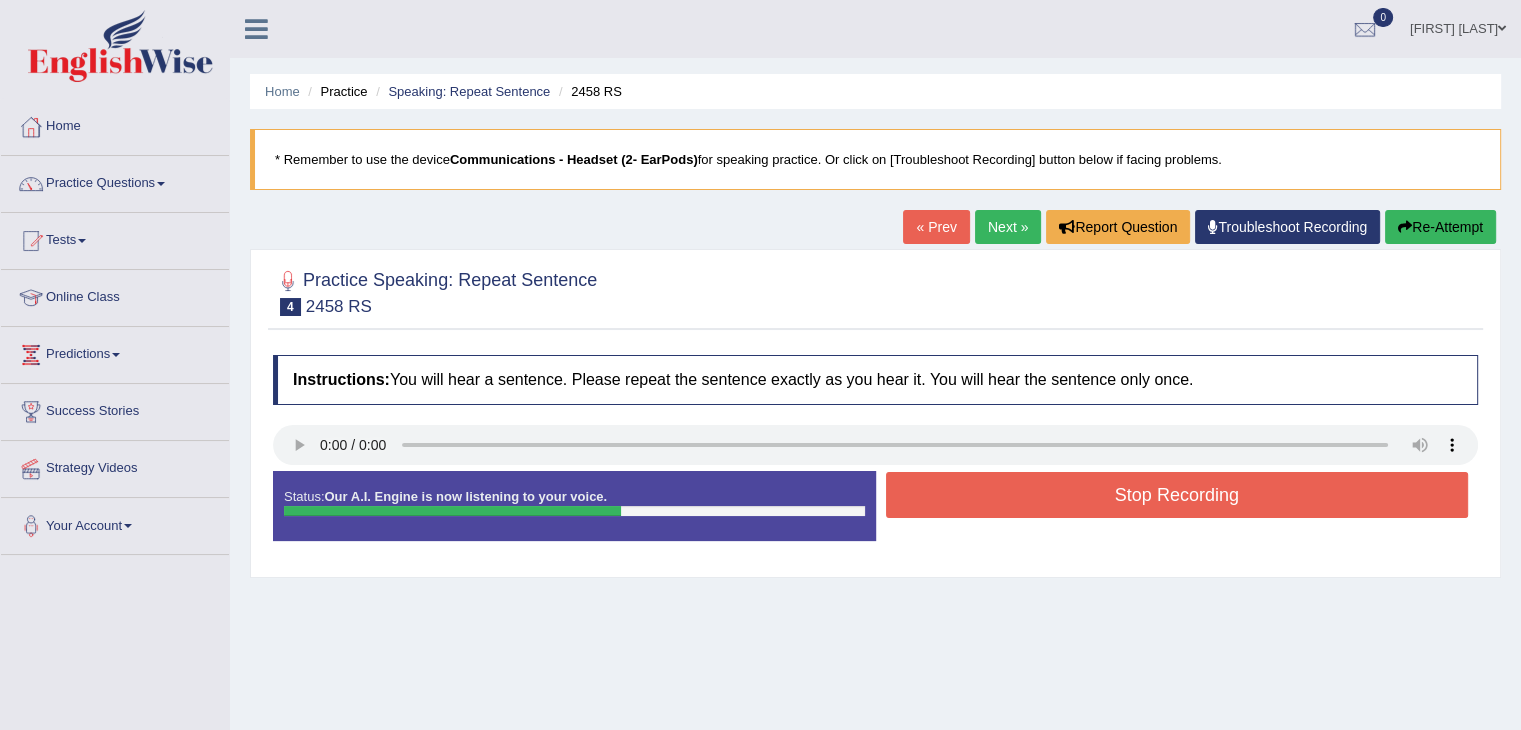 click on "Stop Recording" at bounding box center [1177, 495] 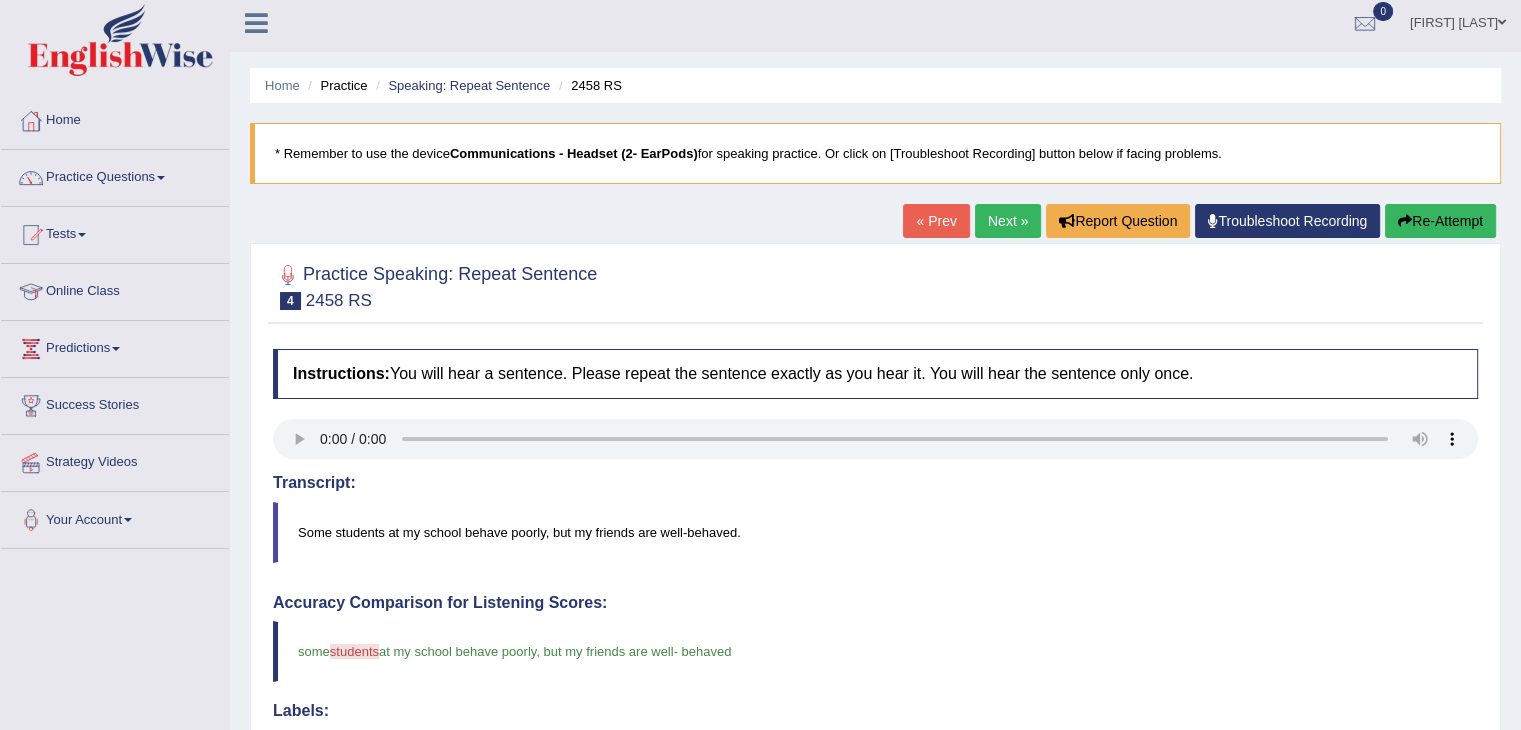 scroll, scrollTop: 0, scrollLeft: 0, axis: both 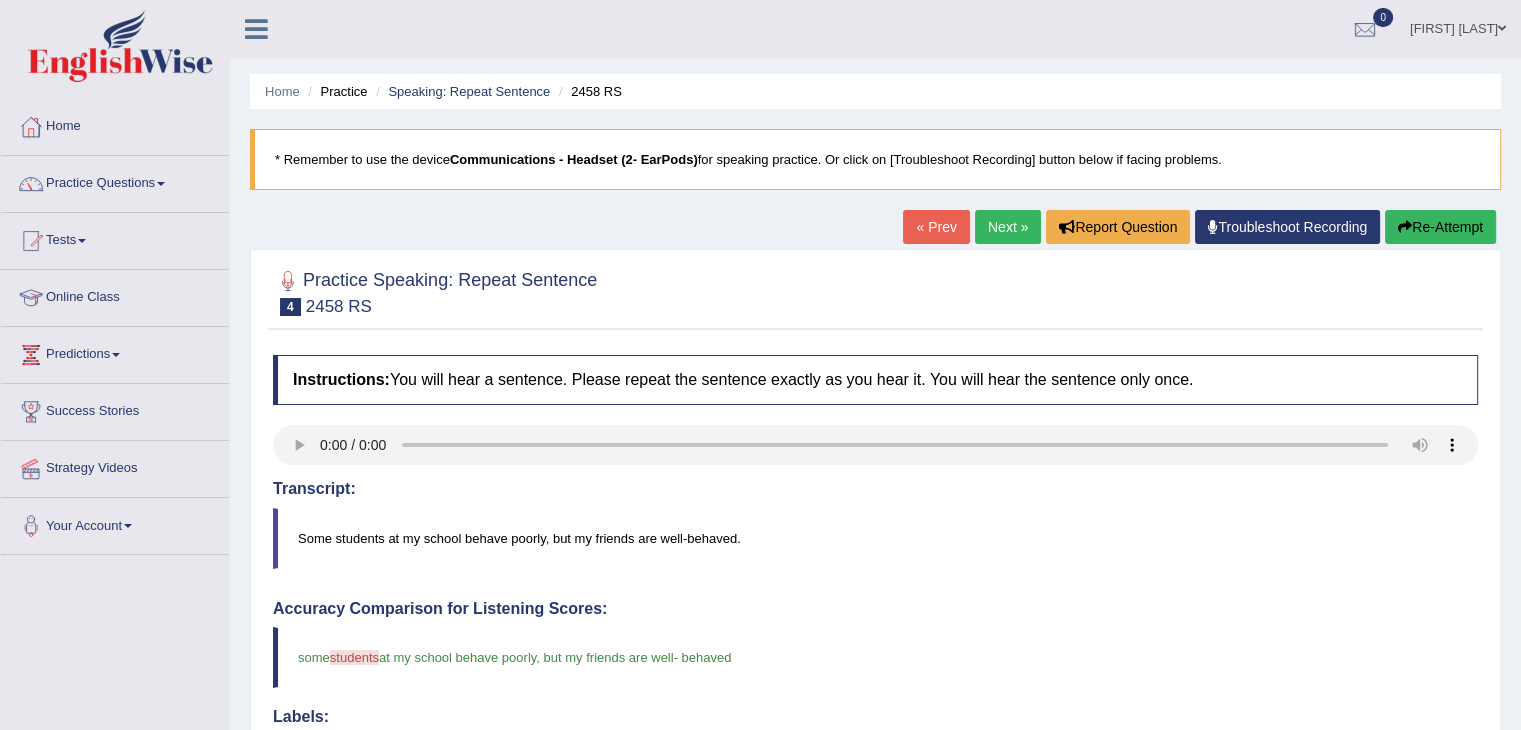 click on "Next »" at bounding box center [1008, 227] 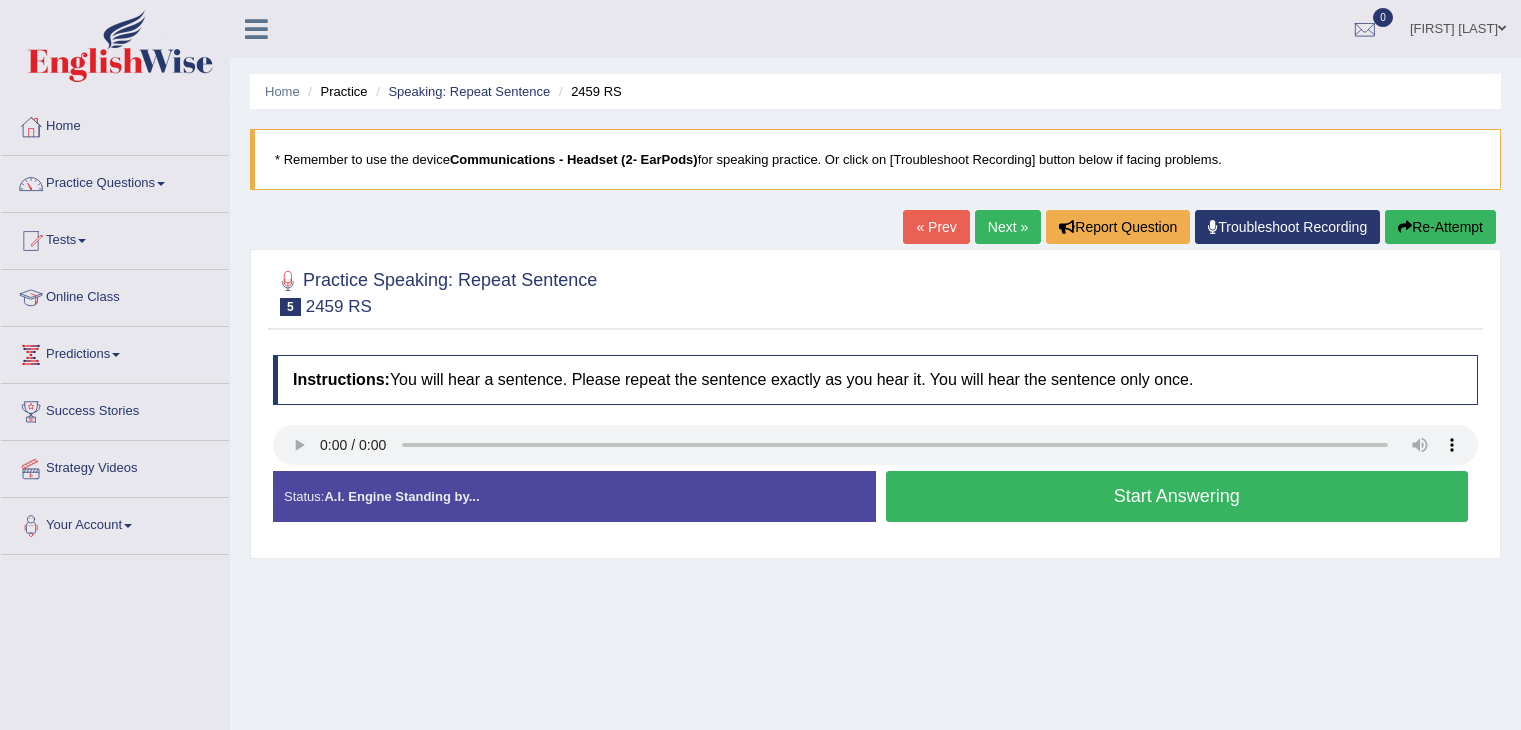 scroll, scrollTop: 0, scrollLeft: 0, axis: both 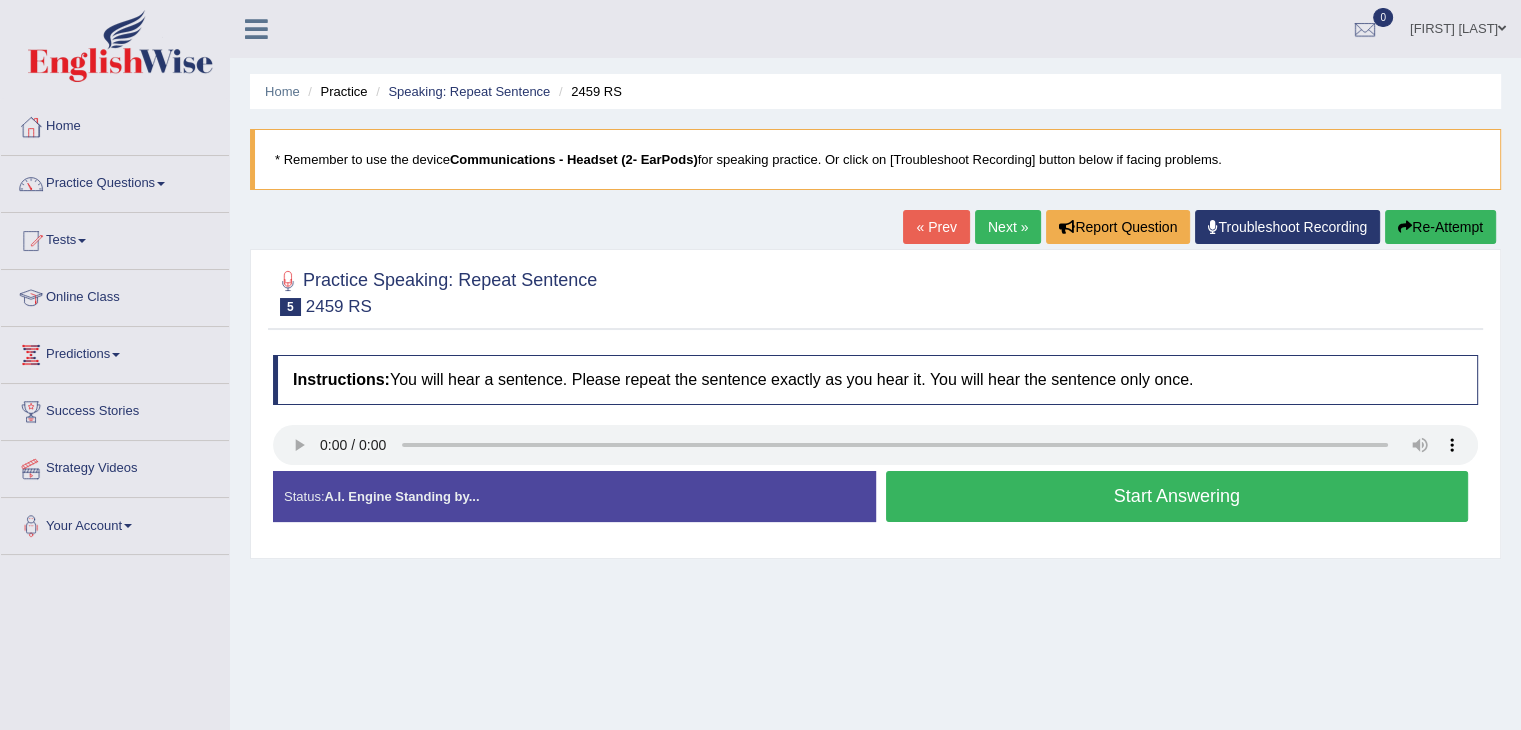 click on "Start Answering" at bounding box center (1177, 496) 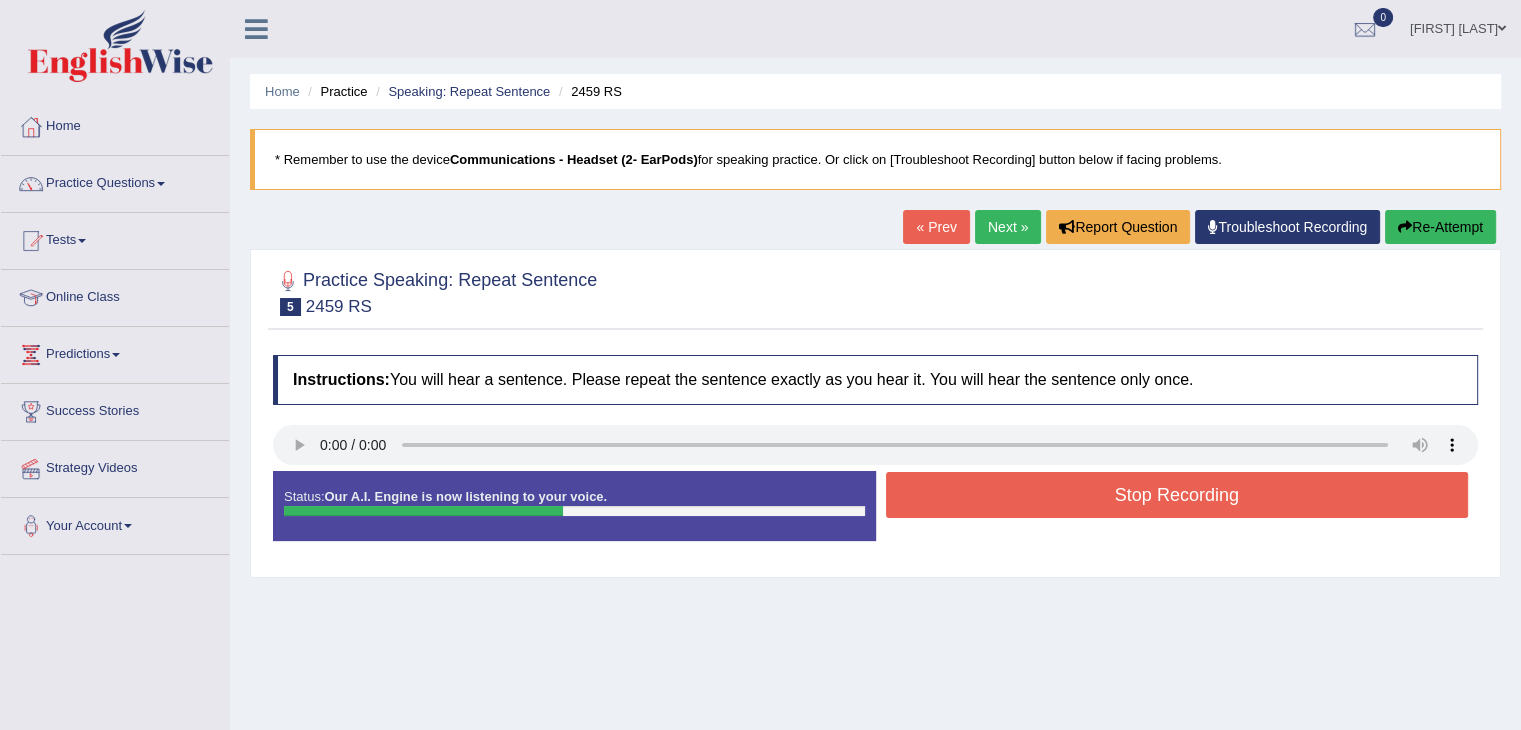click on "Stop Recording" at bounding box center [1177, 495] 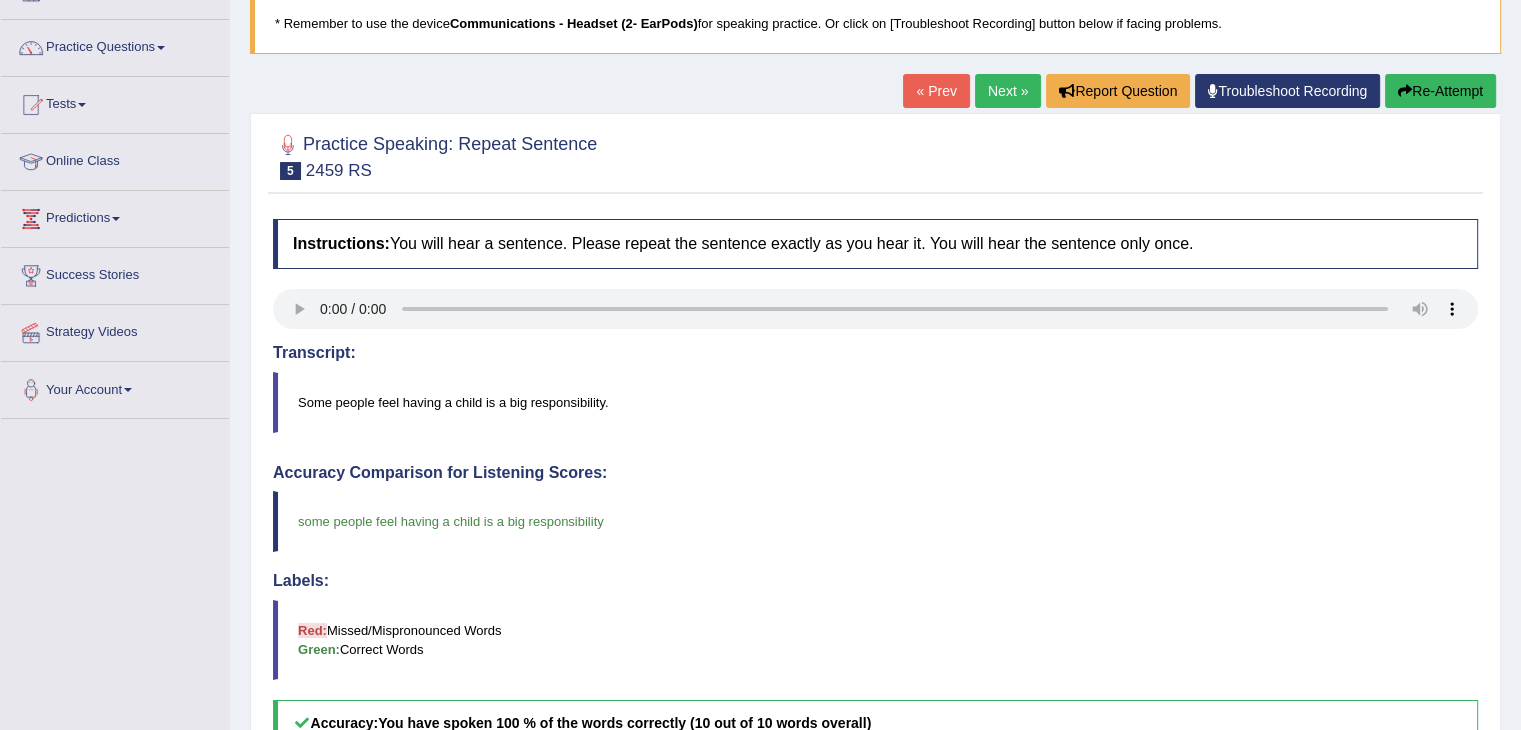 scroll, scrollTop: 138, scrollLeft: 0, axis: vertical 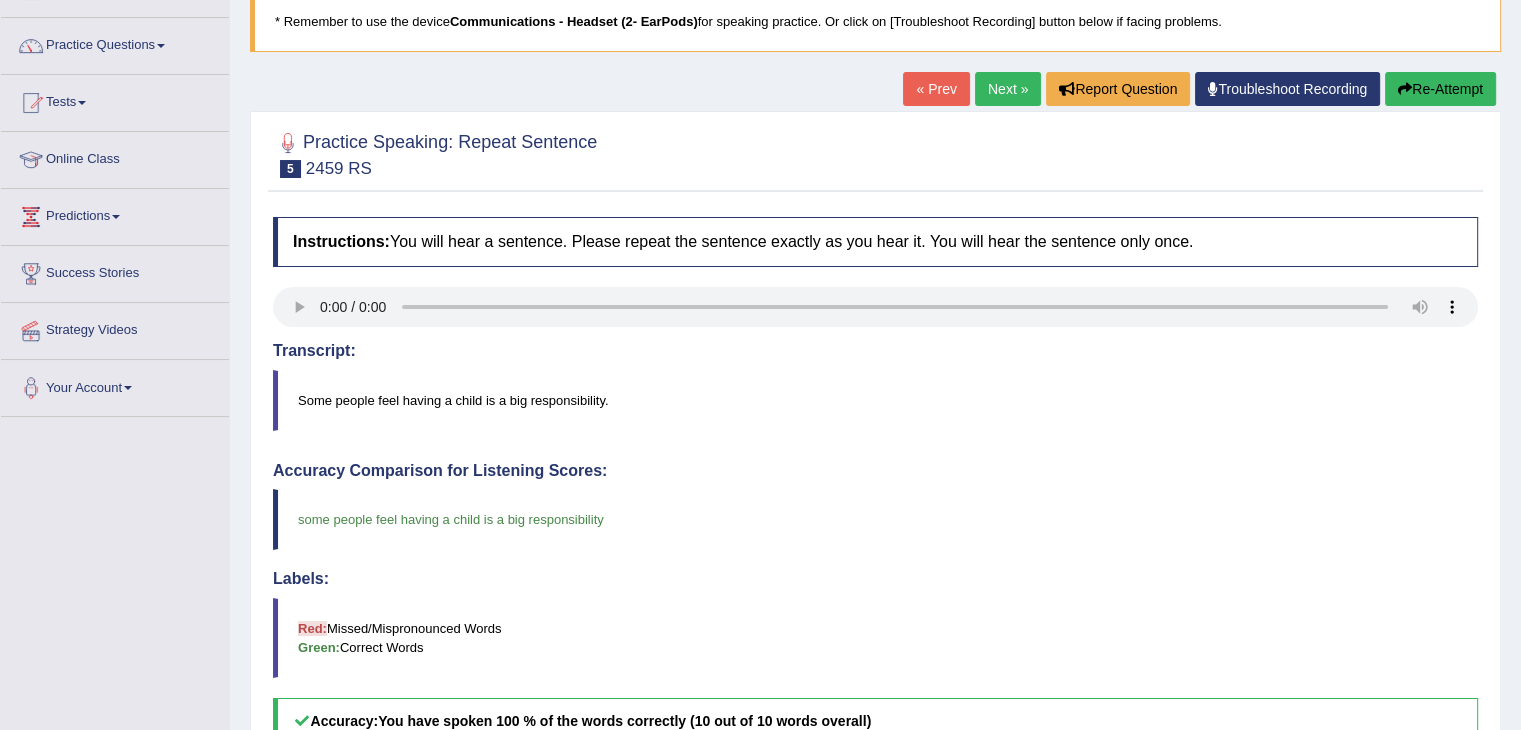 click on "Next »" at bounding box center [1008, 89] 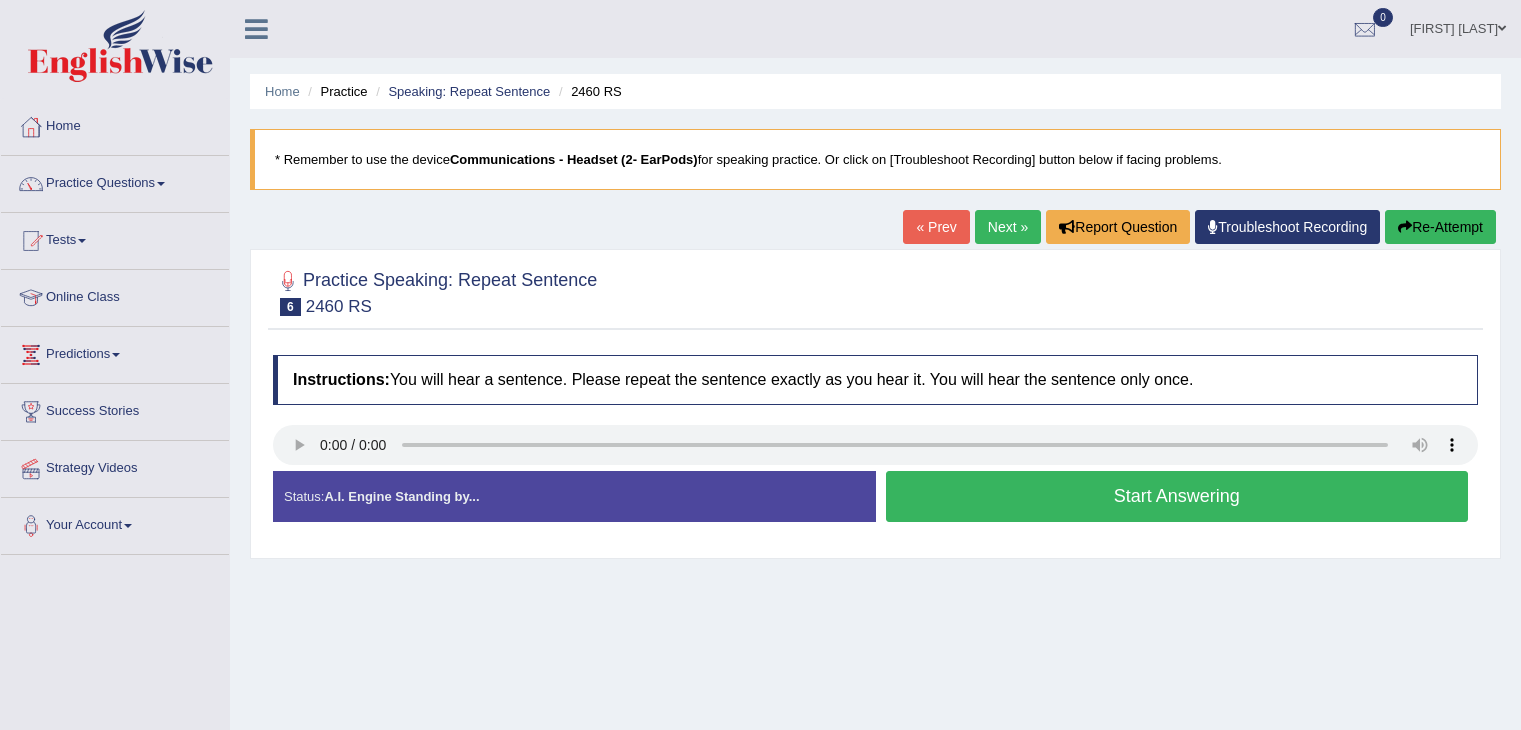 scroll, scrollTop: 0, scrollLeft: 0, axis: both 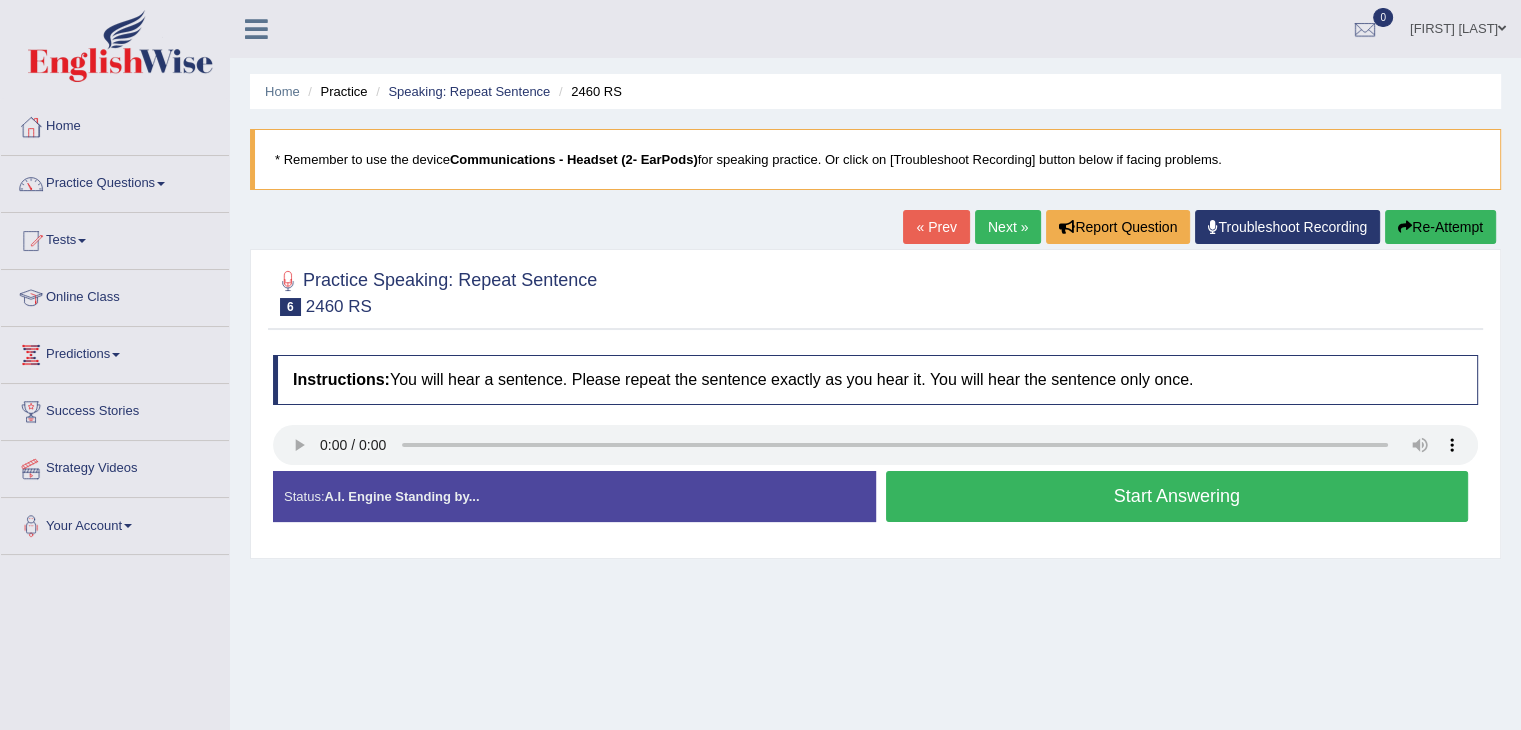 click on "Start Answering" at bounding box center [1177, 496] 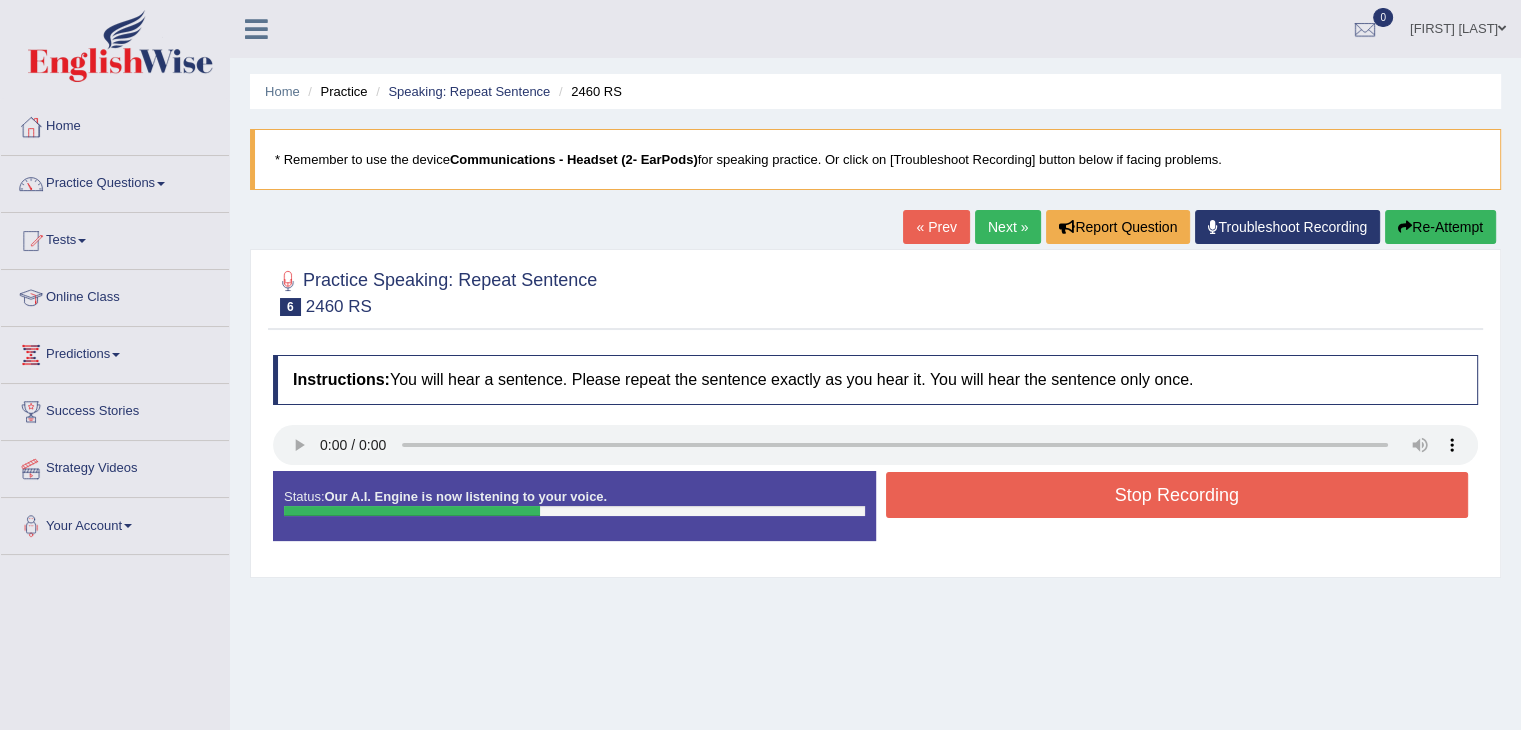 click on "Stop Recording" at bounding box center [1177, 495] 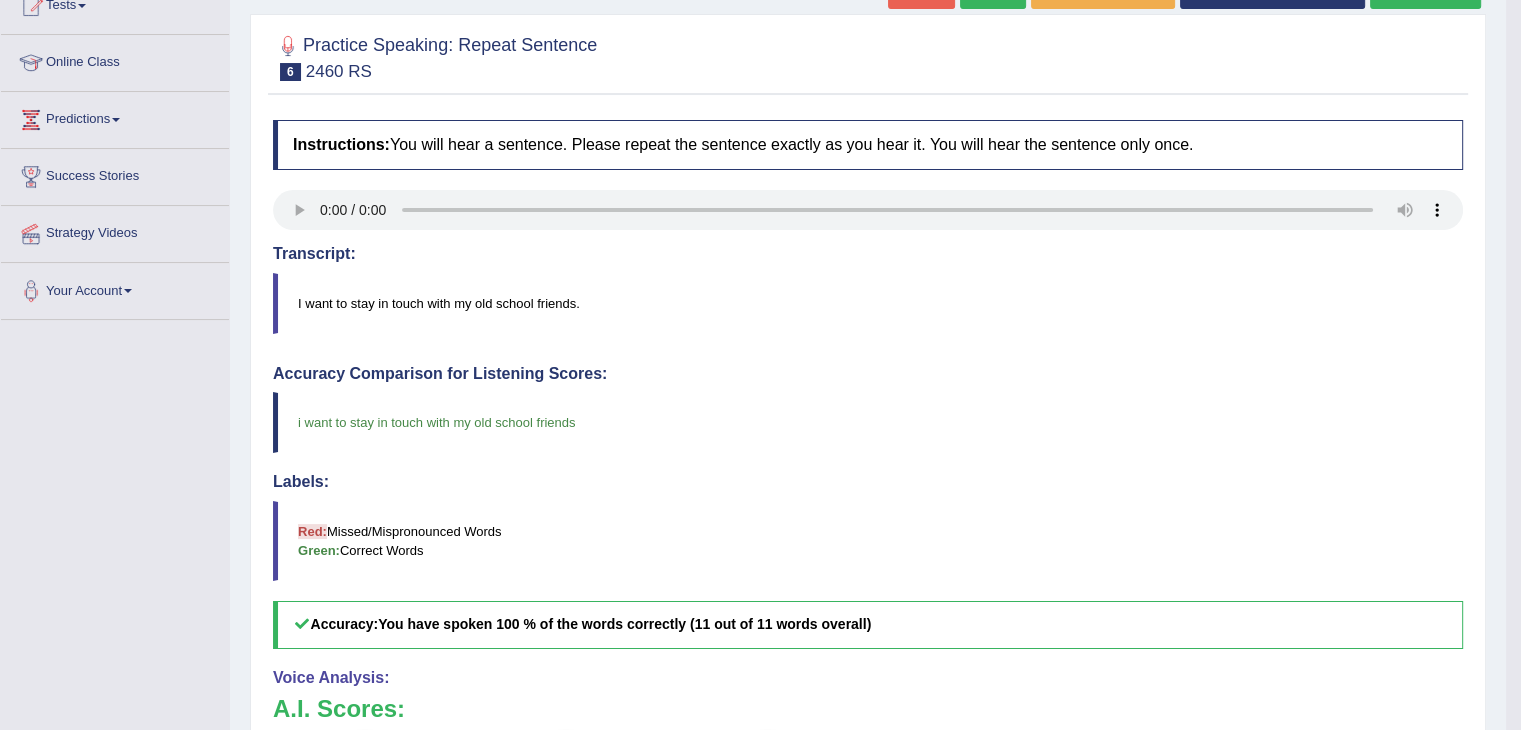 scroll, scrollTop: 0, scrollLeft: 0, axis: both 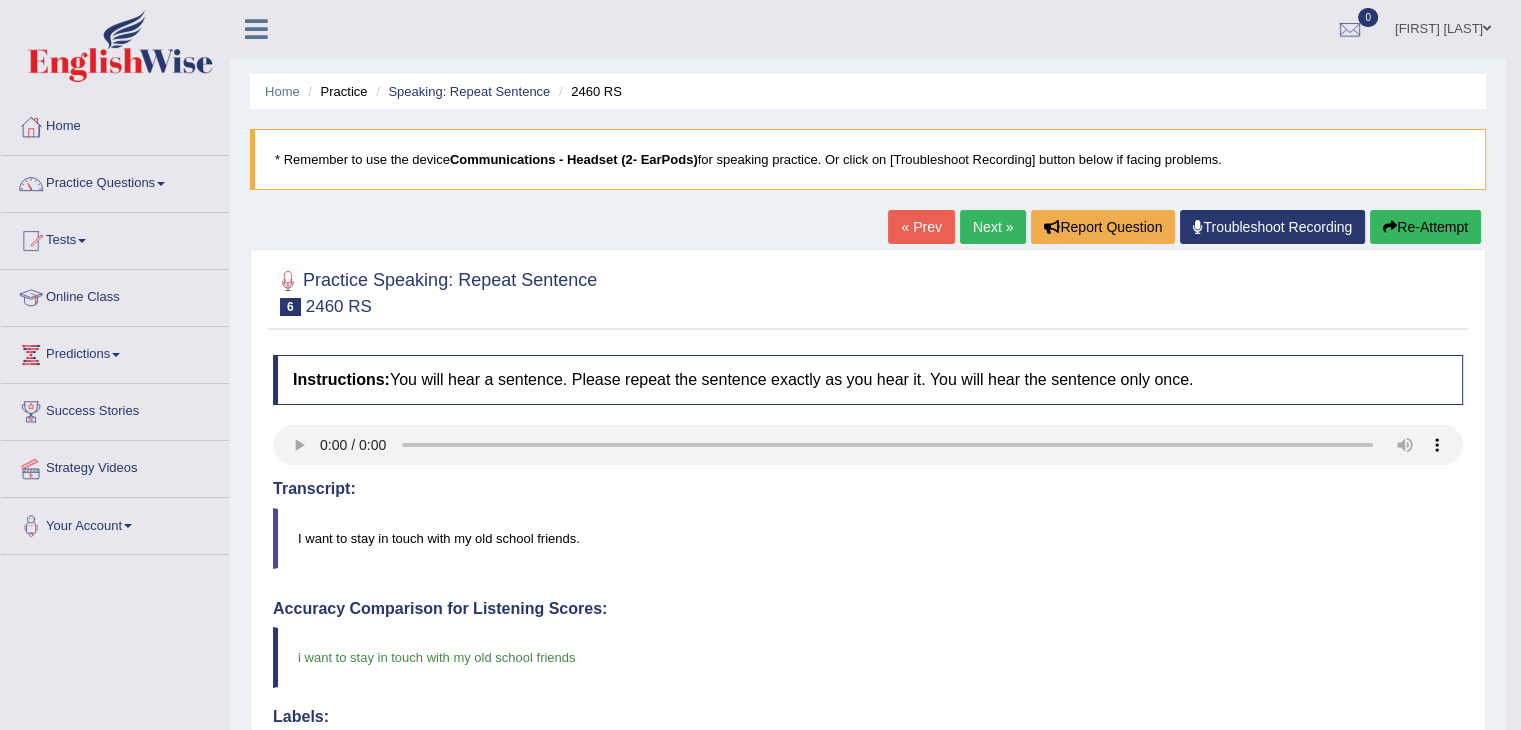 click on "Next »" at bounding box center (993, 227) 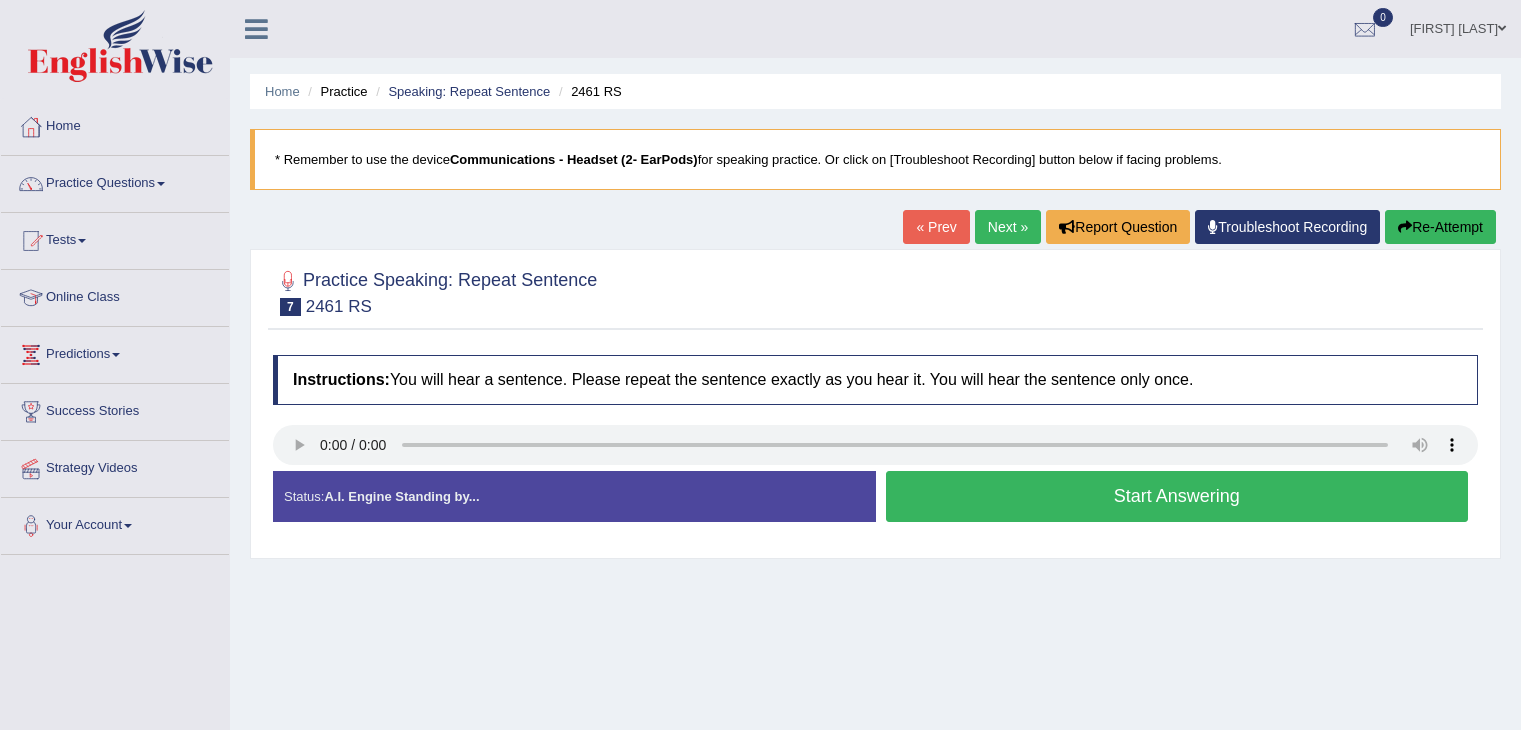 scroll, scrollTop: 0, scrollLeft: 0, axis: both 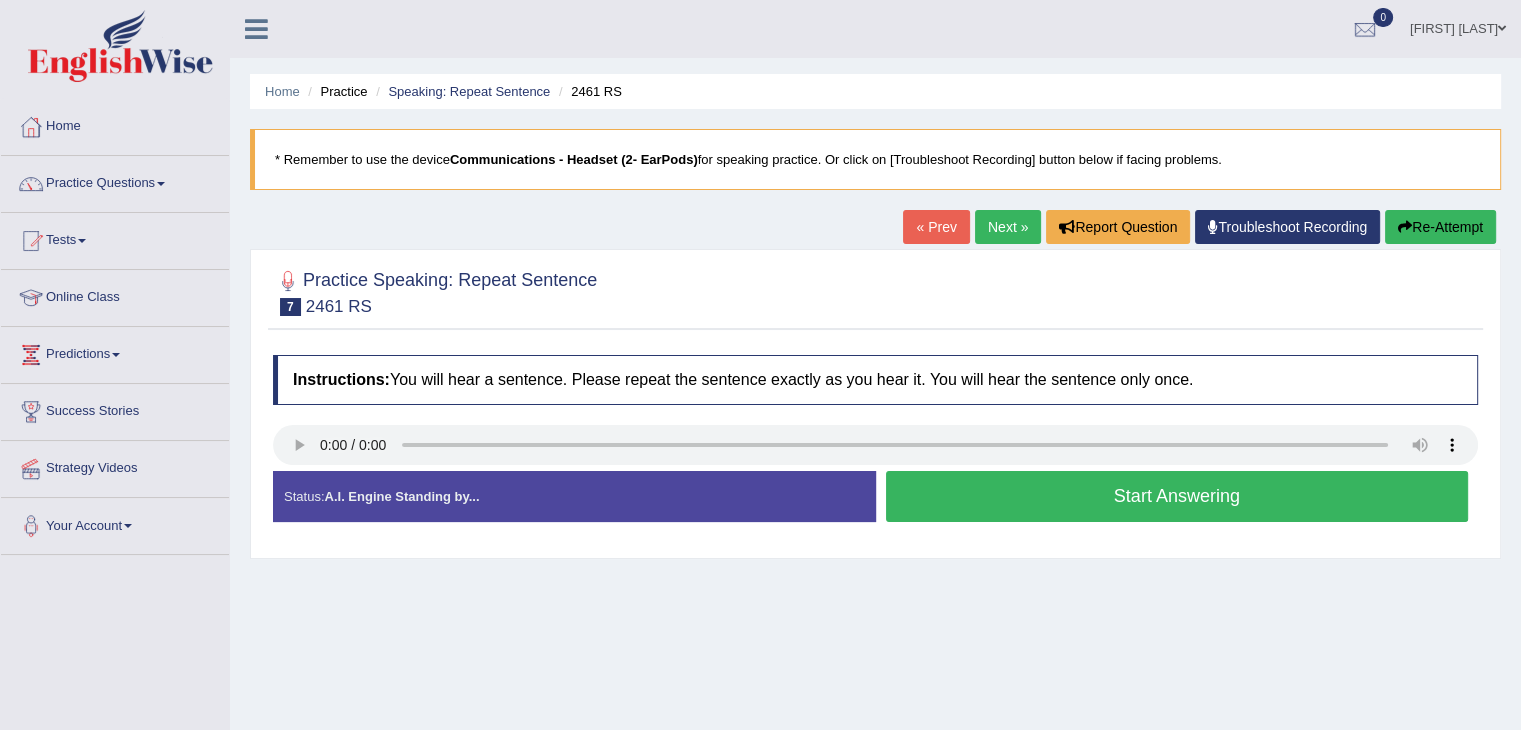 click on "Start Answering" at bounding box center [1177, 496] 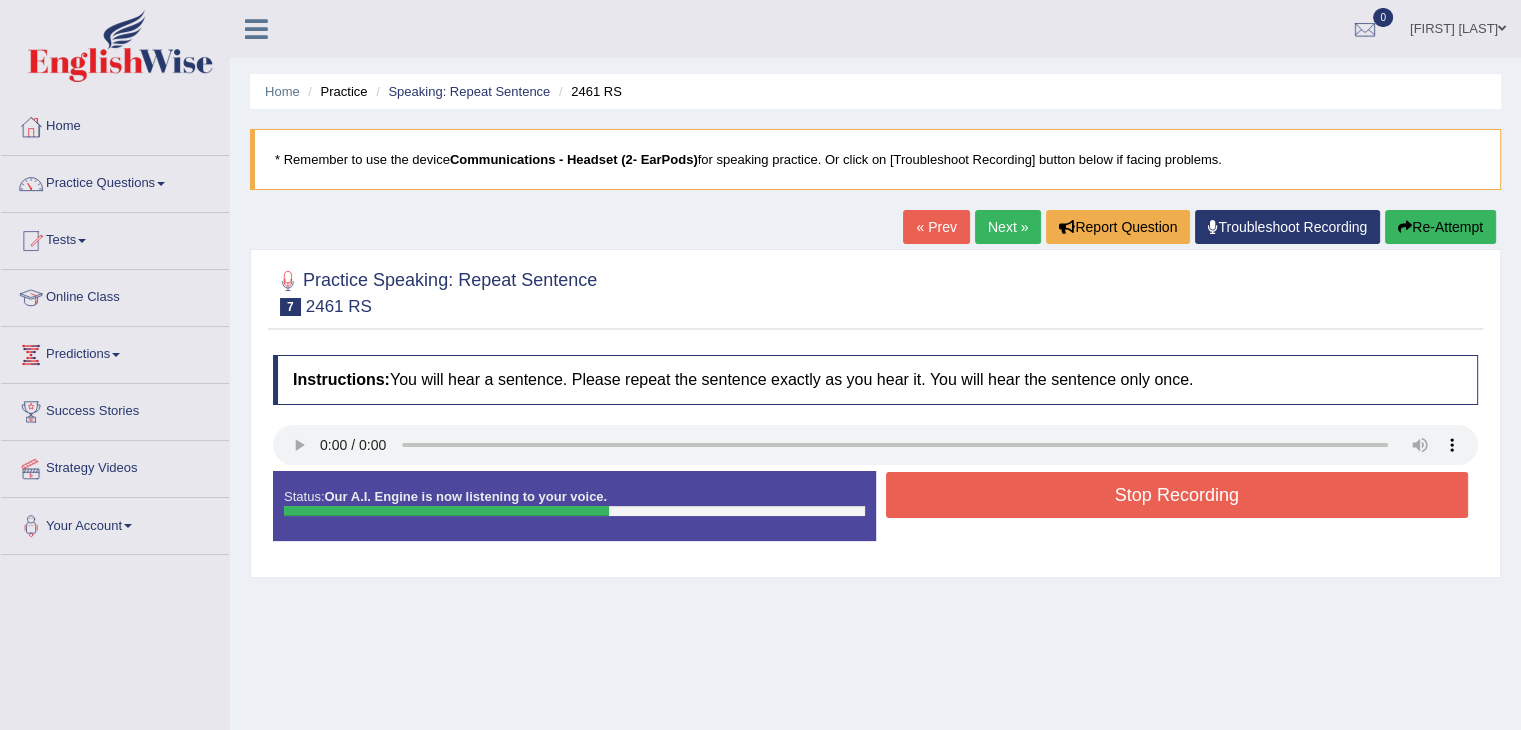 click on "Stop Recording" at bounding box center (1177, 495) 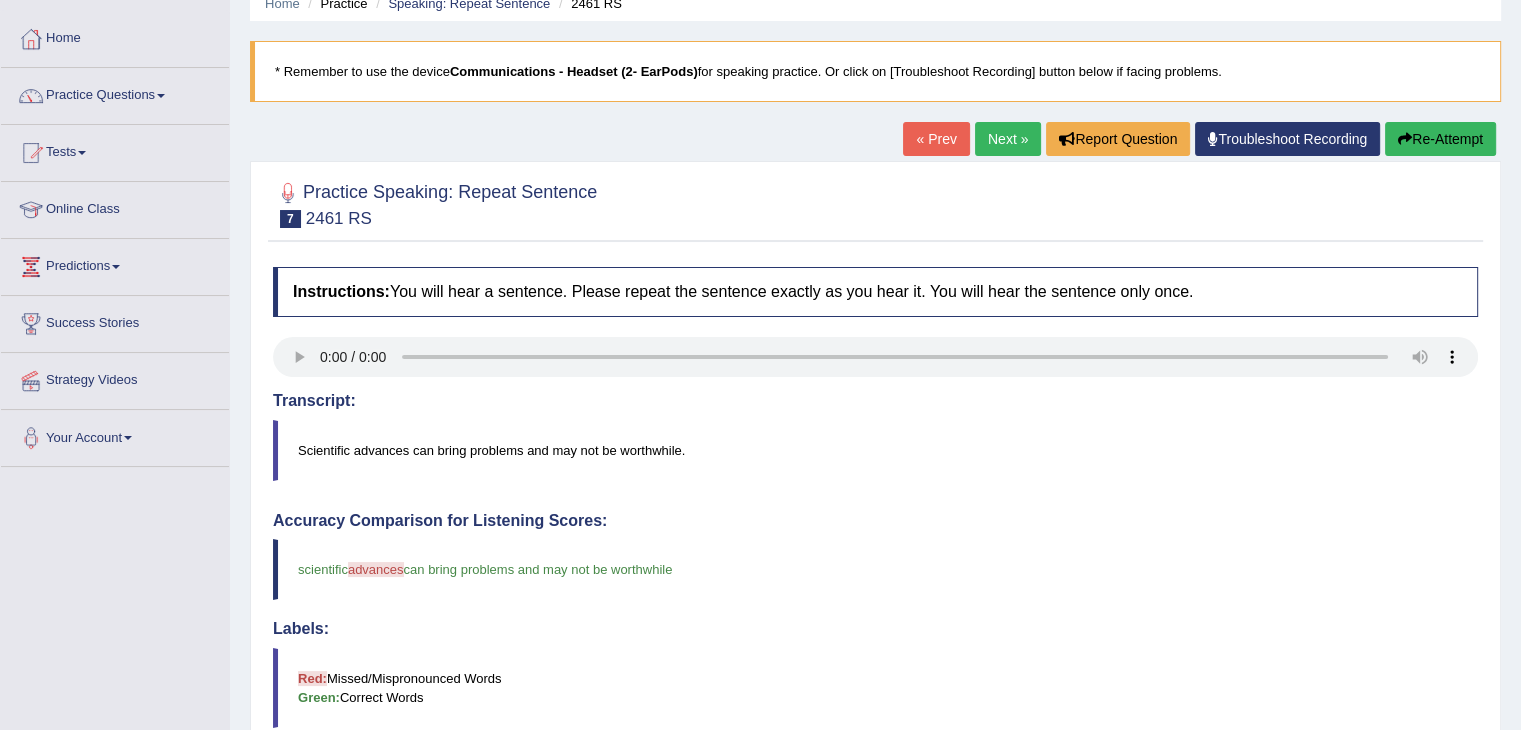 scroll, scrollTop: 88, scrollLeft: 0, axis: vertical 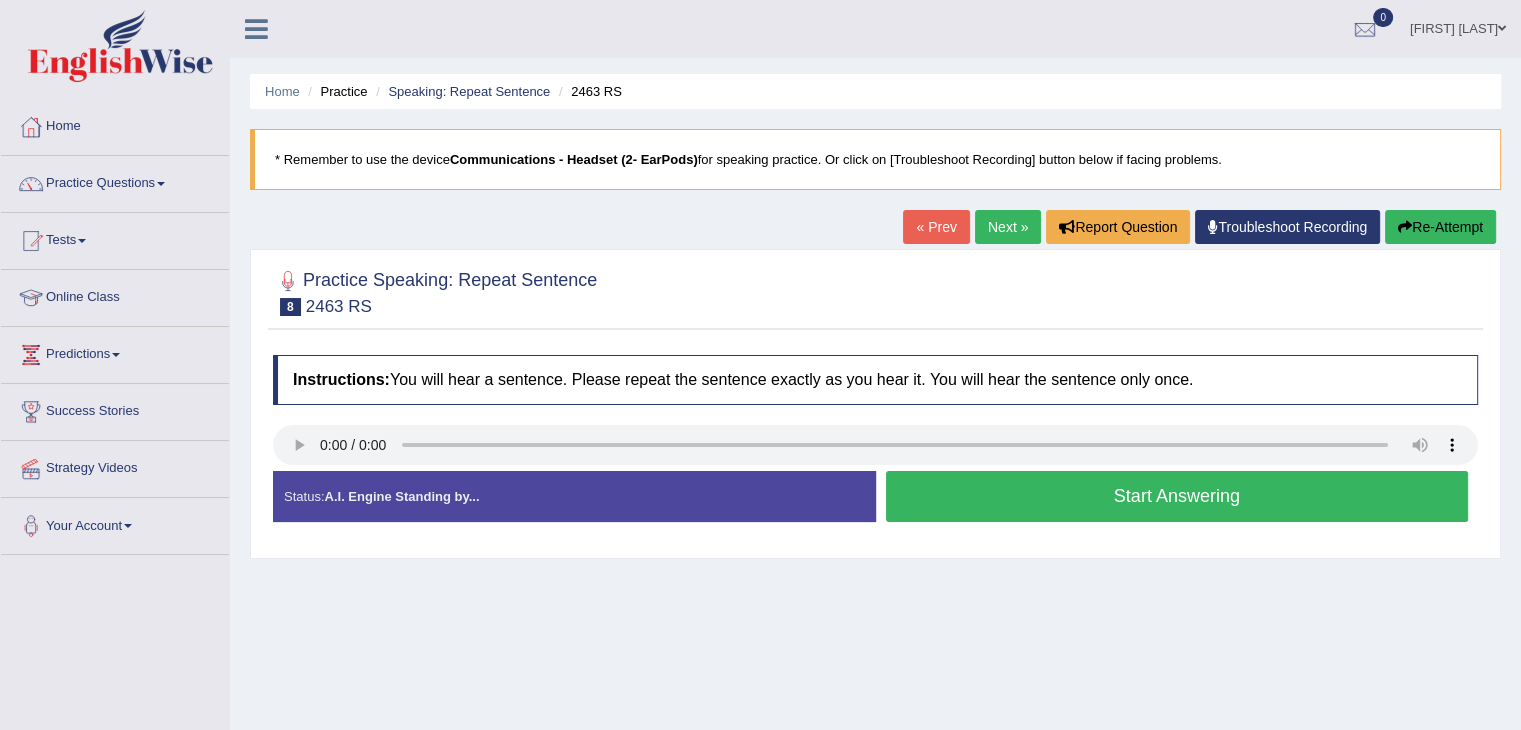click on "Start Answering" at bounding box center [1177, 496] 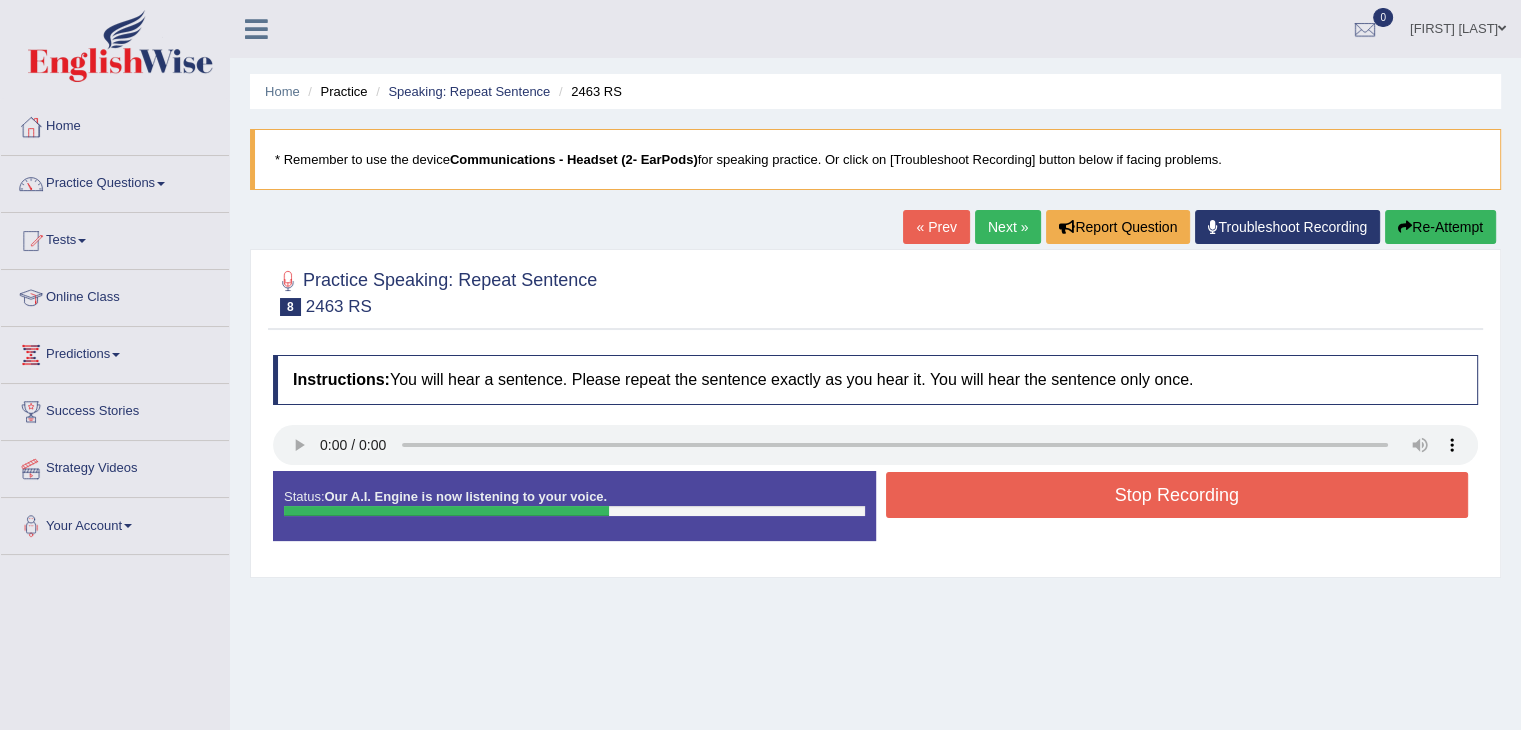 click on "Stop Recording" at bounding box center [1177, 495] 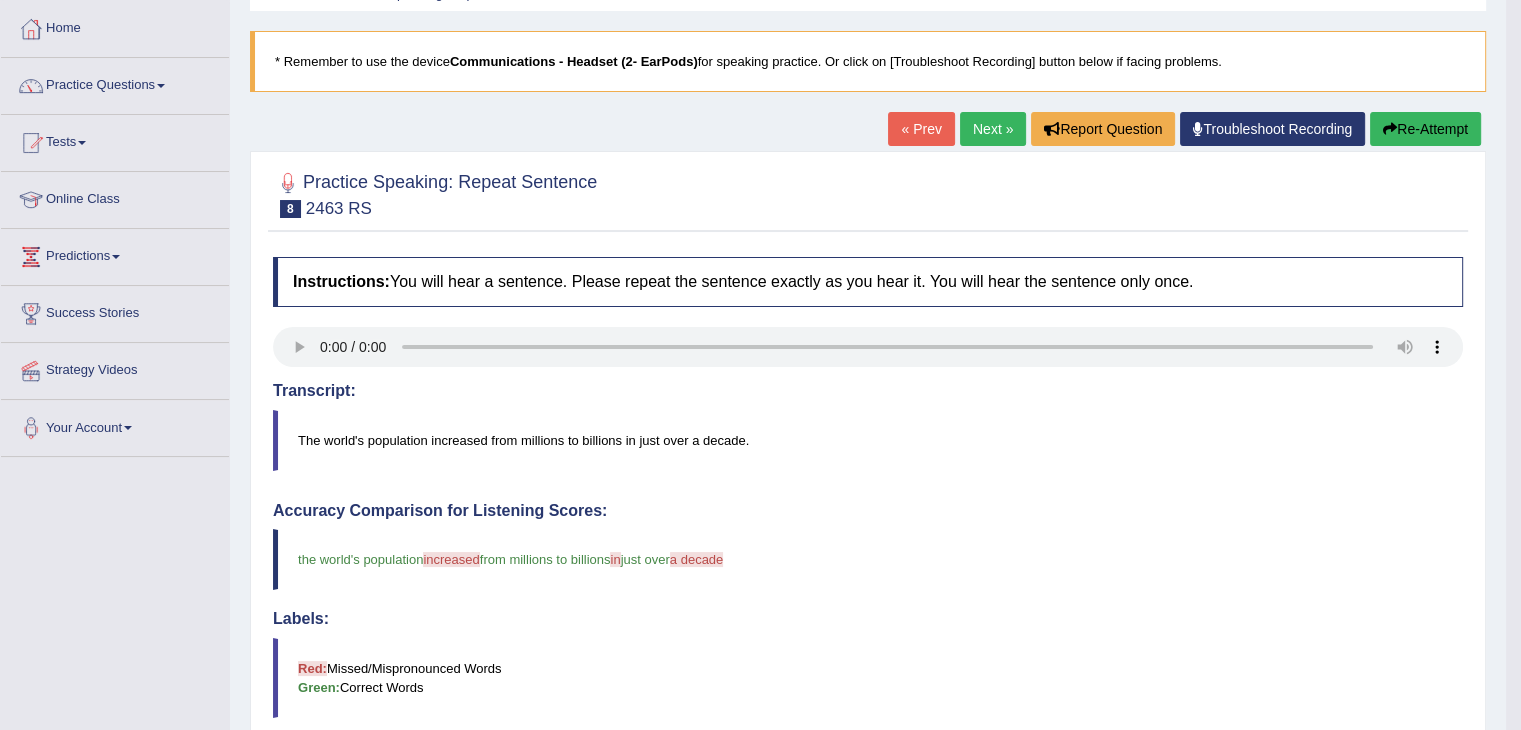 scroll, scrollTop: 51, scrollLeft: 0, axis: vertical 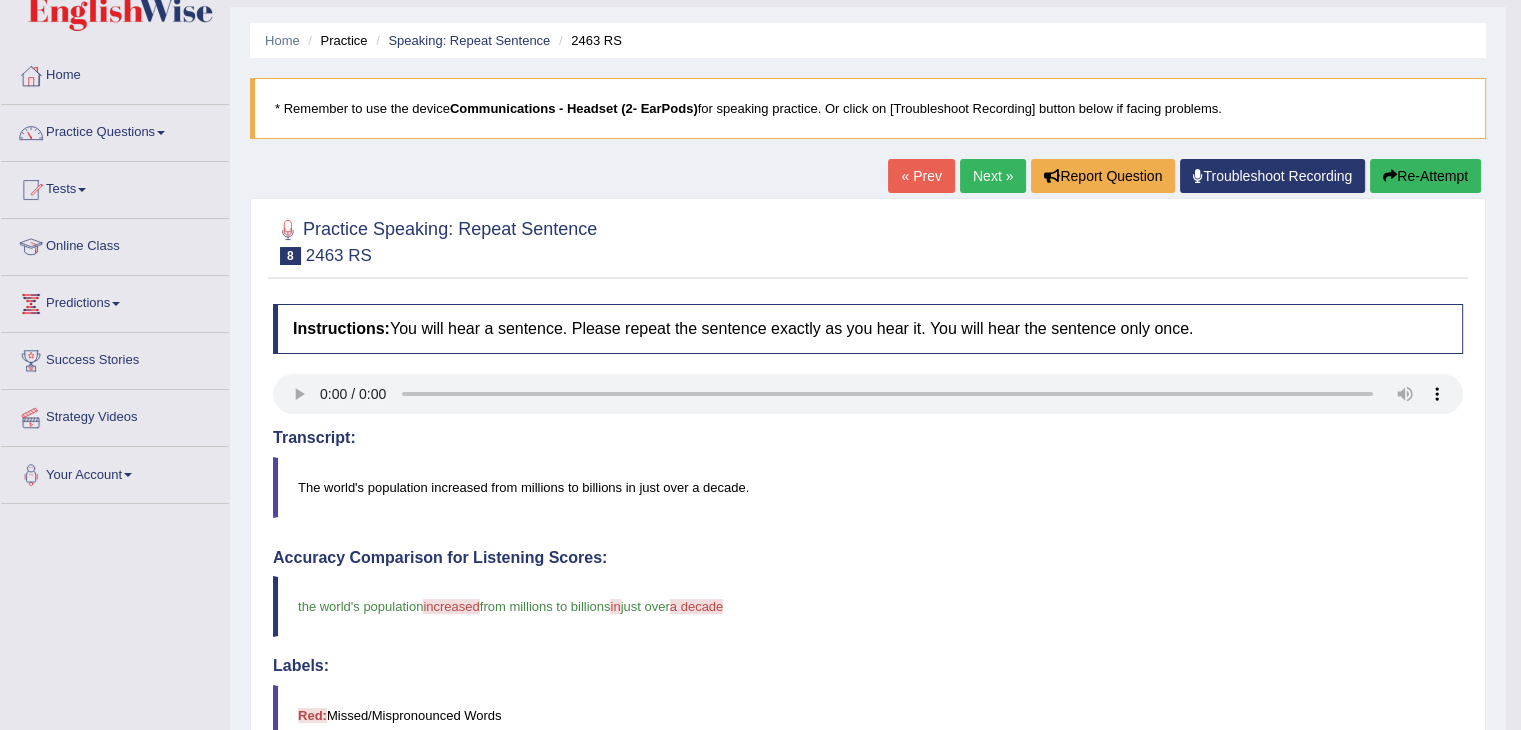 click on "Next »" at bounding box center [993, 176] 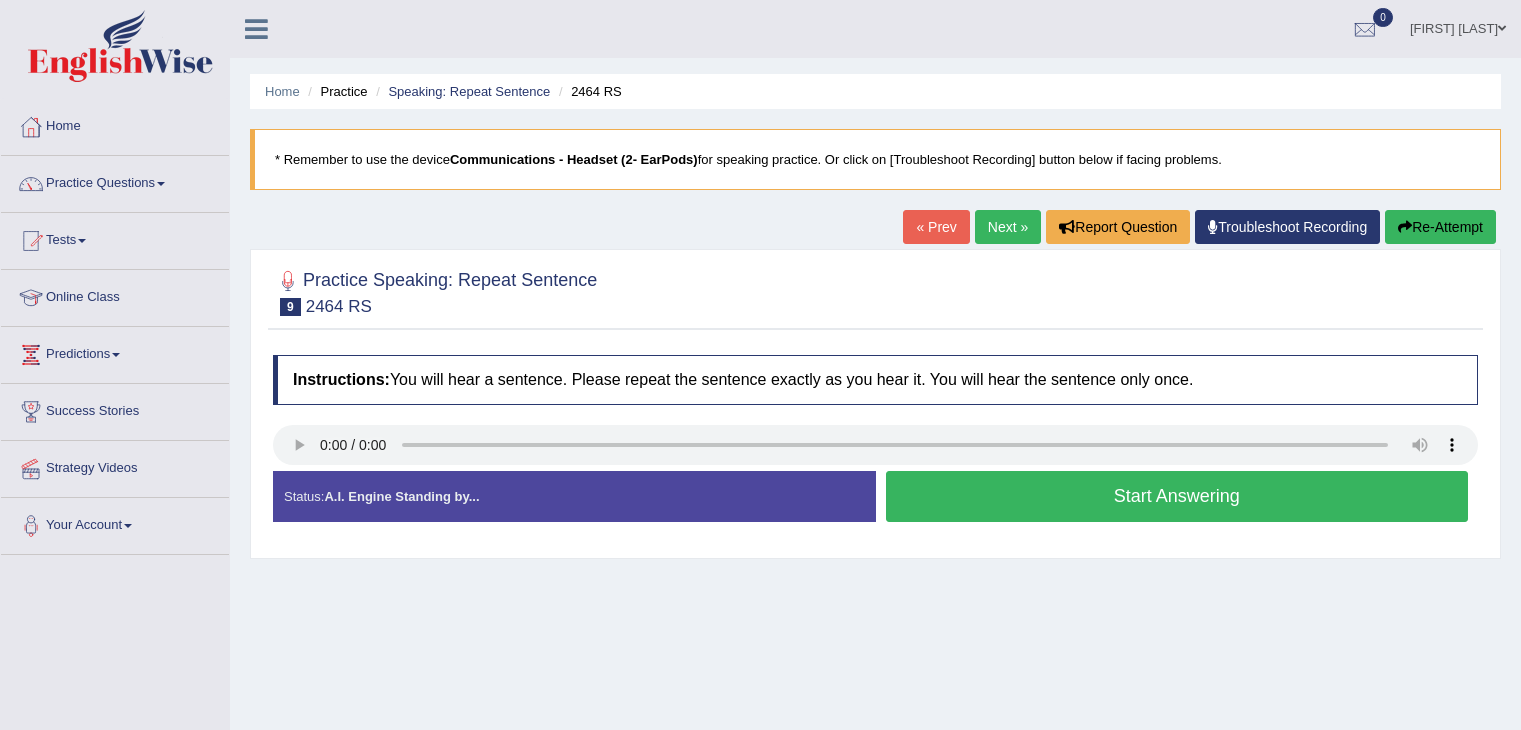 scroll, scrollTop: 0, scrollLeft: 0, axis: both 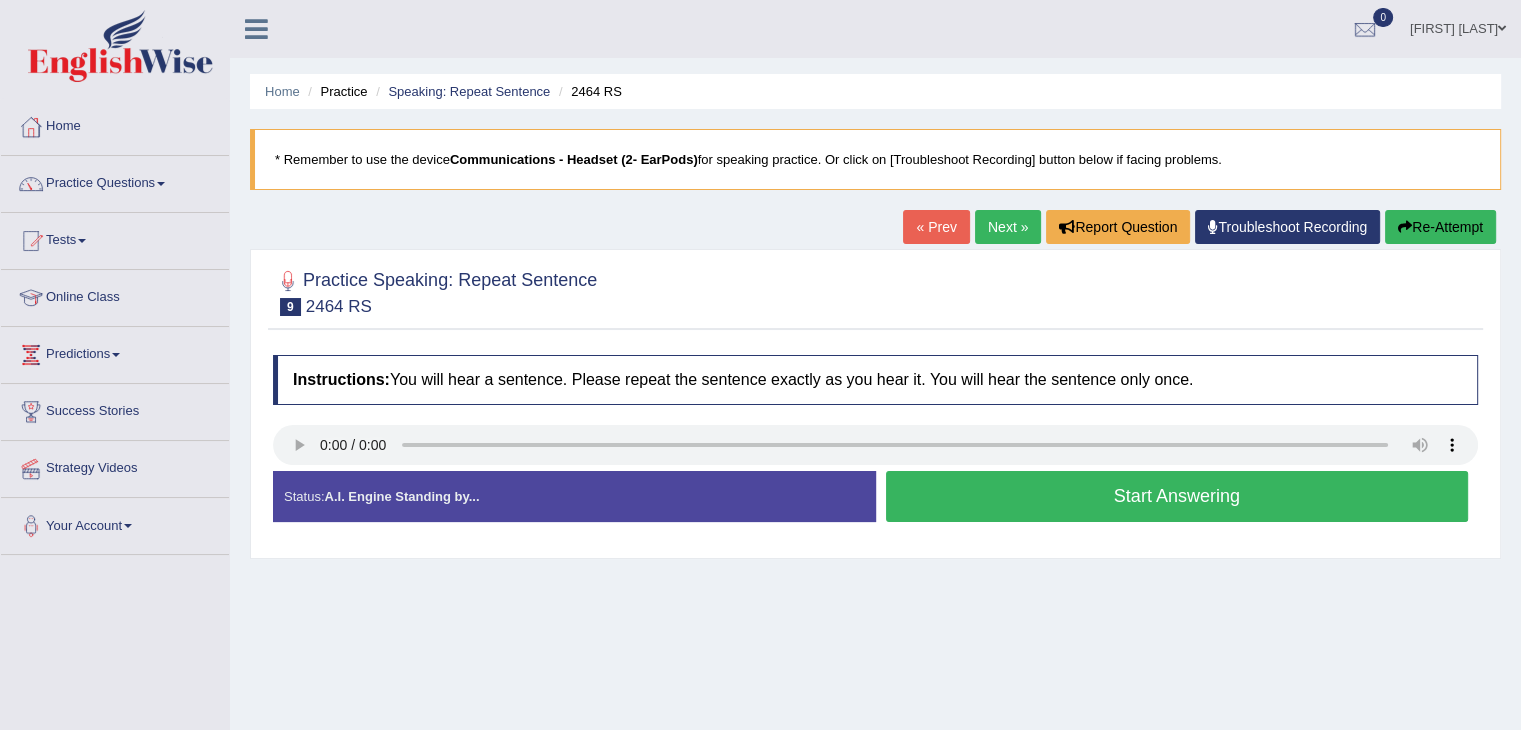 click on "Start Answering" at bounding box center (1177, 496) 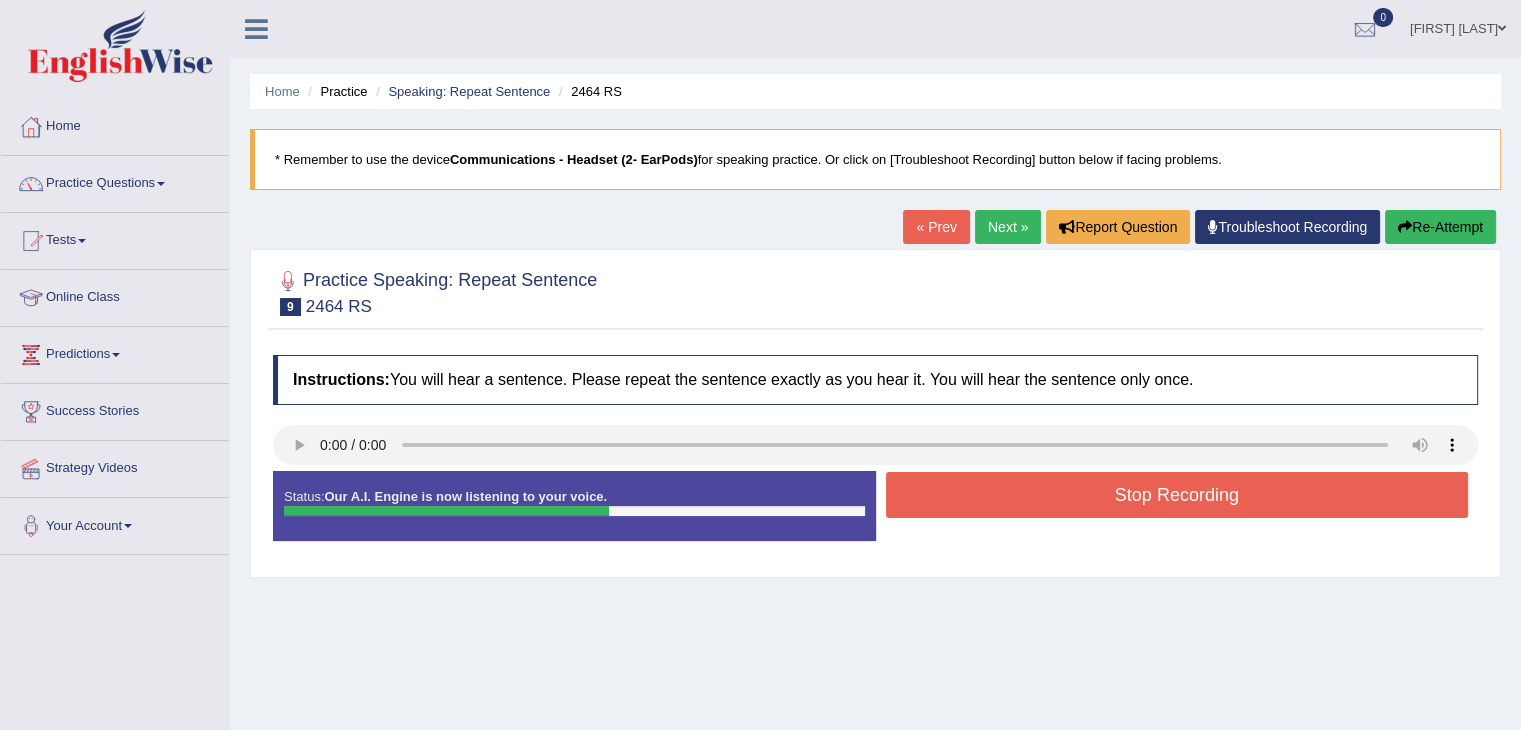 click on "Stop Recording" at bounding box center [1177, 495] 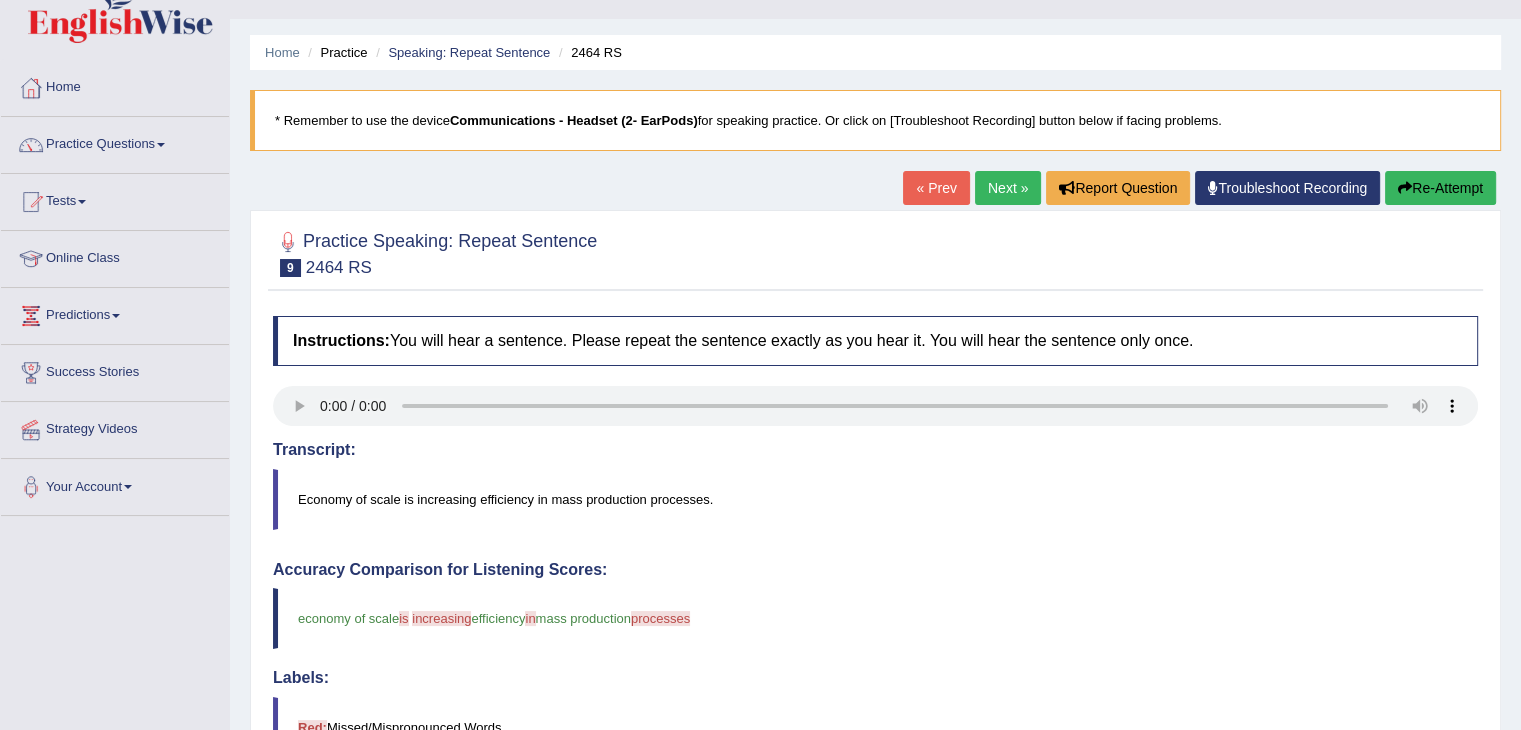 scroll, scrollTop: 0, scrollLeft: 0, axis: both 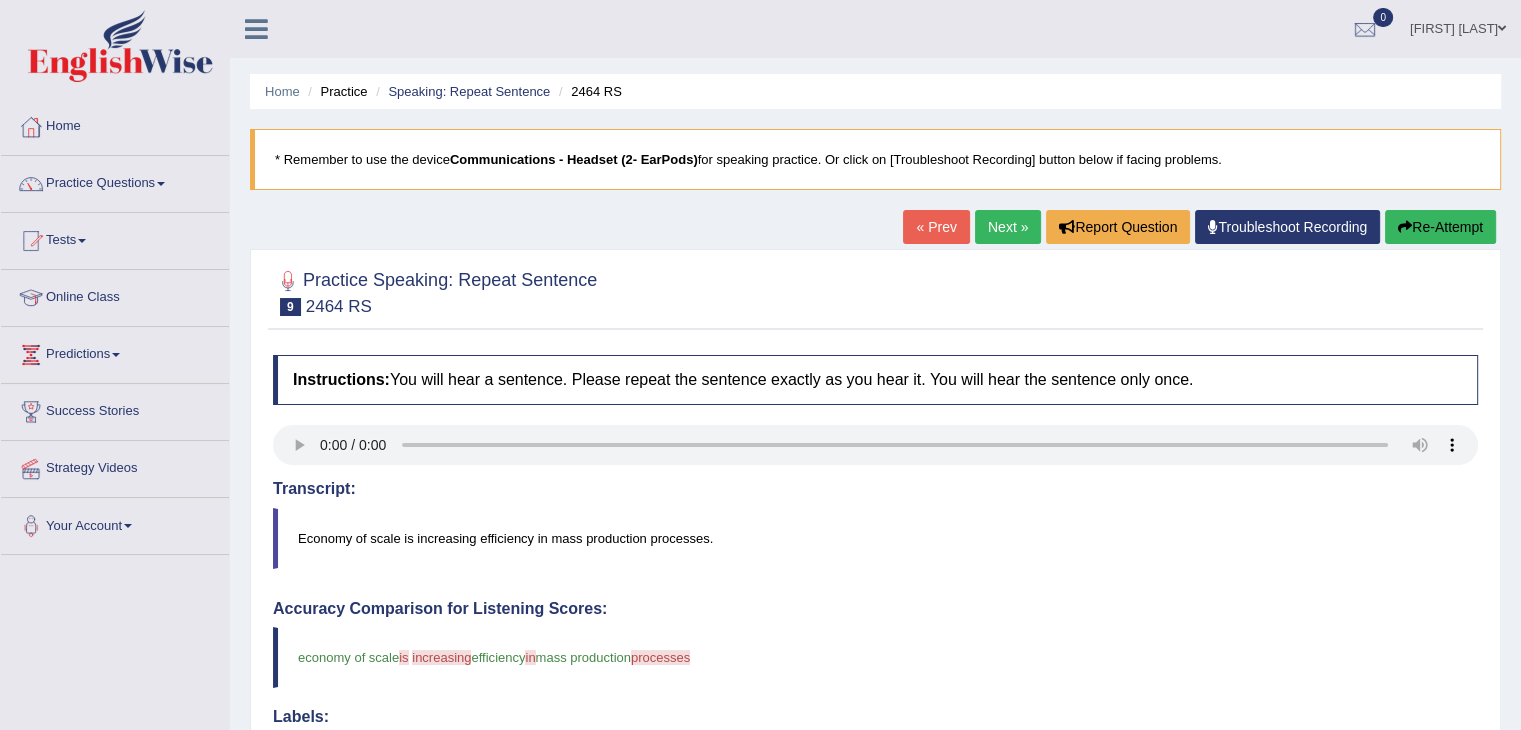 click on "Next »" at bounding box center [1008, 227] 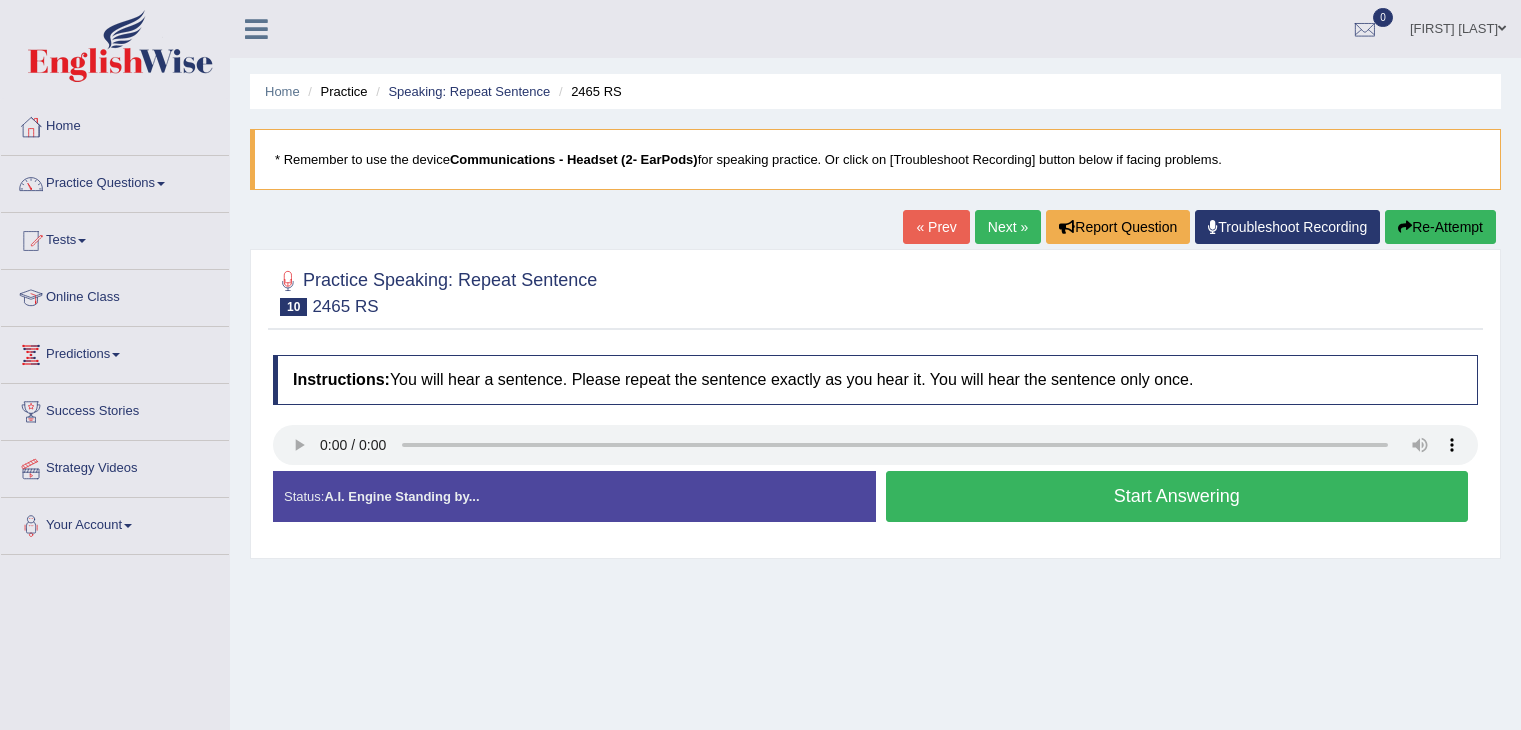 scroll, scrollTop: 0, scrollLeft: 0, axis: both 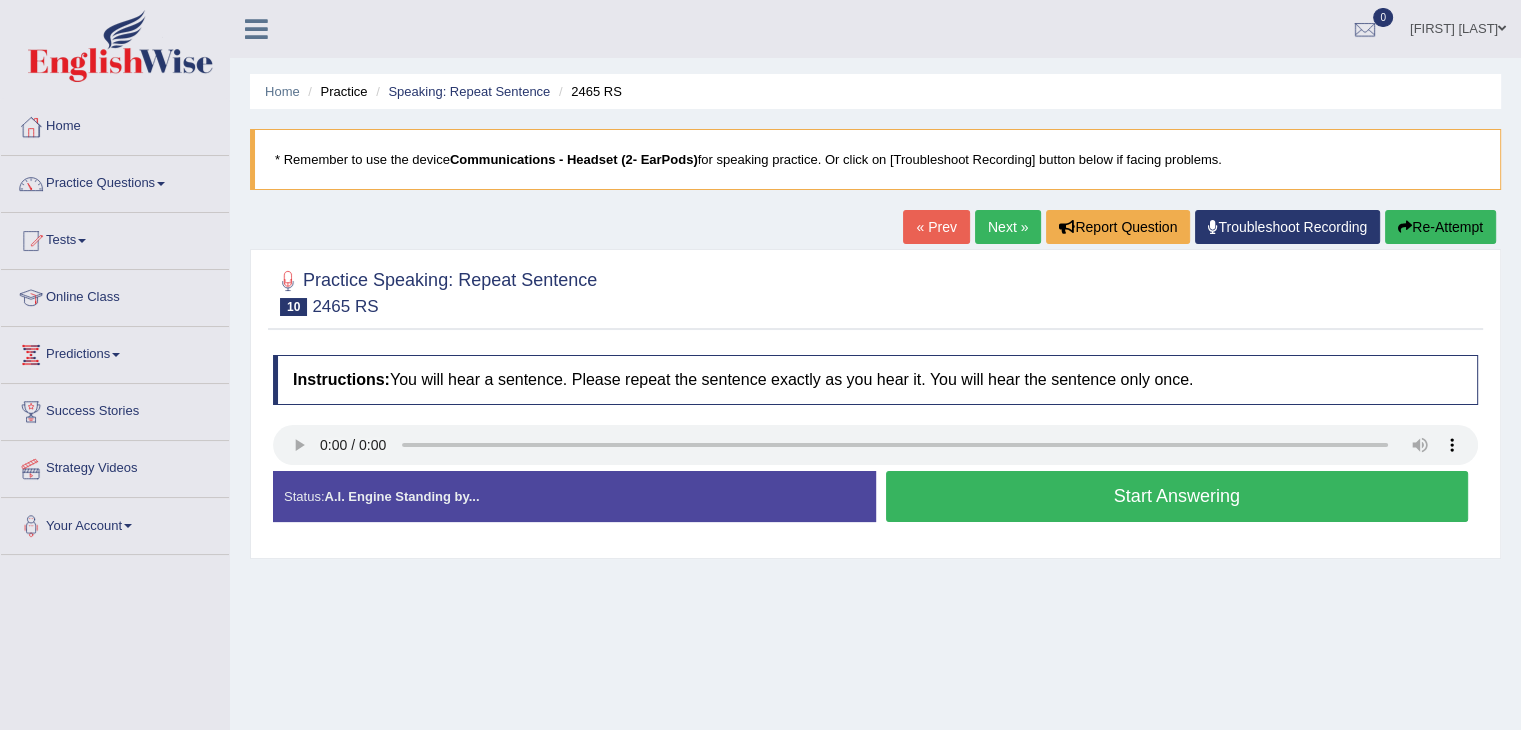 click on "Start Answering" at bounding box center [1177, 496] 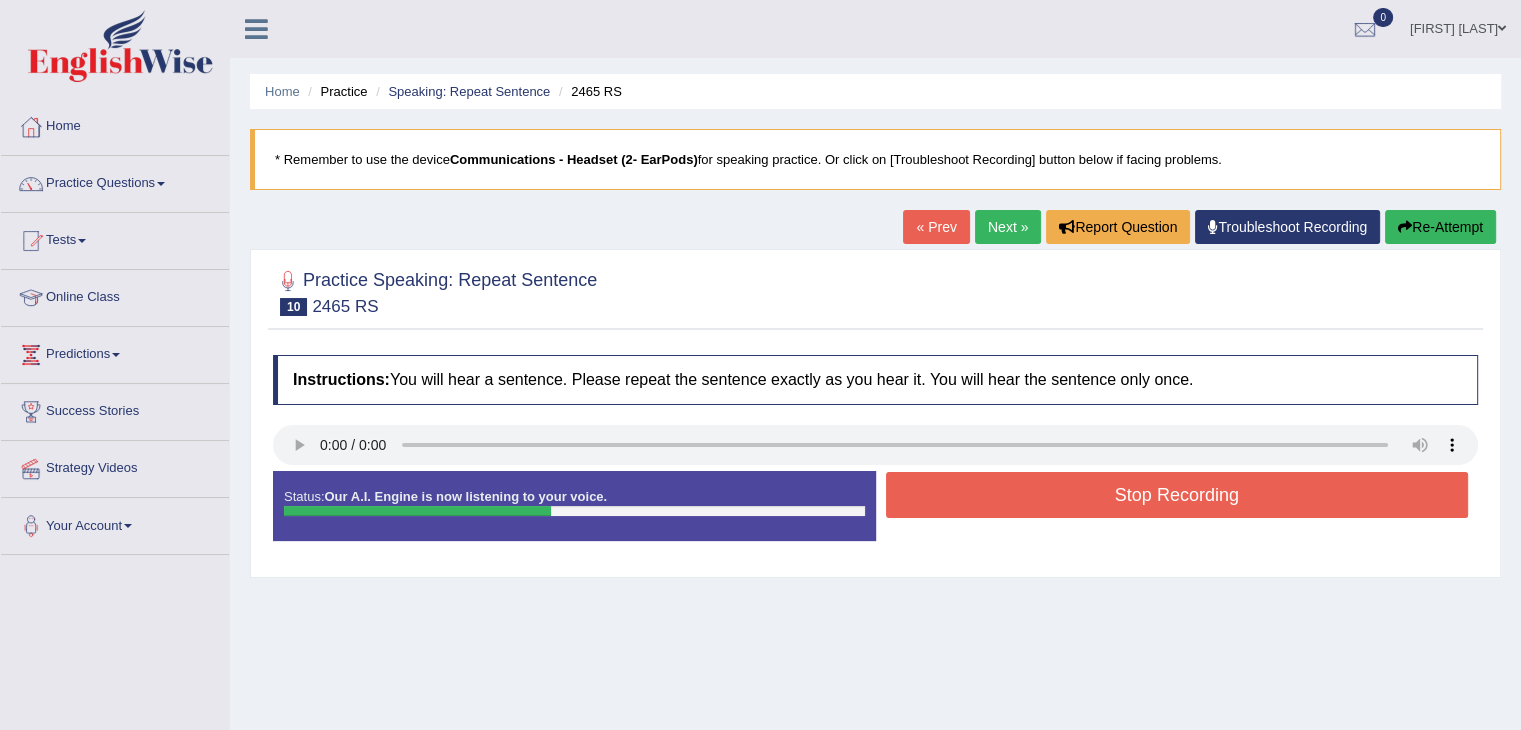 click on "Stop Recording" at bounding box center (1177, 495) 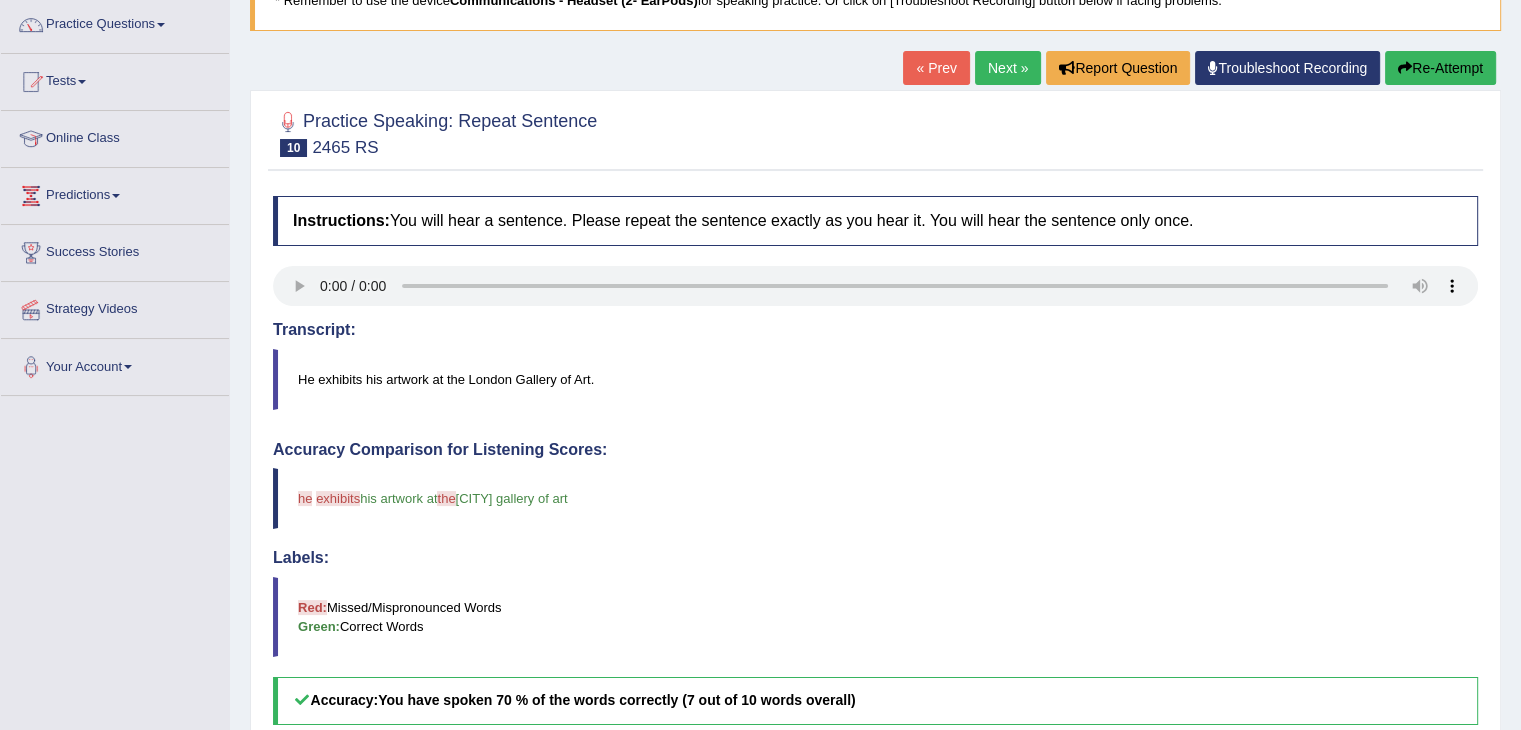 scroll, scrollTop: 145, scrollLeft: 0, axis: vertical 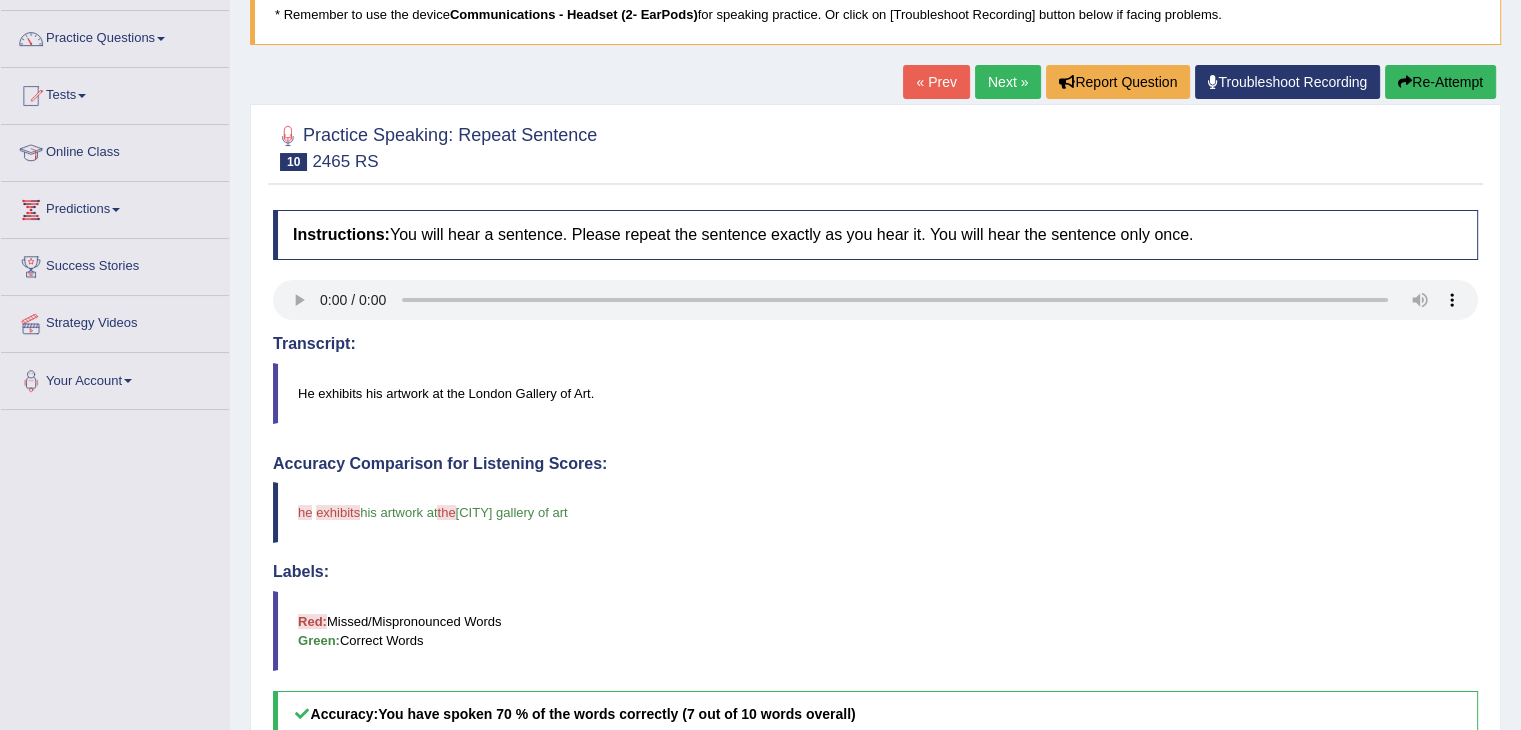 click on "Next »" at bounding box center (1008, 82) 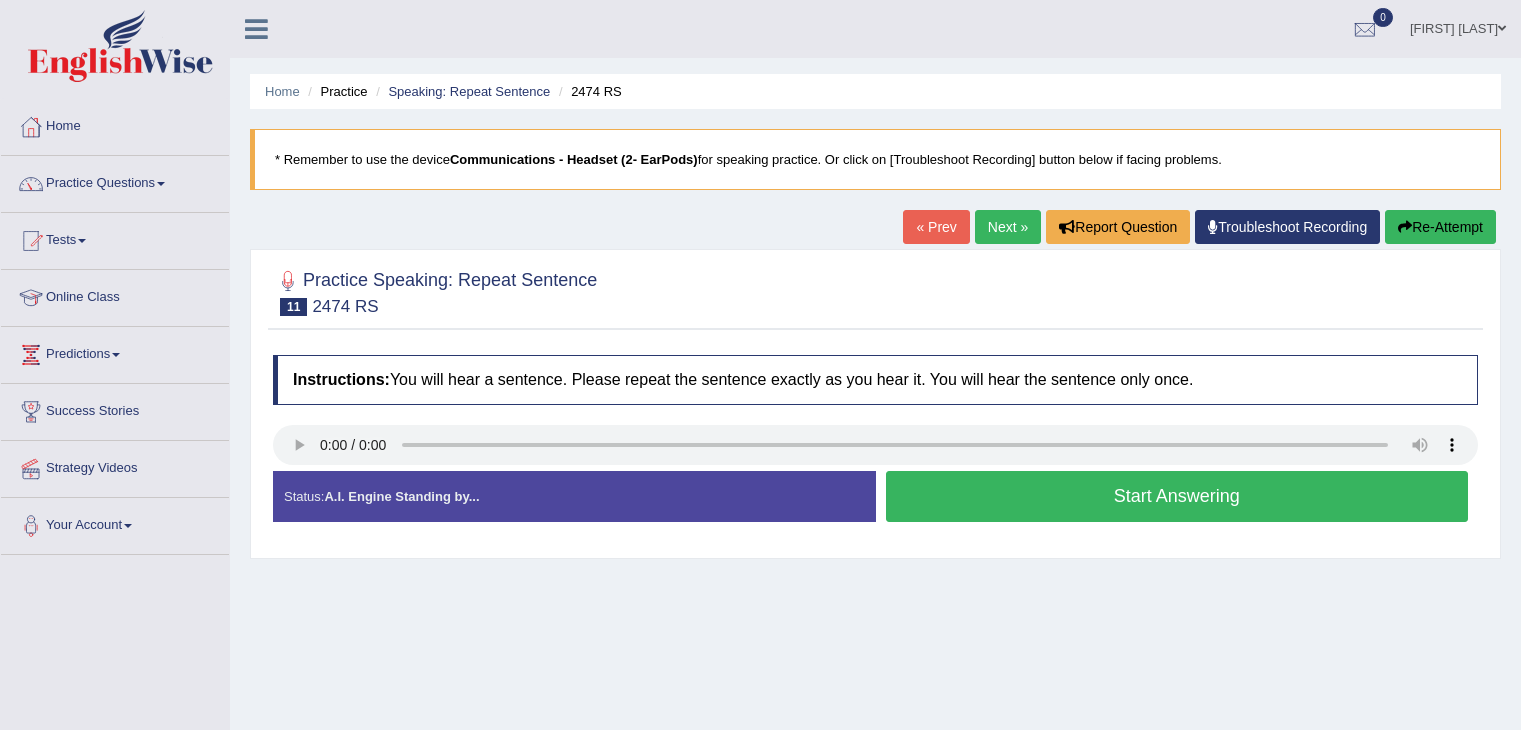 scroll, scrollTop: 0, scrollLeft: 0, axis: both 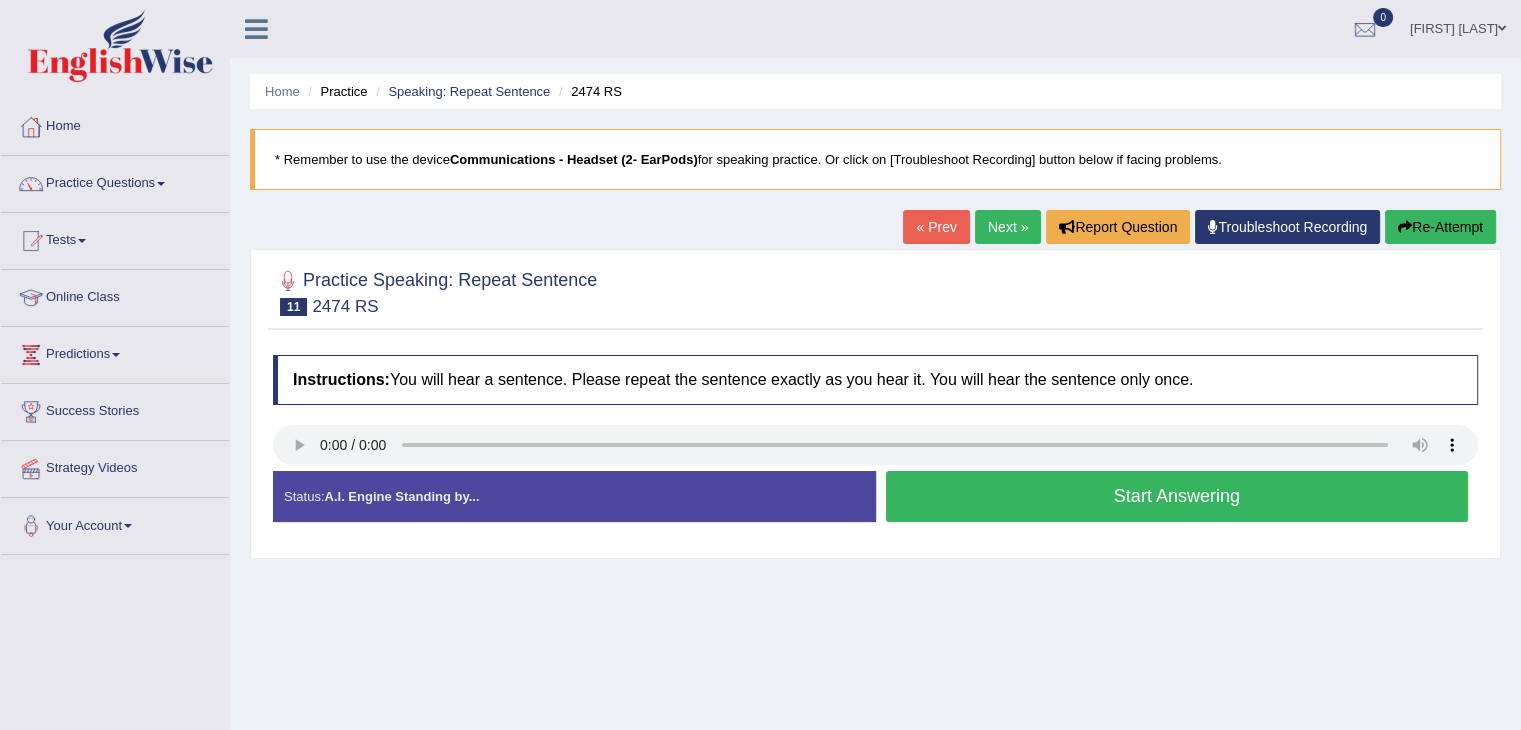 click on "Start Answering" at bounding box center (1177, 496) 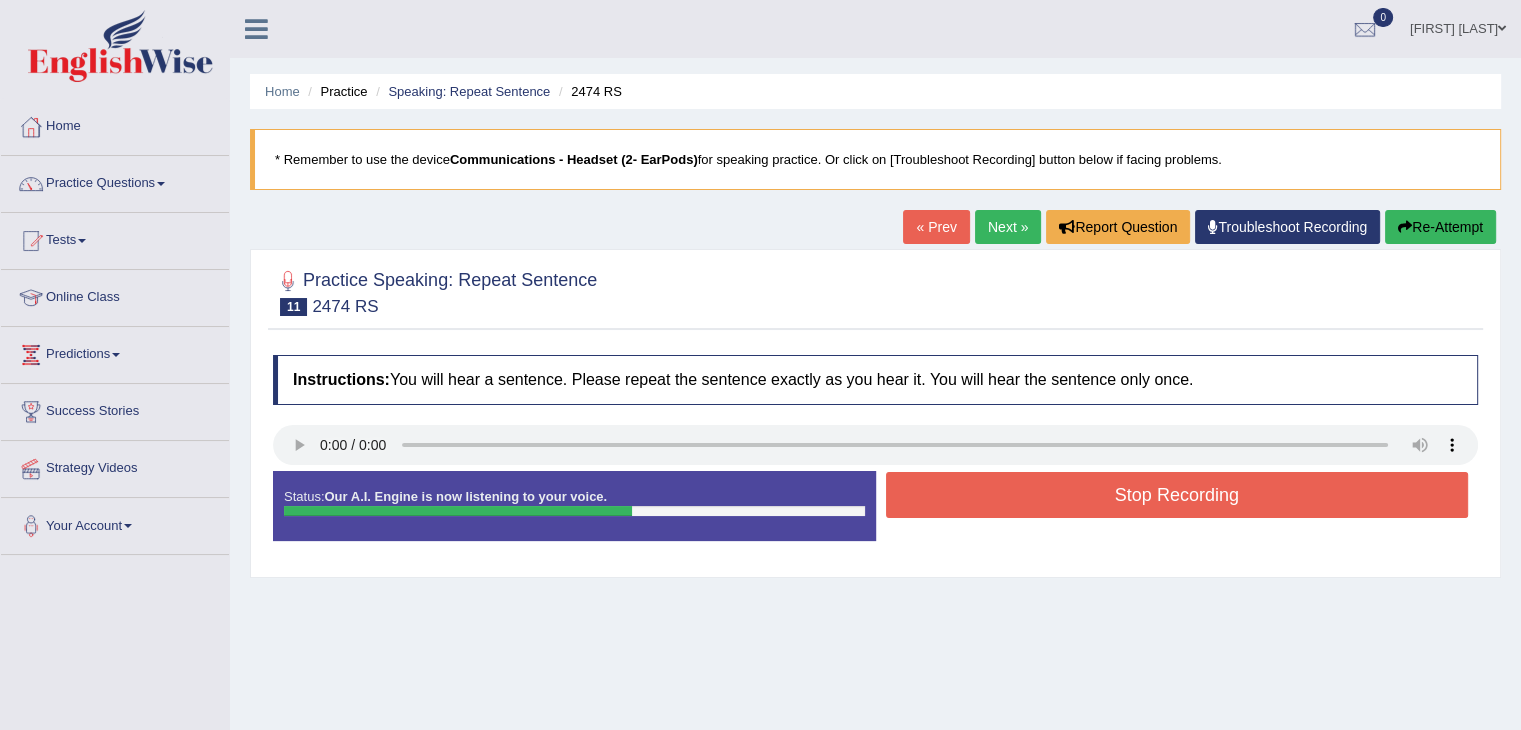 click on "Stop Recording" at bounding box center (1177, 495) 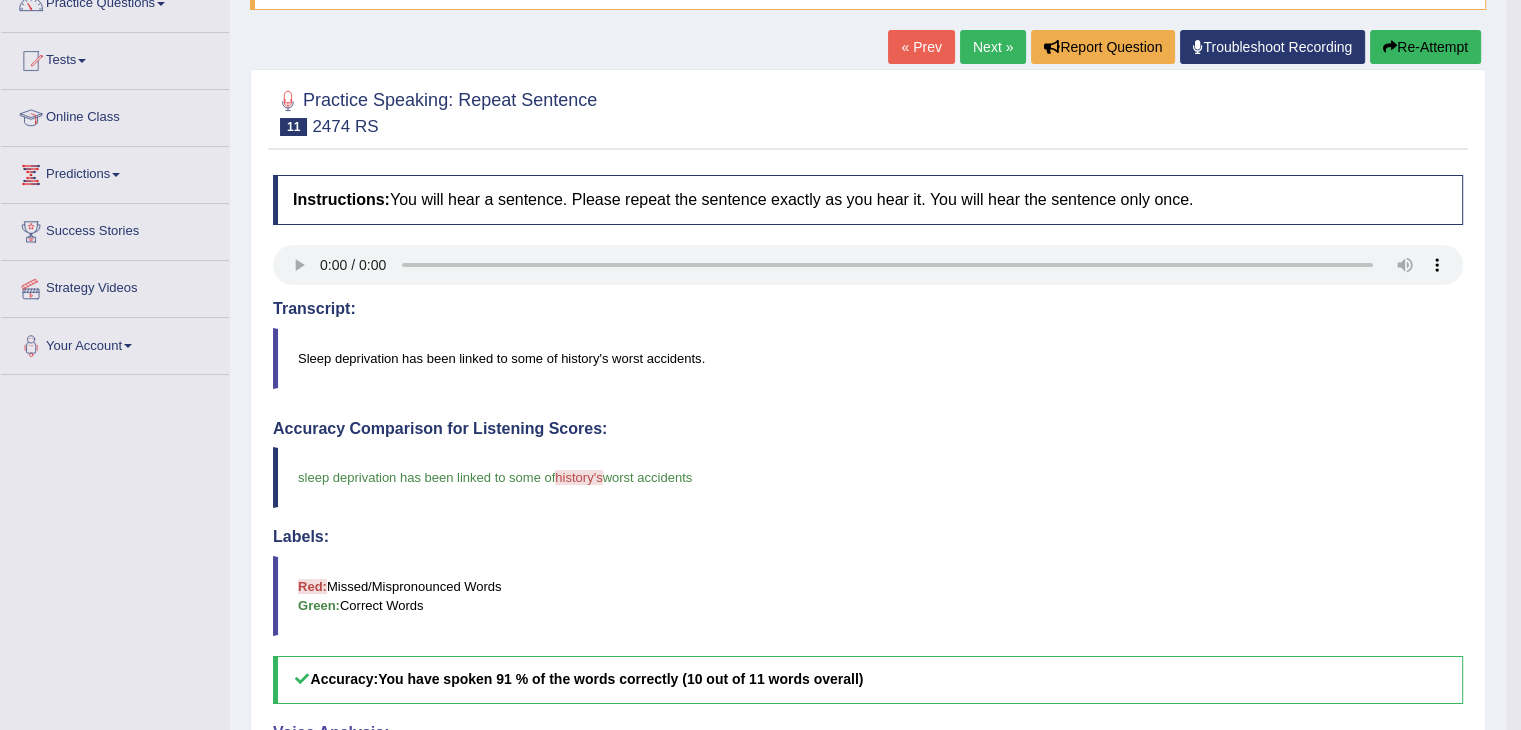 scroll, scrollTop: 176, scrollLeft: 0, axis: vertical 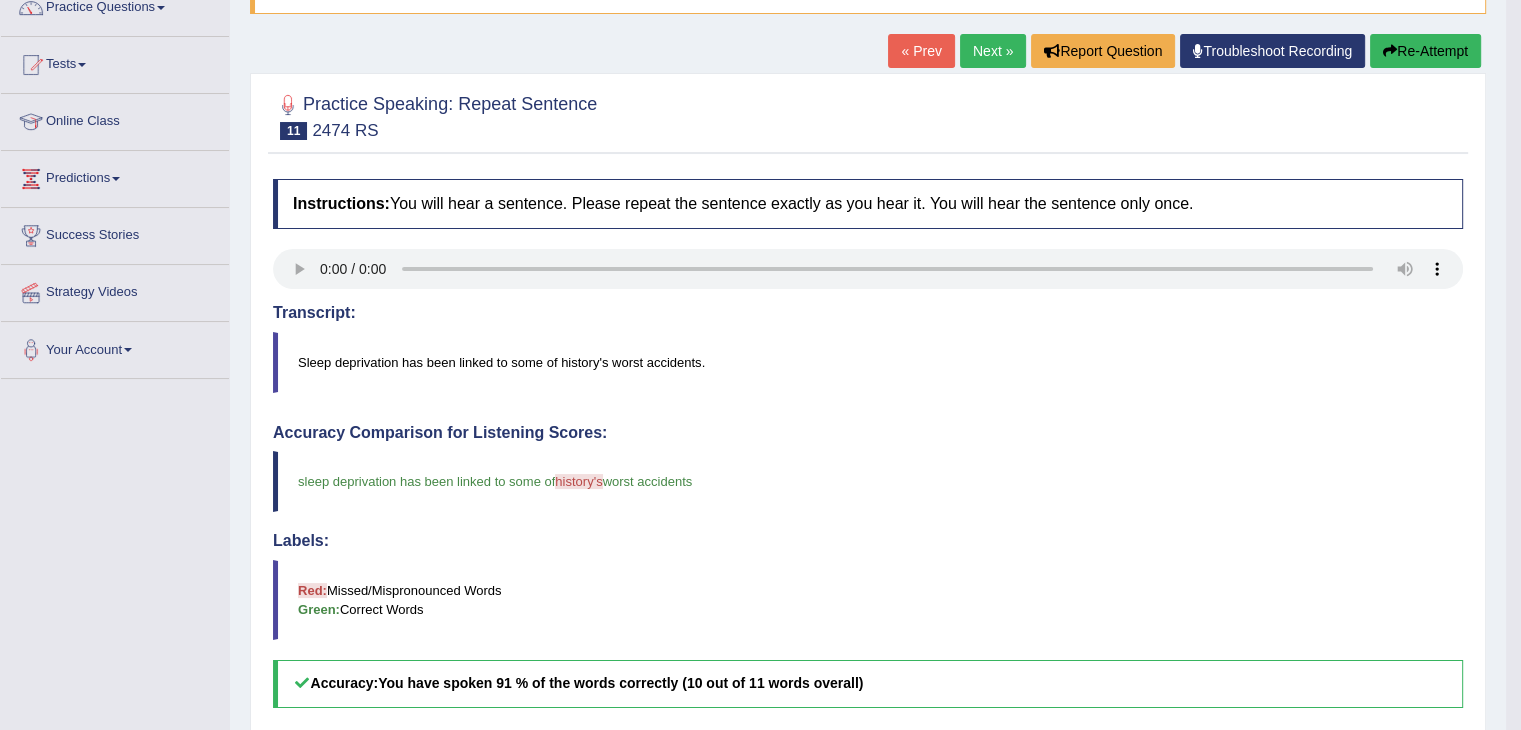 click on "Next »" at bounding box center (993, 51) 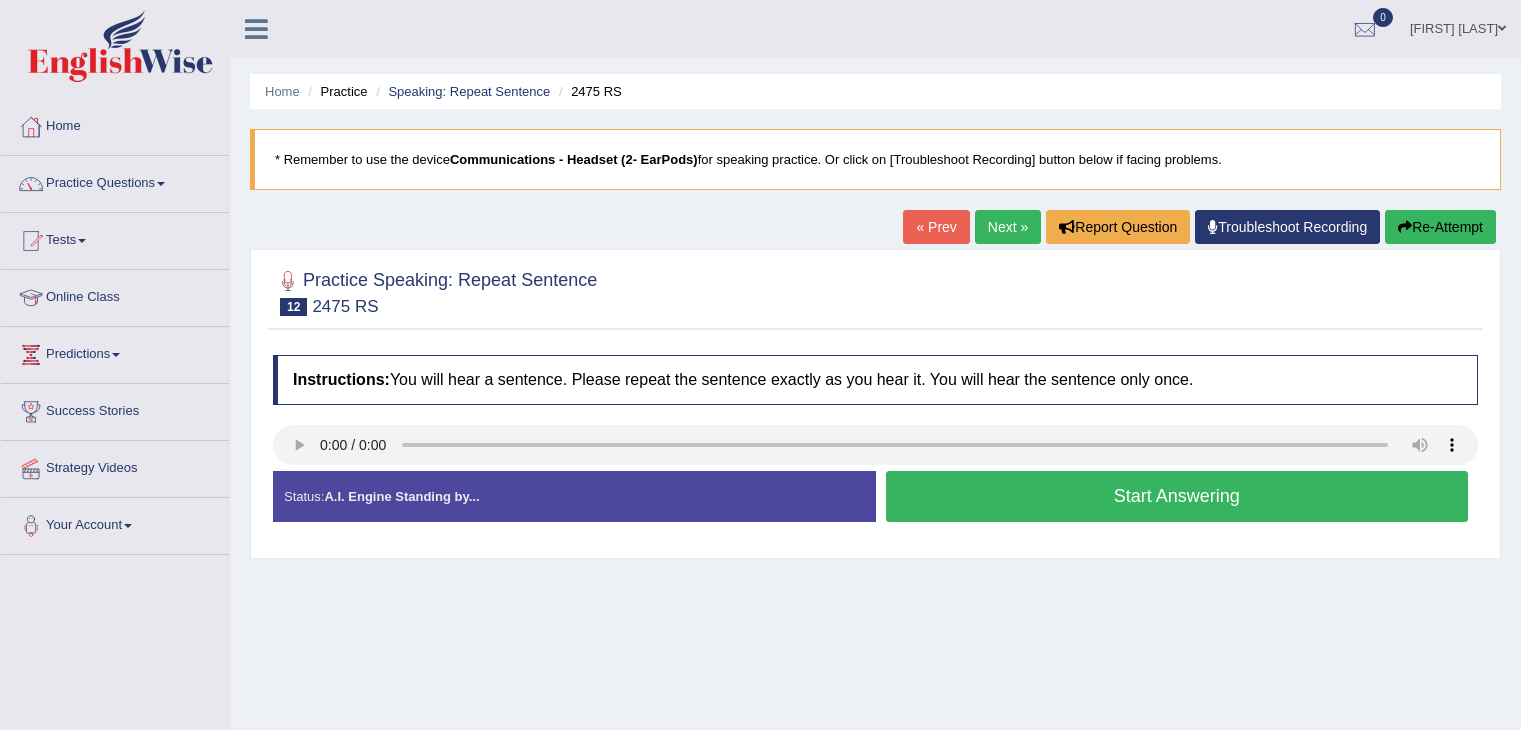 scroll, scrollTop: 0, scrollLeft: 0, axis: both 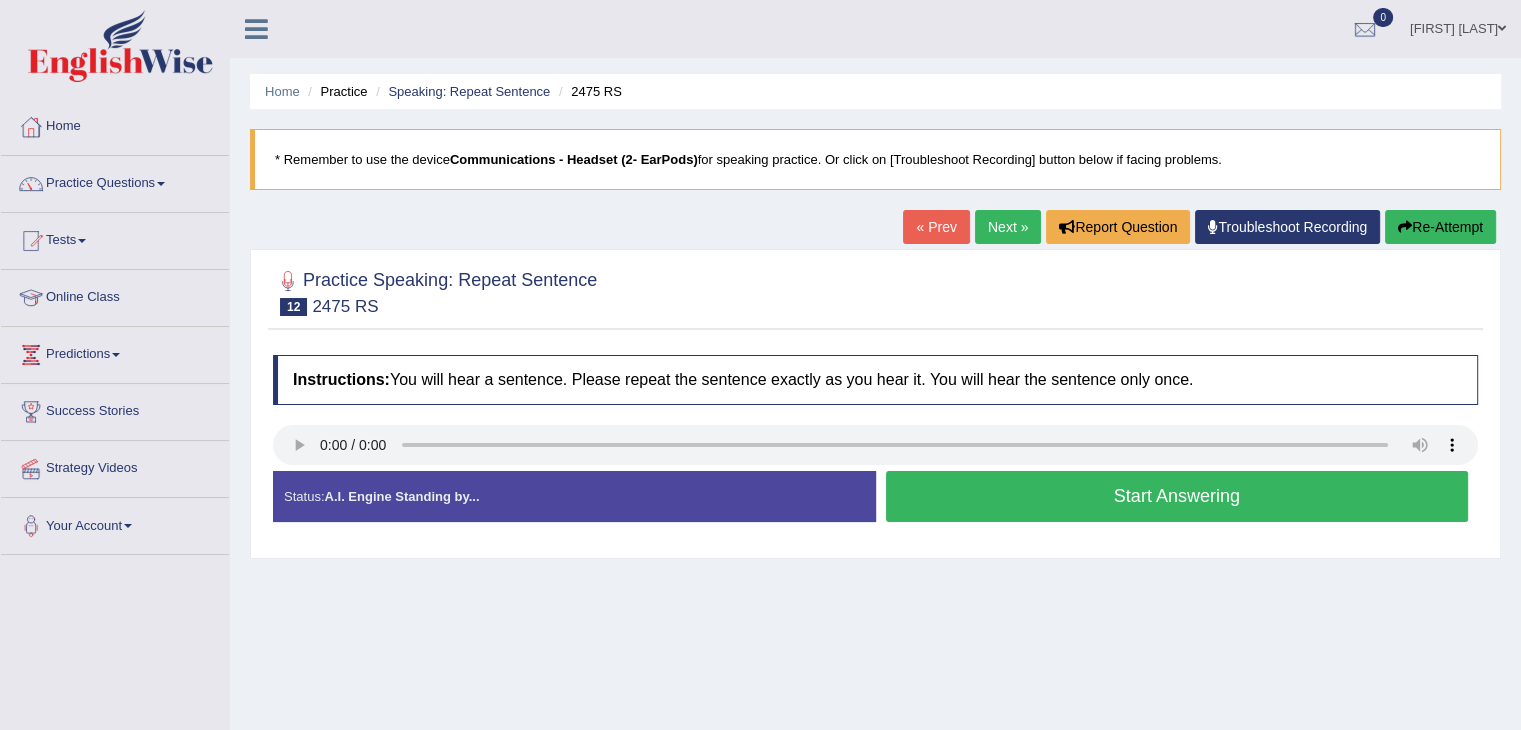 click on "Start Answering" at bounding box center [1177, 496] 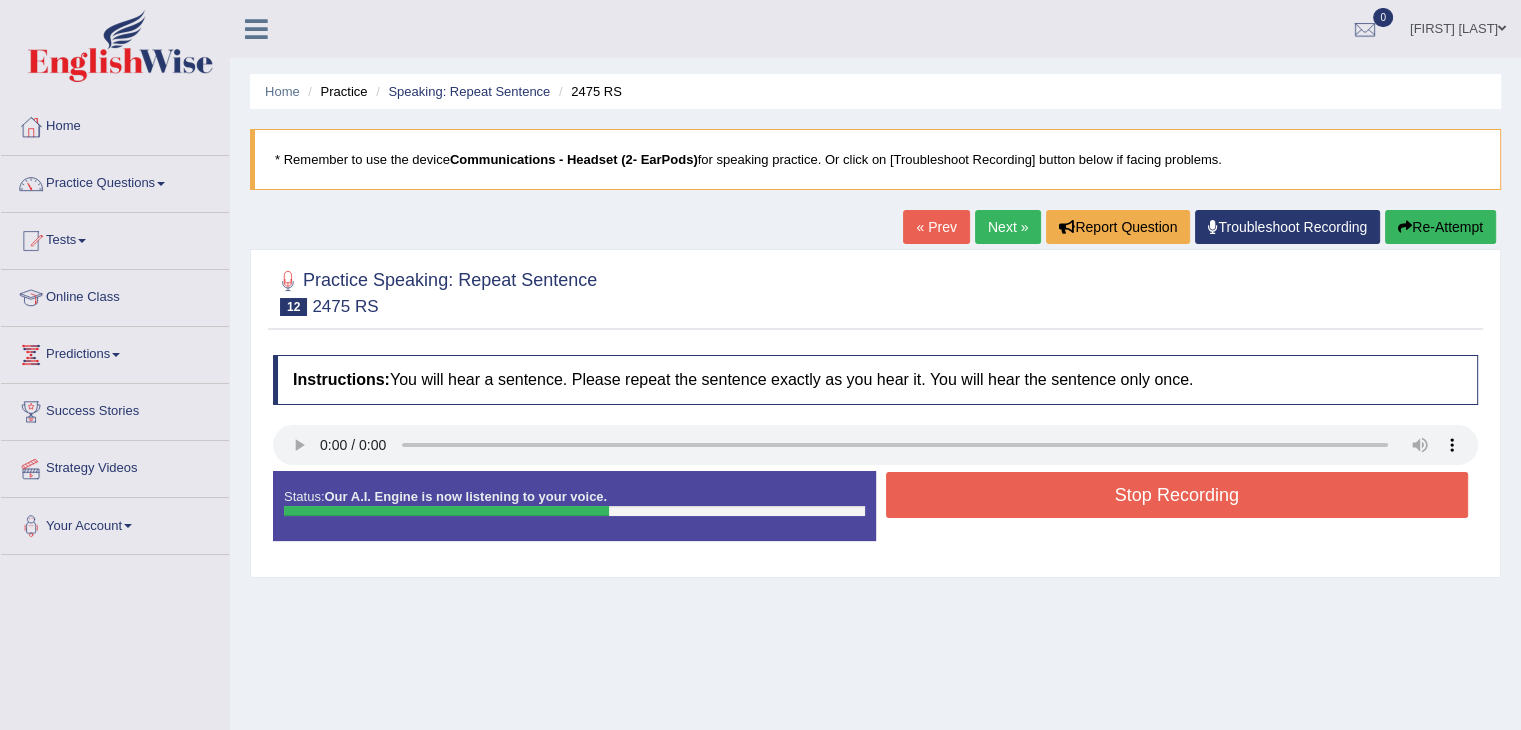 click on "Start Answering" at bounding box center [1177, 471] 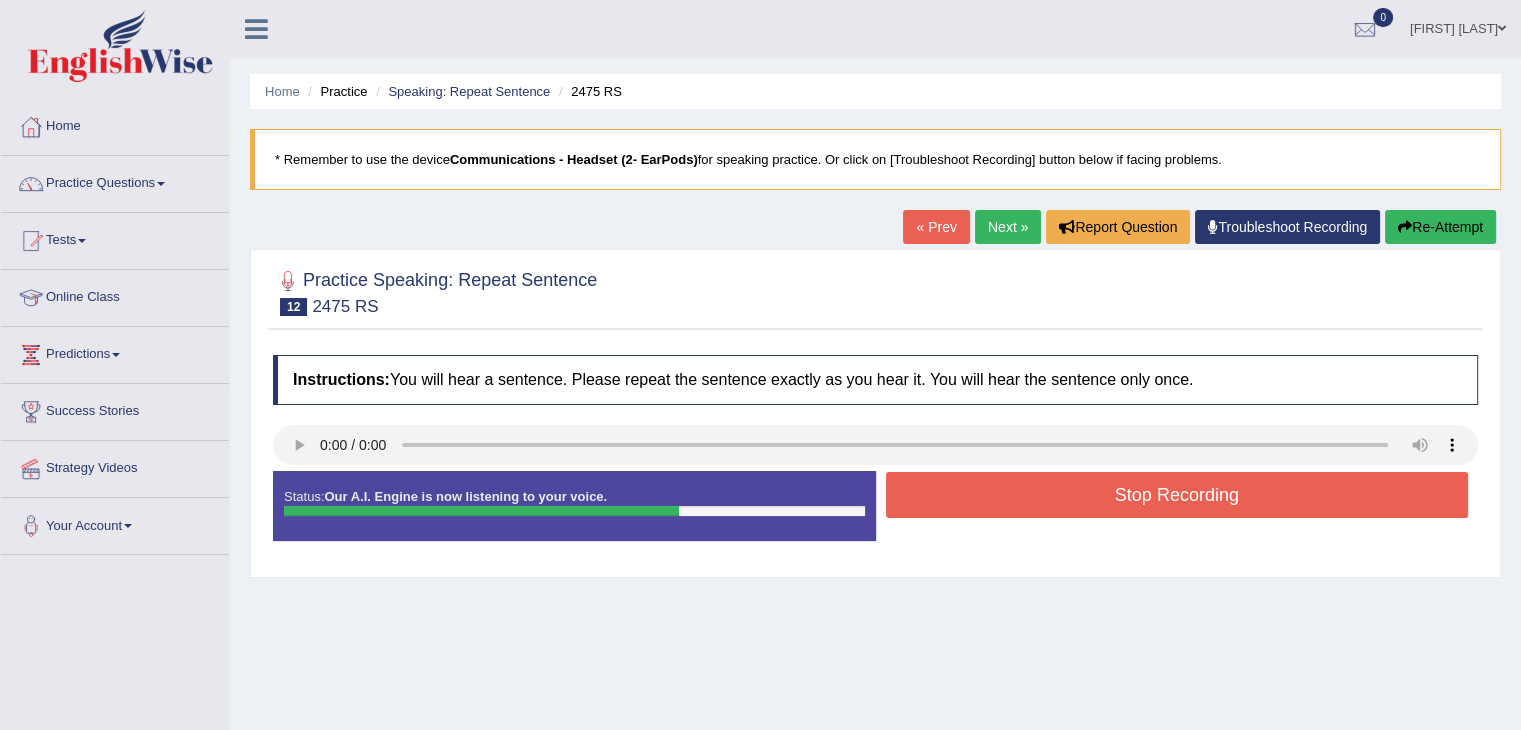 click on "Stop Recording" at bounding box center (1177, 495) 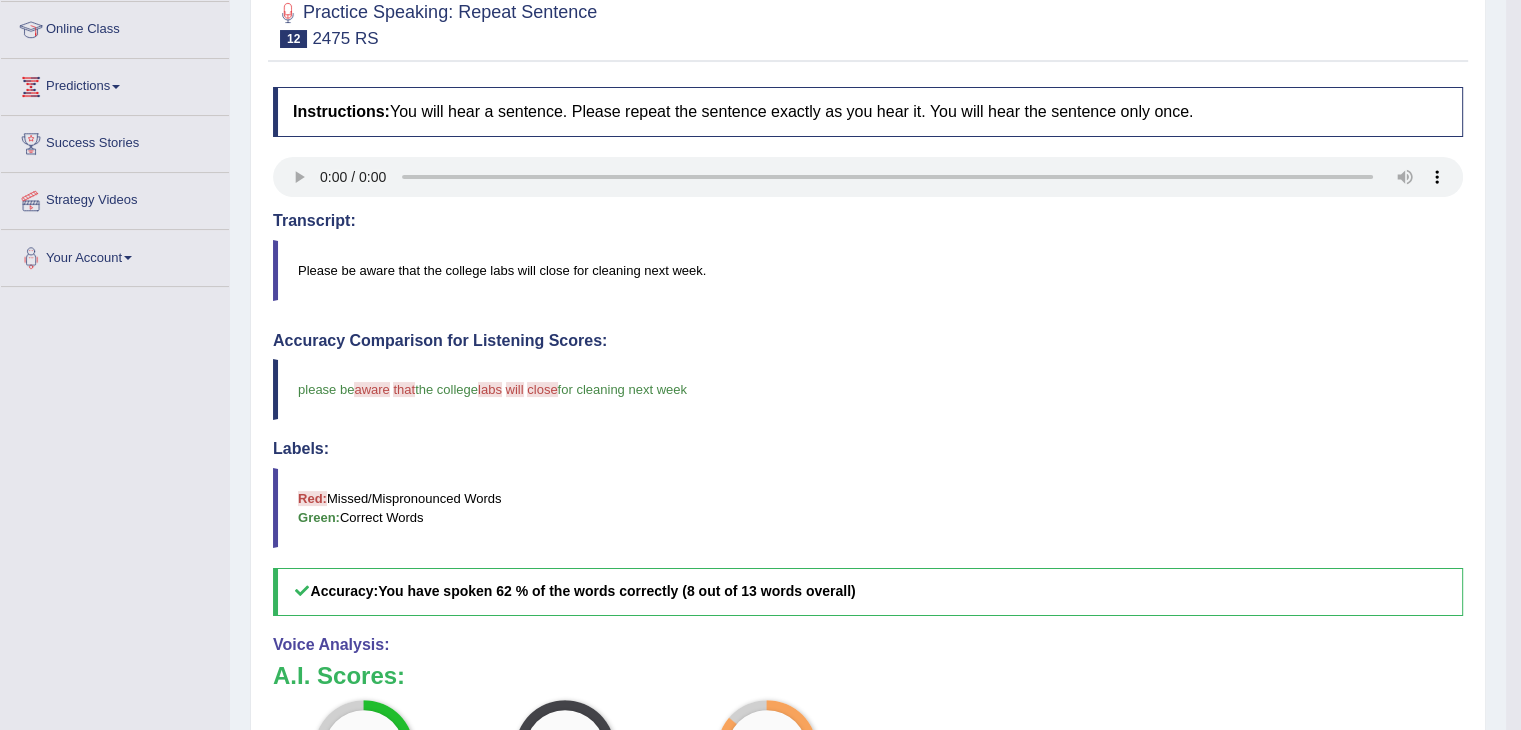 scroll, scrollTop: 0, scrollLeft: 0, axis: both 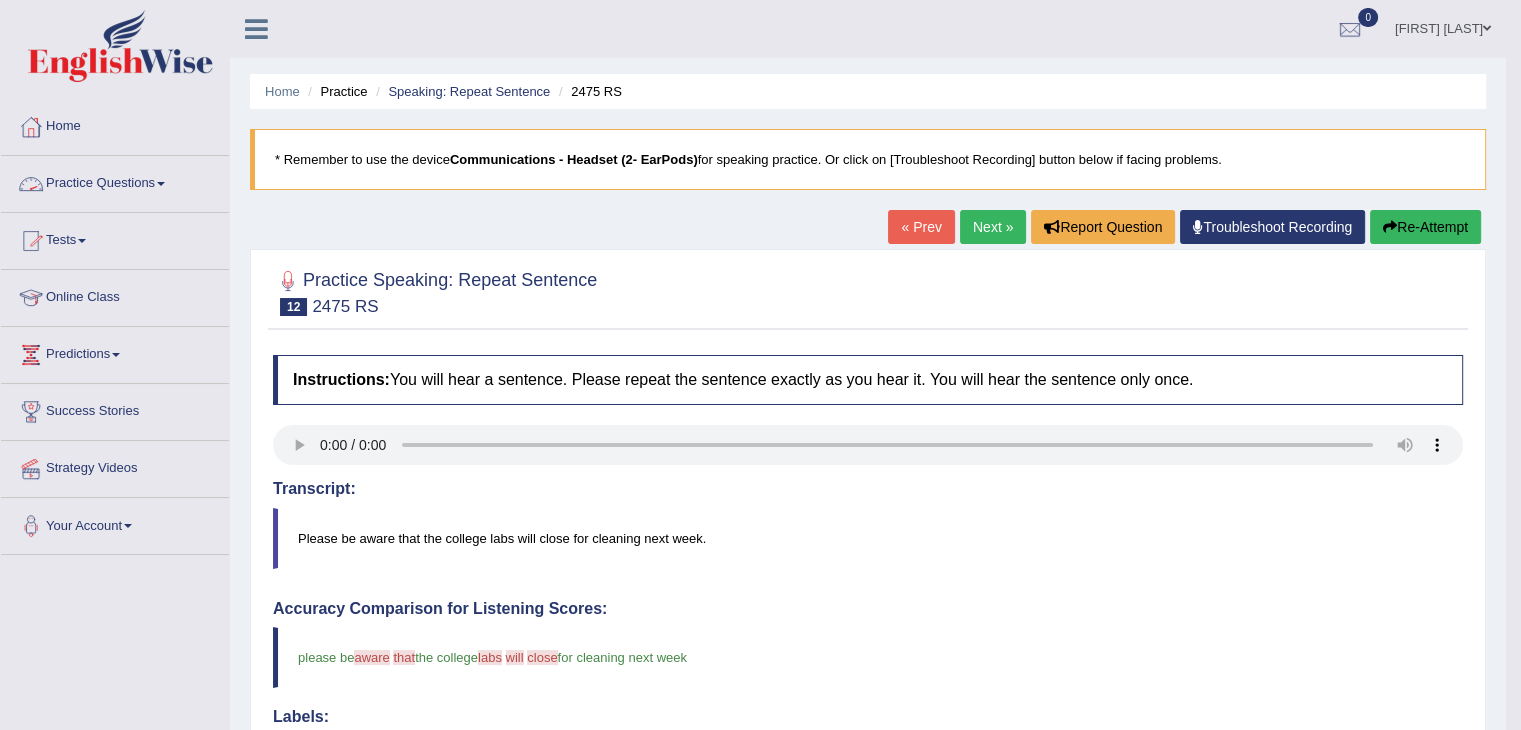 click on "Practice Questions" at bounding box center [115, 181] 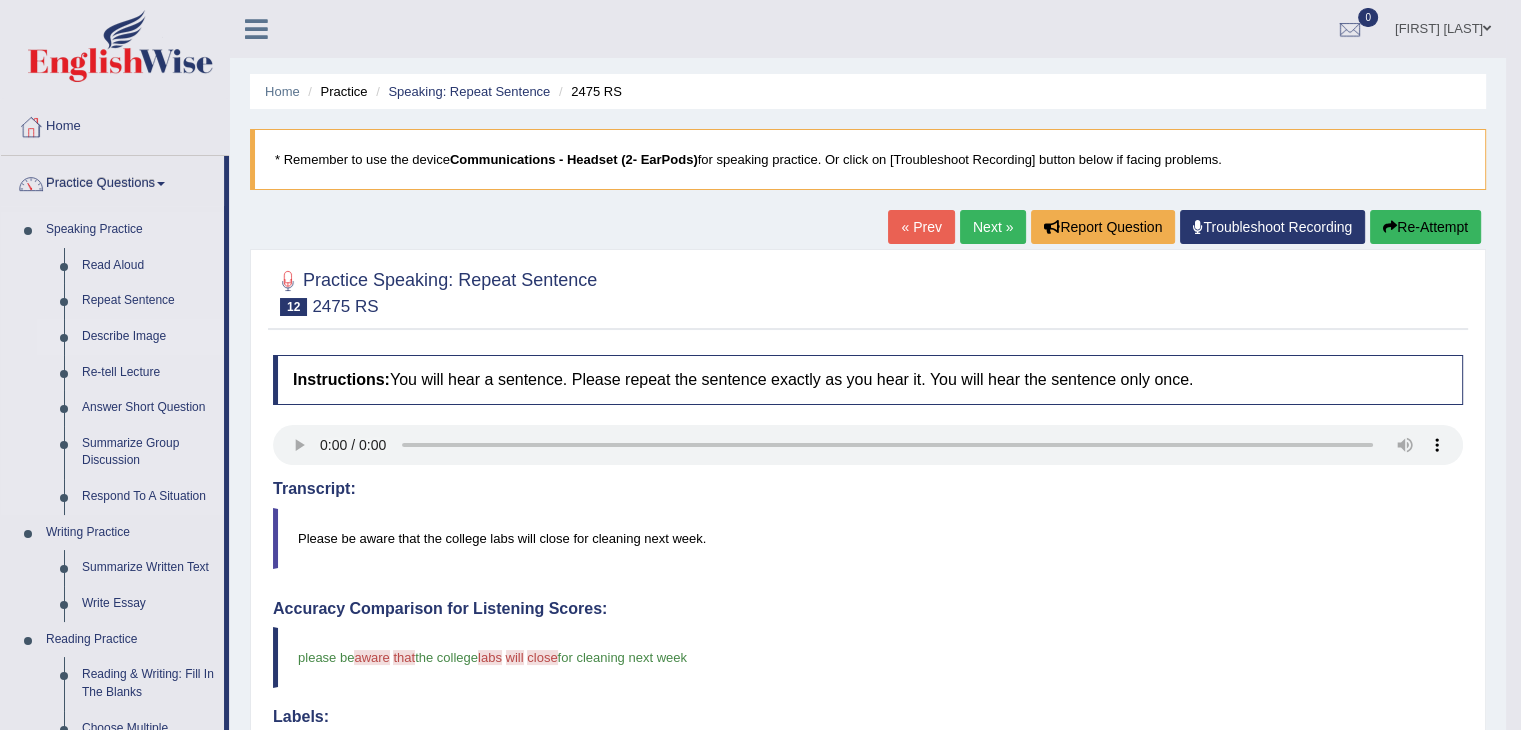 click on "Describe Image" at bounding box center [148, 337] 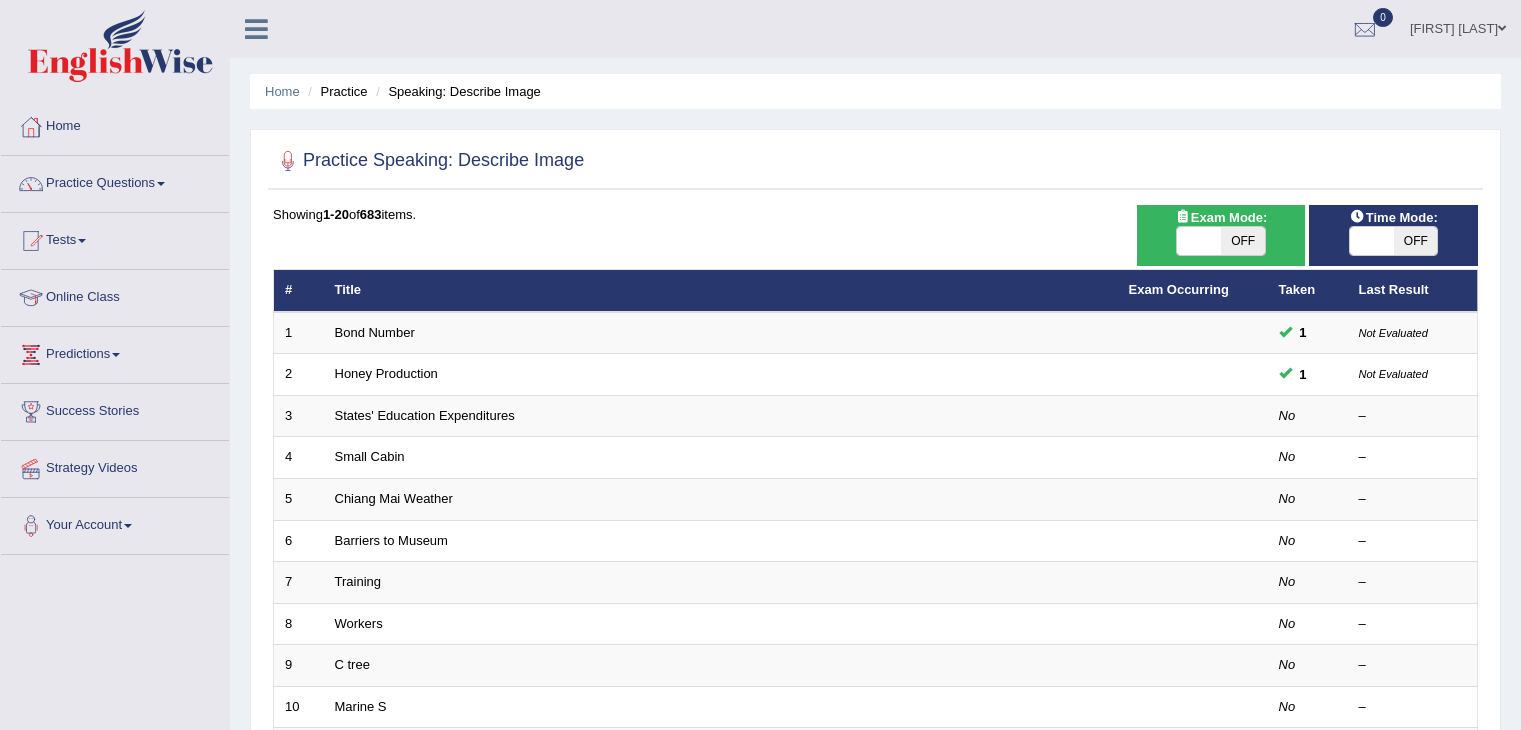 scroll, scrollTop: 0, scrollLeft: 0, axis: both 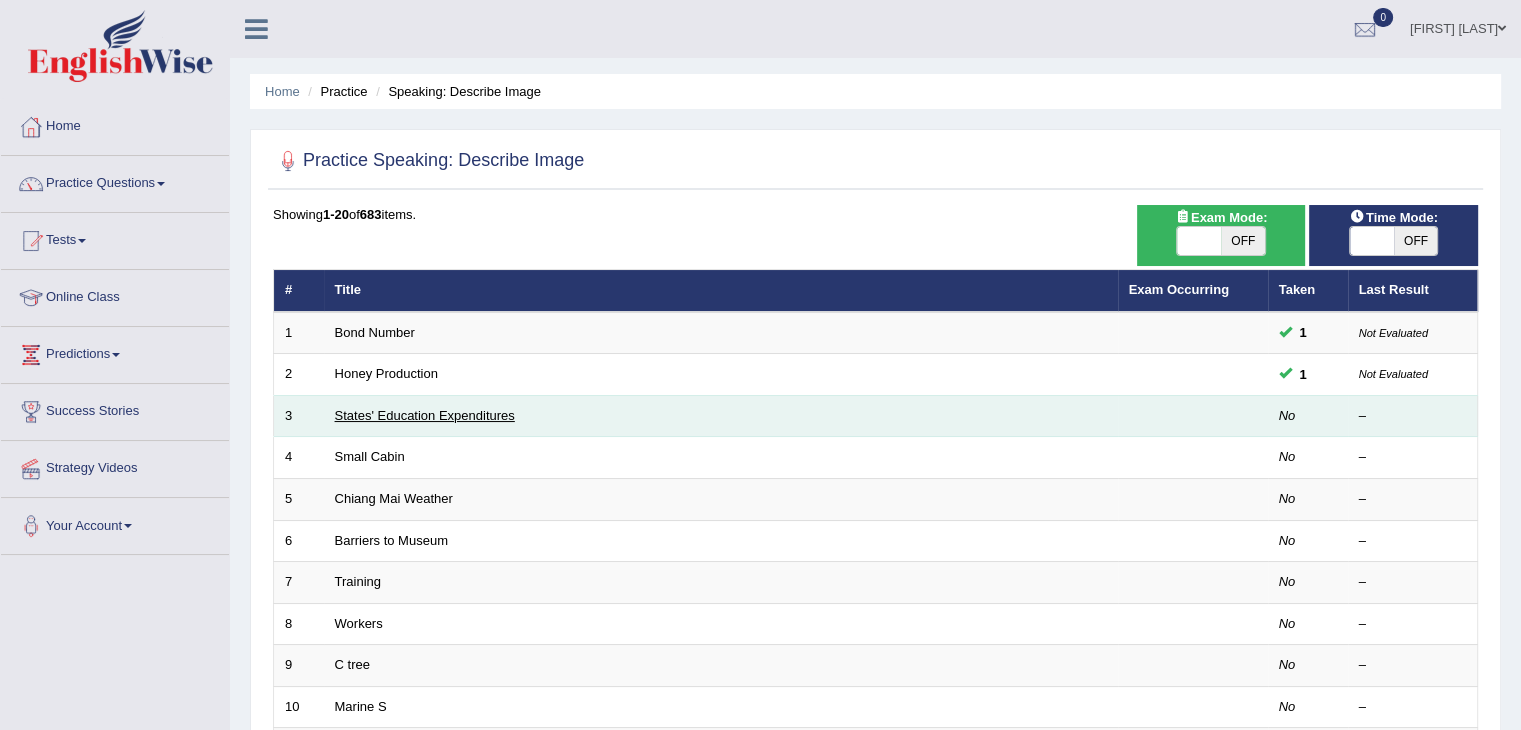 click on "States' Education Expenditures" at bounding box center [425, 415] 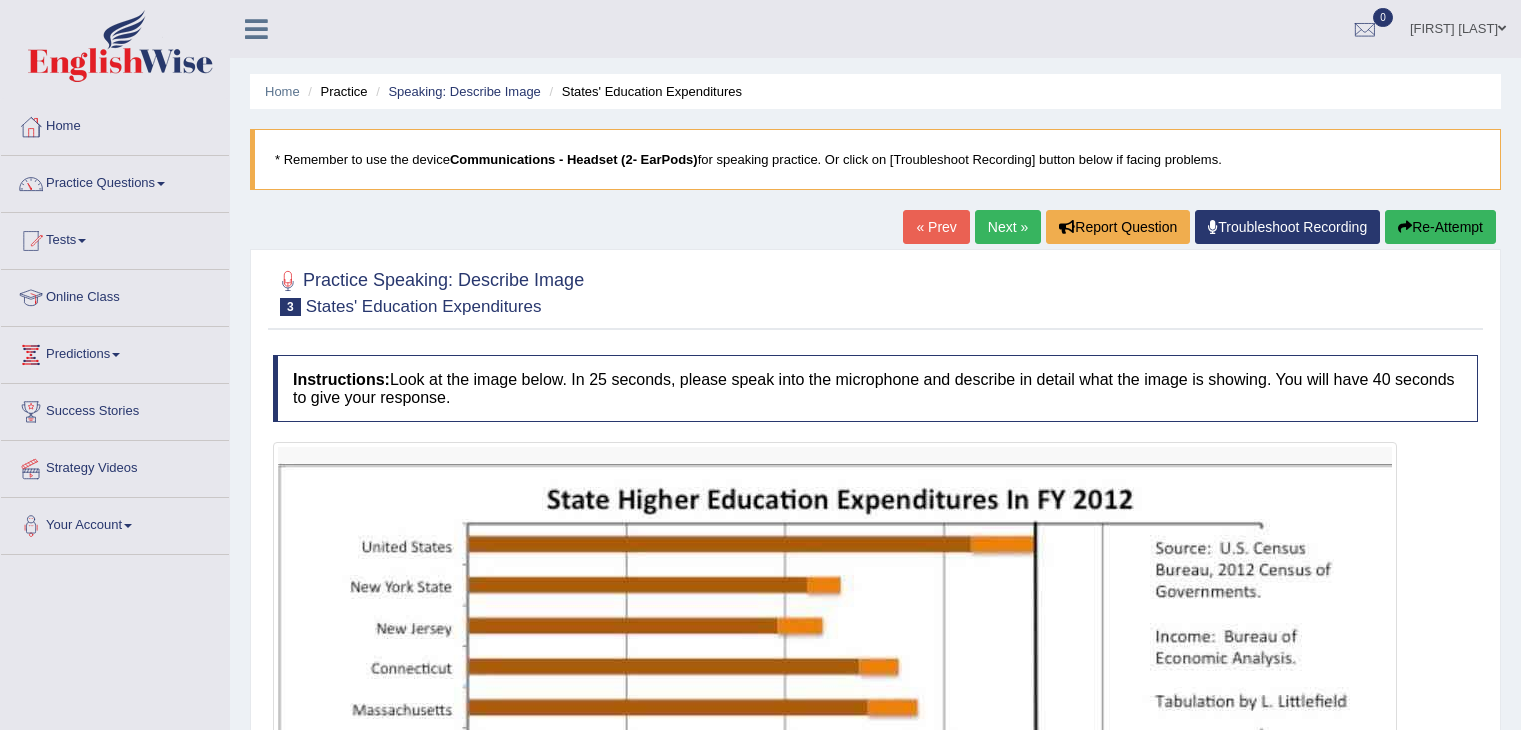 scroll, scrollTop: 0, scrollLeft: 0, axis: both 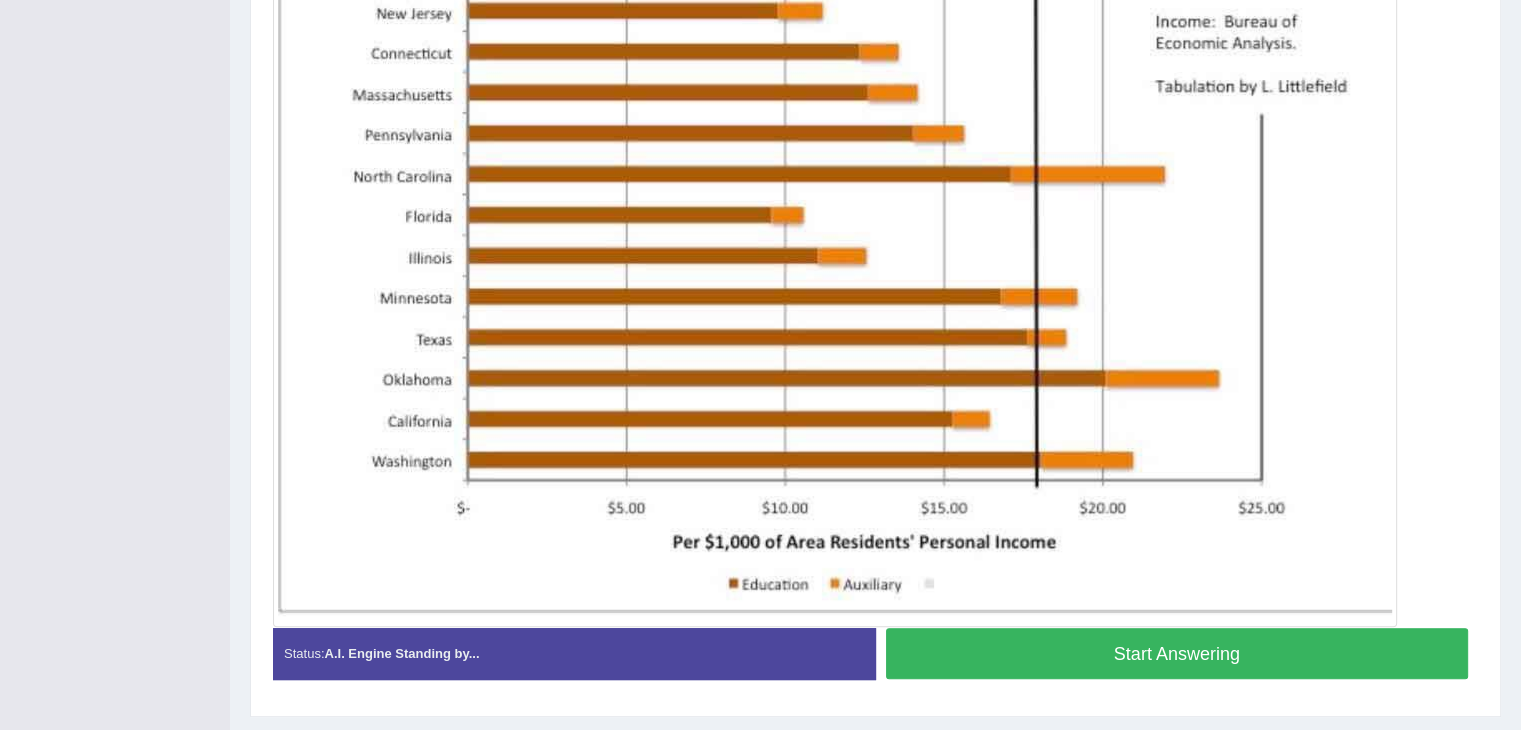 click on "Start Answering" at bounding box center (1177, 653) 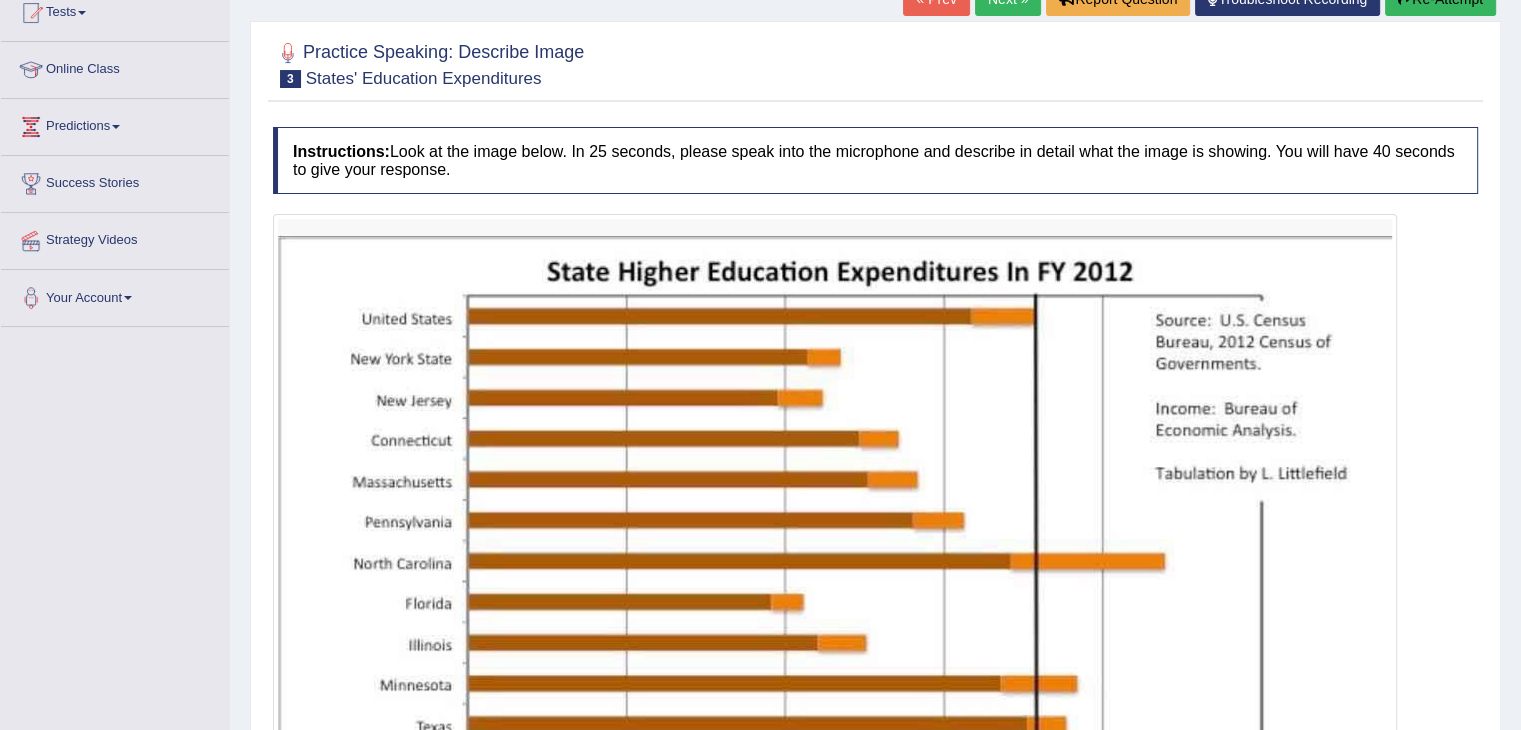 scroll, scrollTop: 227, scrollLeft: 0, axis: vertical 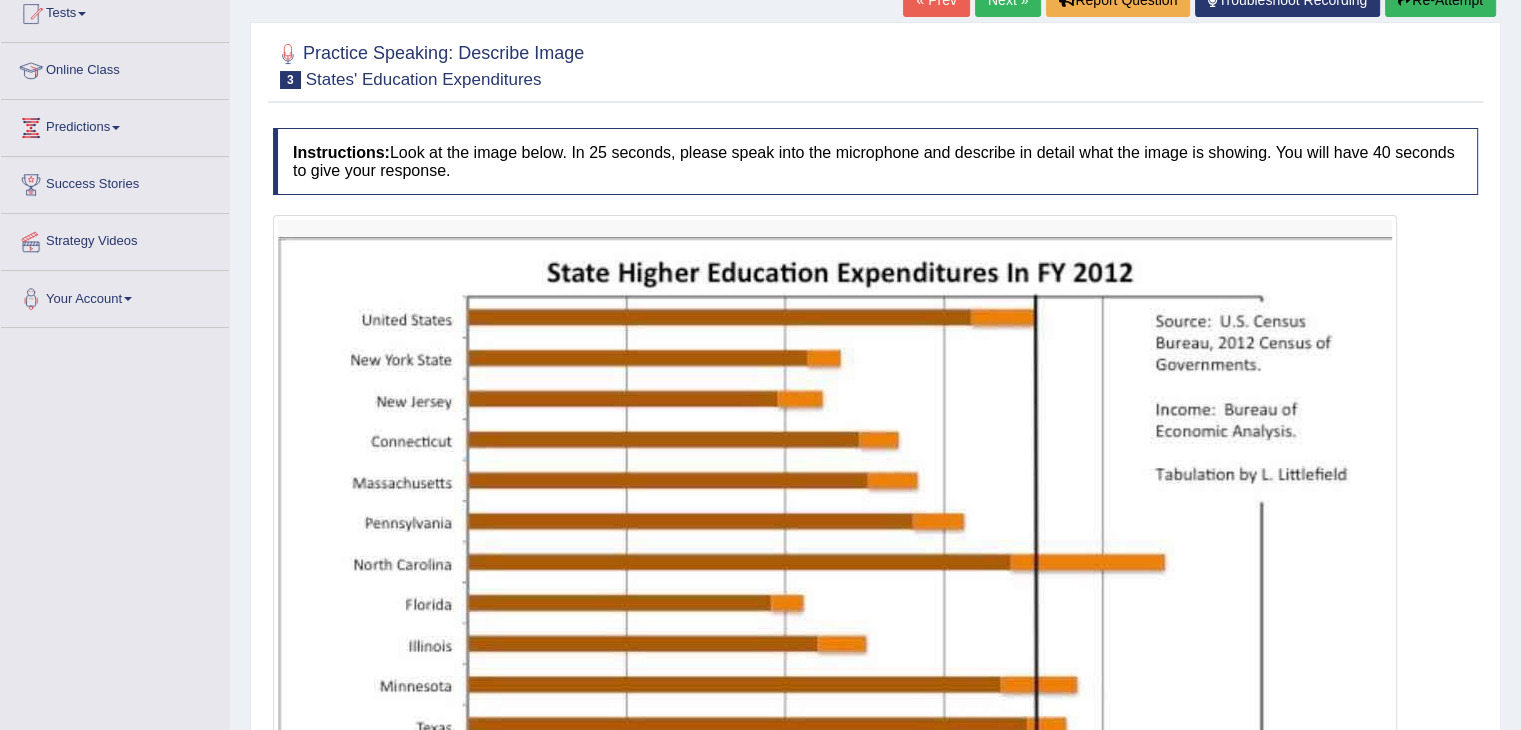 click on "Re-Attempt" at bounding box center (1440, 0) 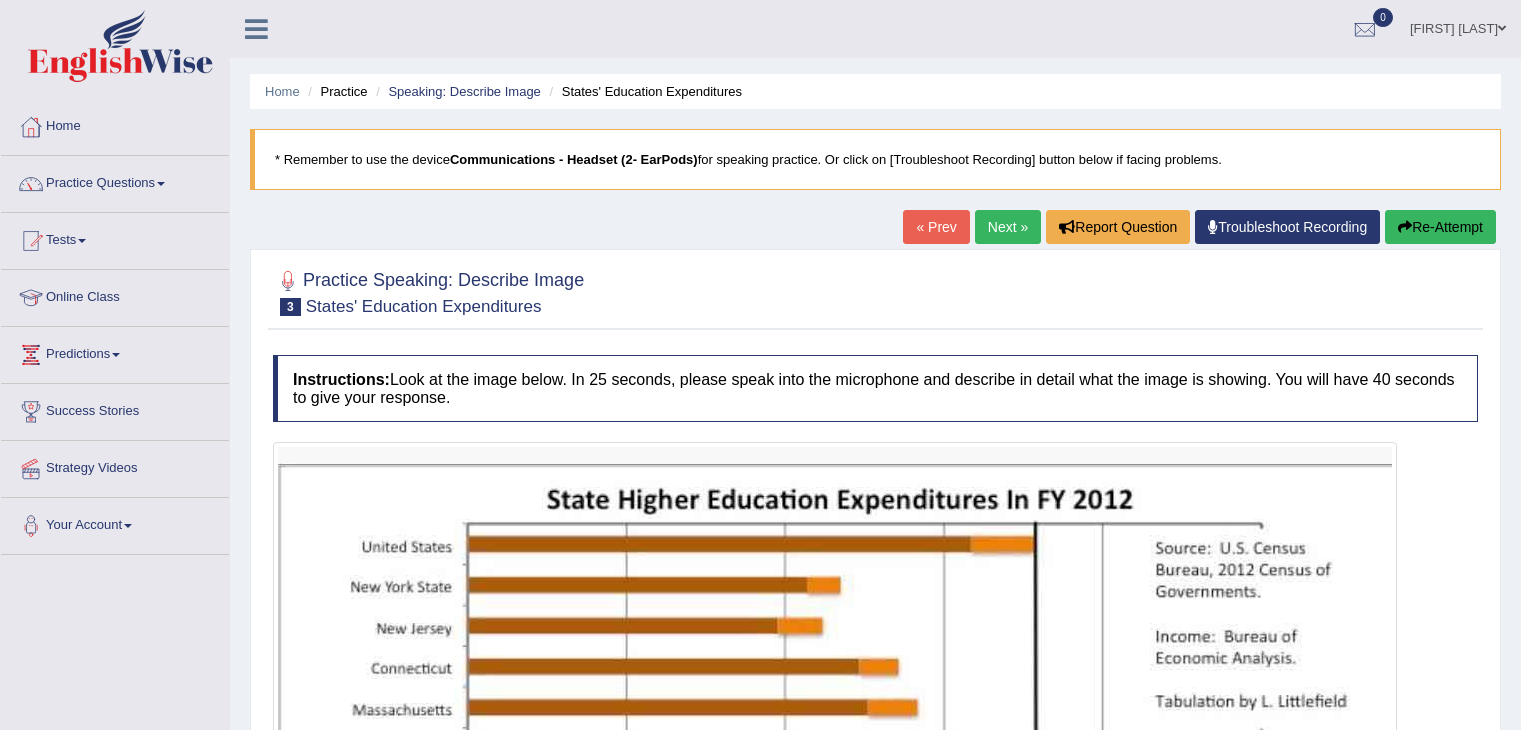 scroll, scrollTop: 249, scrollLeft: 0, axis: vertical 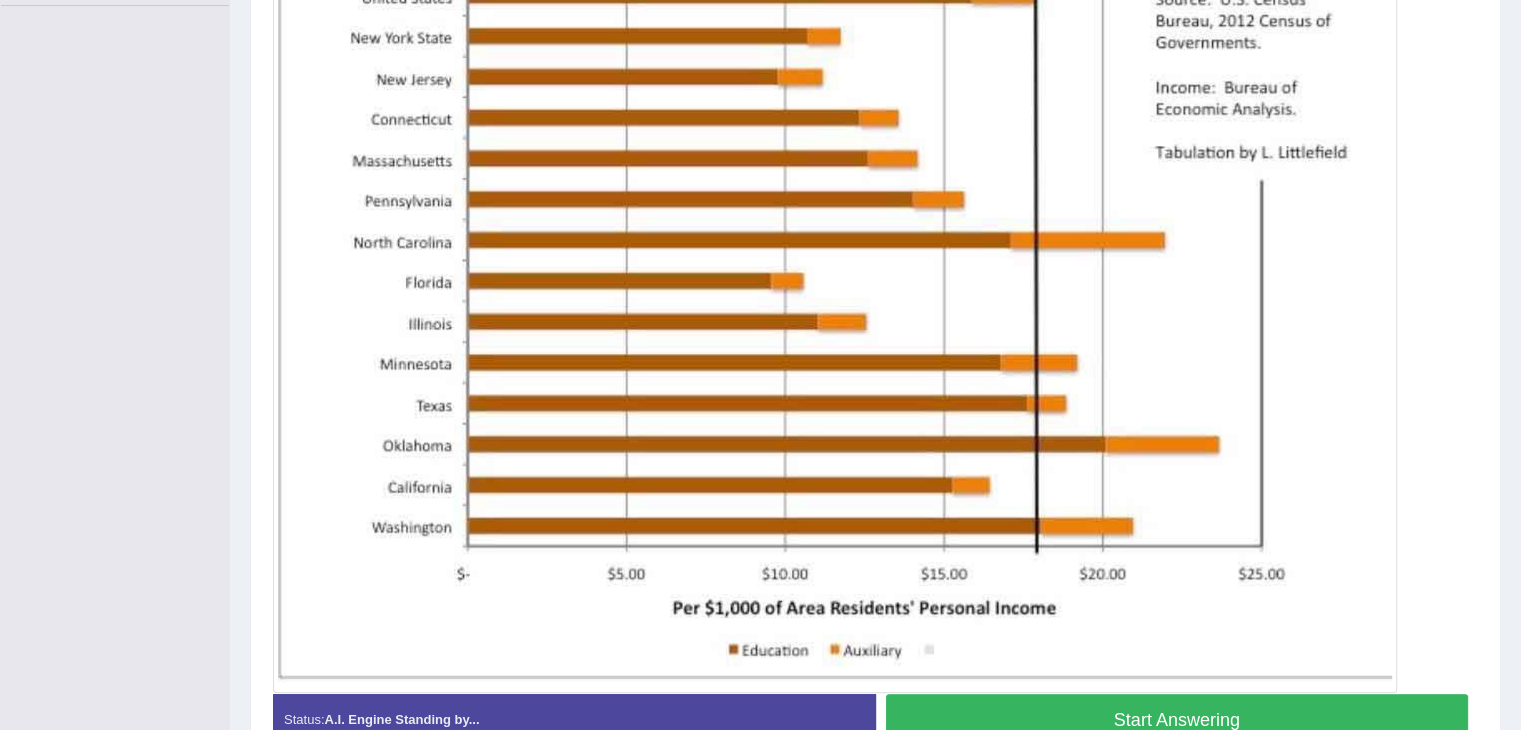 click on "Start Answering" at bounding box center (1177, 719) 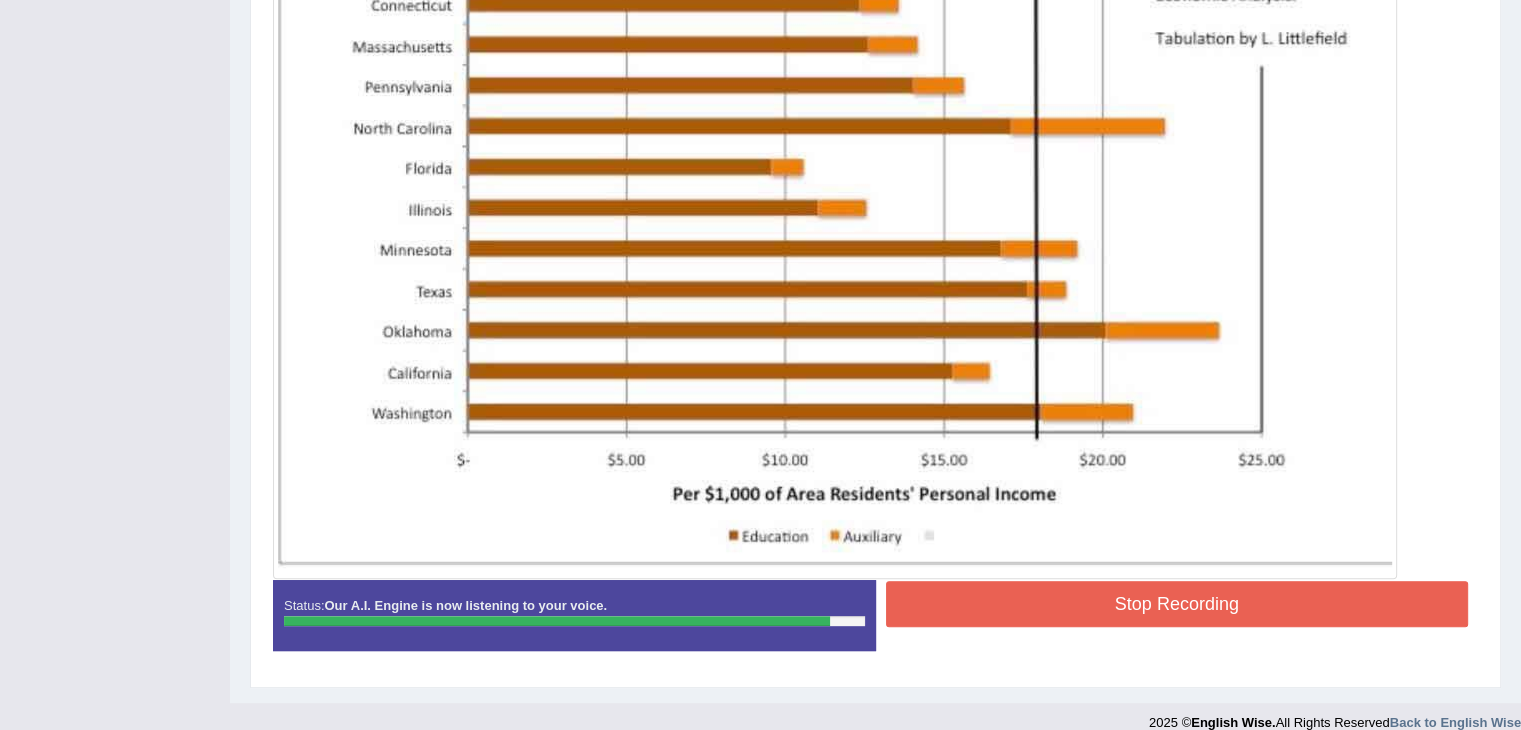 scroll, scrollTop: 683, scrollLeft: 0, axis: vertical 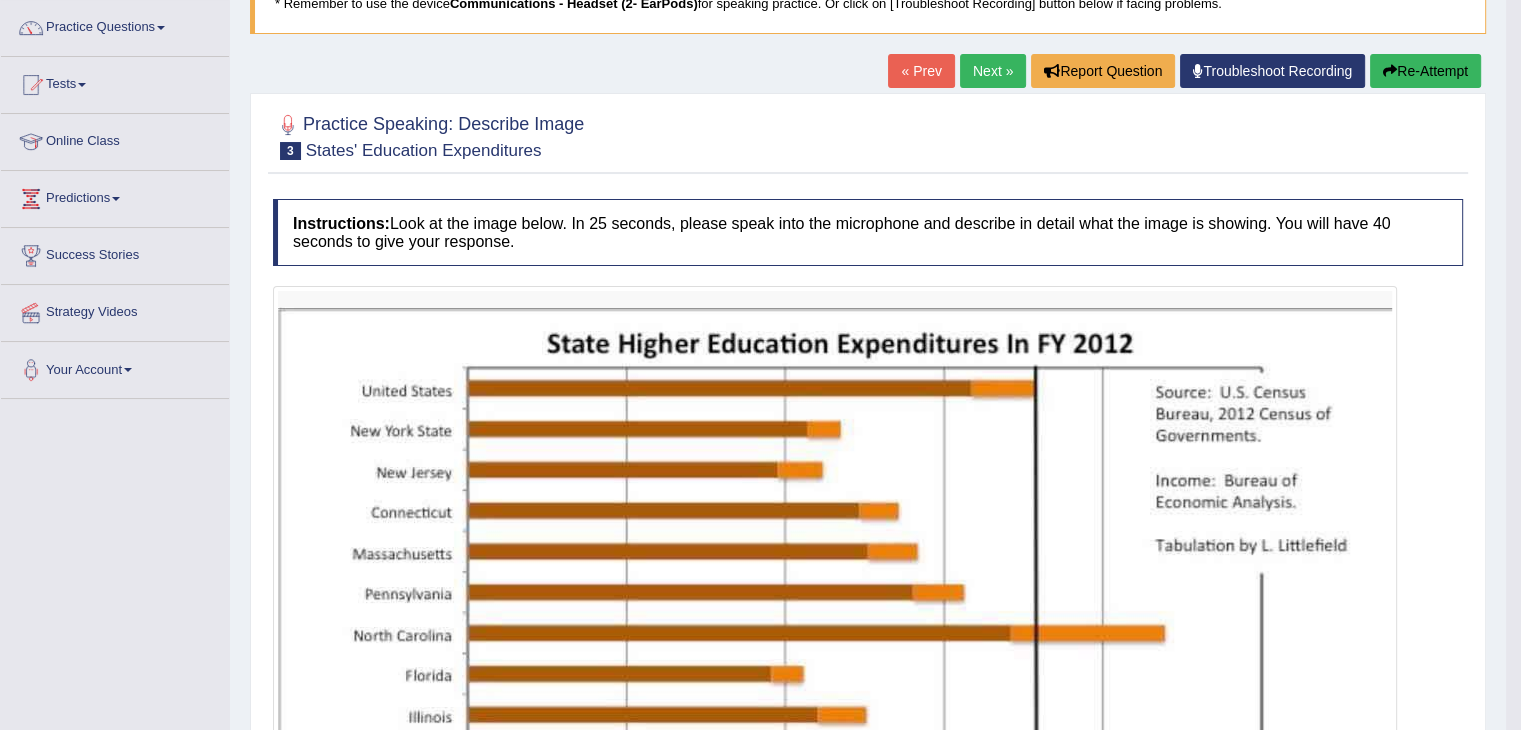 click on "Next »" at bounding box center (993, 71) 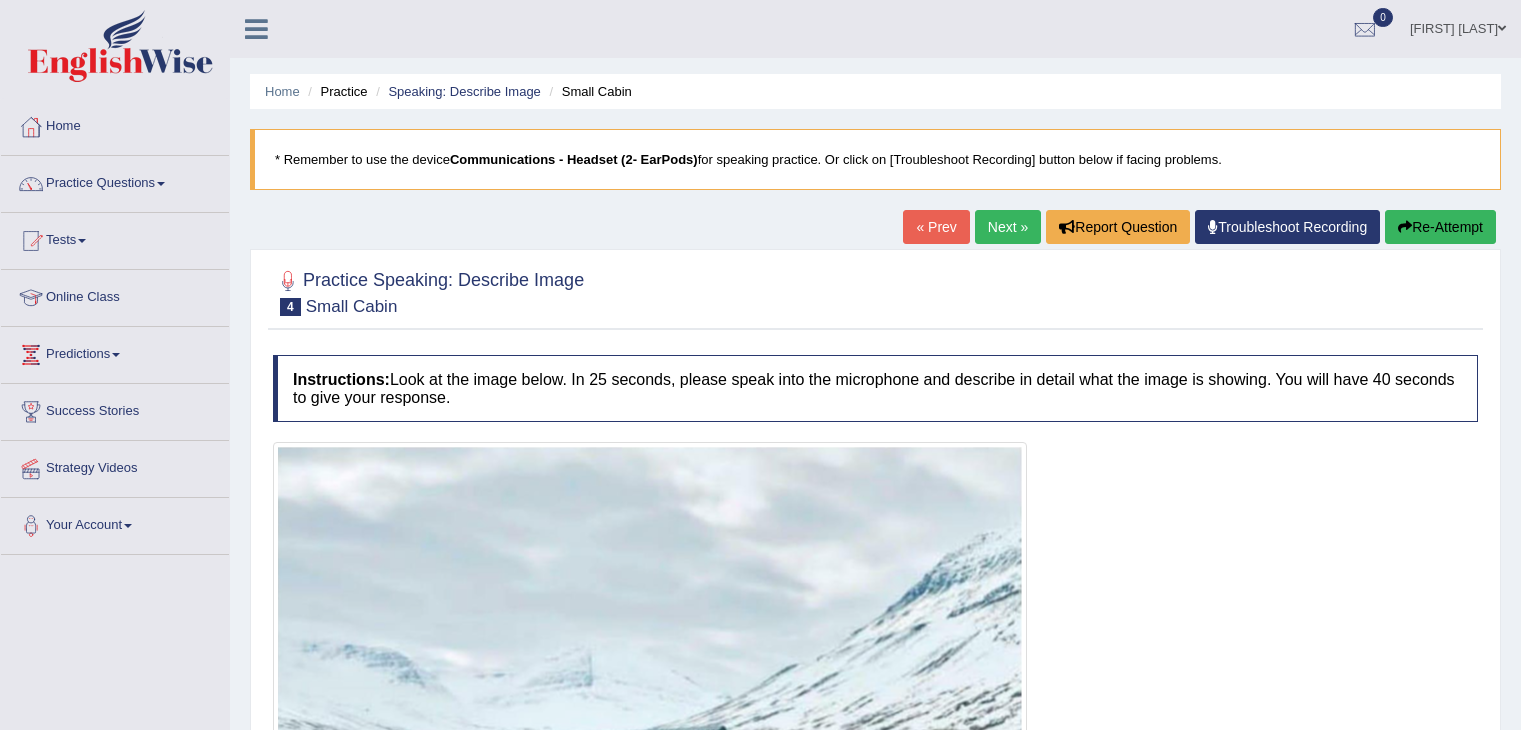 scroll, scrollTop: 0, scrollLeft: 0, axis: both 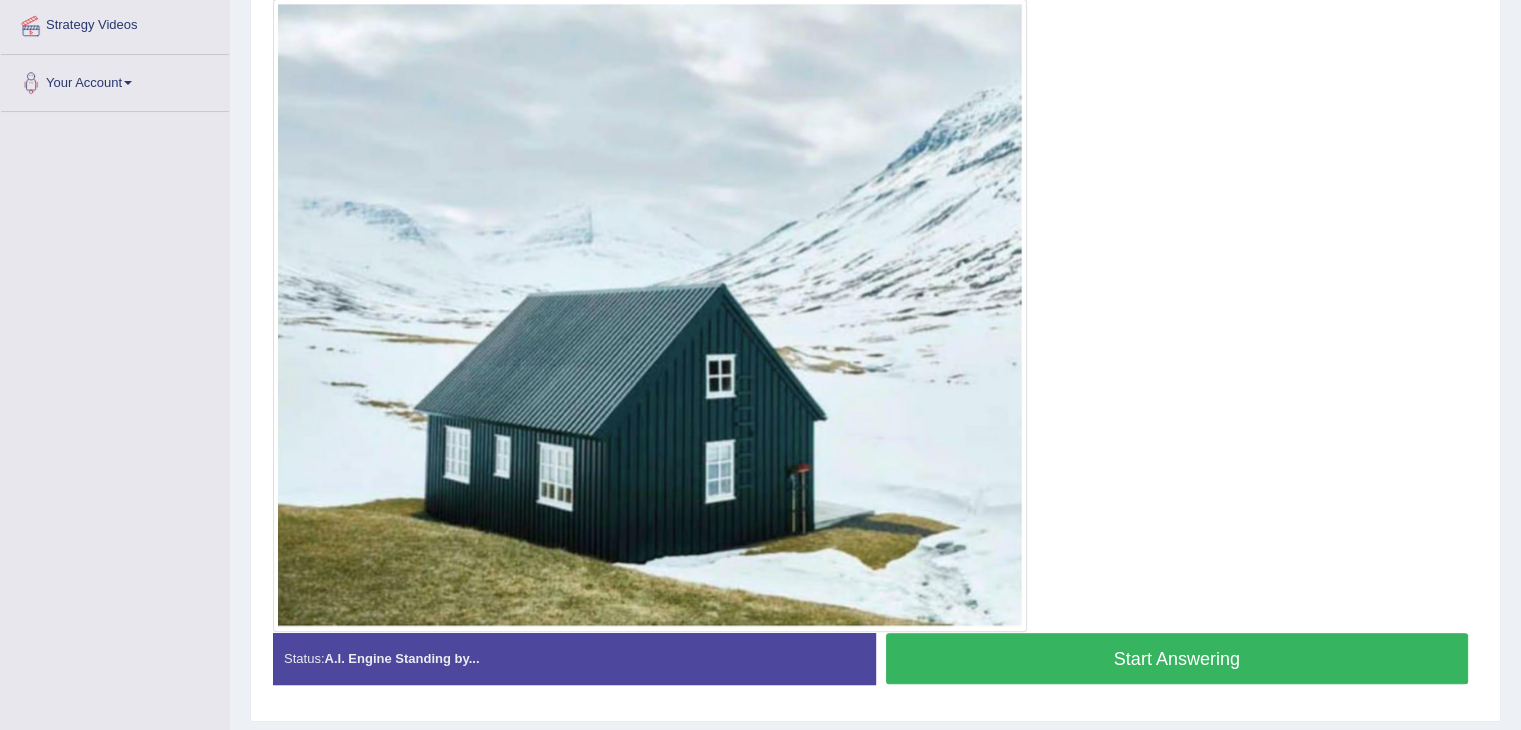 click on "Start Answering" at bounding box center (1177, 658) 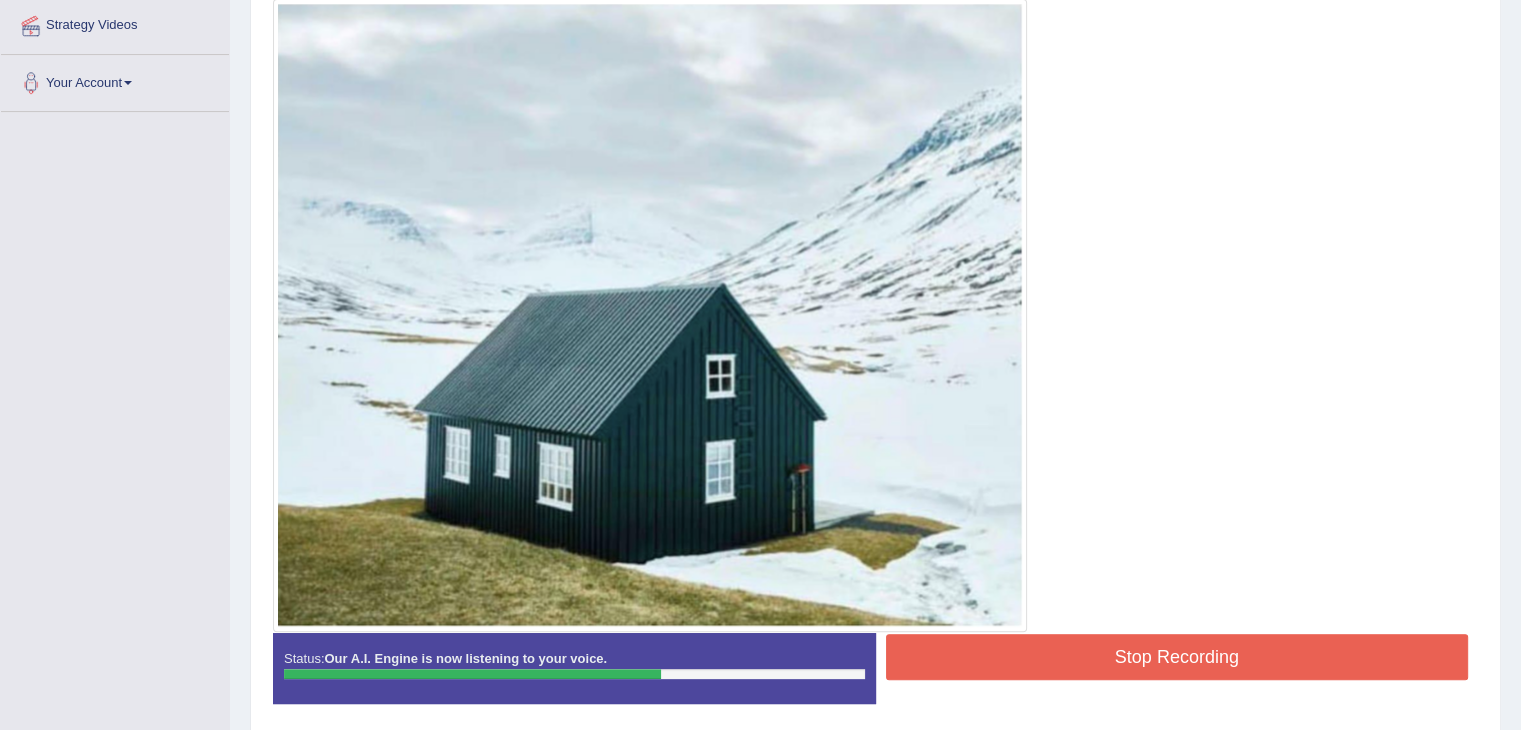 click on "Stop Recording" at bounding box center [1177, 657] 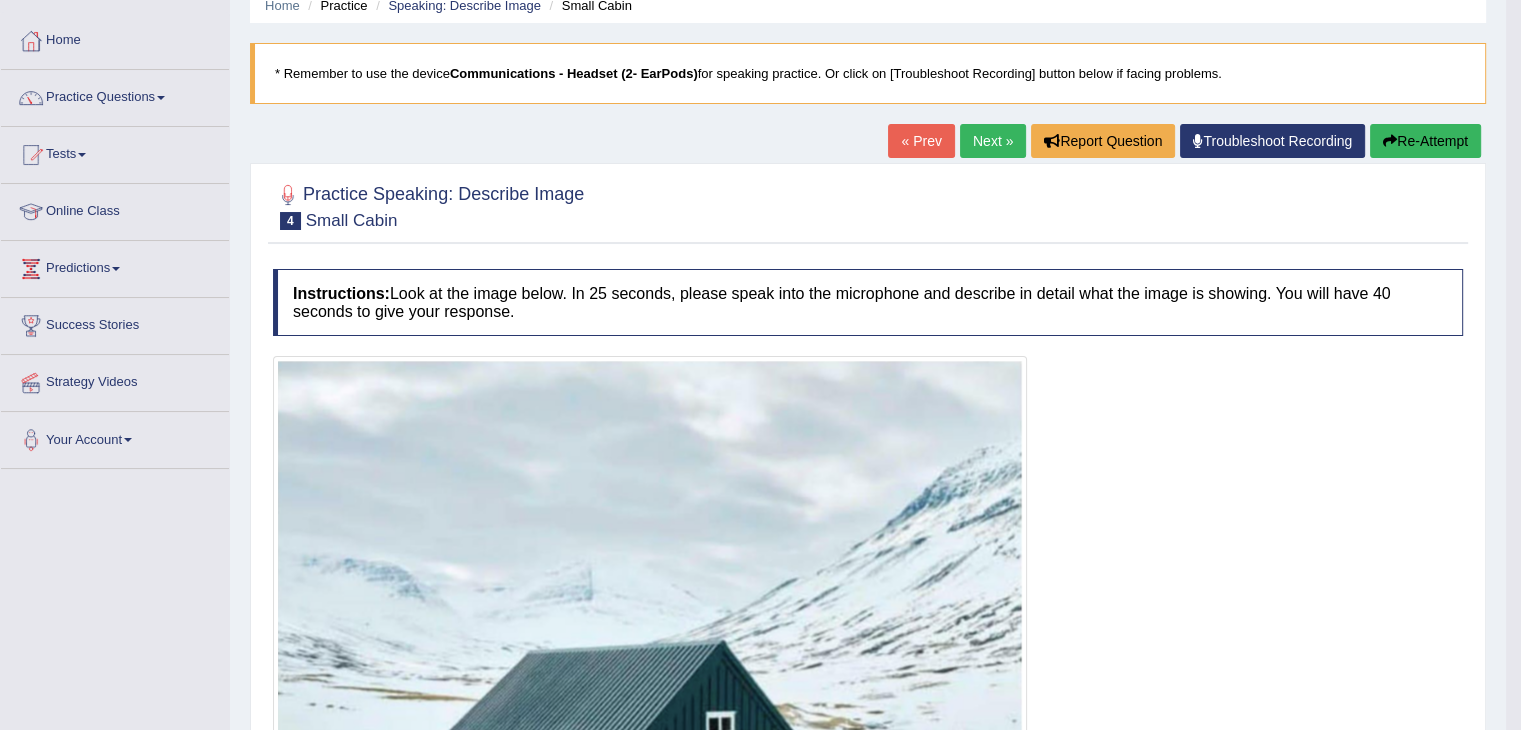 scroll, scrollTop: 84, scrollLeft: 0, axis: vertical 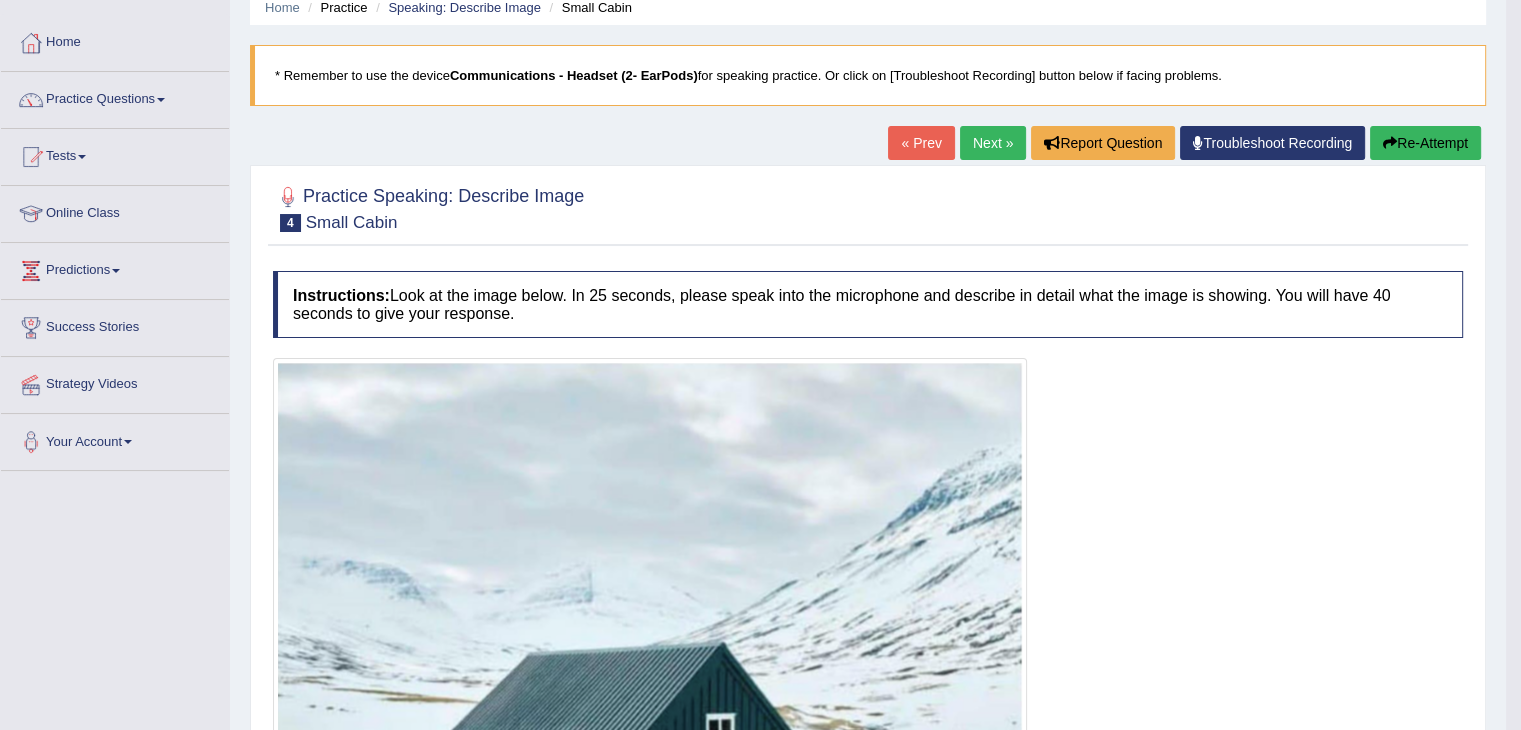 click on "Next »" at bounding box center [993, 143] 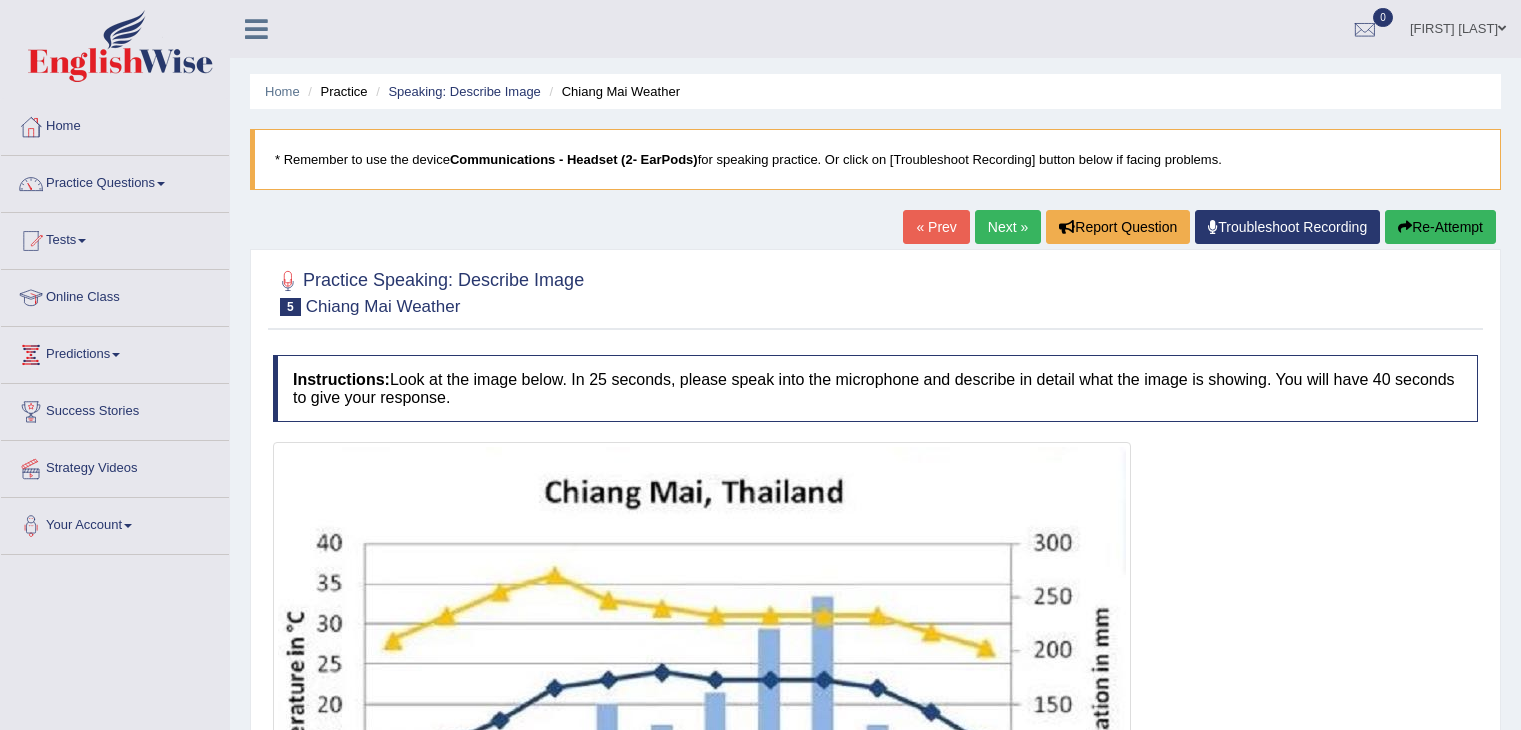 scroll, scrollTop: 58, scrollLeft: 0, axis: vertical 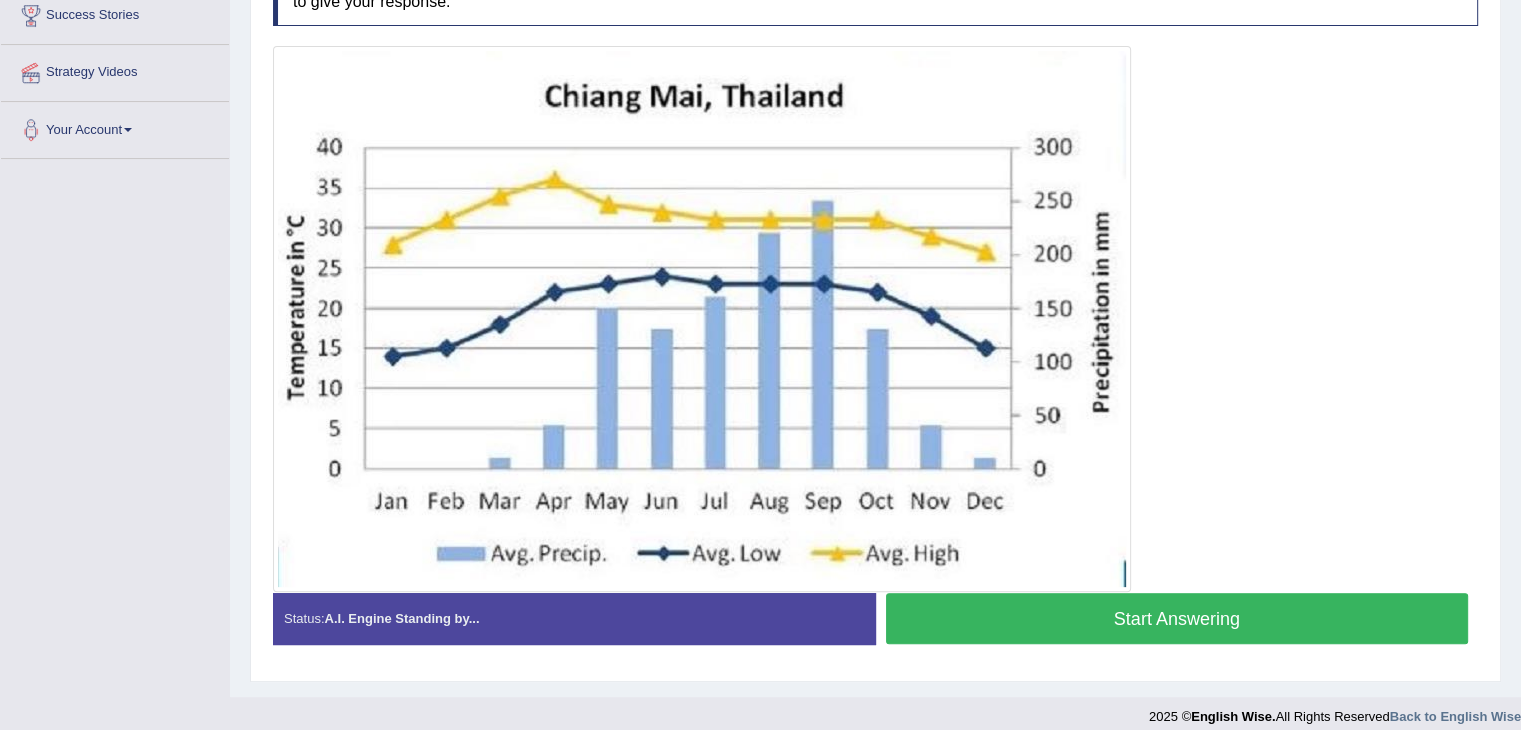 click on "Start Answering" at bounding box center (1177, 618) 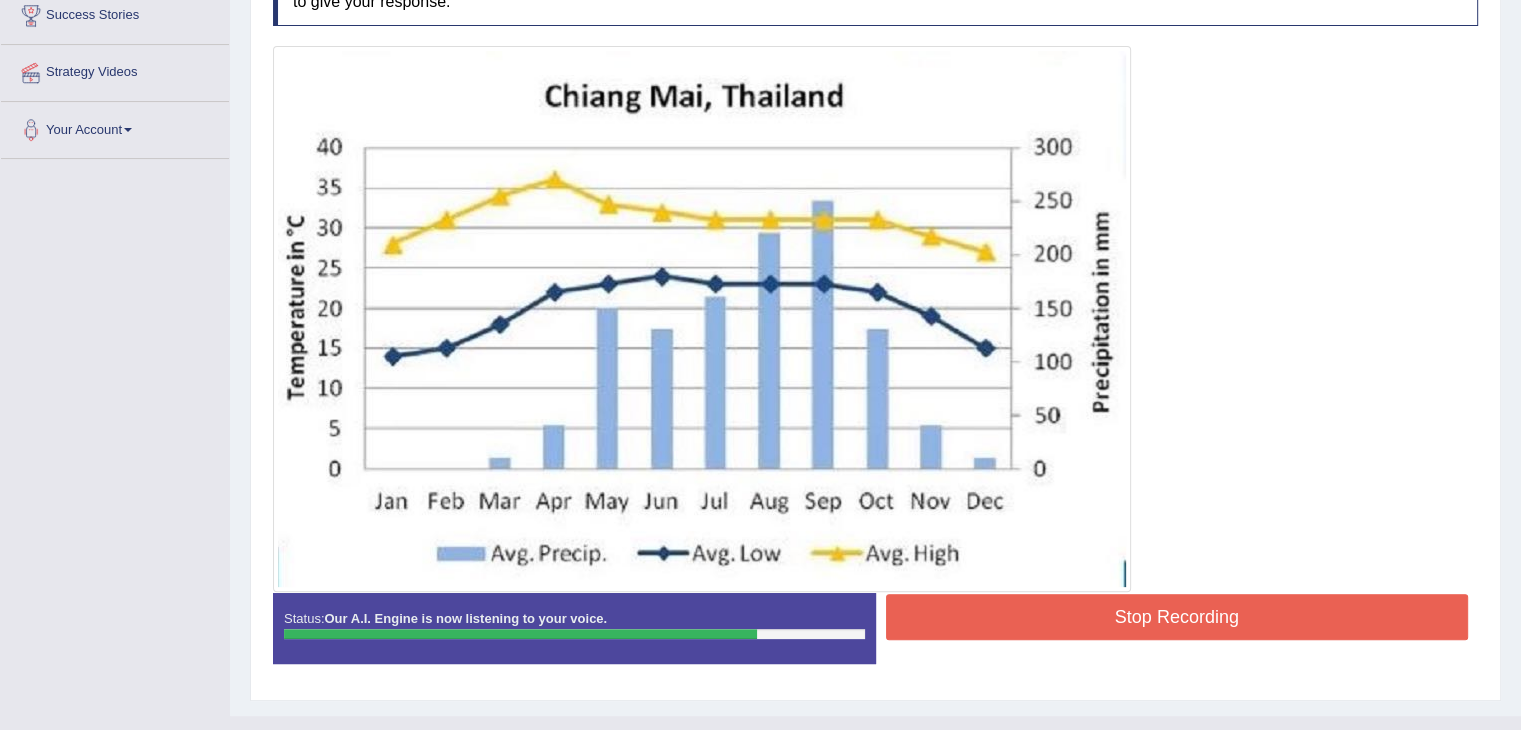 click on "Stop Recording" at bounding box center (1177, 617) 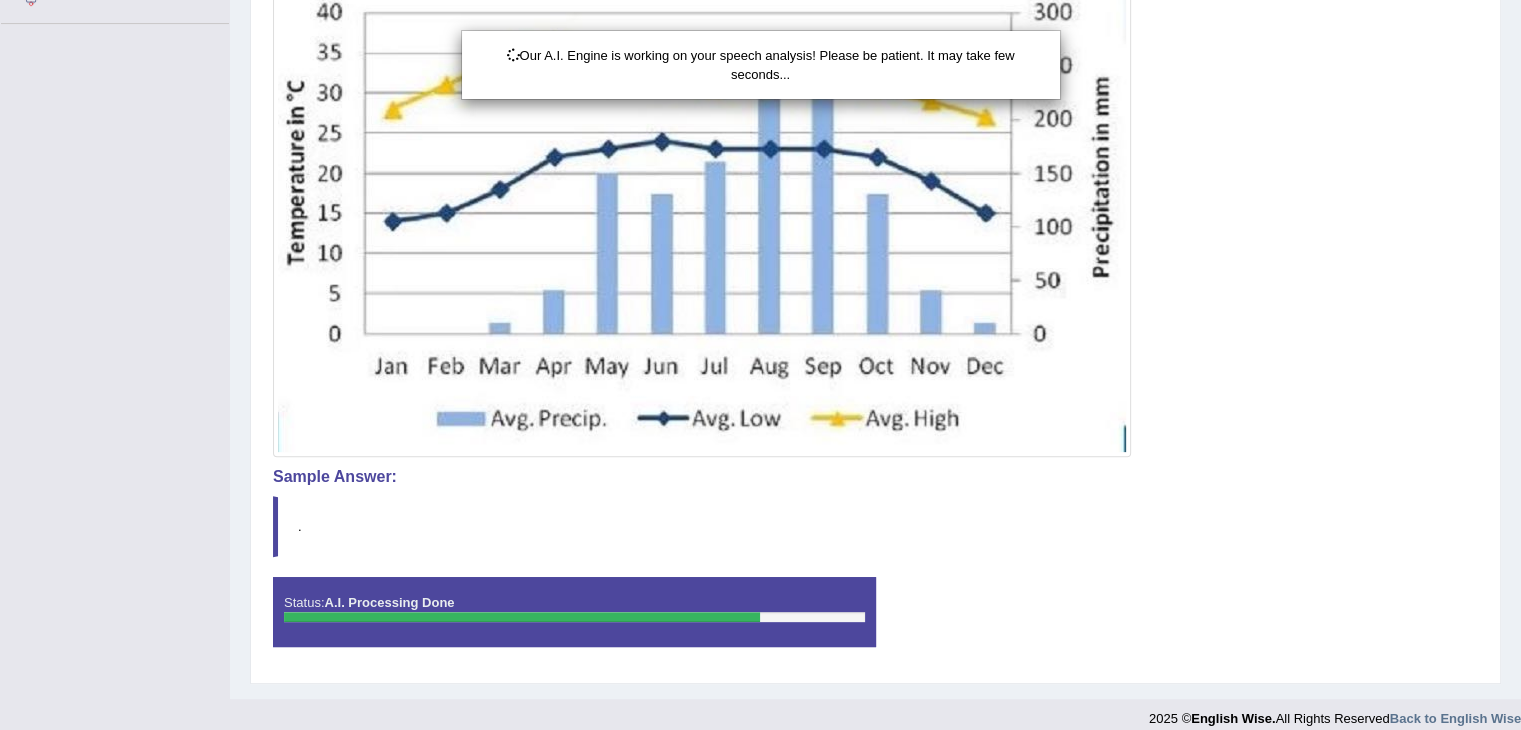 scroll, scrollTop: 548, scrollLeft: 0, axis: vertical 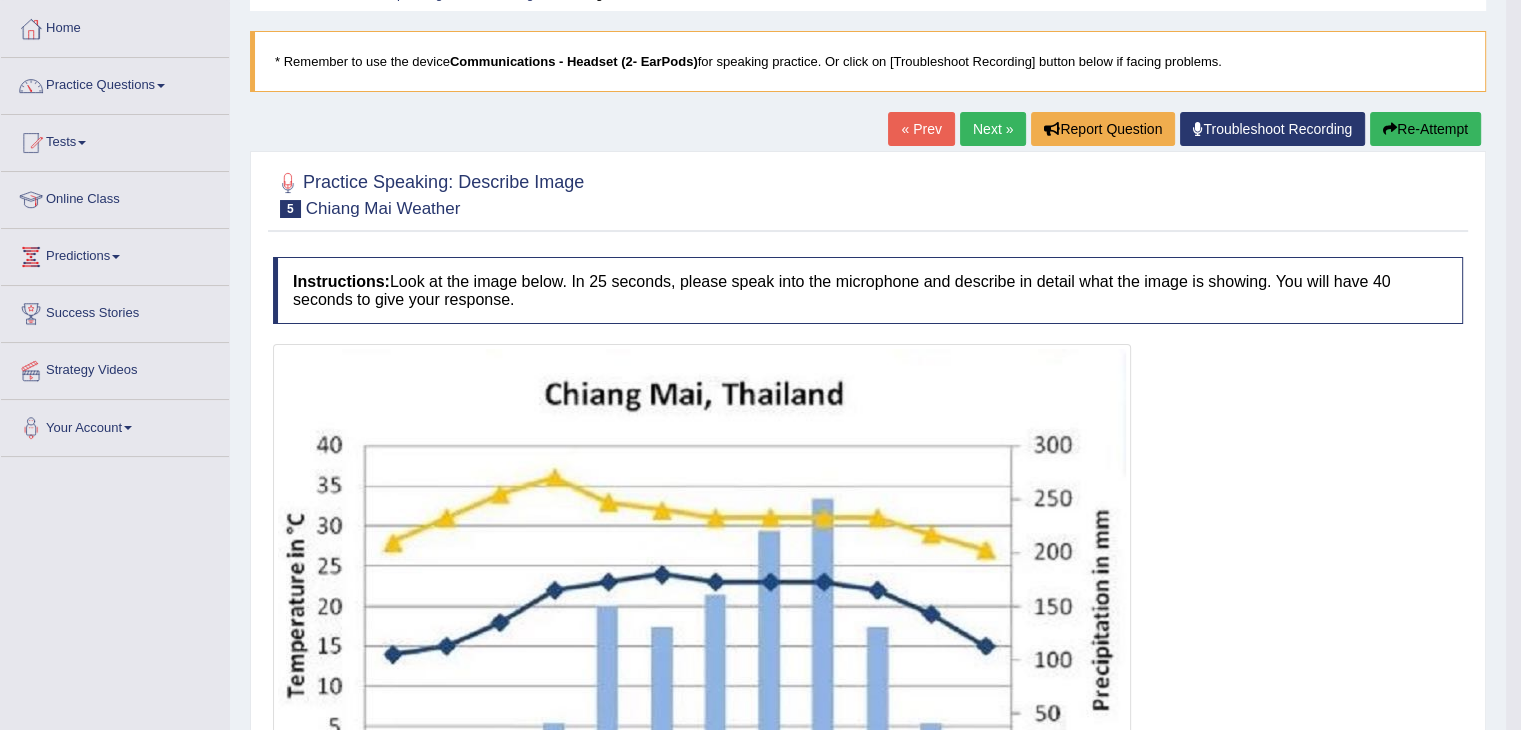 click on "Next »" at bounding box center (993, 129) 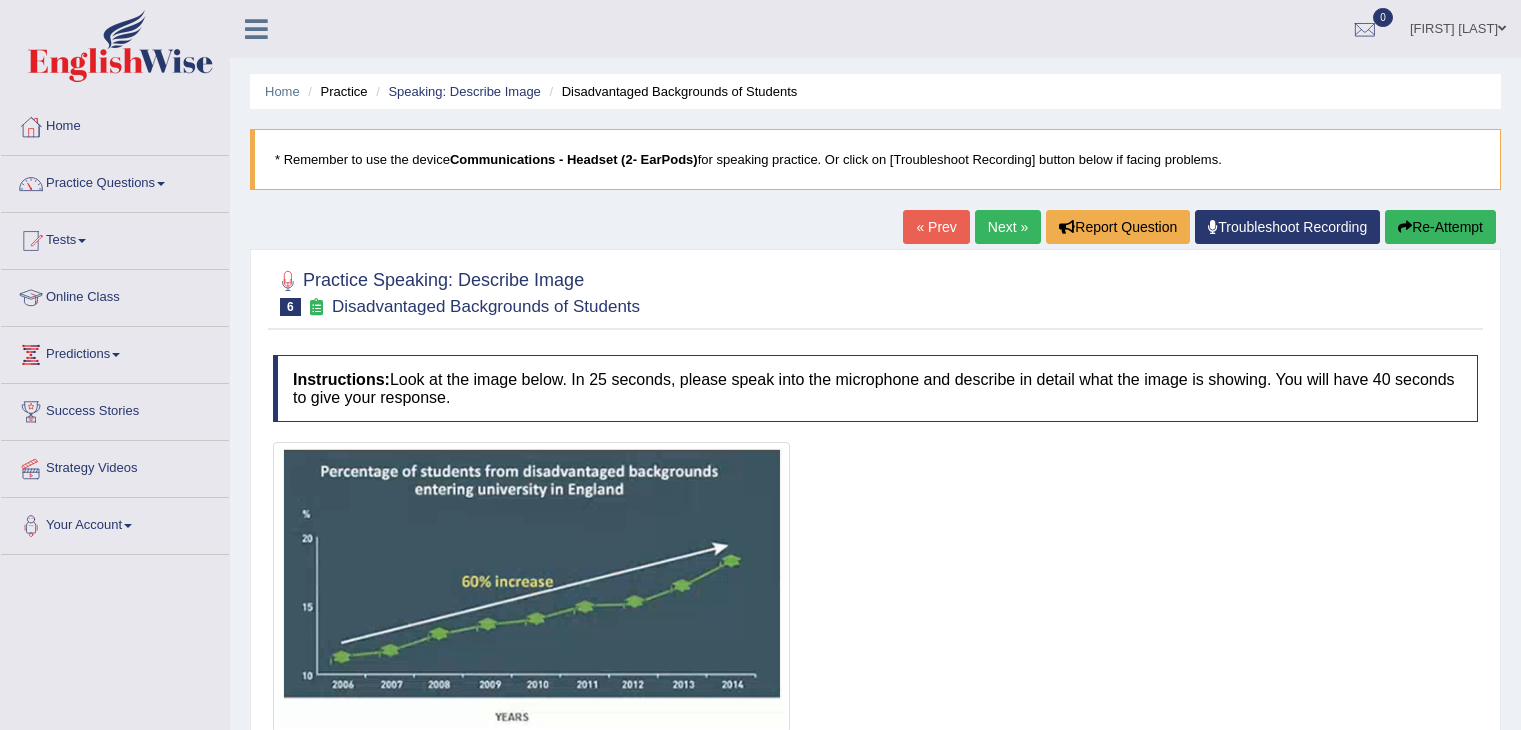 scroll, scrollTop: 0, scrollLeft: 0, axis: both 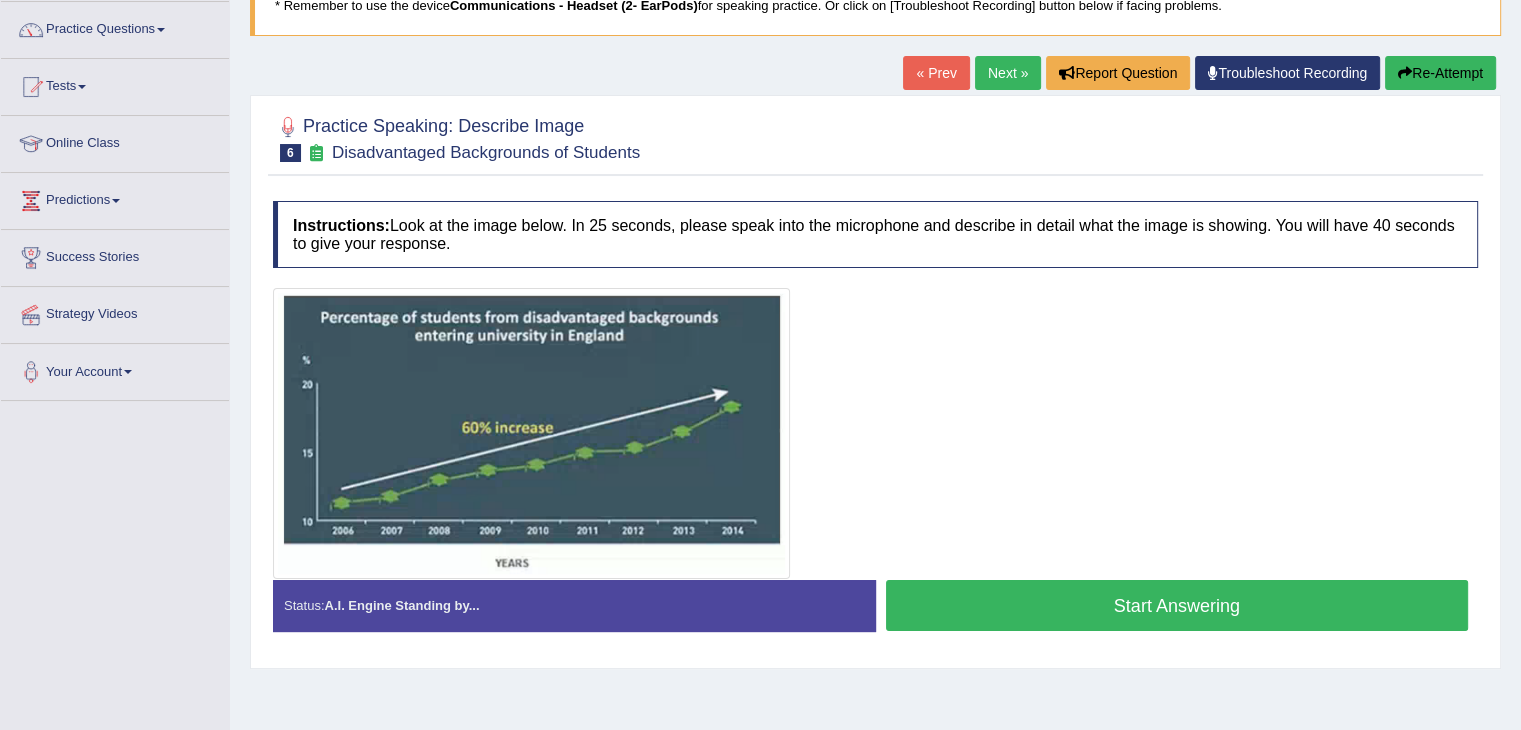 click on "Start Answering" at bounding box center [1177, 605] 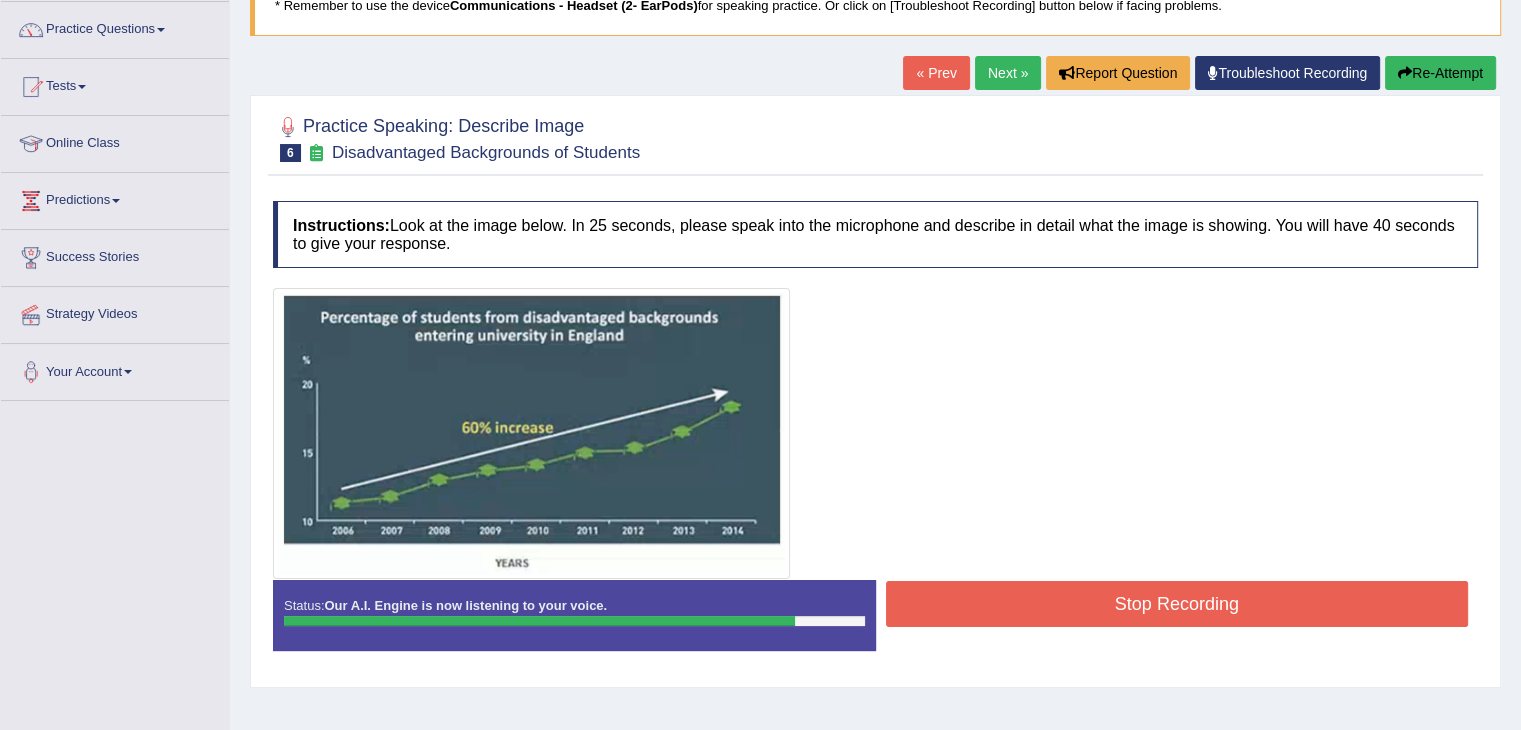 click on "Stop Recording" at bounding box center [1177, 604] 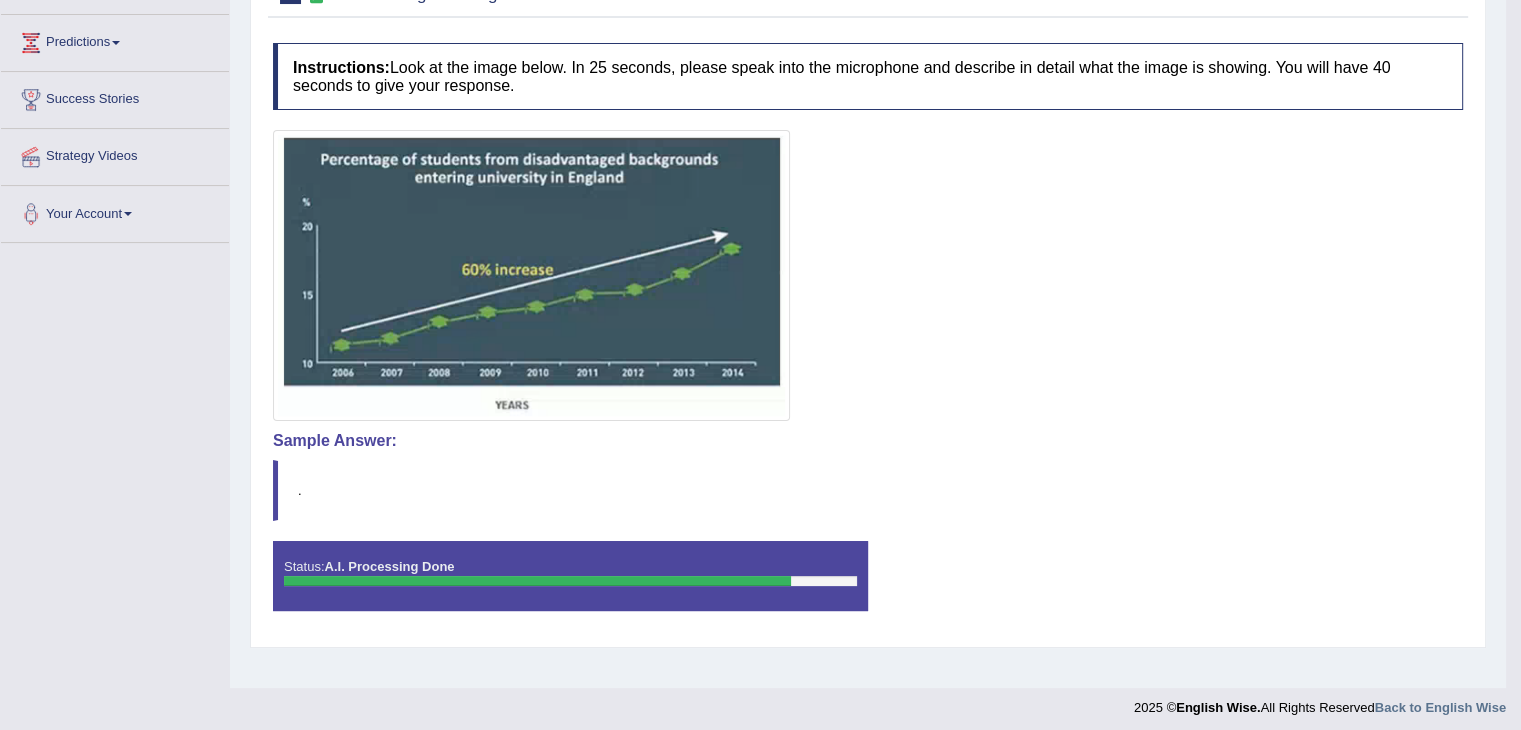 scroll, scrollTop: 320, scrollLeft: 0, axis: vertical 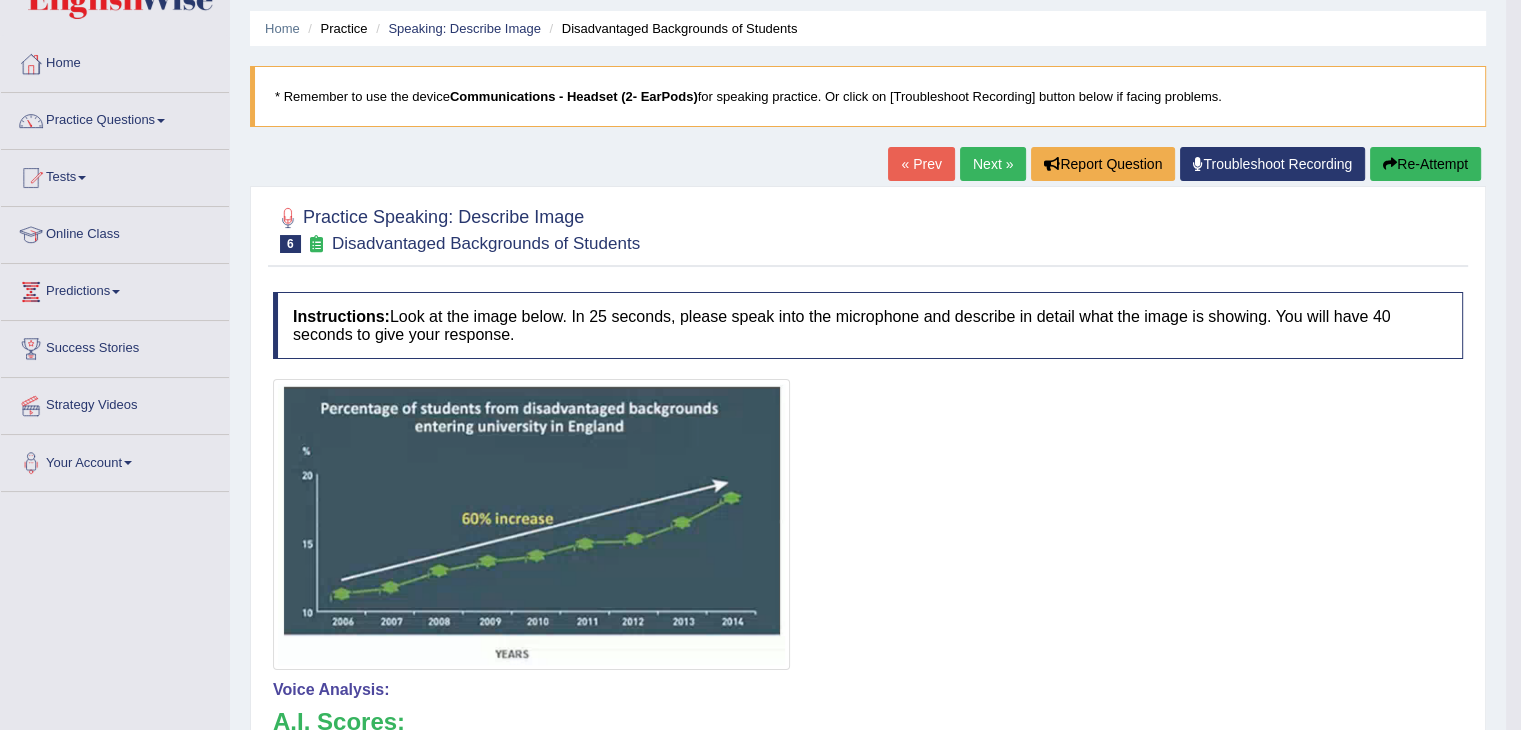 click on "Next »" at bounding box center (993, 164) 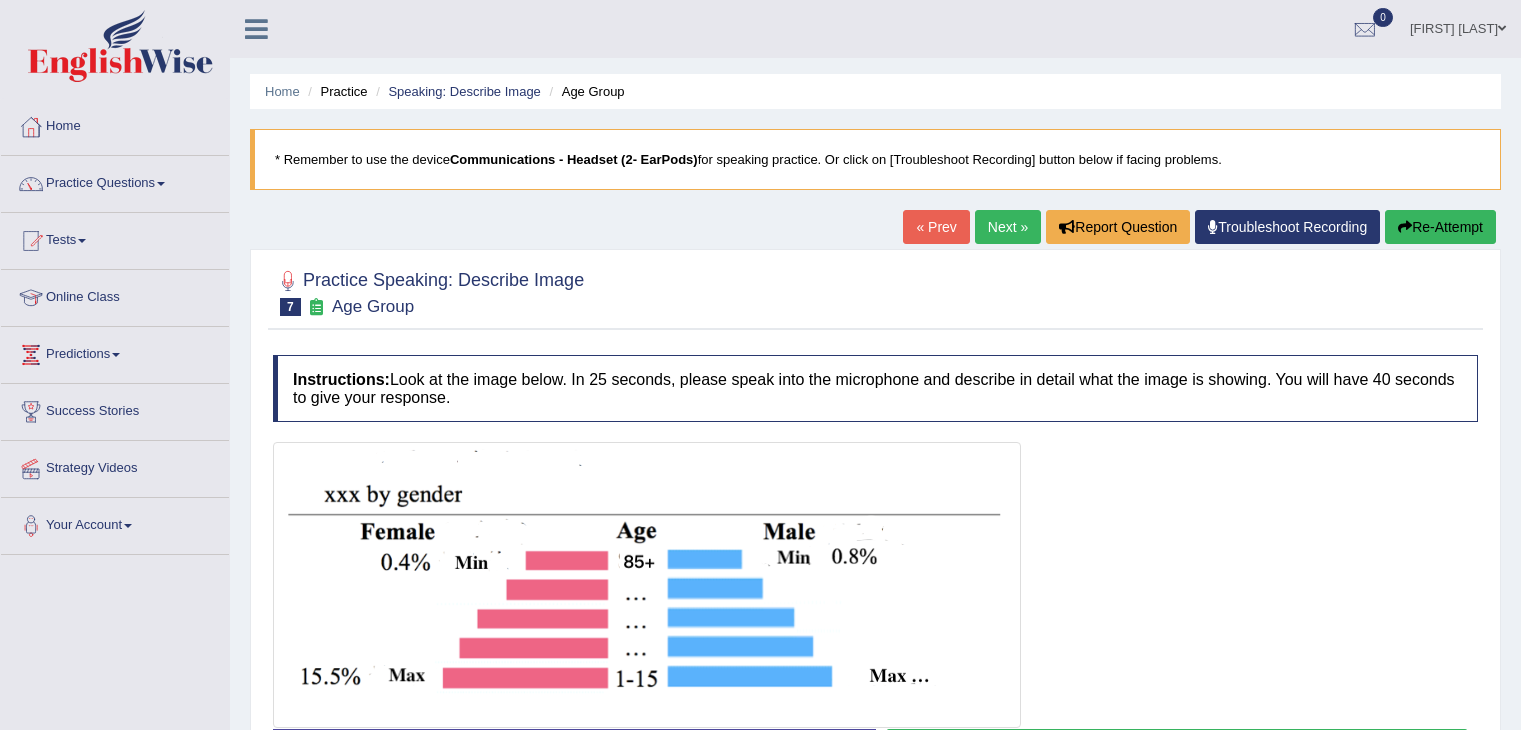 scroll, scrollTop: 228, scrollLeft: 0, axis: vertical 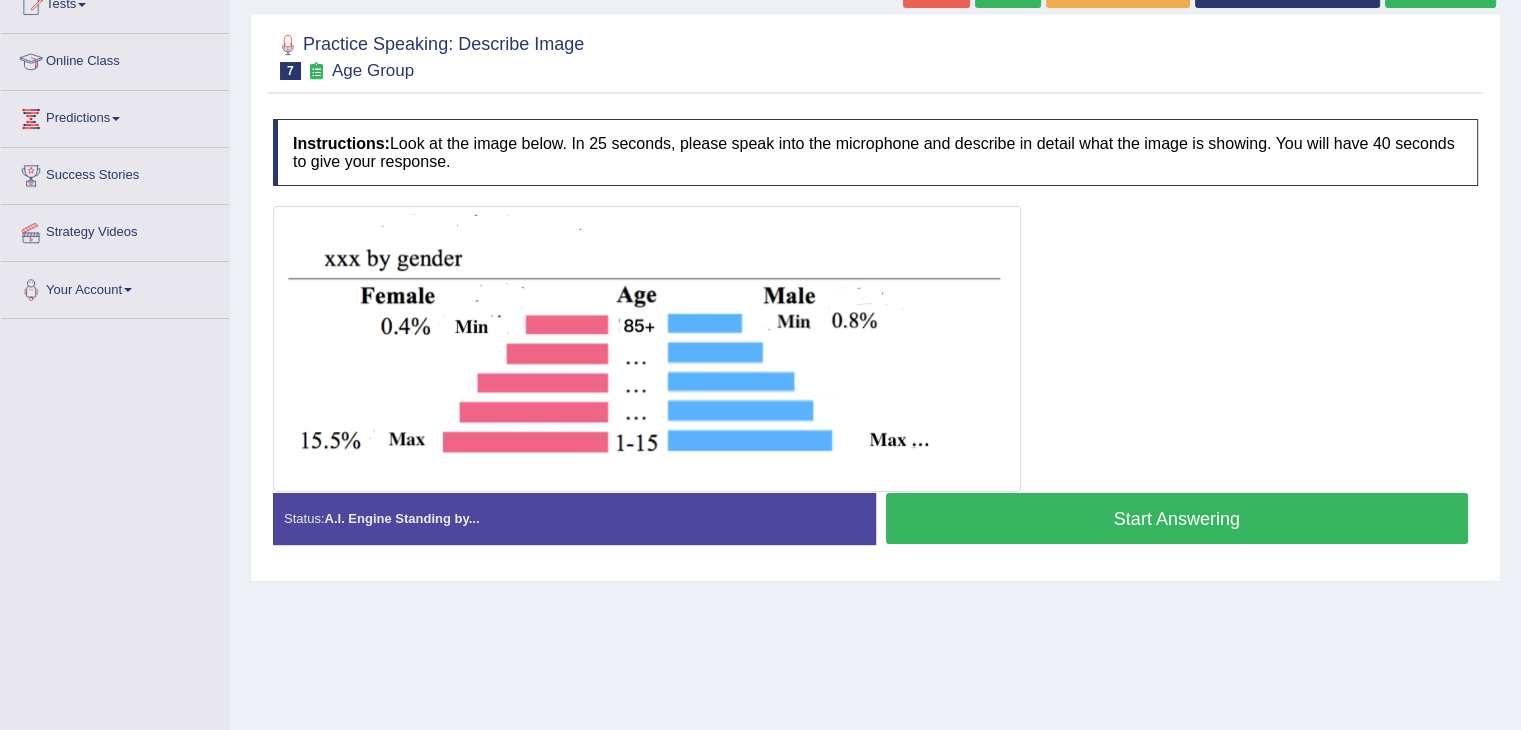 click on "Start Answering" at bounding box center (1177, 518) 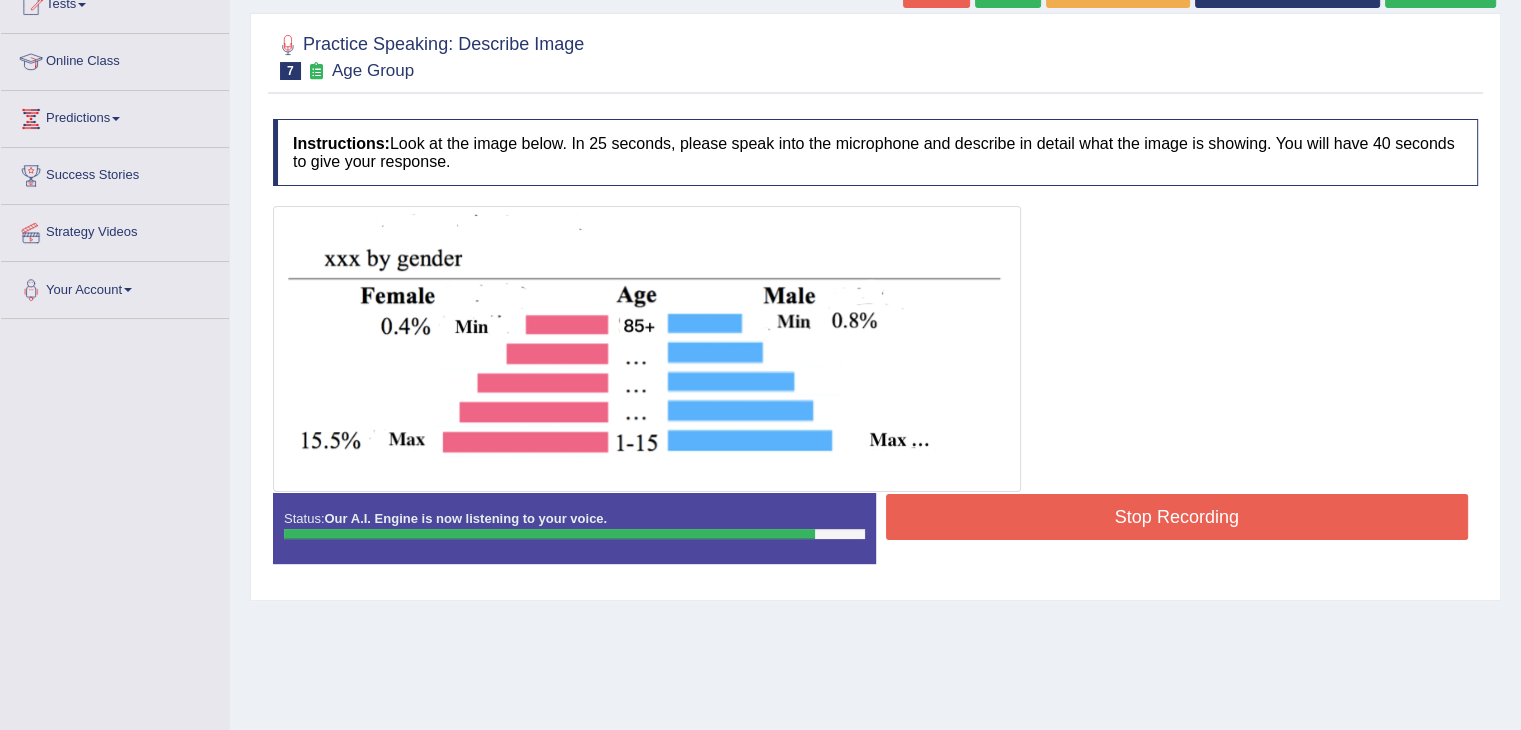 click on "Stop Recording" at bounding box center (1177, 517) 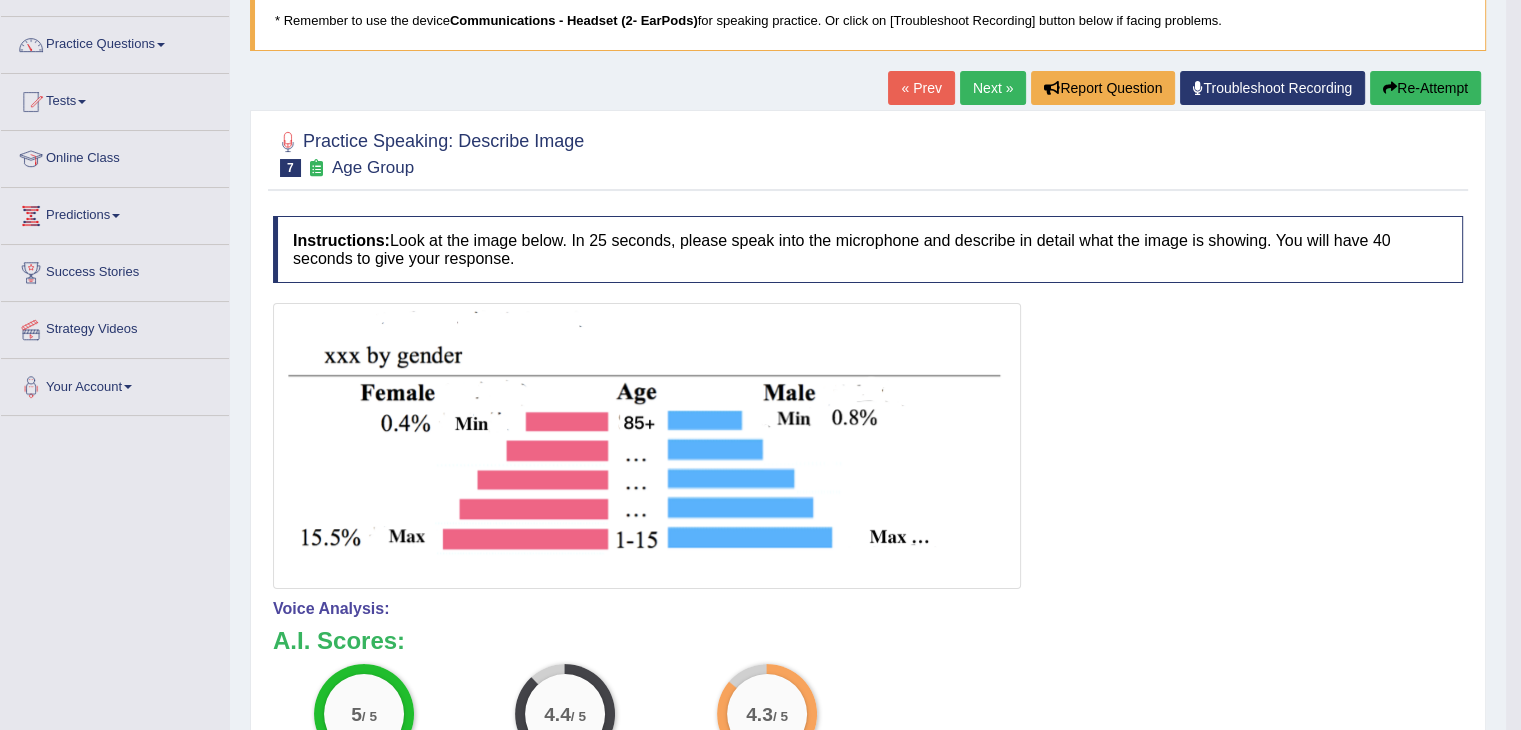scroll, scrollTop: 80, scrollLeft: 0, axis: vertical 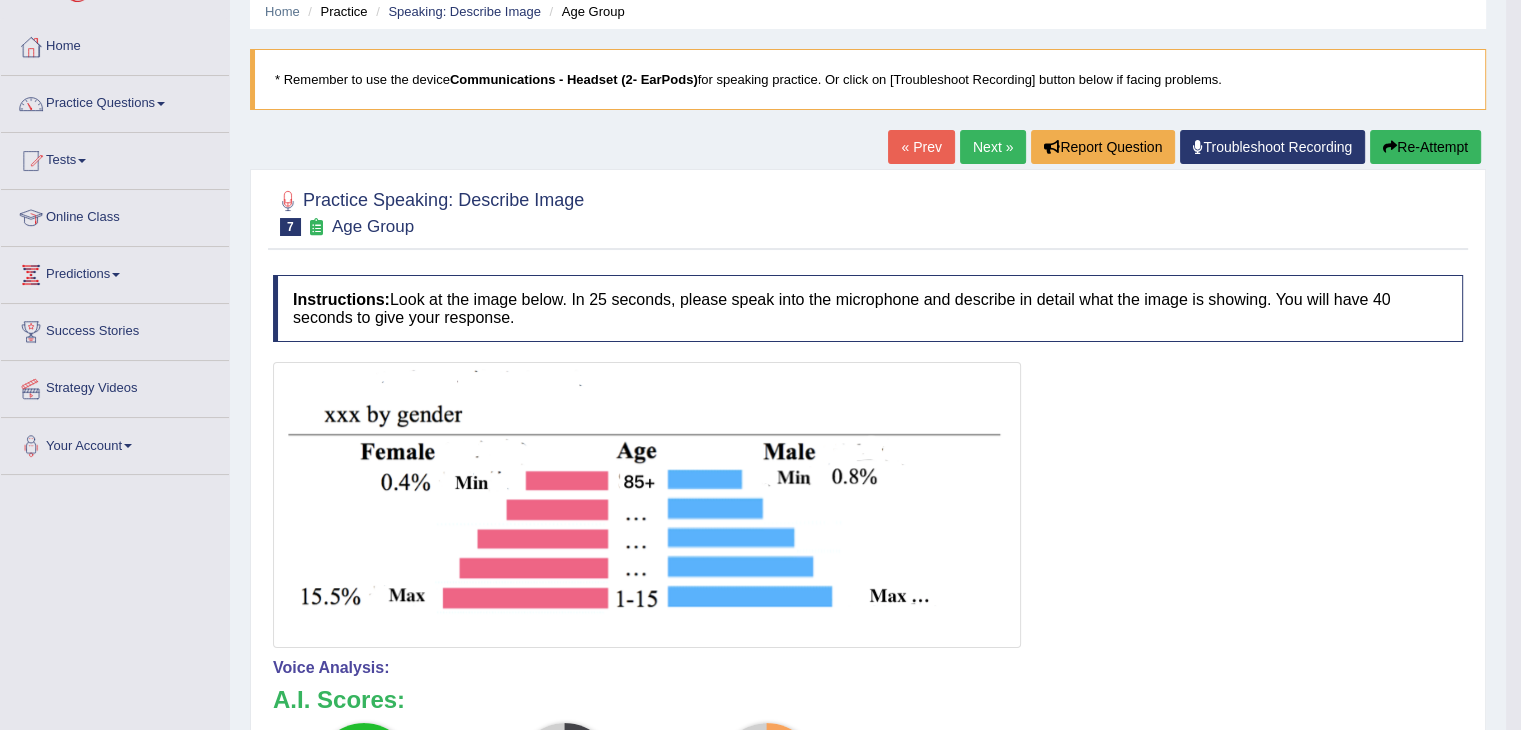 click on "Next »" at bounding box center (993, 147) 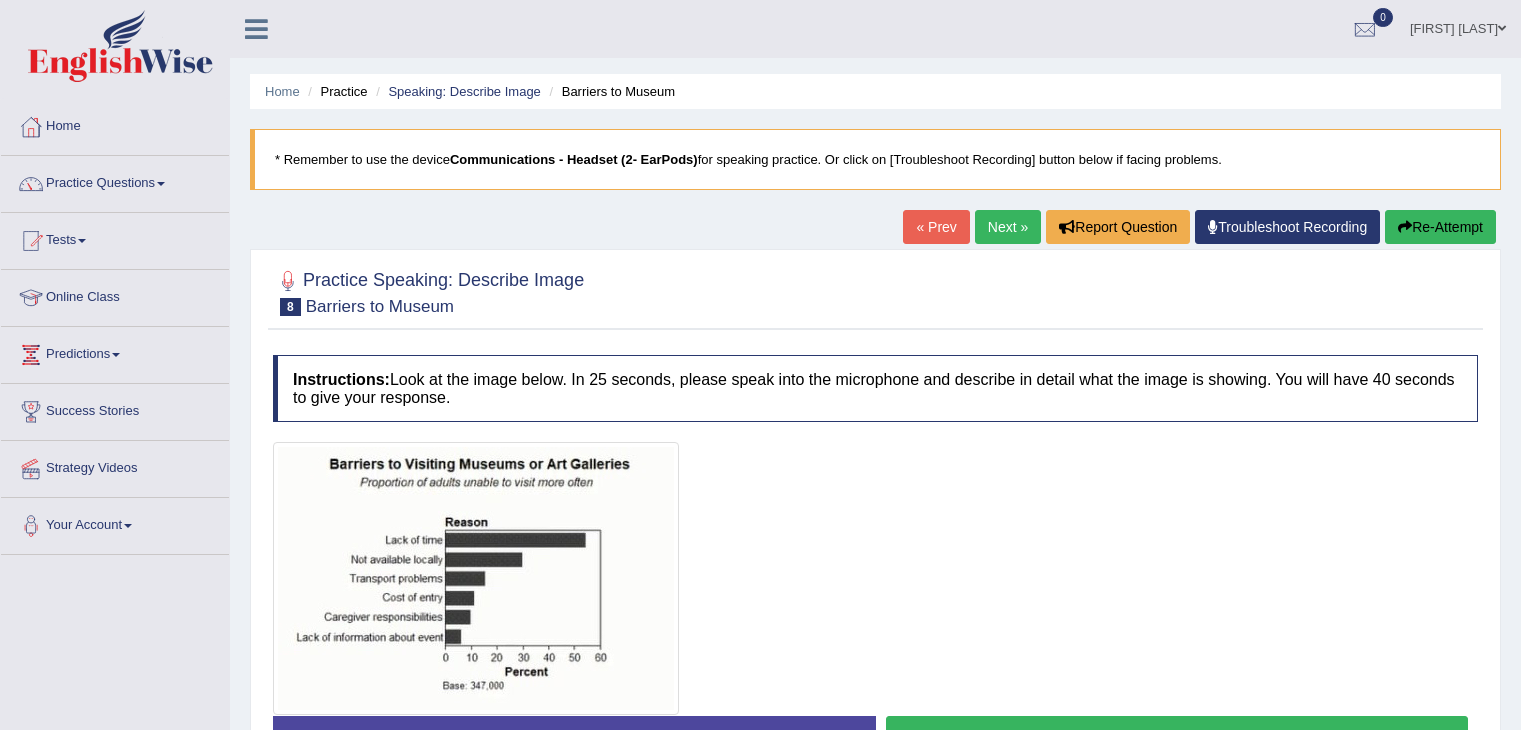 scroll, scrollTop: 180, scrollLeft: 0, axis: vertical 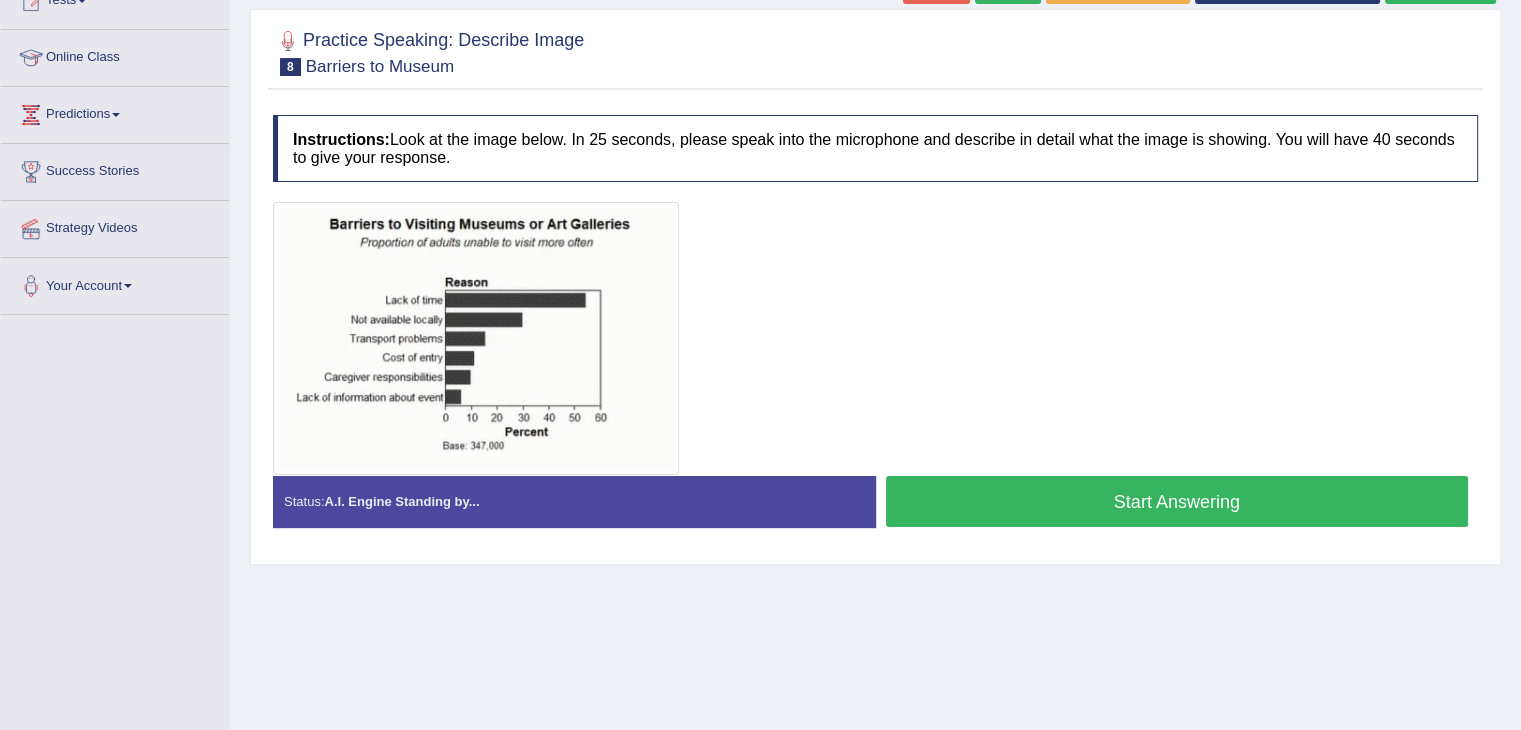 click on "Start Answering" at bounding box center [1177, 501] 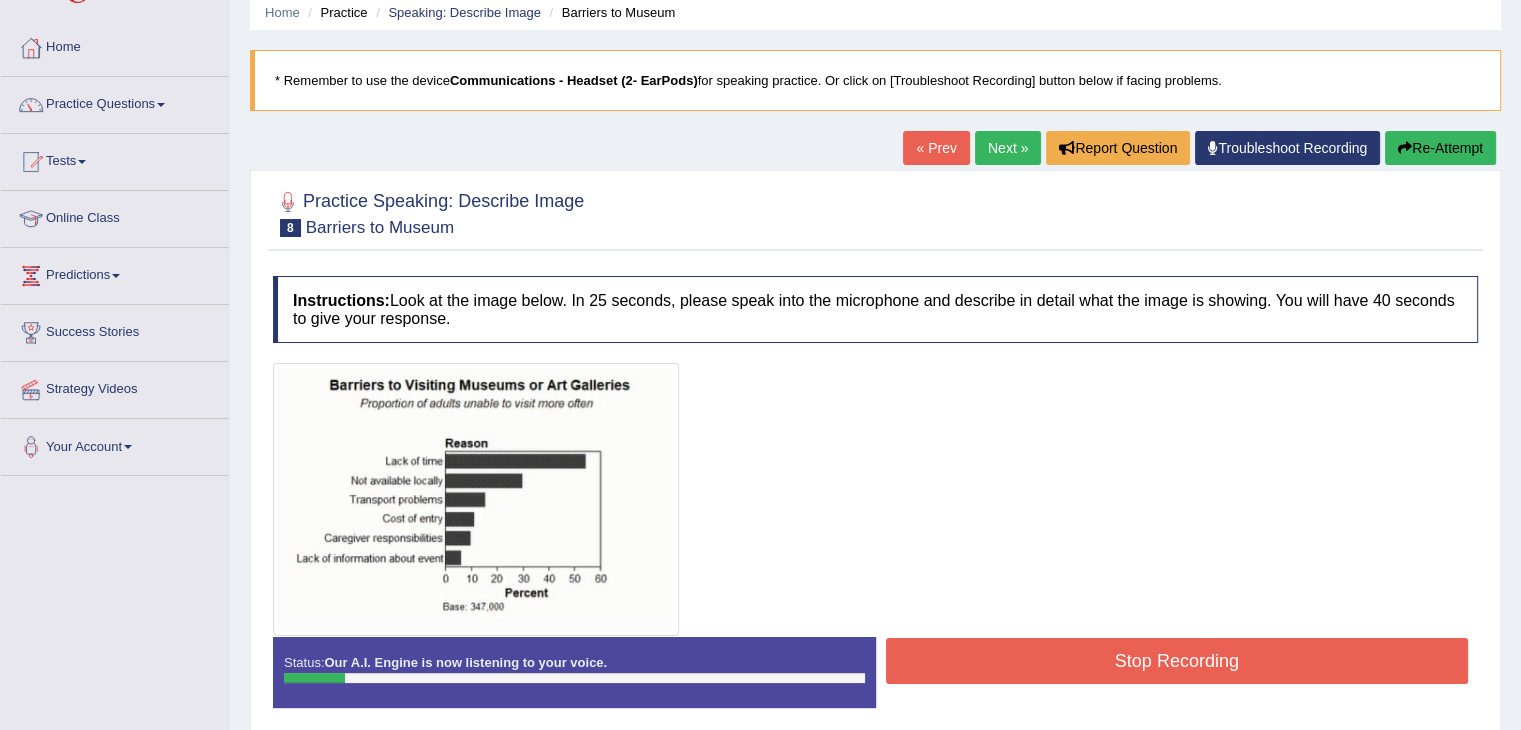 scroll, scrollTop: 74, scrollLeft: 0, axis: vertical 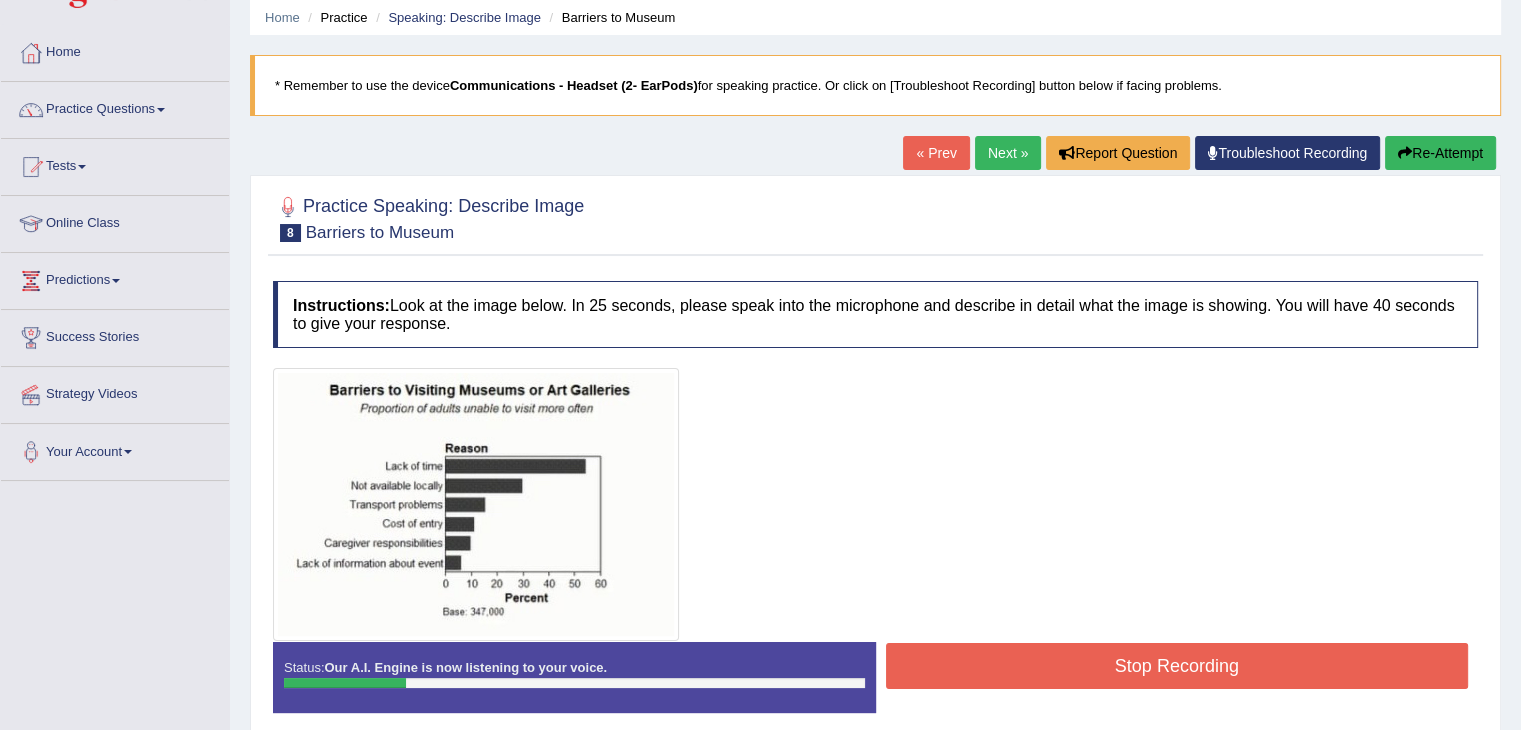 click on "Re-Attempt" at bounding box center [1440, 153] 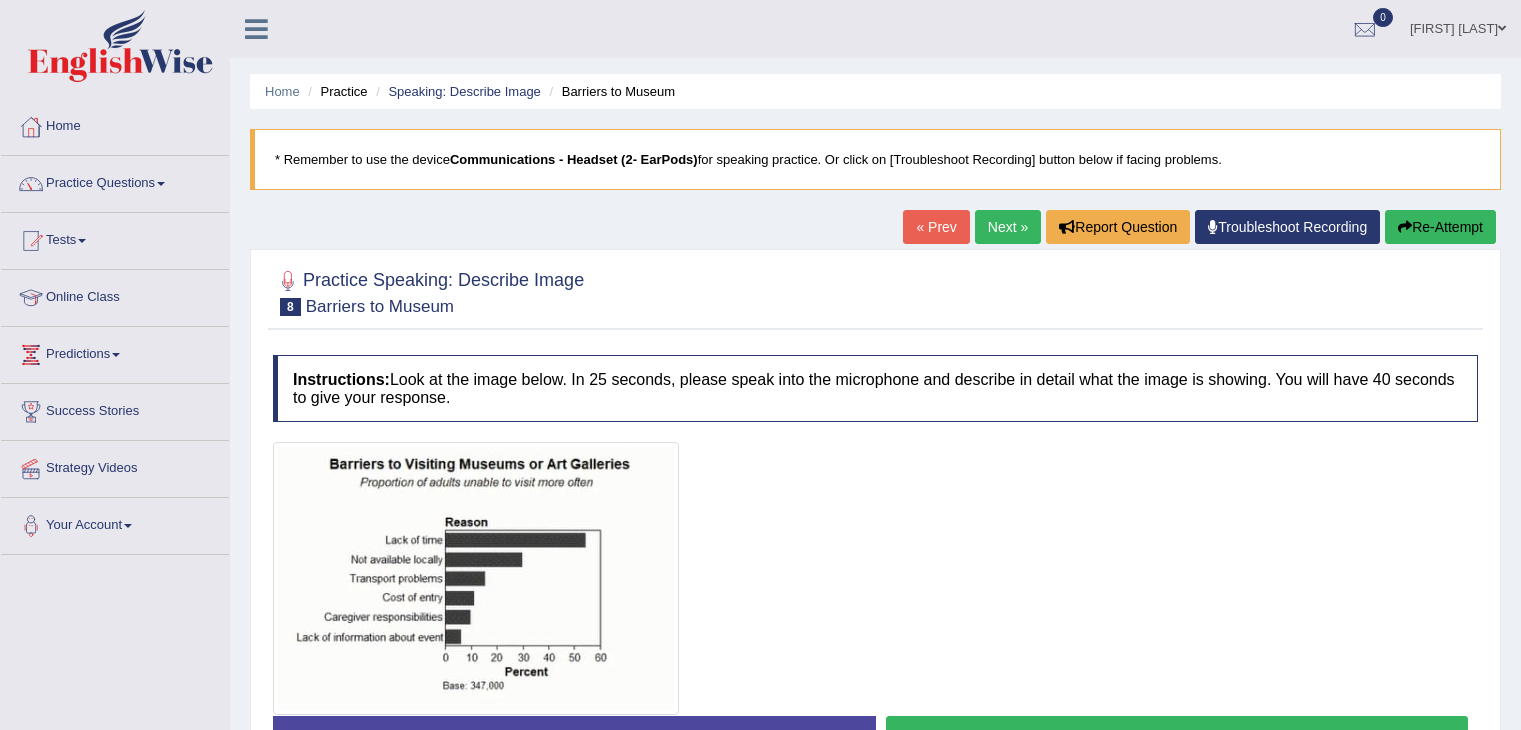 scroll, scrollTop: 74, scrollLeft: 0, axis: vertical 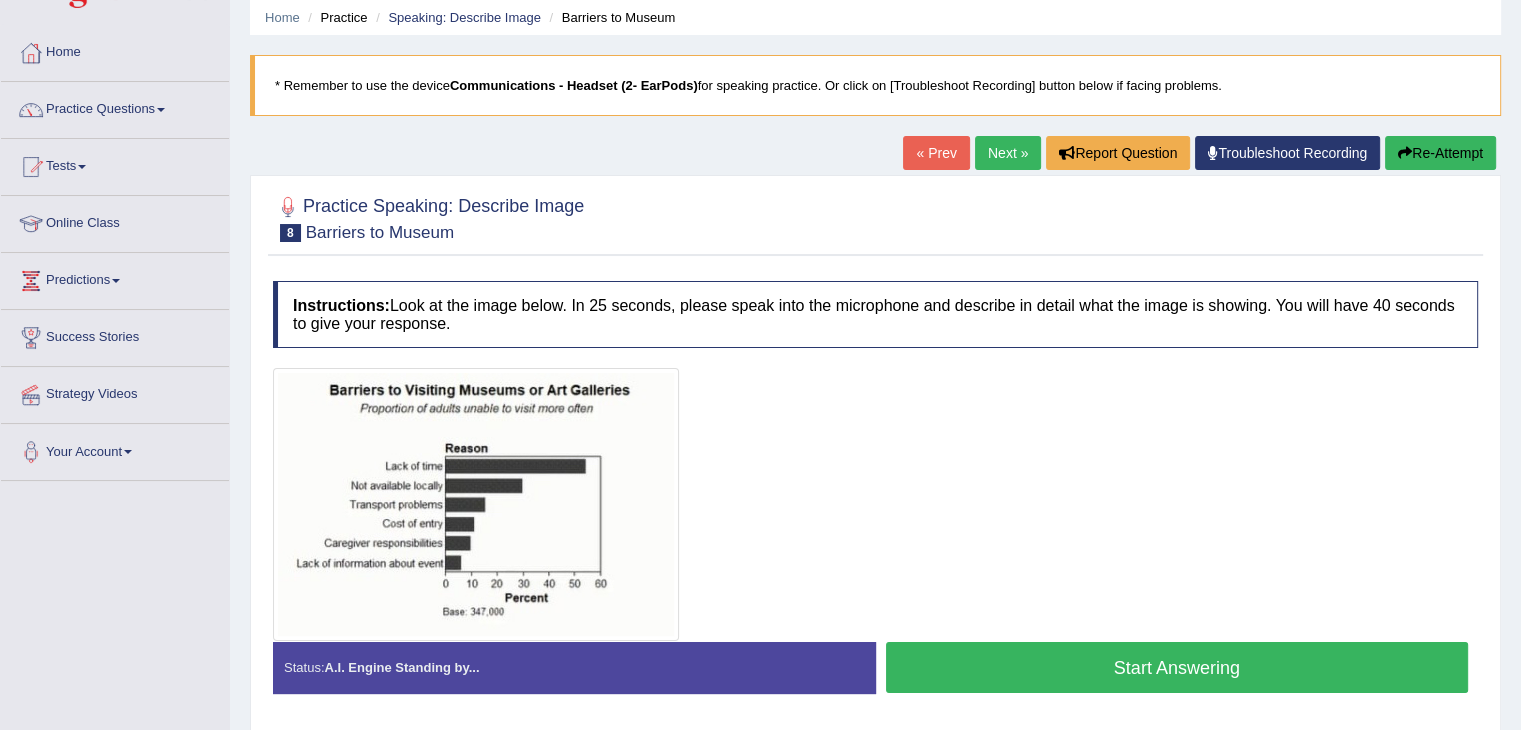 click on "Start Answering" at bounding box center [1177, 667] 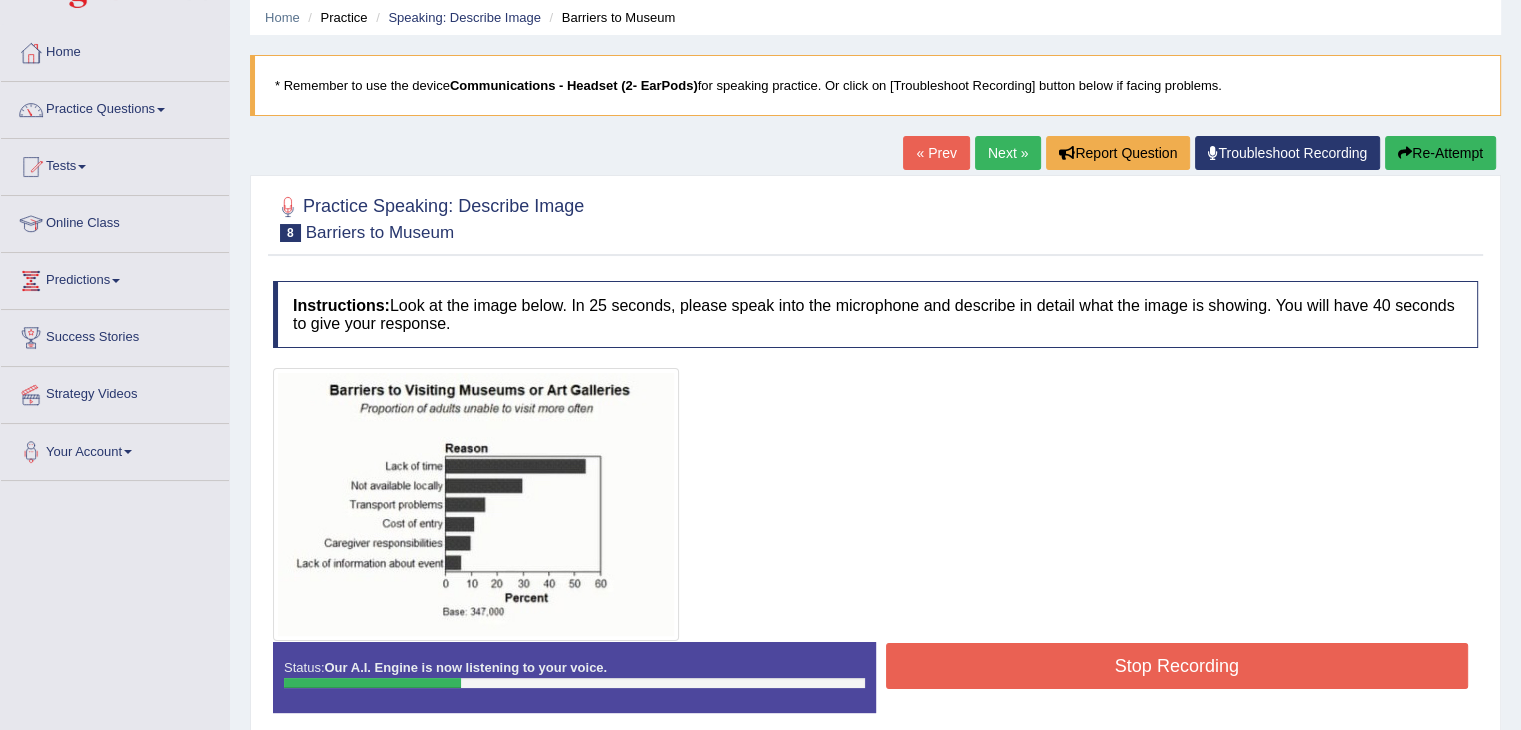 click on "Re-Attempt" at bounding box center [1440, 153] 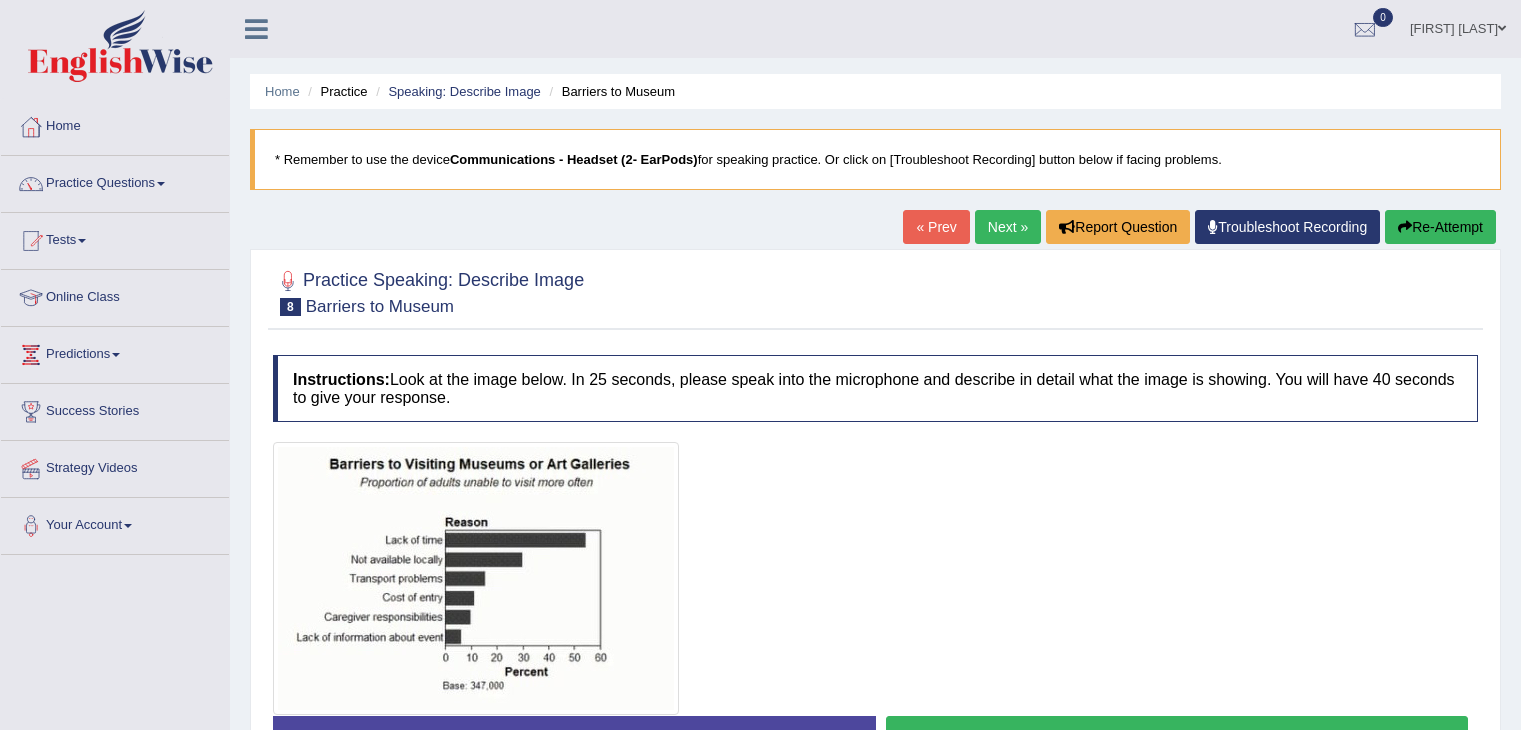 scroll, scrollTop: 74, scrollLeft: 0, axis: vertical 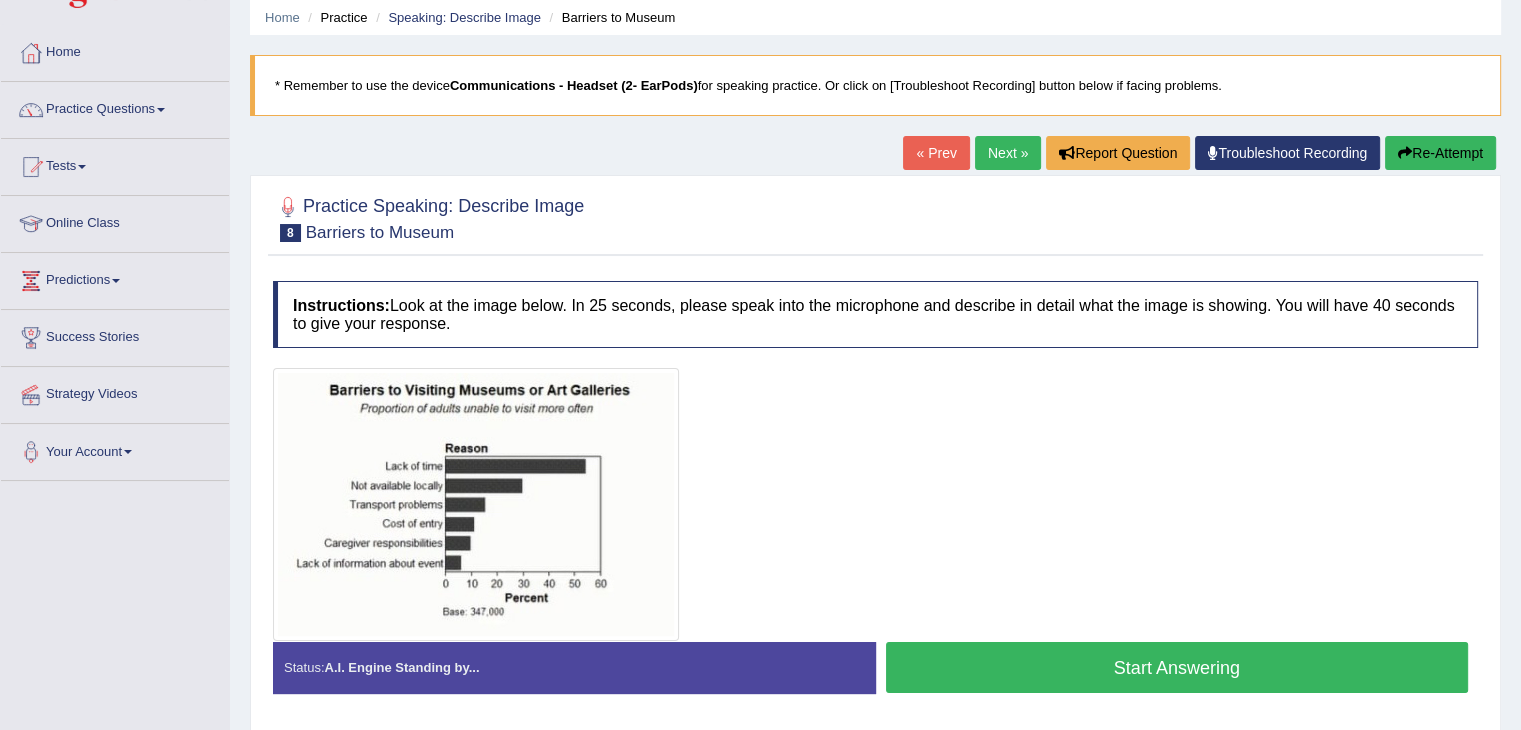 click on "Start Answering" at bounding box center (1177, 667) 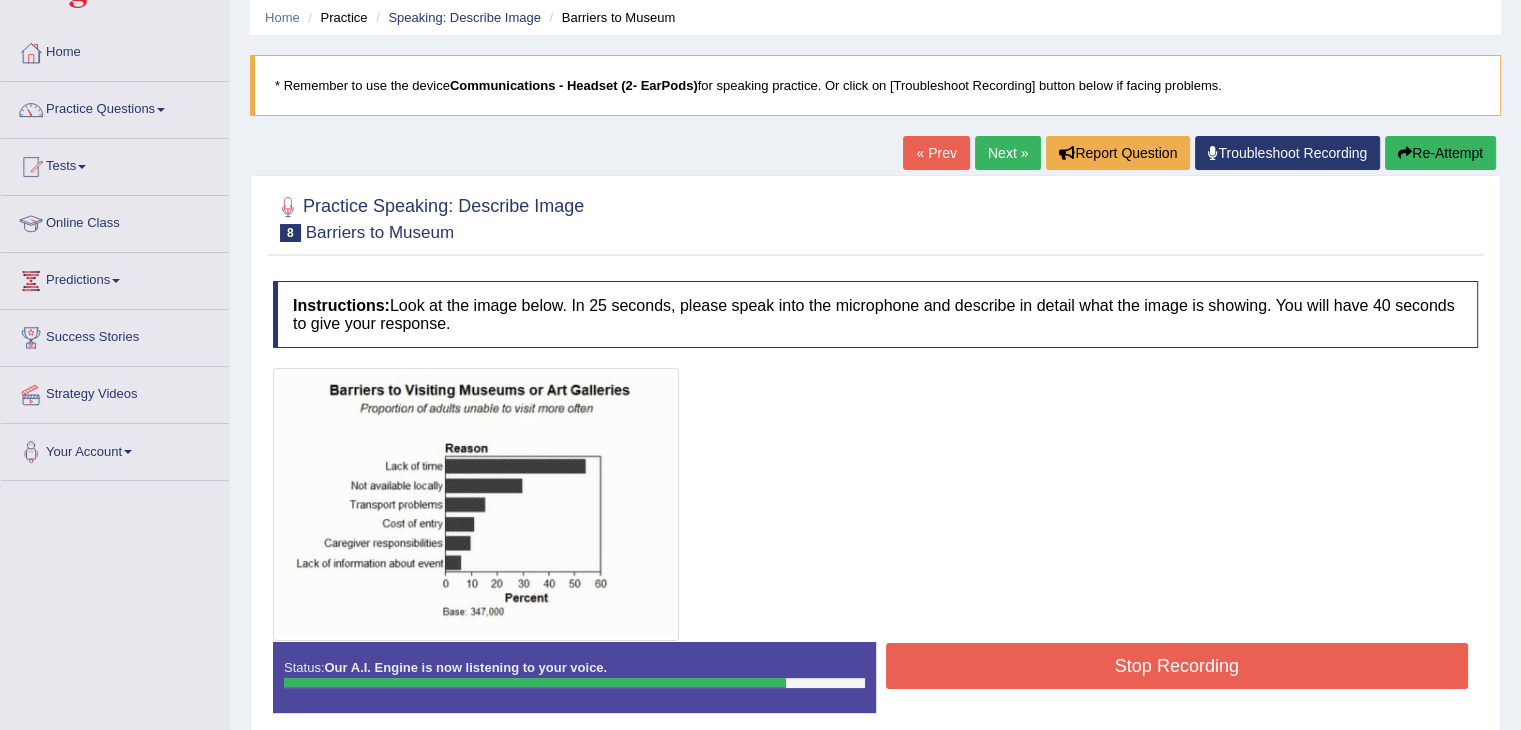 click on "Stop Recording" at bounding box center [1177, 666] 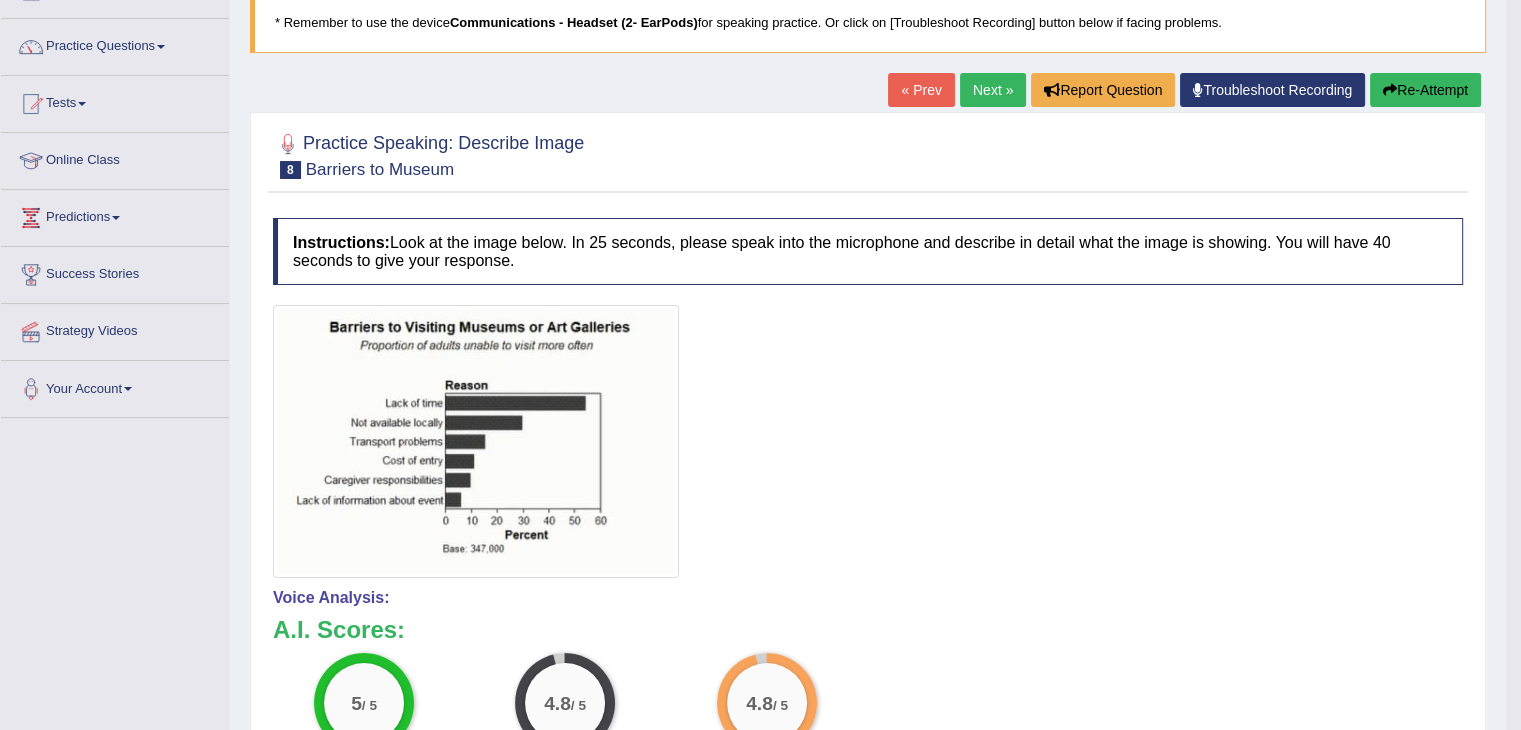 scroll, scrollTop: 128, scrollLeft: 0, axis: vertical 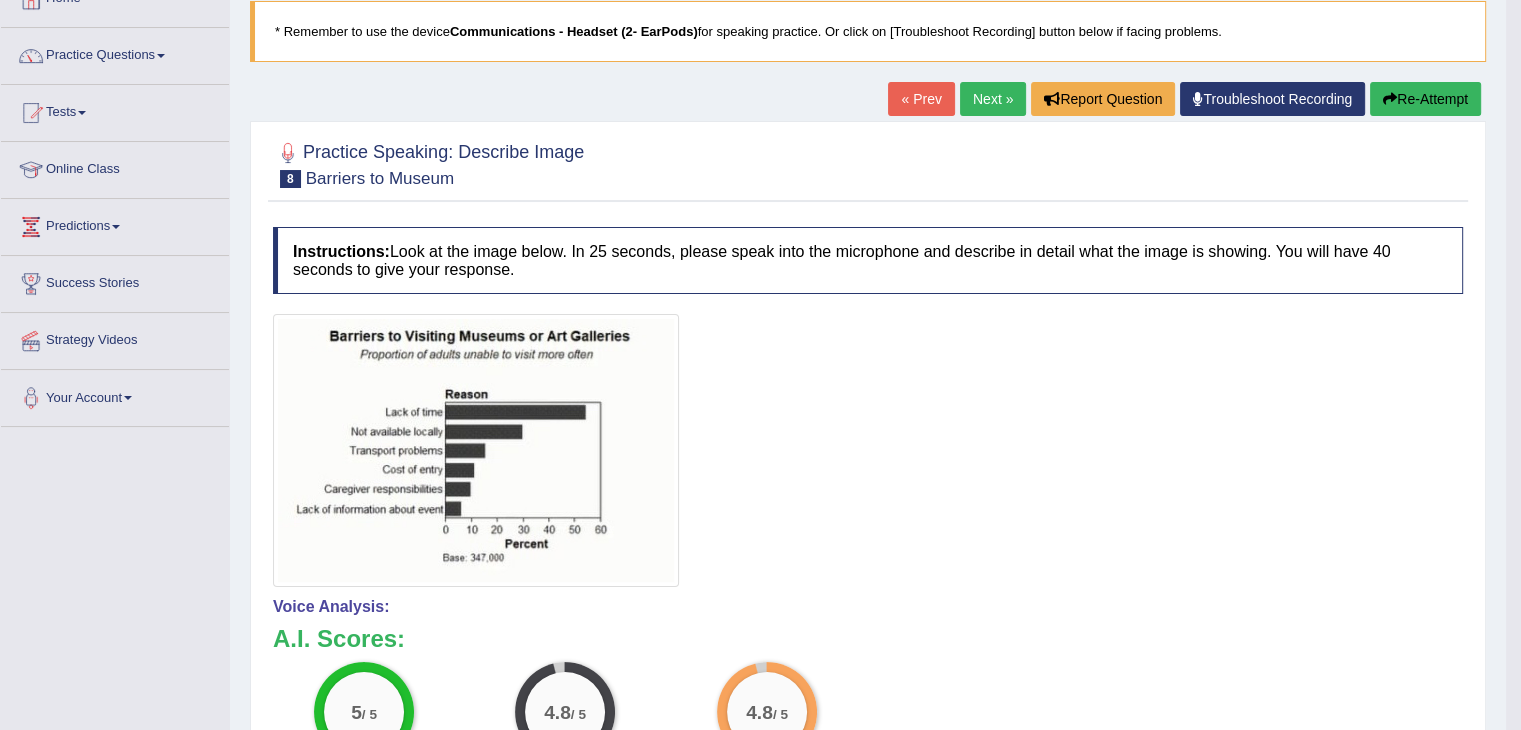 click on "Next »" at bounding box center (993, 99) 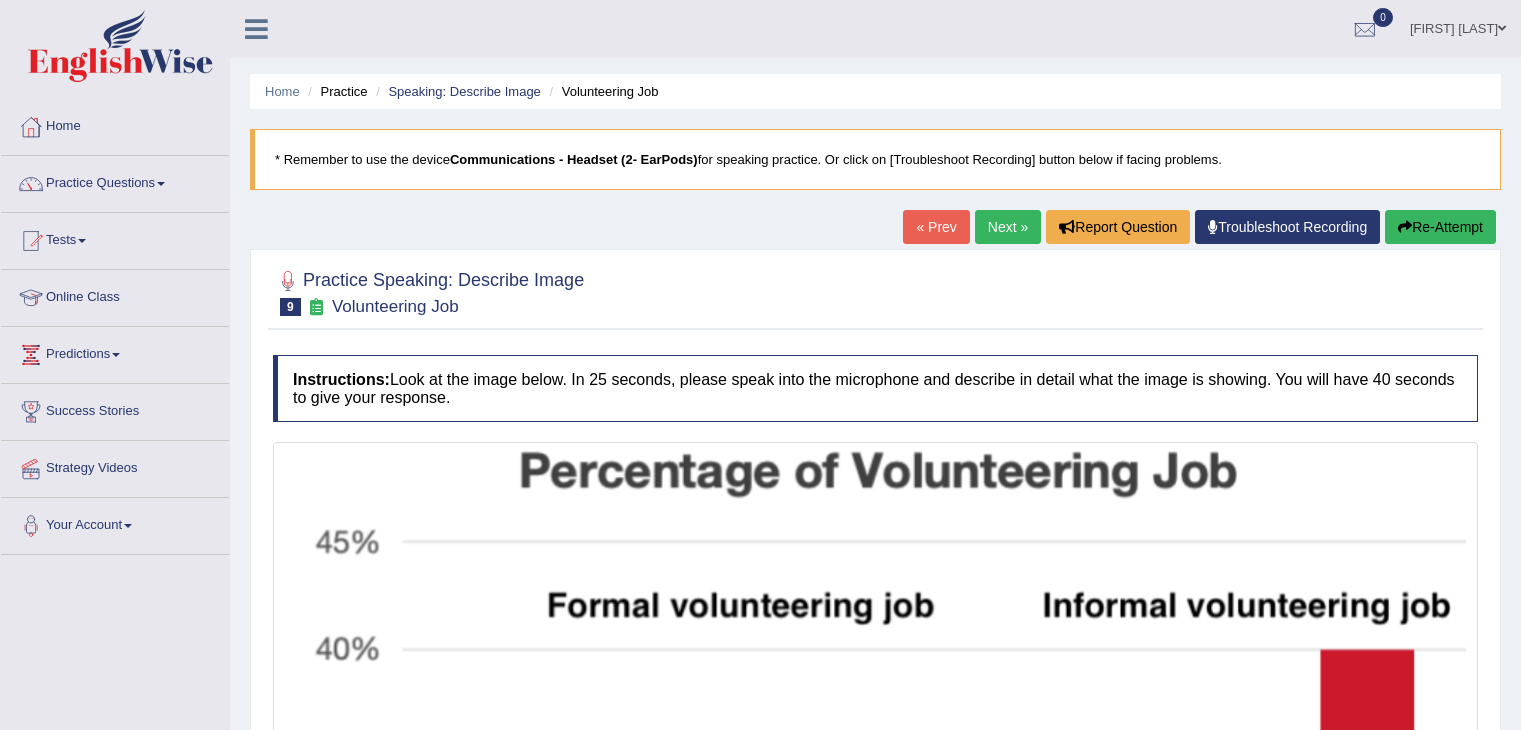 scroll, scrollTop: 0, scrollLeft: 0, axis: both 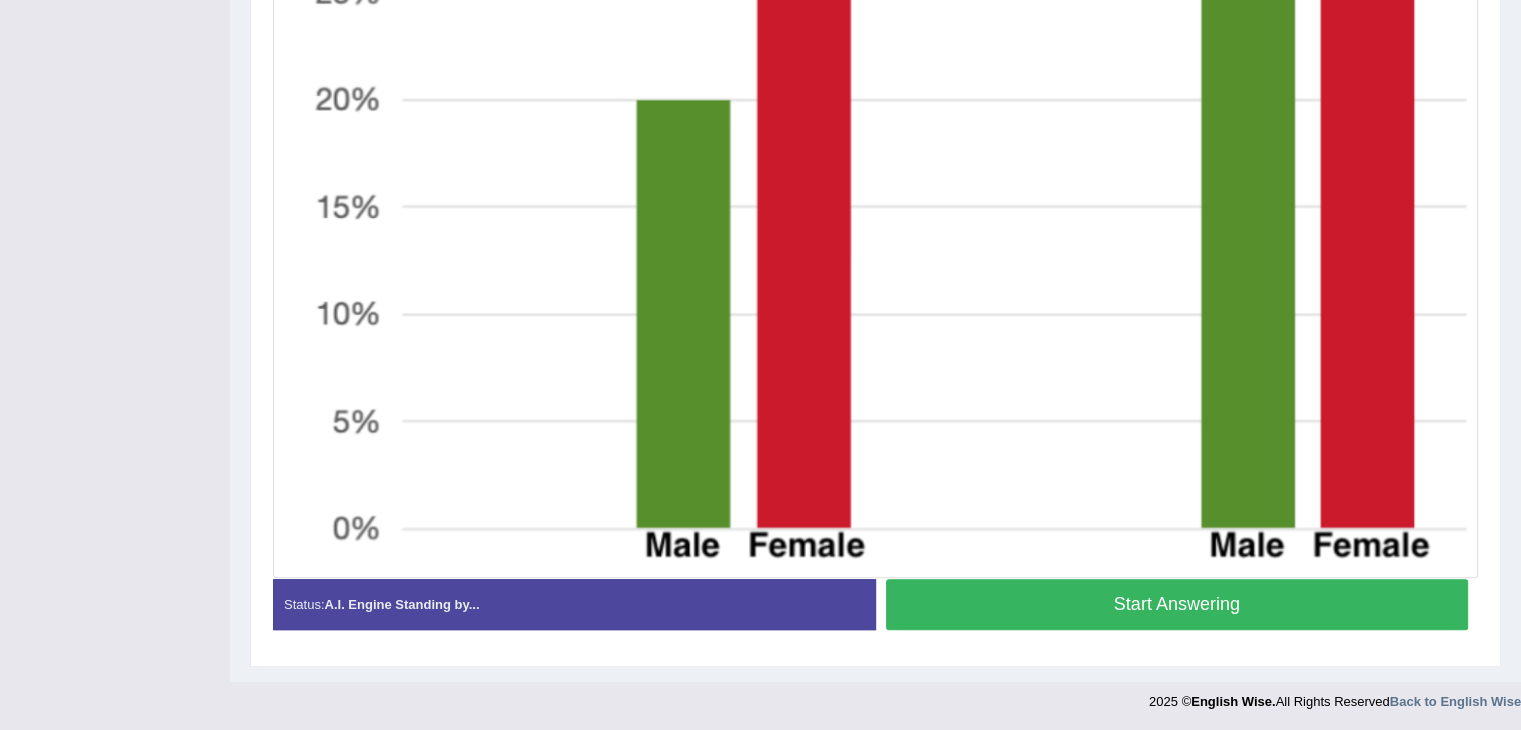click on "Start Answering" at bounding box center [1177, 604] 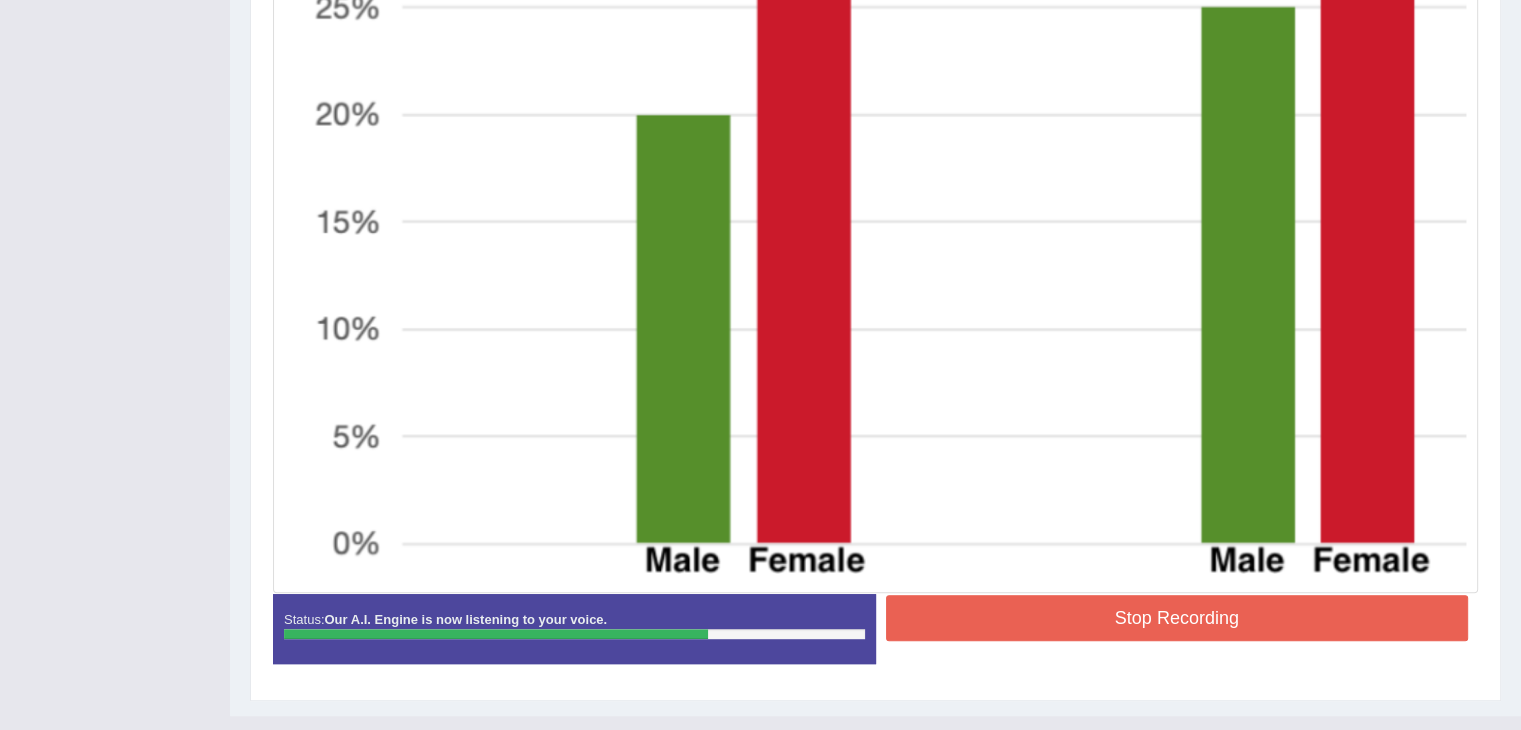 scroll, scrollTop: 962, scrollLeft: 0, axis: vertical 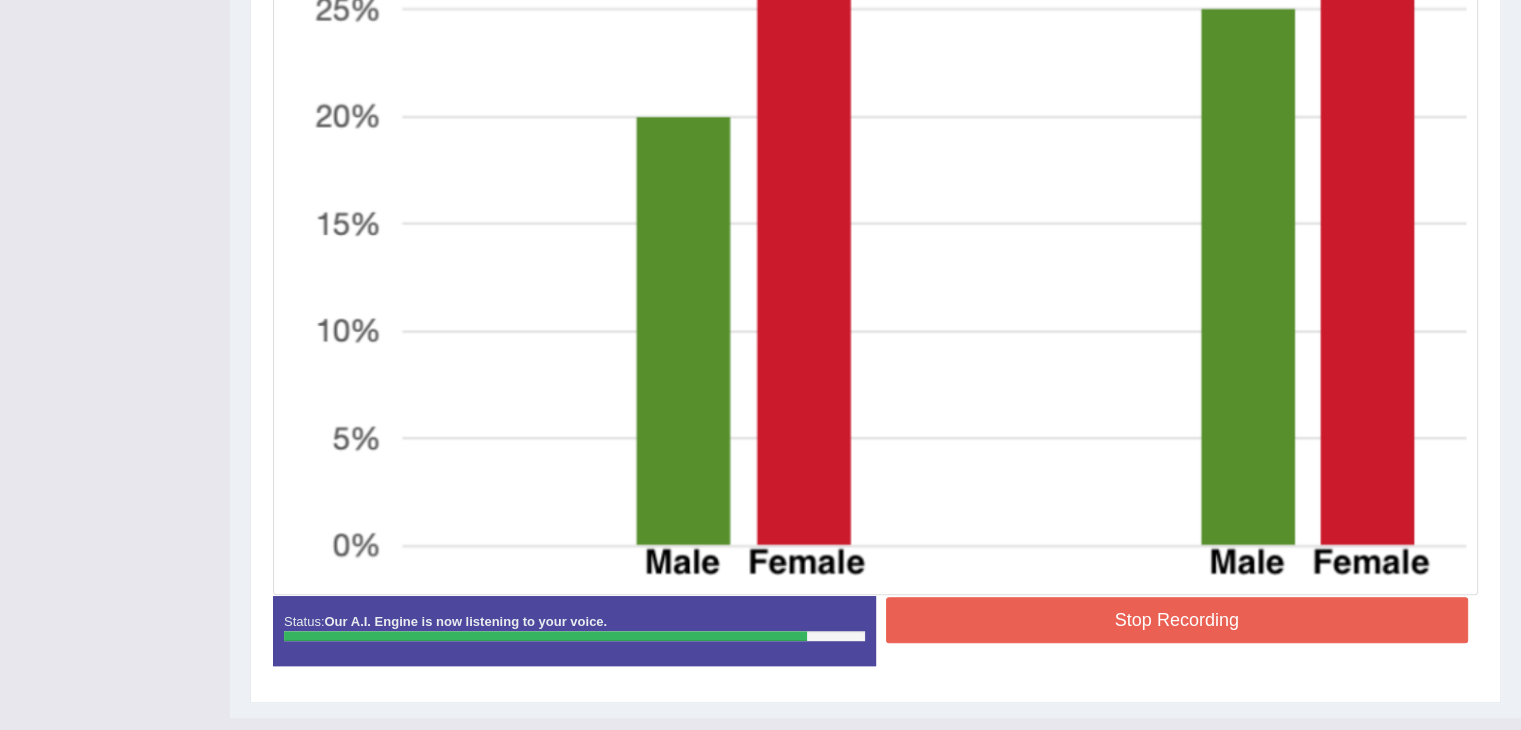 click on "Stop Recording" at bounding box center [1177, 620] 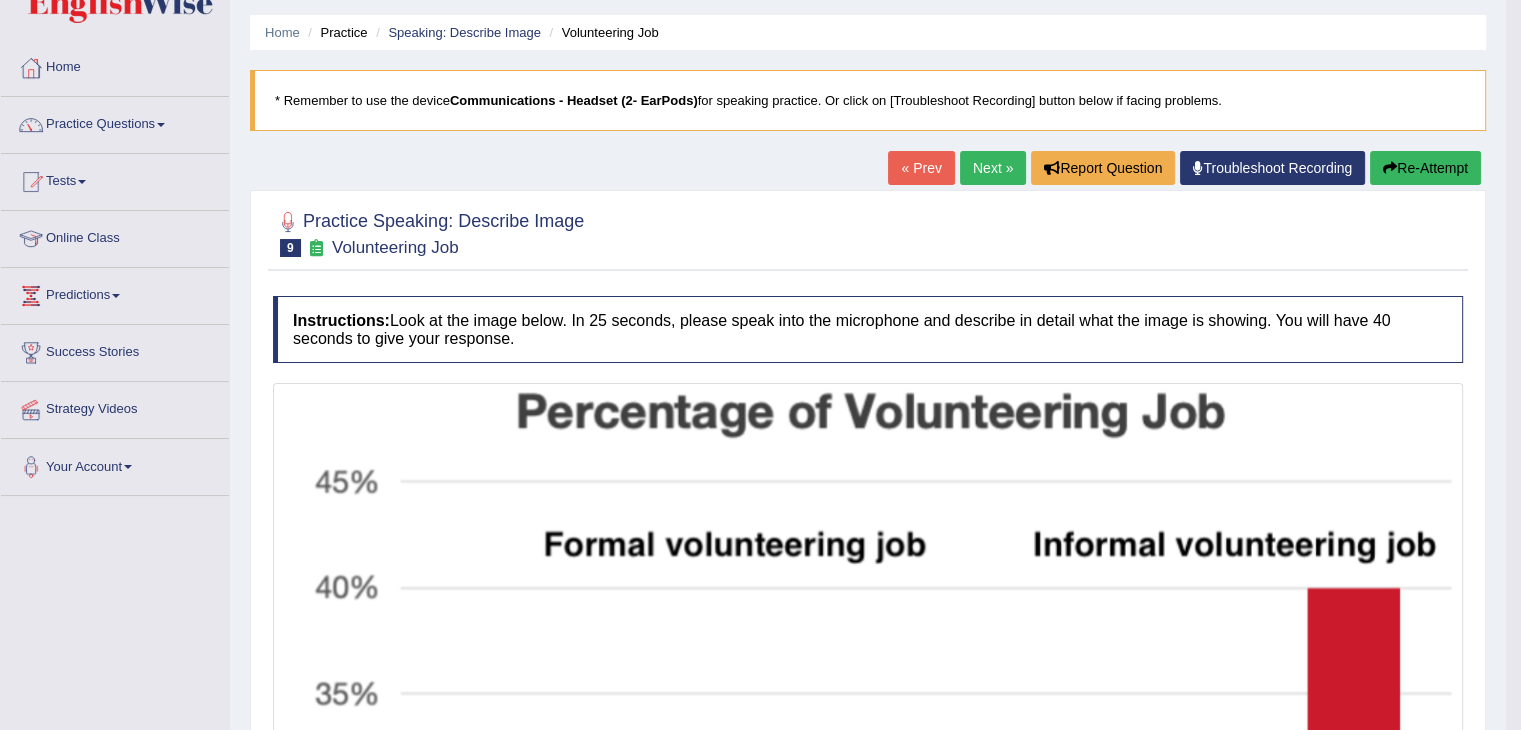 scroll, scrollTop: 57, scrollLeft: 0, axis: vertical 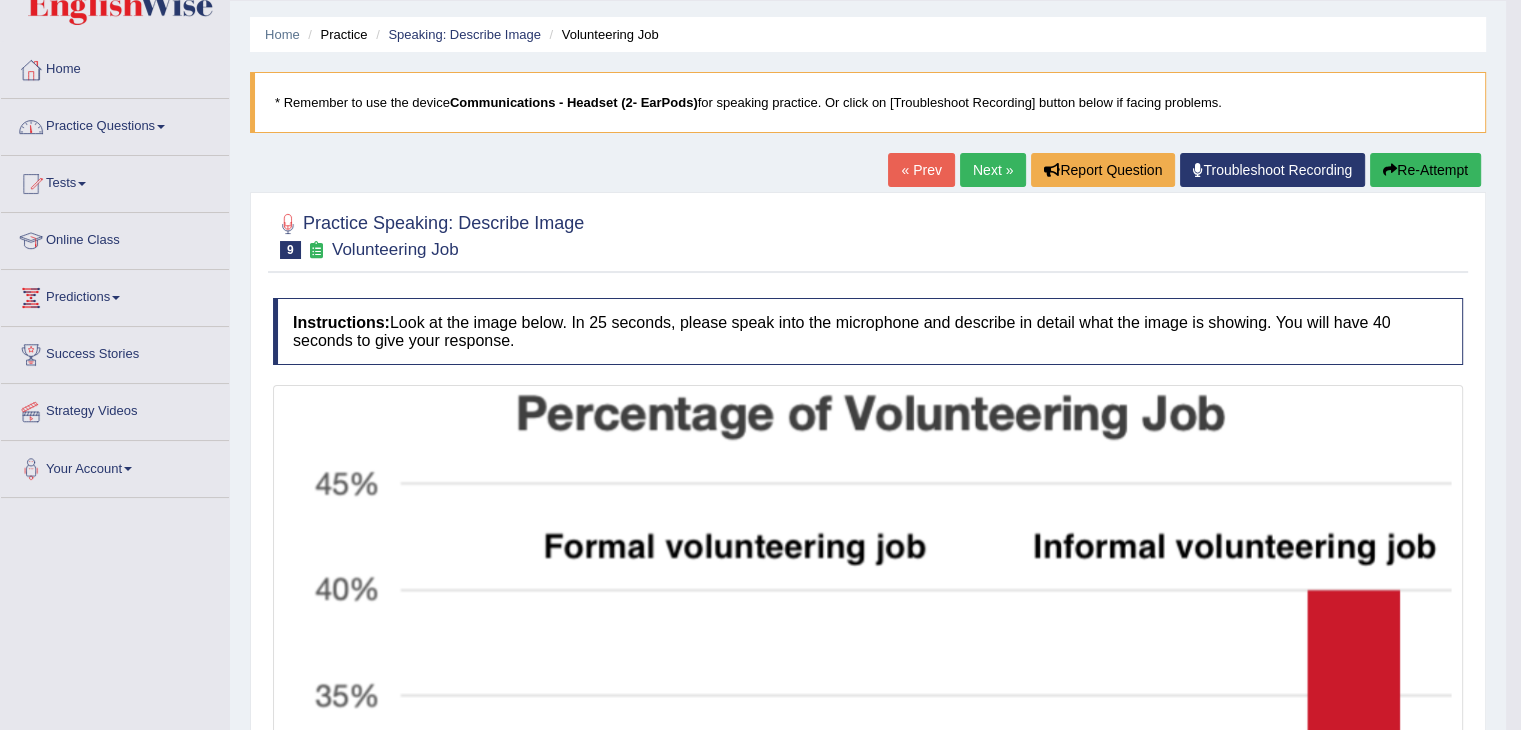 click on "Practice Questions" at bounding box center (115, 124) 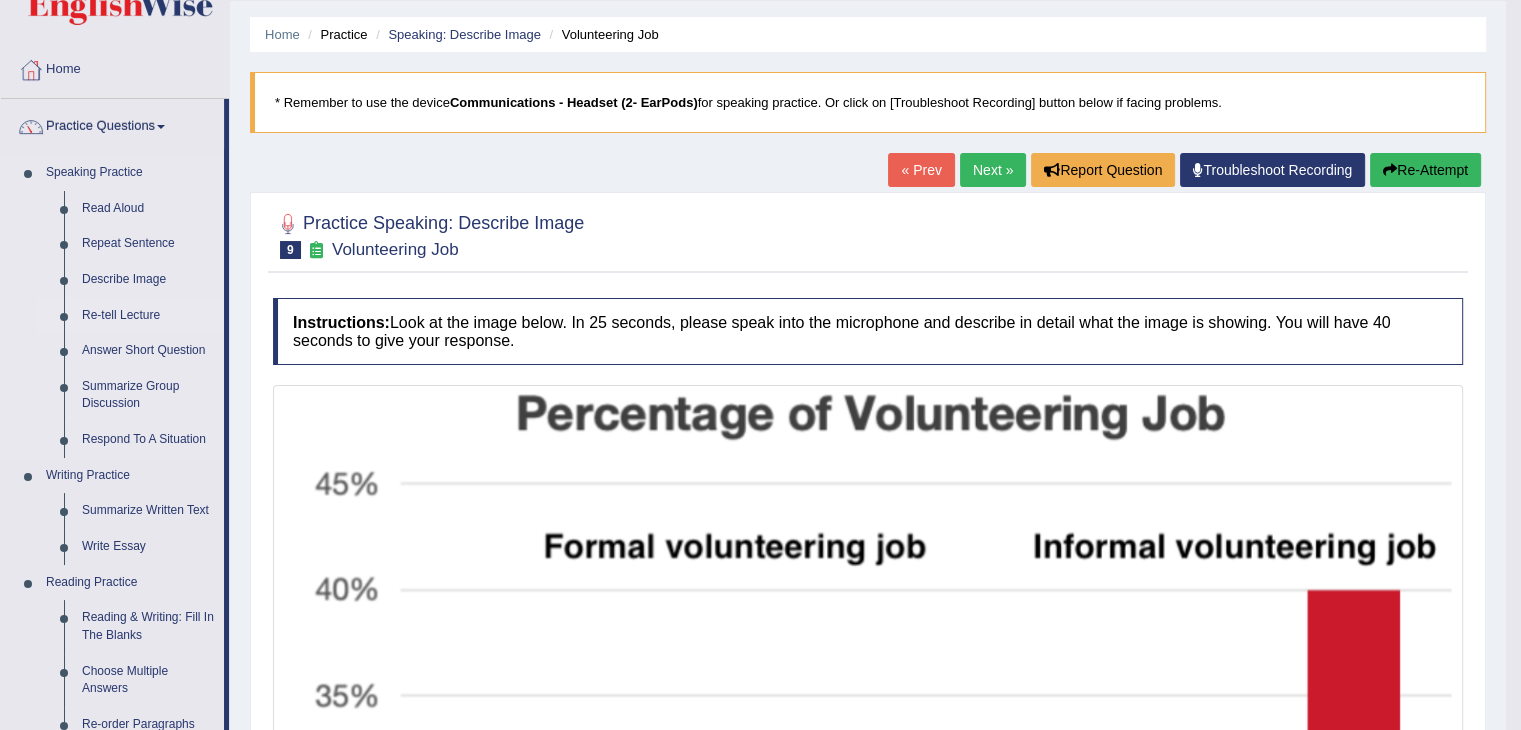 click on "Re-tell Lecture" at bounding box center [148, 316] 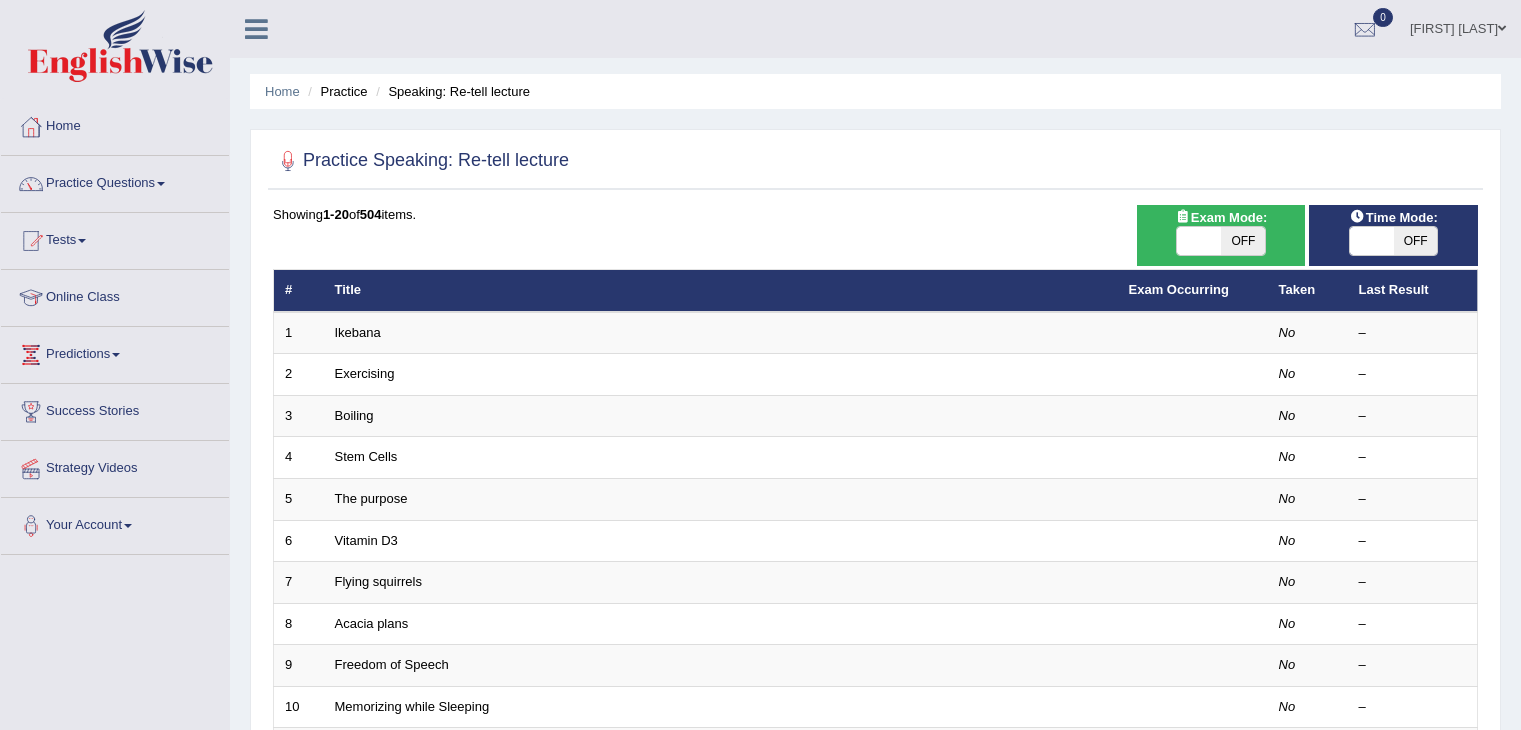 scroll, scrollTop: 0, scrollLeft: 0, axis: both 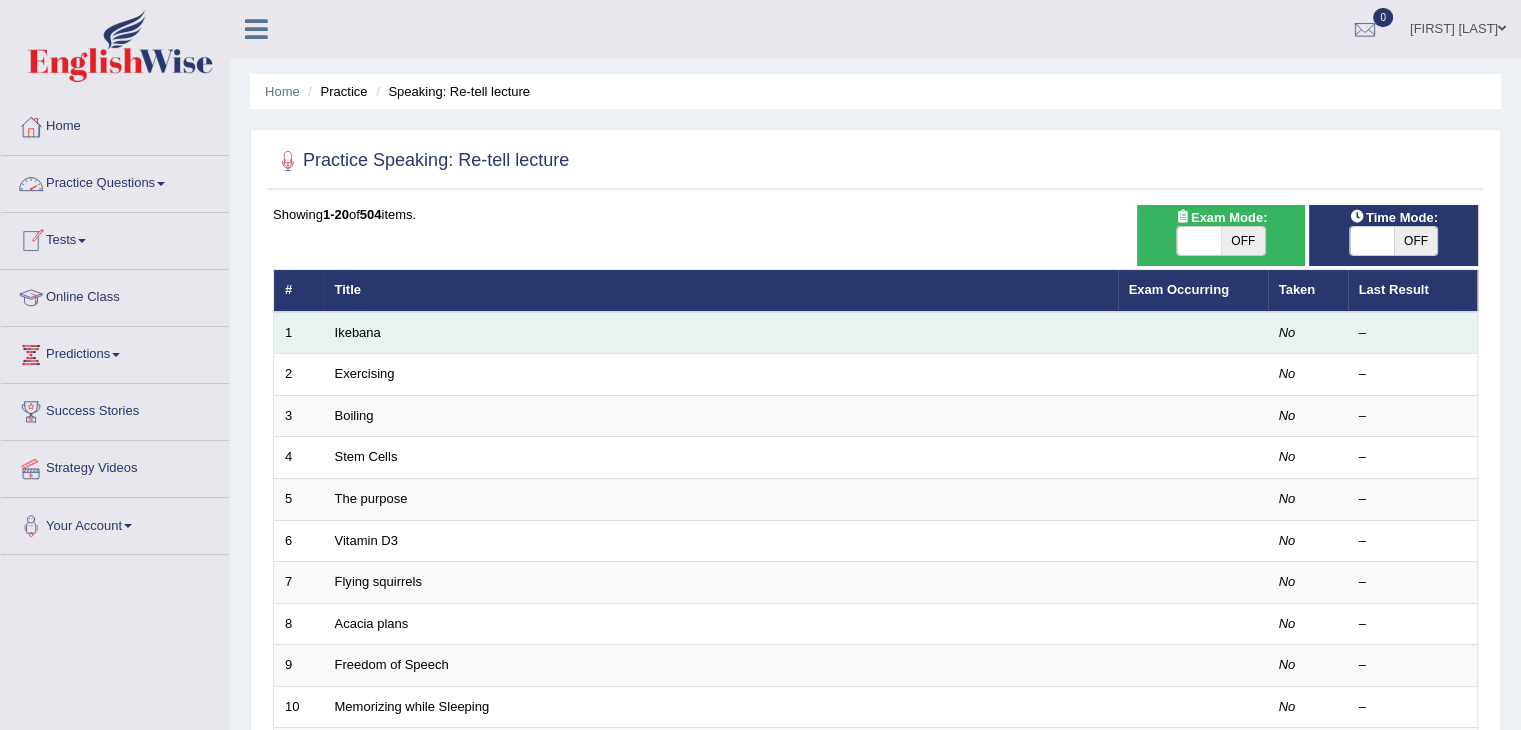 click on "Ikebana" at bounding box center [721, 333] 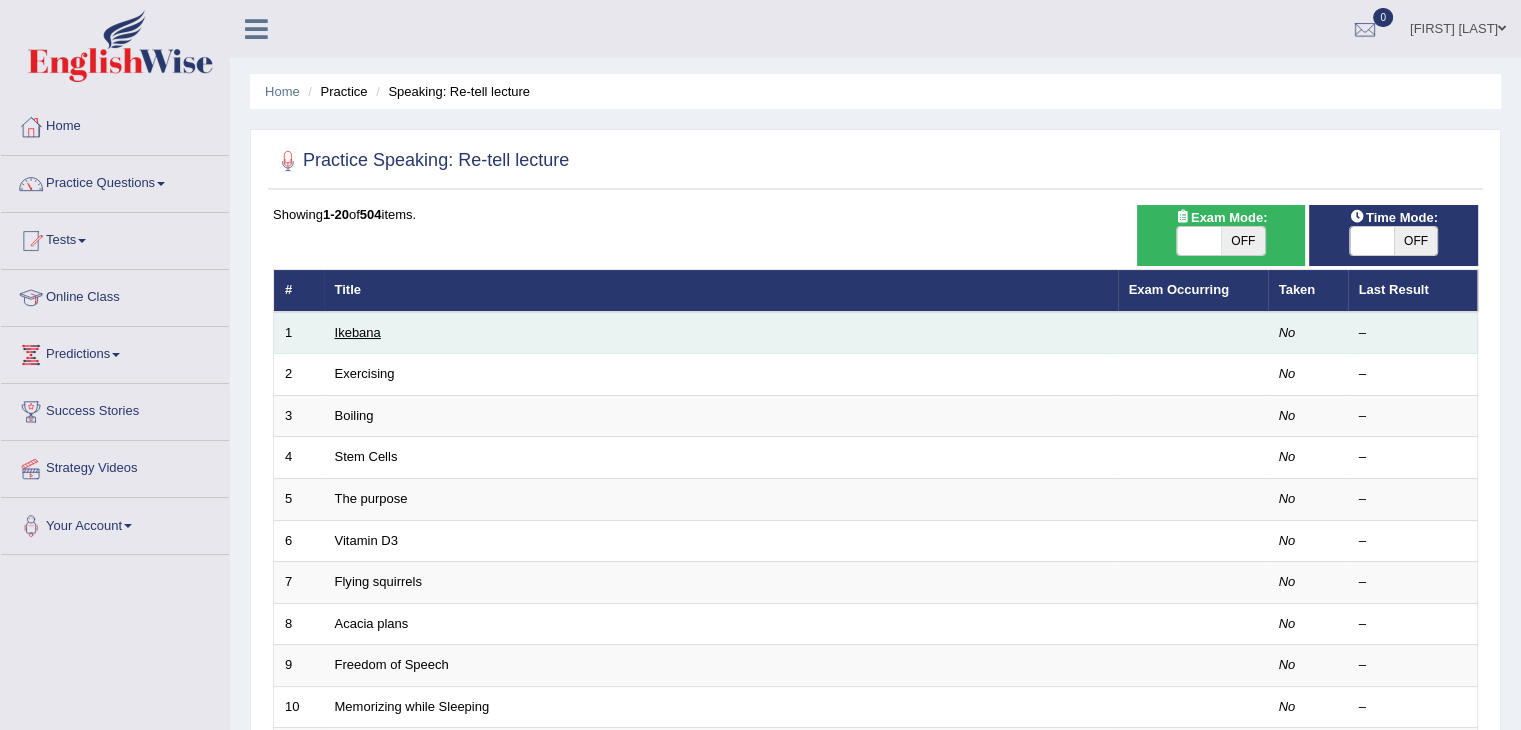 click on "Ikebana" at bounding box center [358, 332] 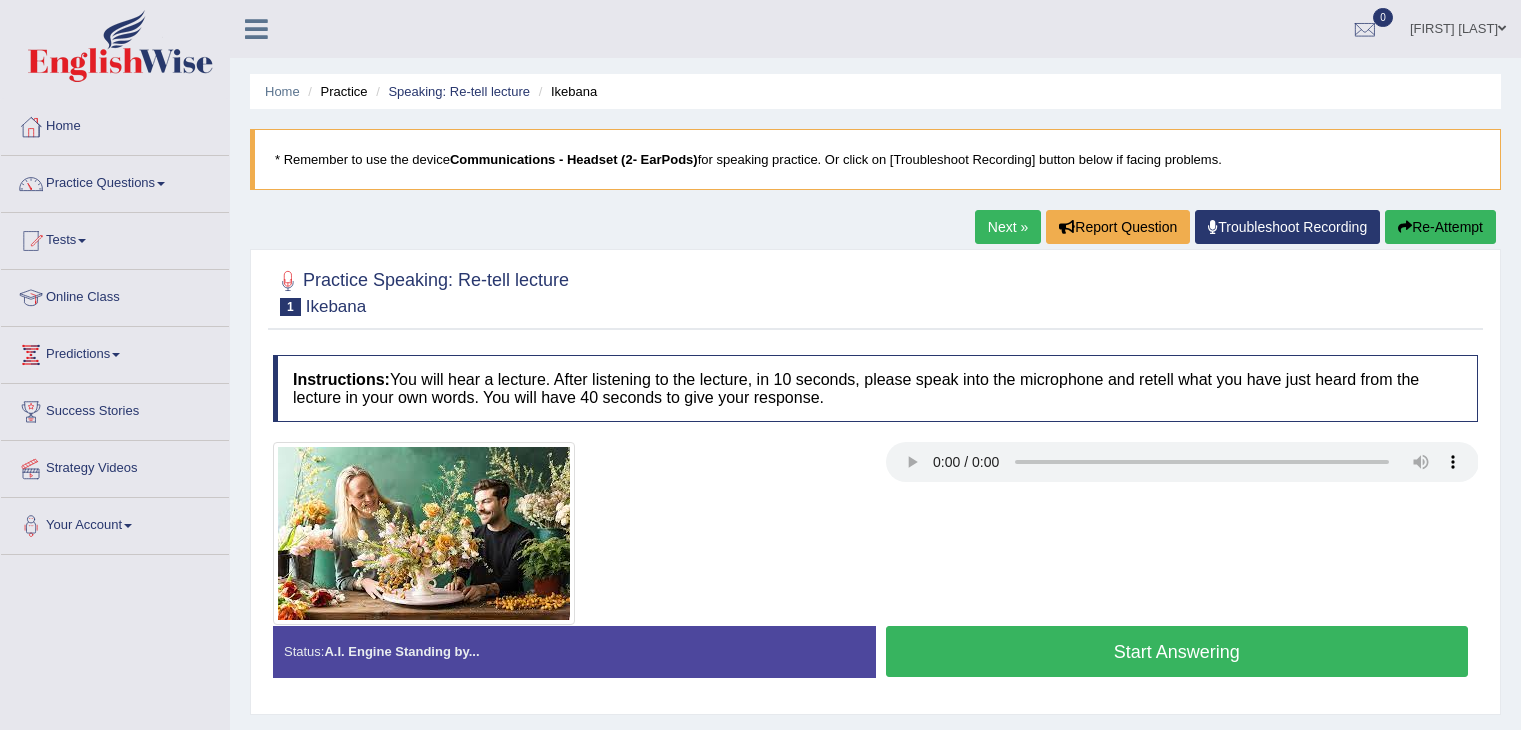 scroll, scrollTop: 0, scrollLeft: 0, axis: both 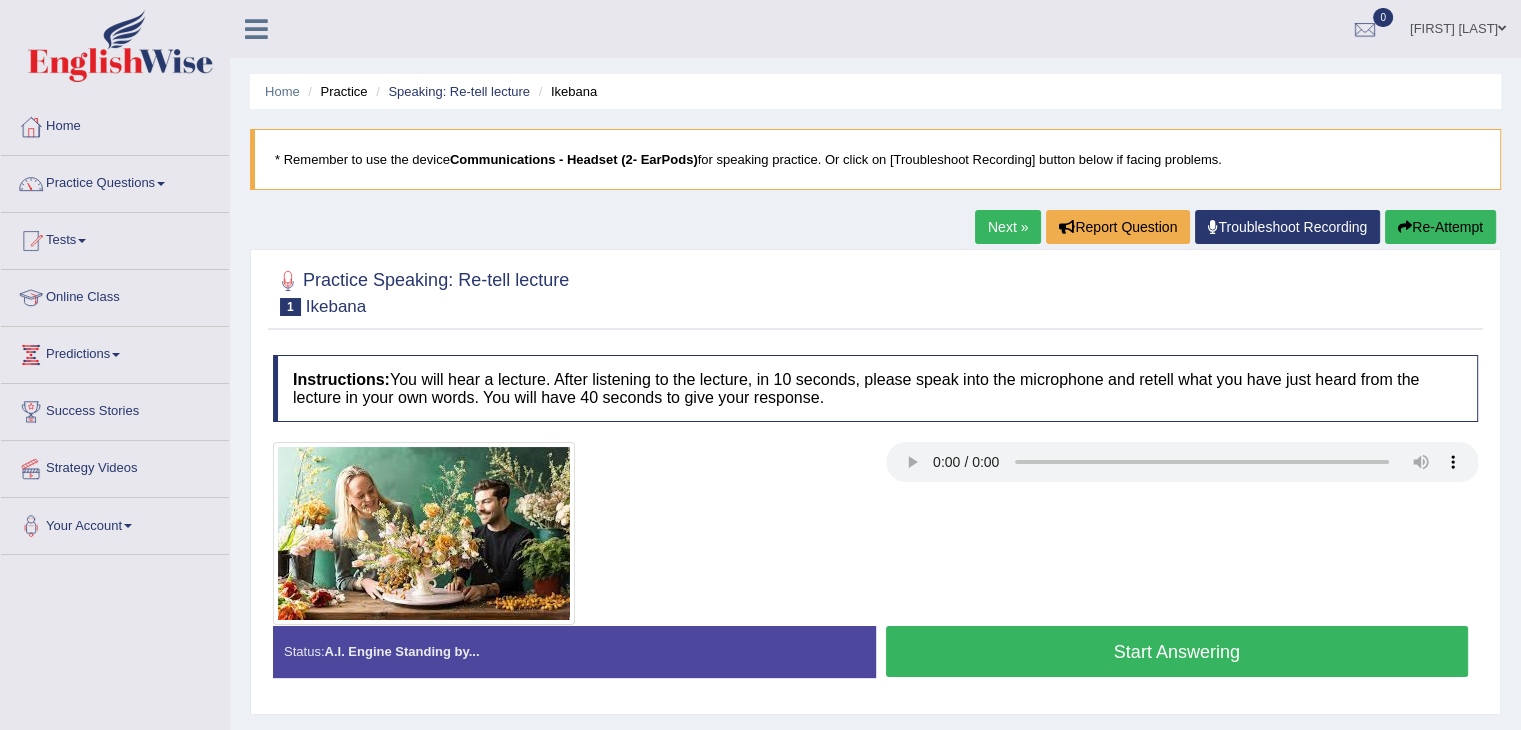 click on "Start Answering" at bounding box center [1177, 651] 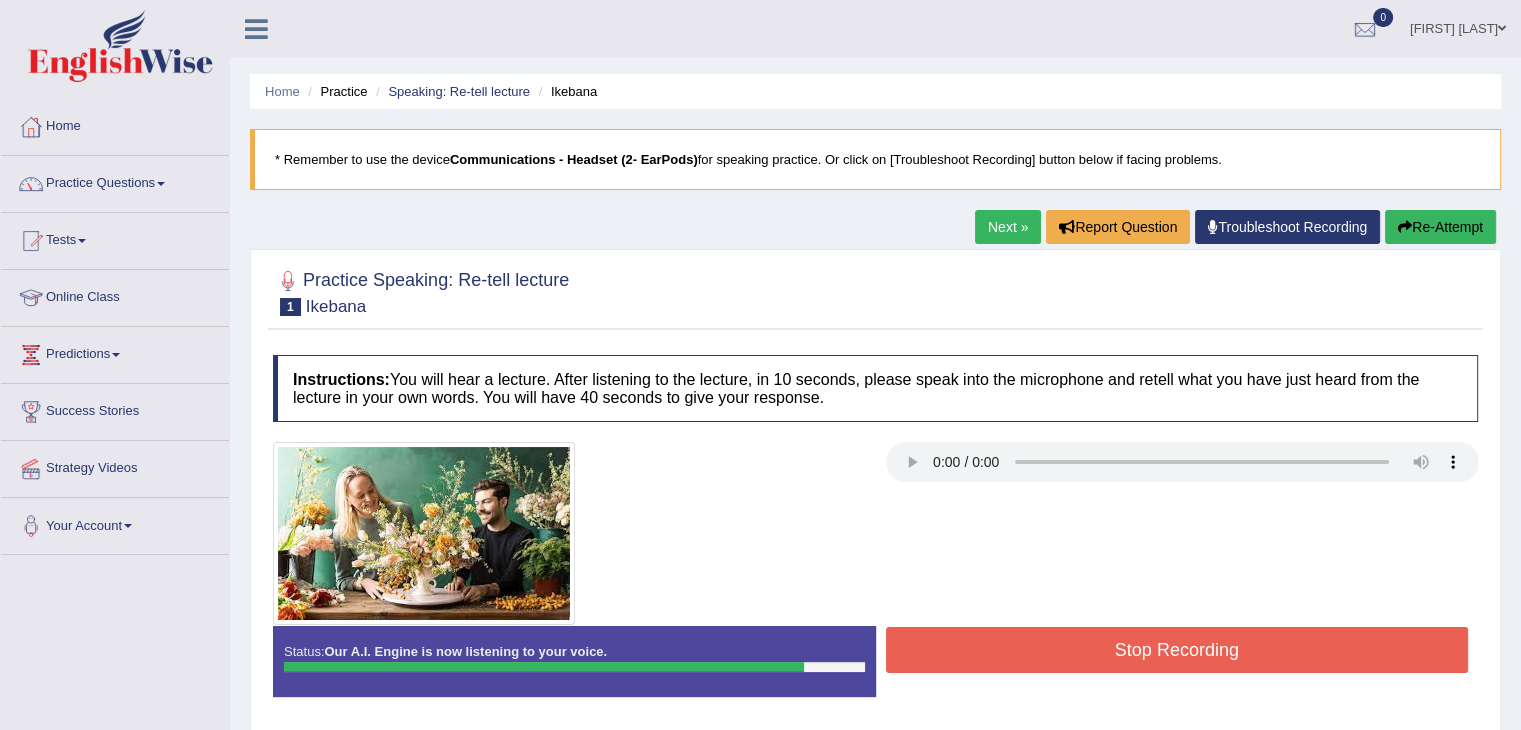 click on "Stop Recording" at bounding box center (1177, 650) 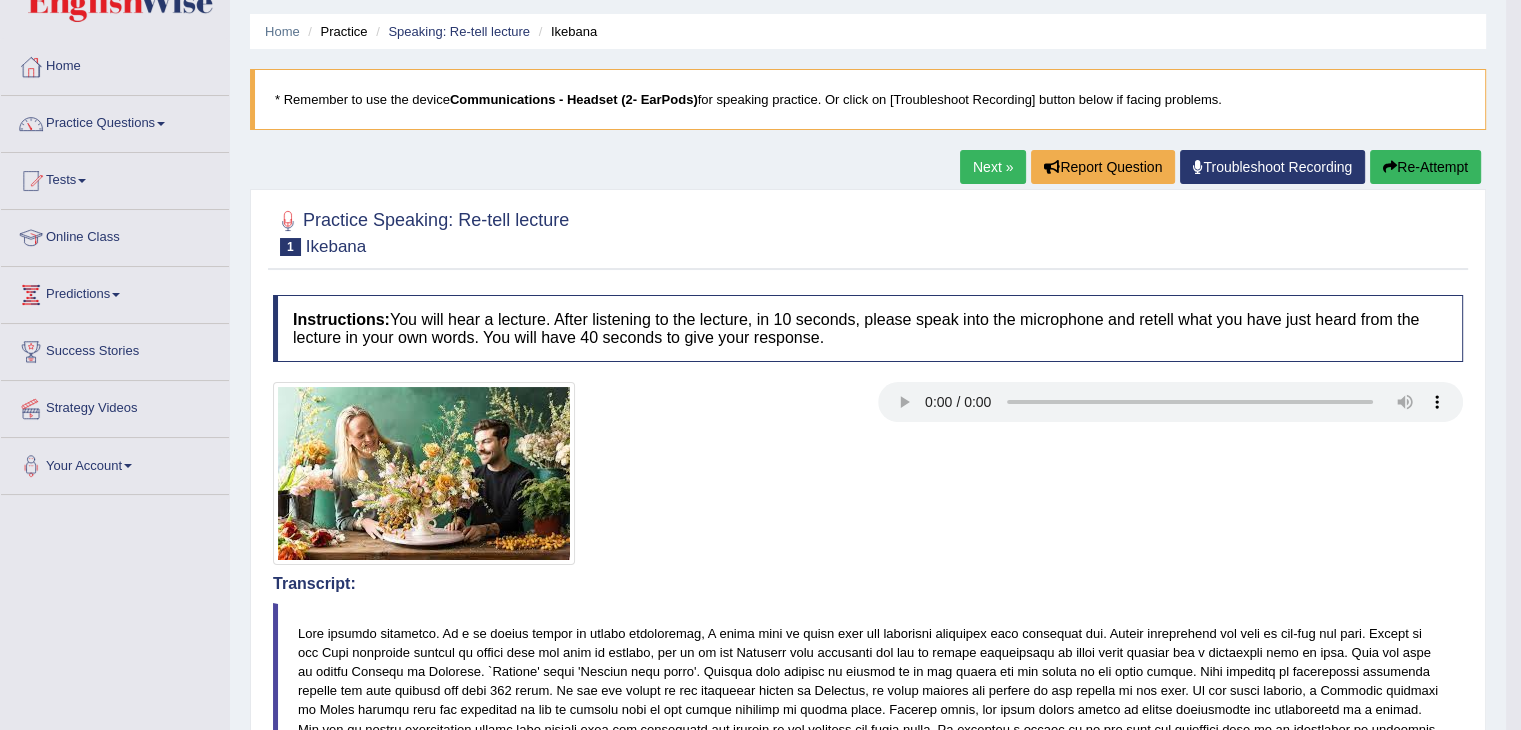 scroll, scrollTop: 0, scrollLeft: 0, axis: both 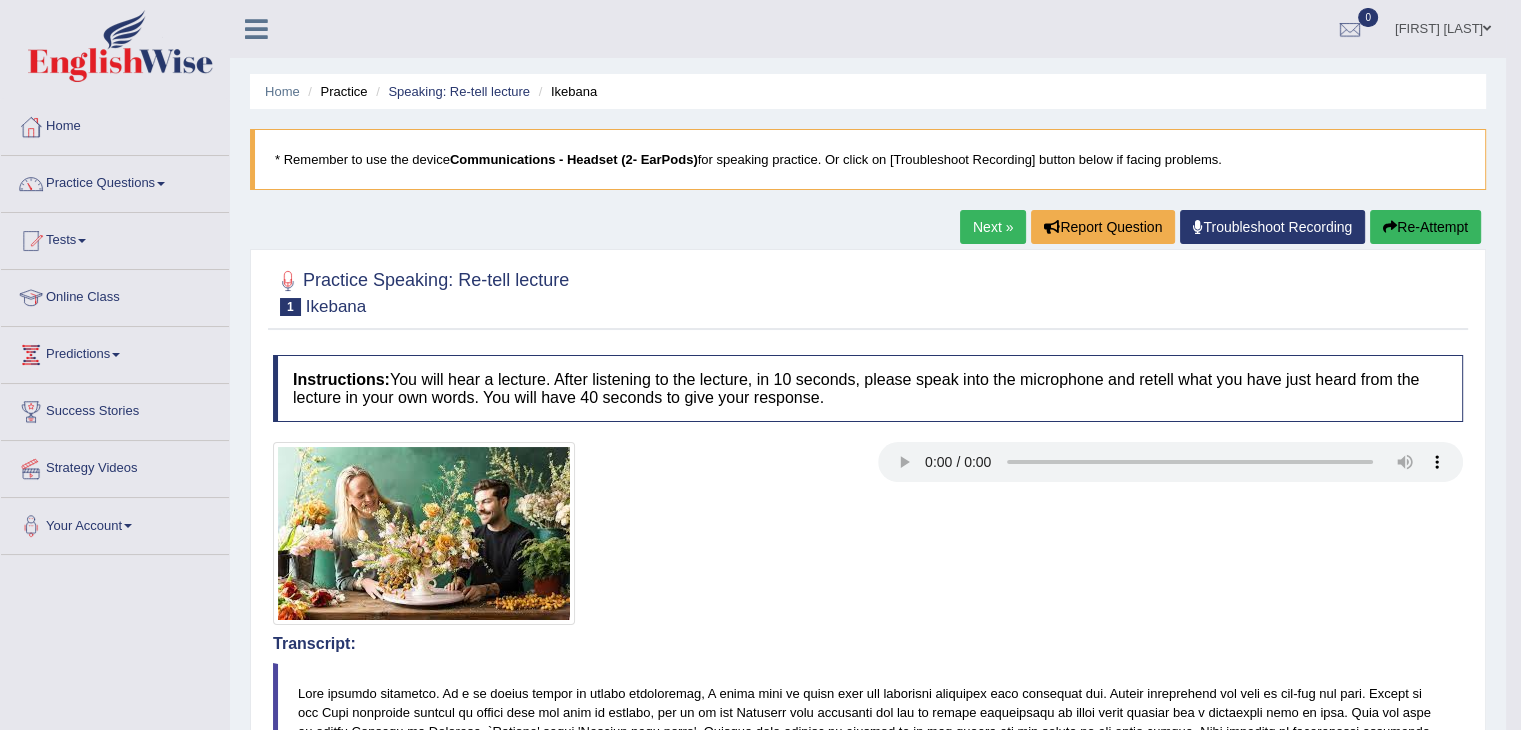 click on "Next »" at bounding box center (993, 227) 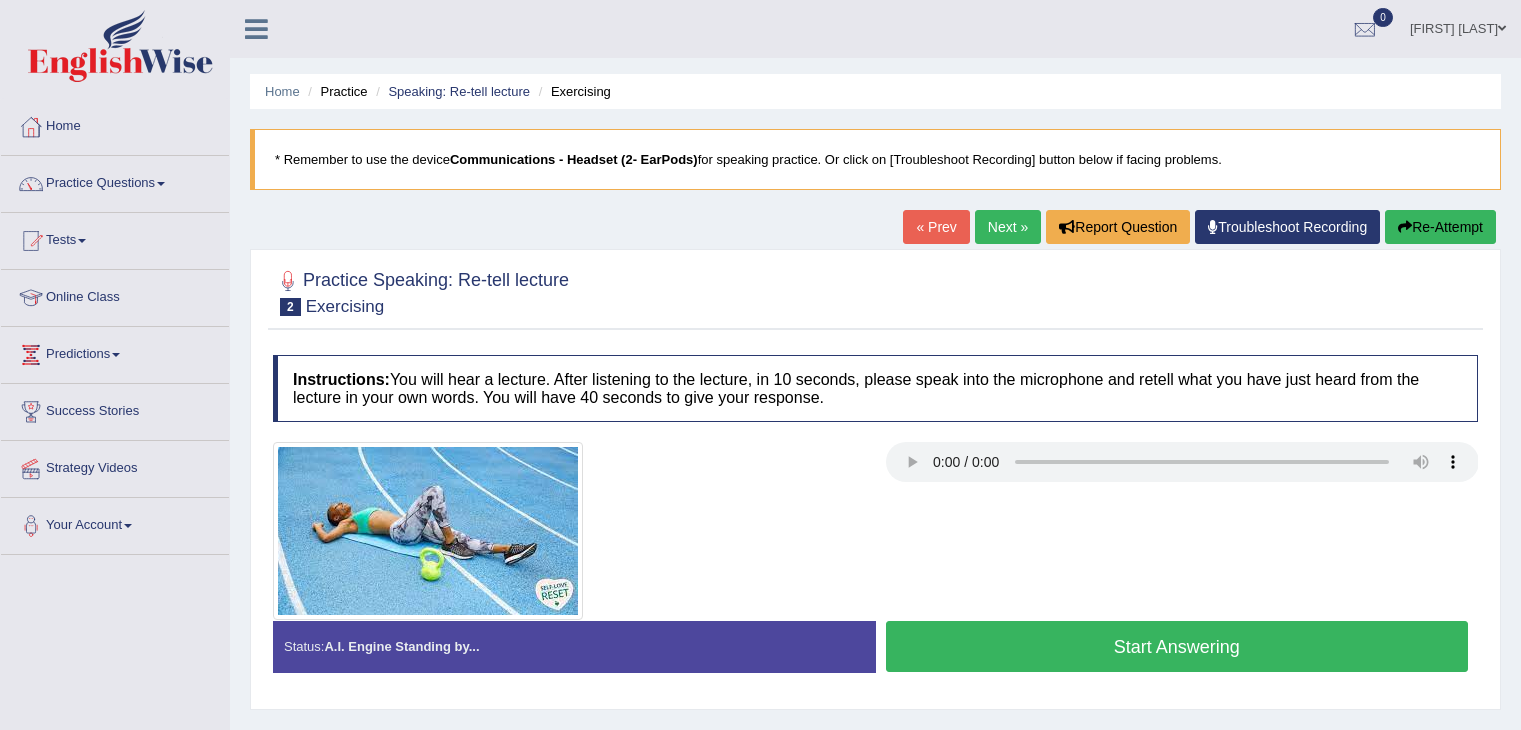 scroll, scrollTop: 244, scrollLeft: 0, axis: vertical 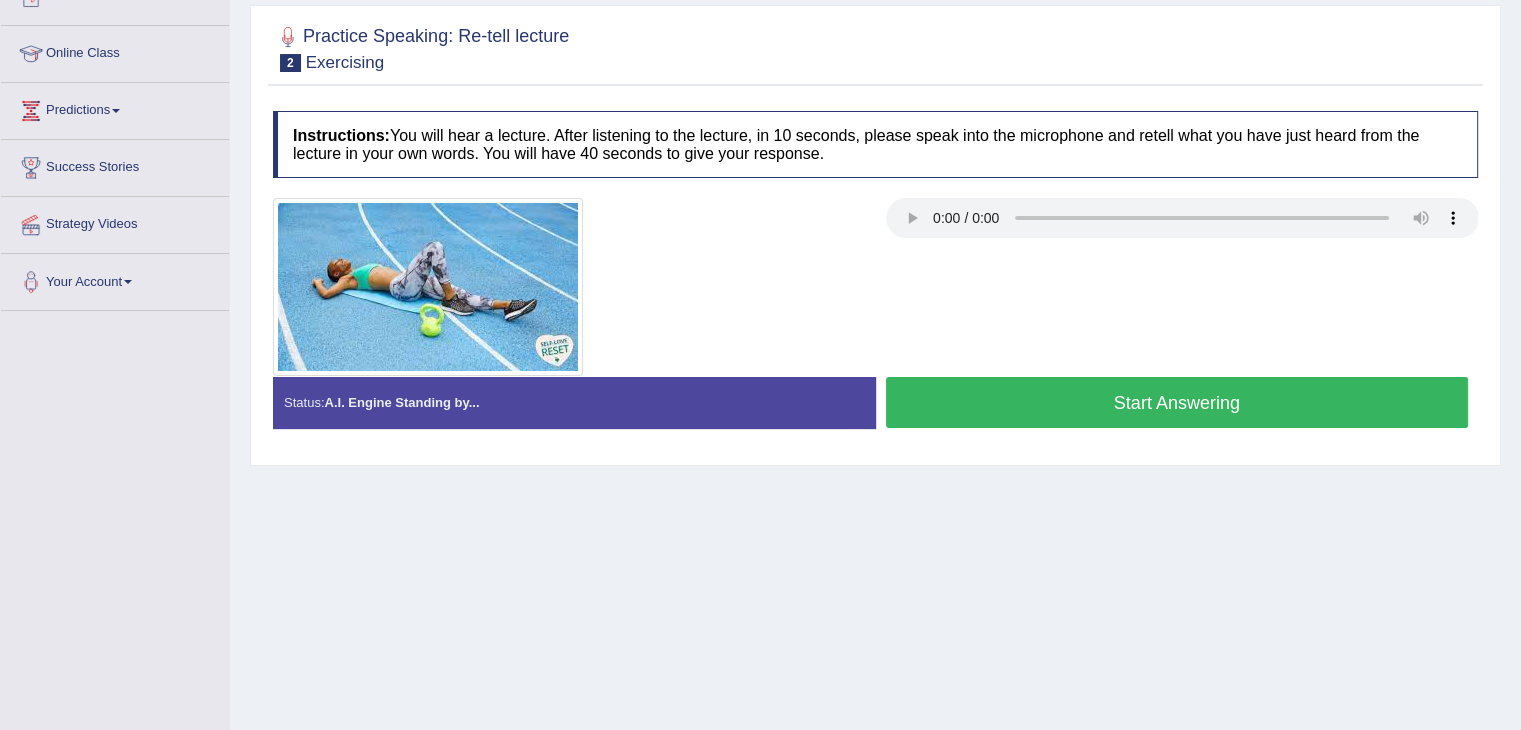 click on "Start Answering" at bounding box center (1177, 402) 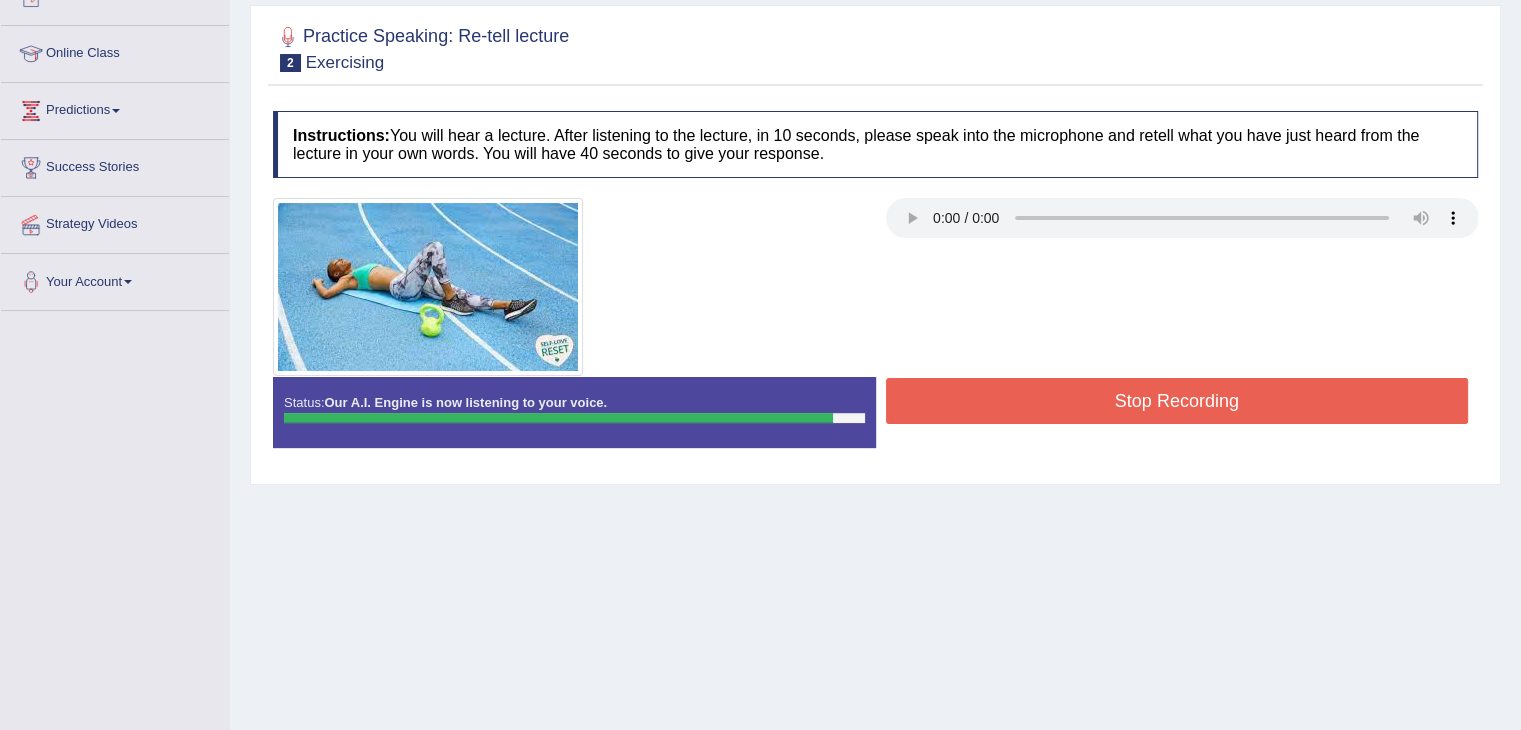click on "Stop Recording" at bounding box center [1177, 401] 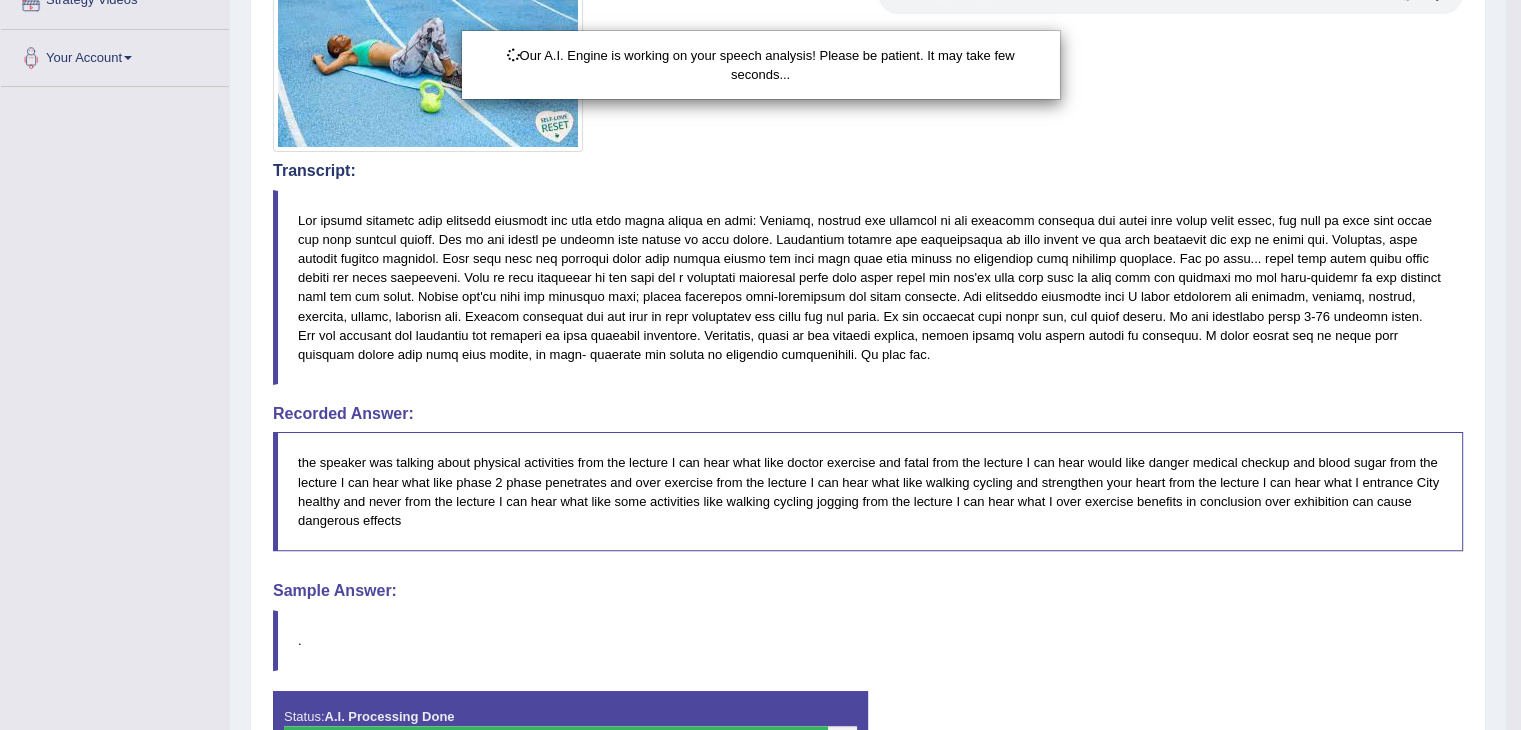 scroll, scrollTop: 470, scrollLeft: 0, axis: vertical 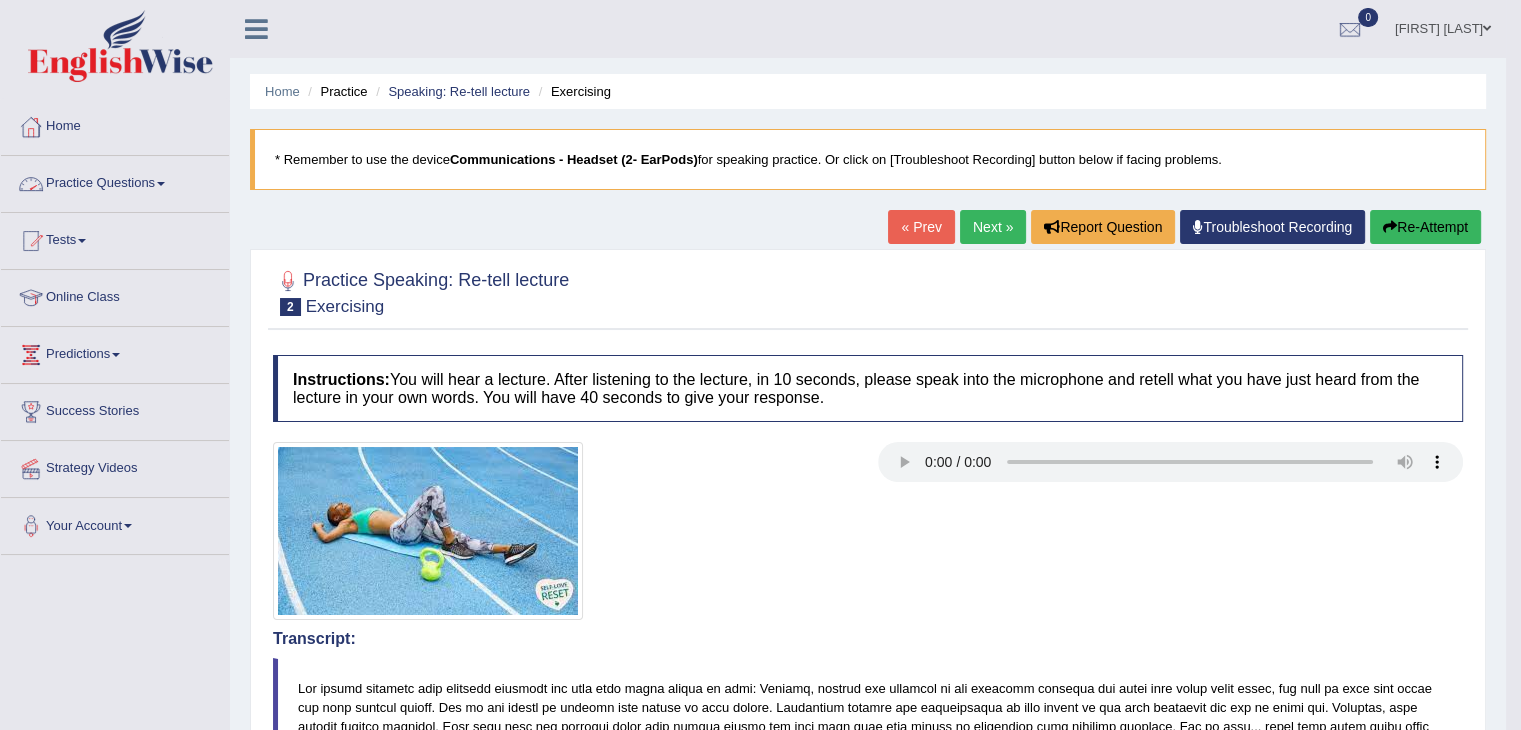click on "Practice Questions" at bounding box center (115, 181) 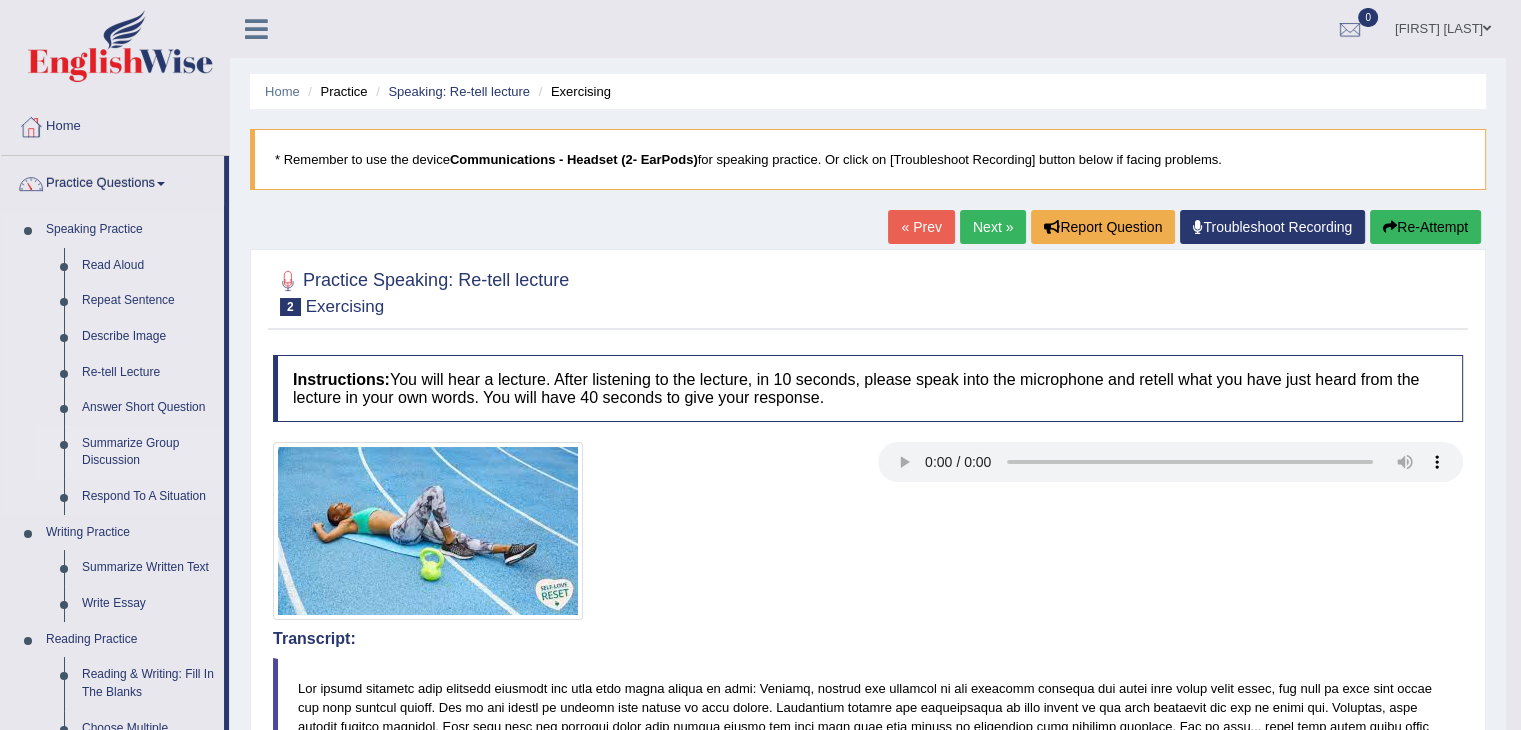 click on "Summarize Group Discussion" at bounding box center [148, 452] 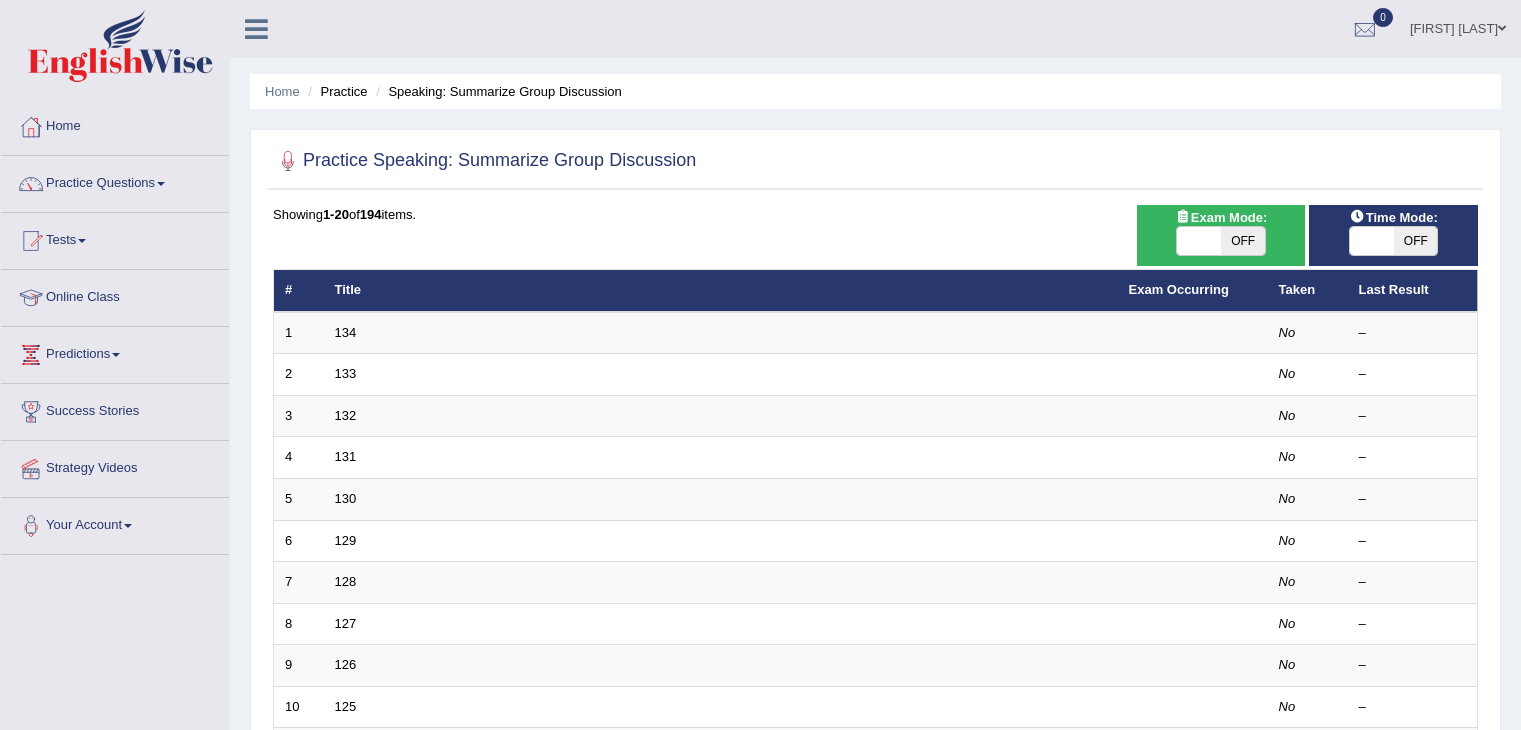 scroll, scrollTop: 0, scrollLeft: 0, axis: both 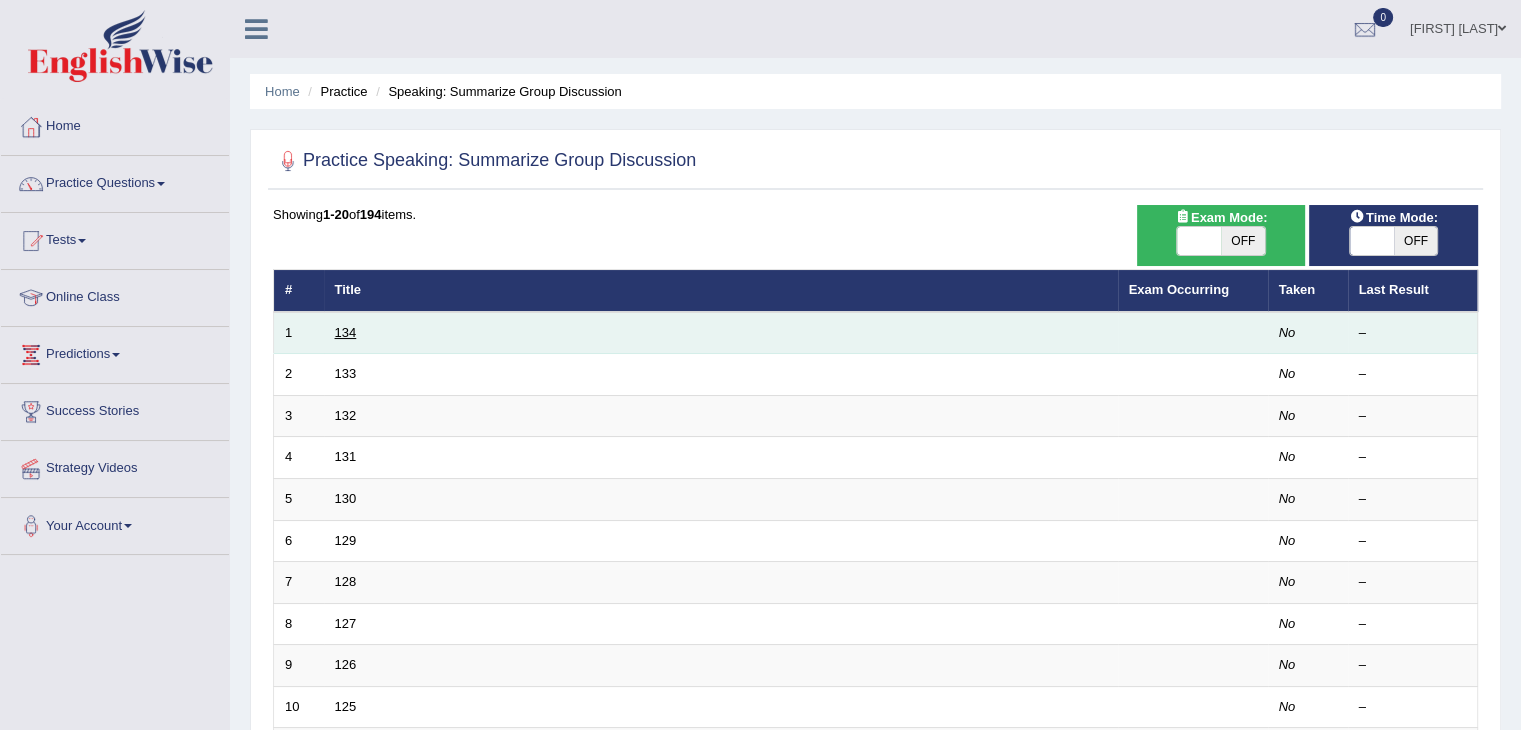 click on "134" at bounding box center [346, 332] 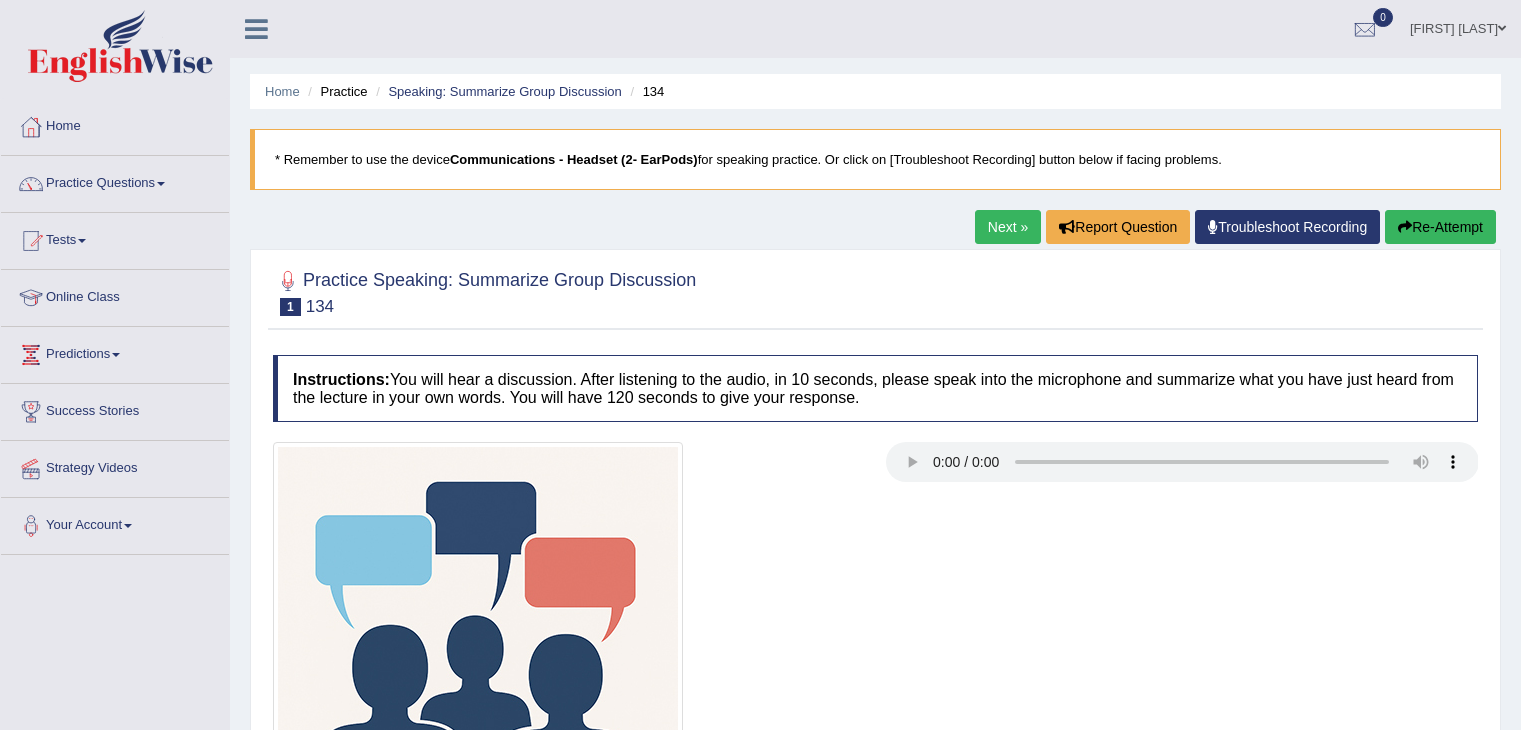 scroll, scrollTop: 0, scrollLeft: 0, axis: both 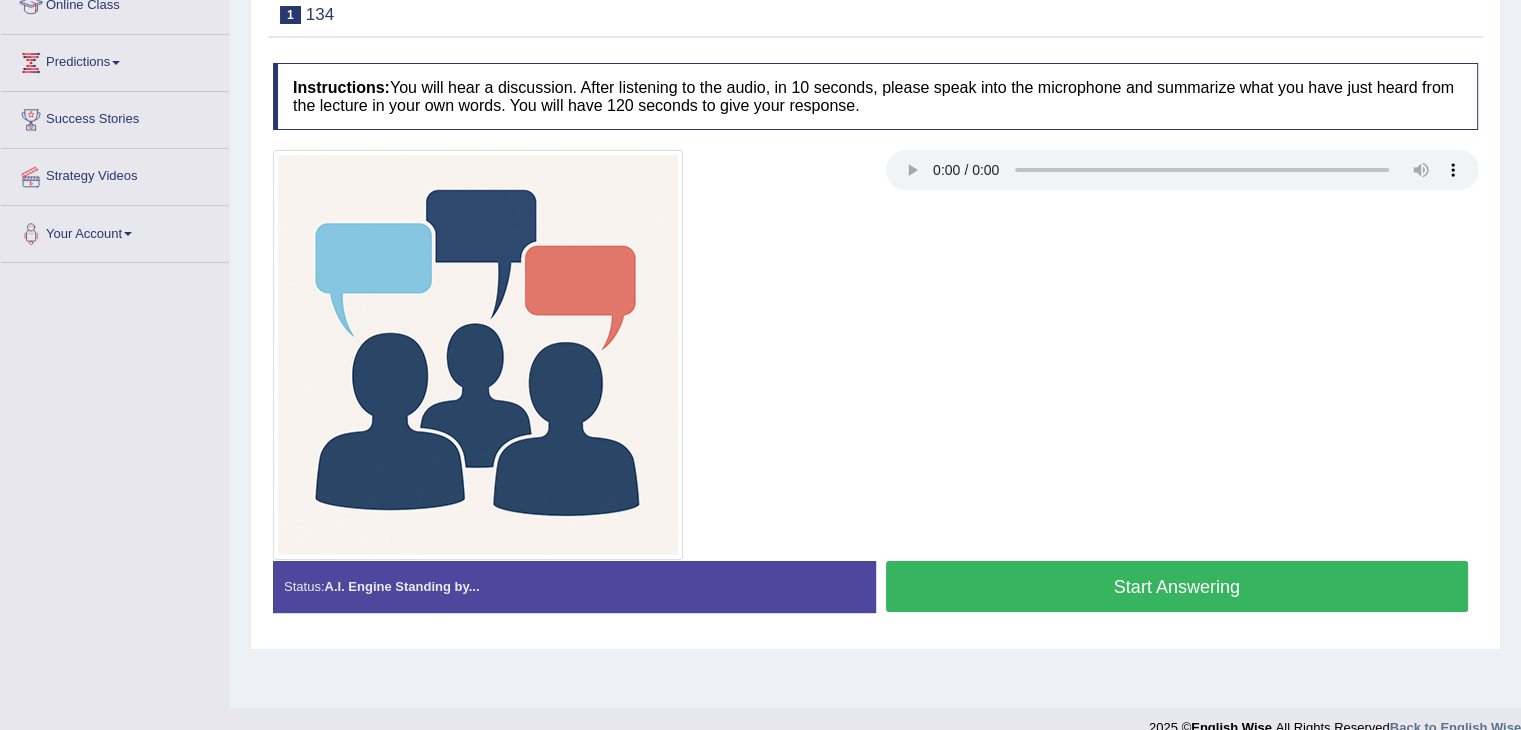 click on "Start Answering" at bounding box center [1177, 586] 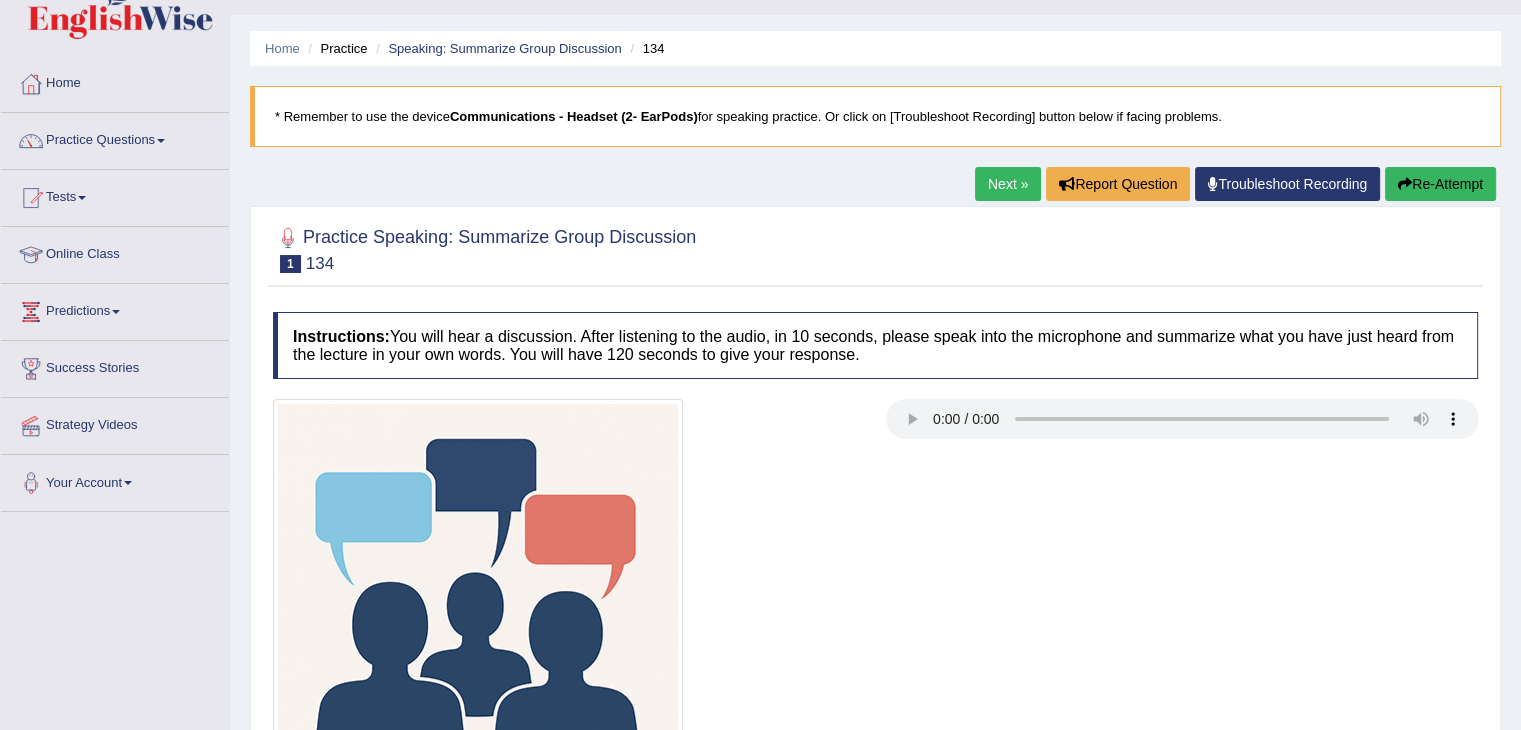 scroll, scrollTop: 0, scrollLeft: 0, axis: both 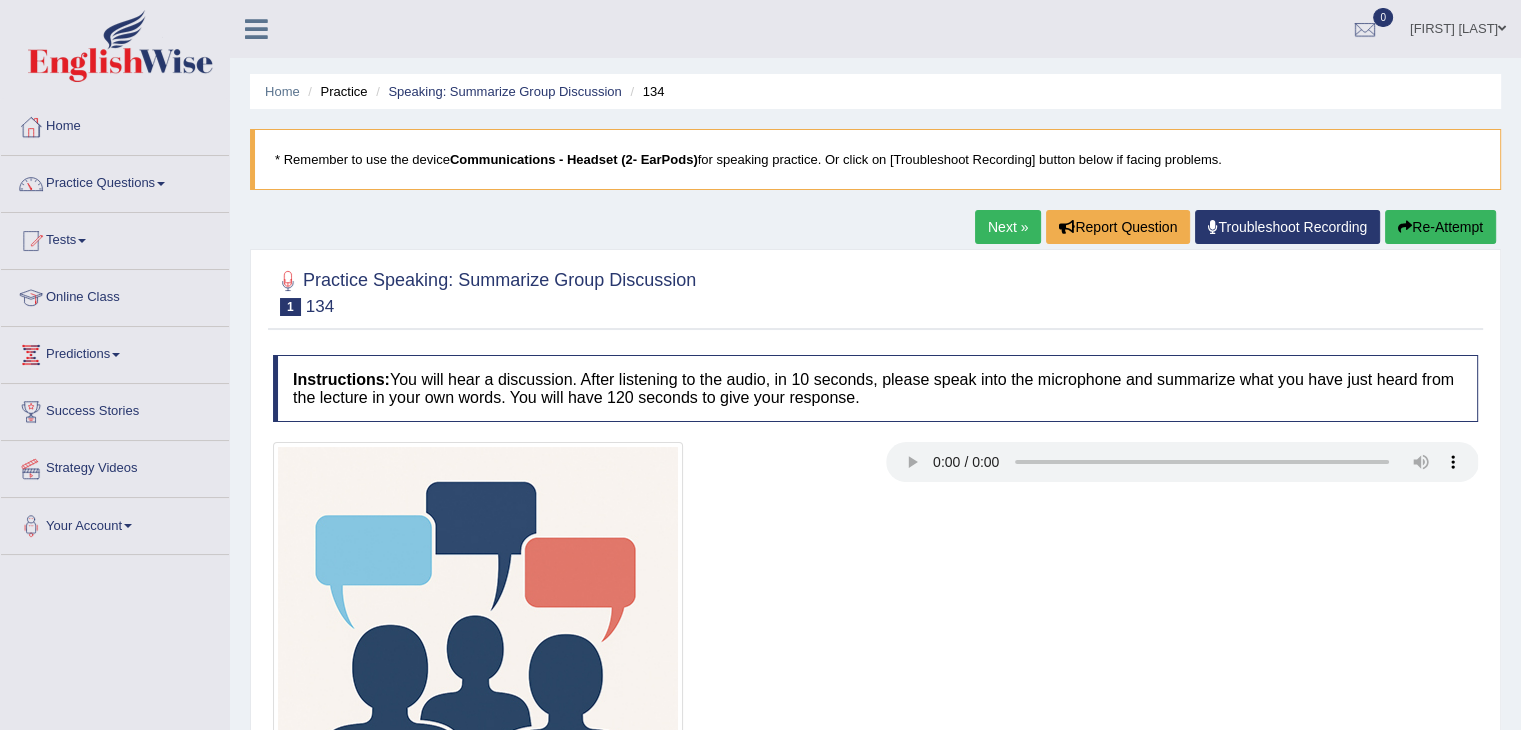 click at bounding box center [1405, 227] 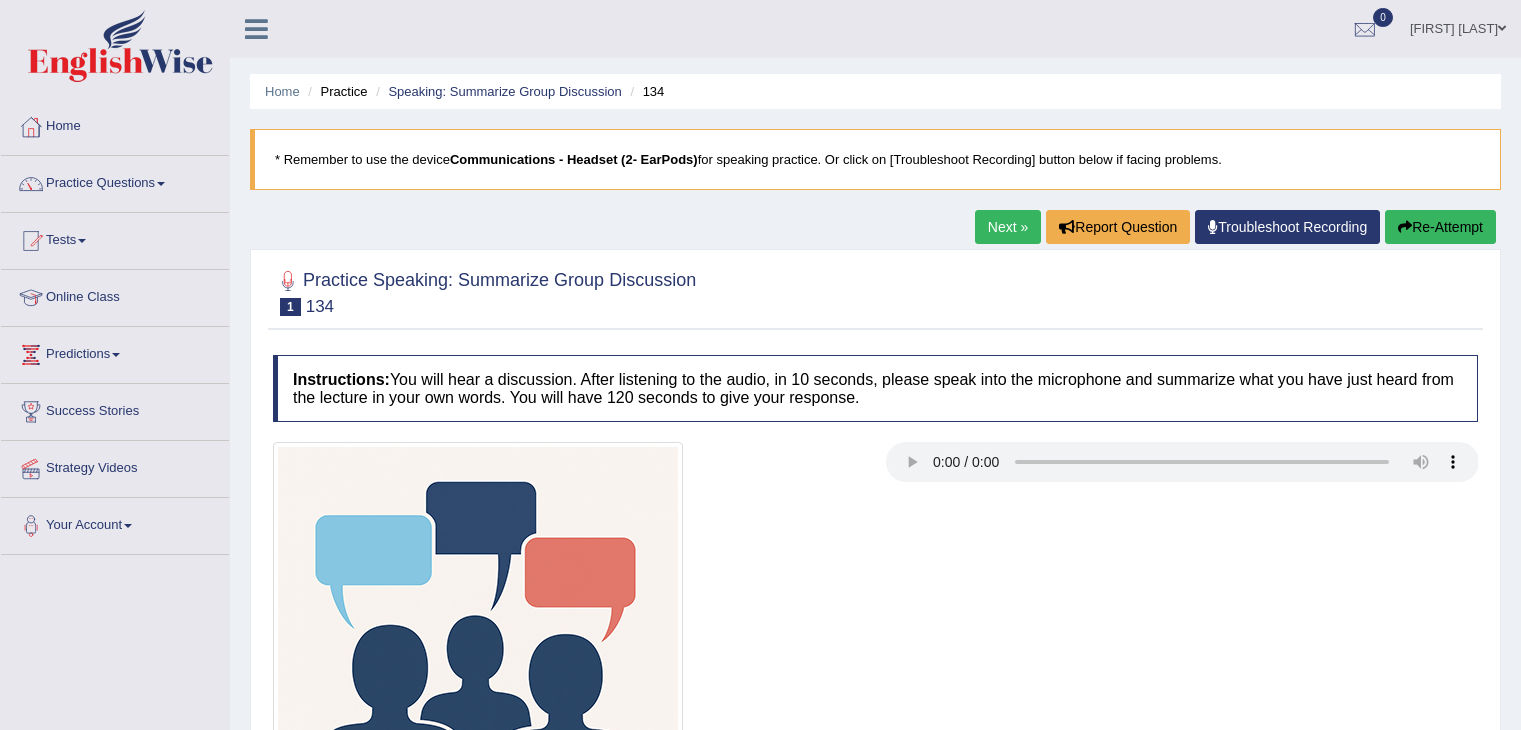 scroll, scrollTop: 320, scrollLeft: 0, axis: vertical 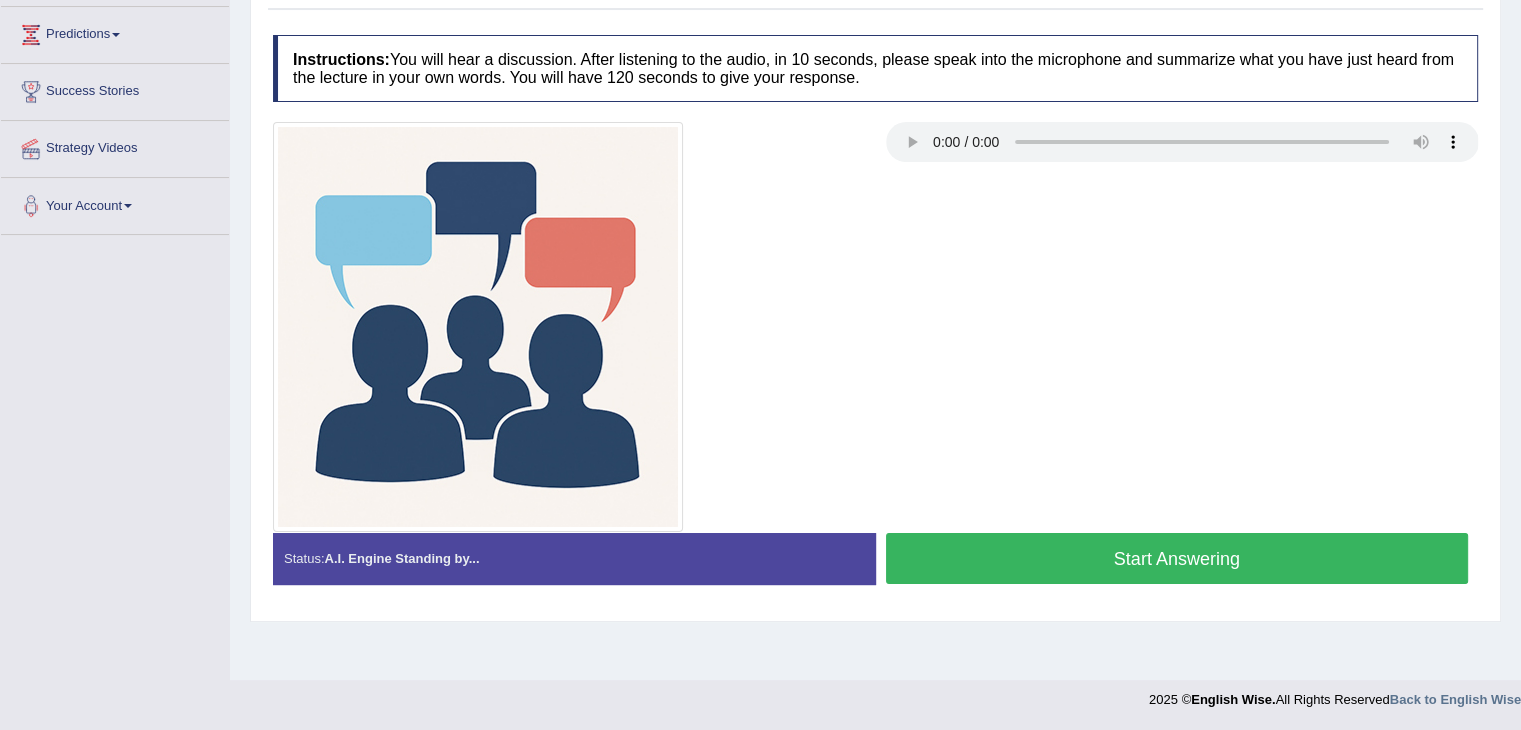 click on "Start Answering" at bounding box center [1177, 558] 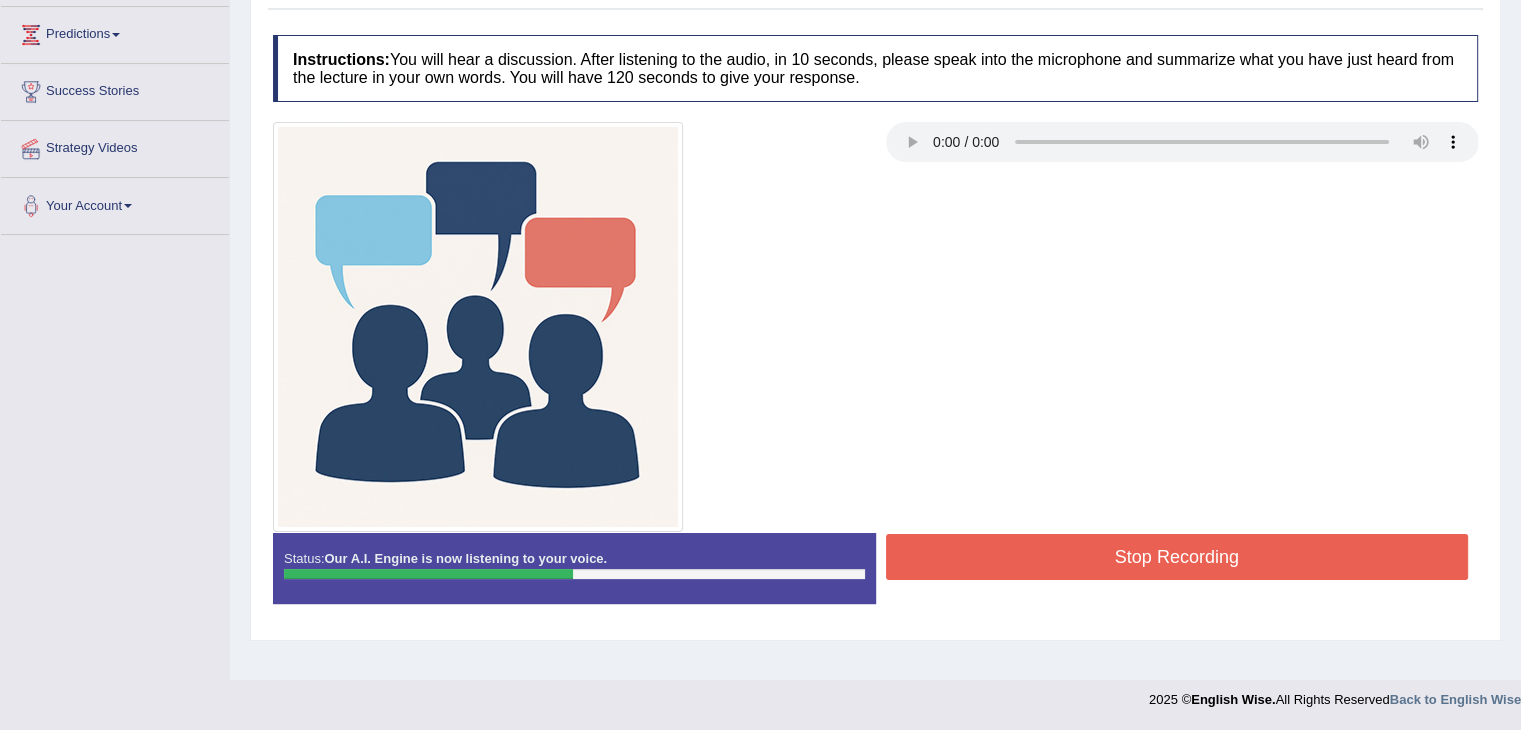 click on "Stop Recording" at bounding box center [1177, 557] 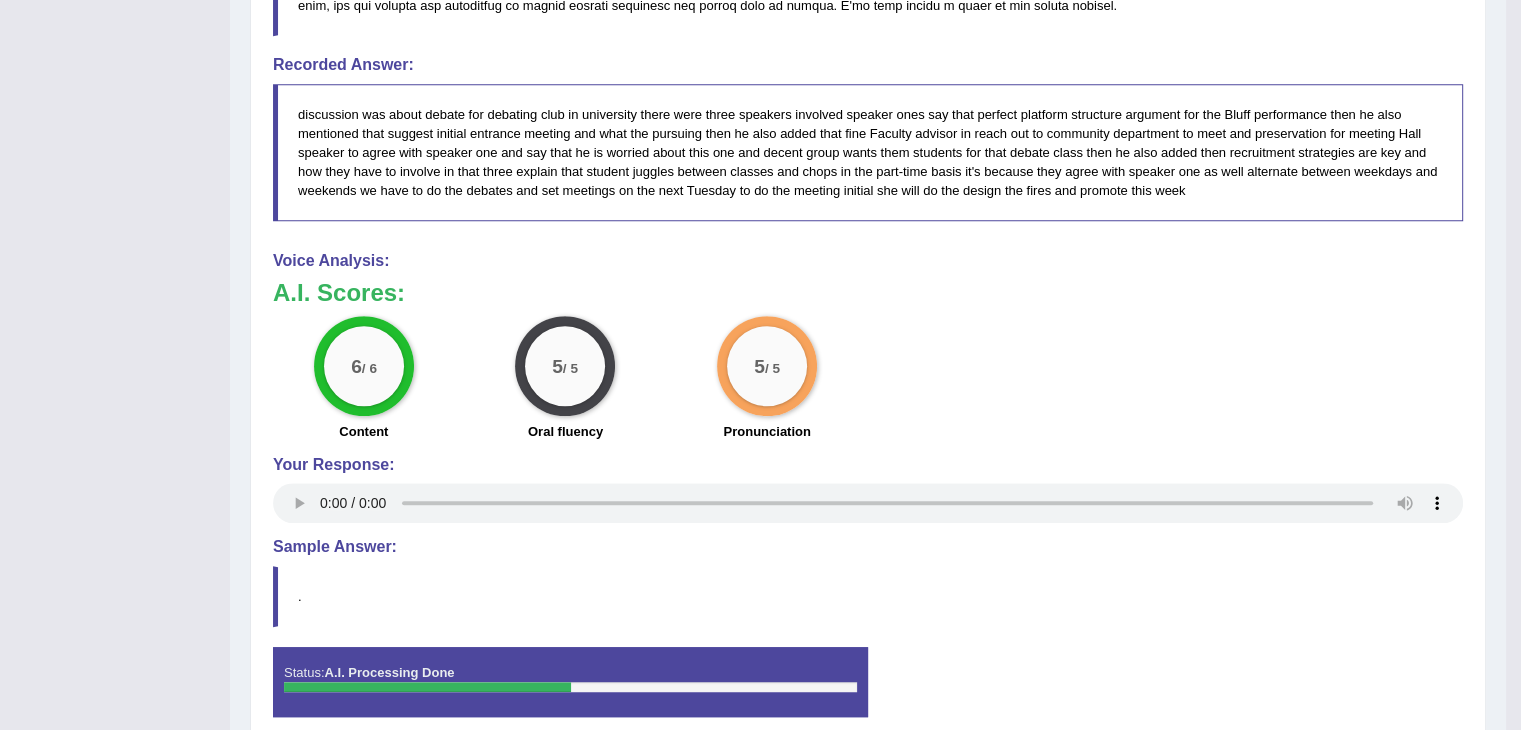 scroll, scrollTop: 1212, scrollLeft: 0, axis: vertical 